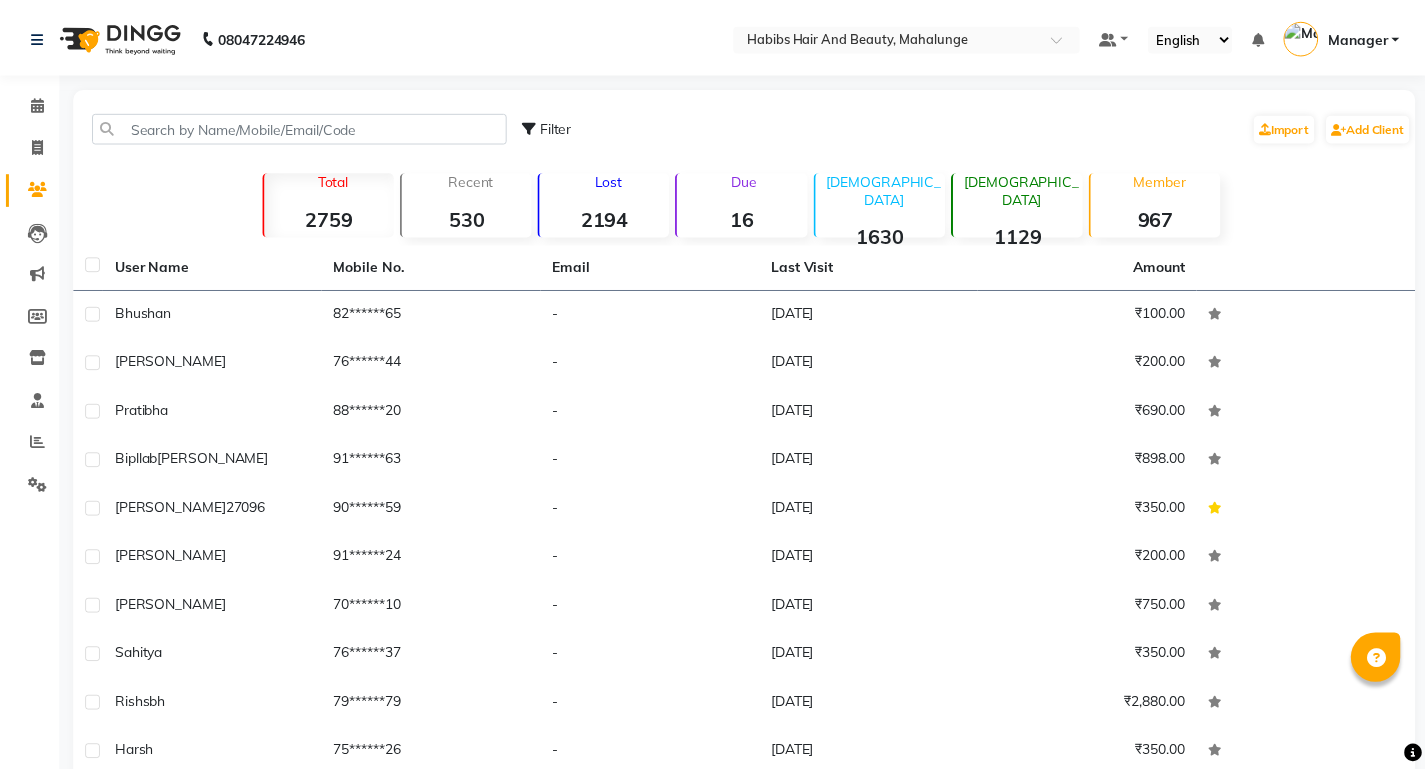 scroll, scrollTop: 0, scrollLeft: 0, axis: both 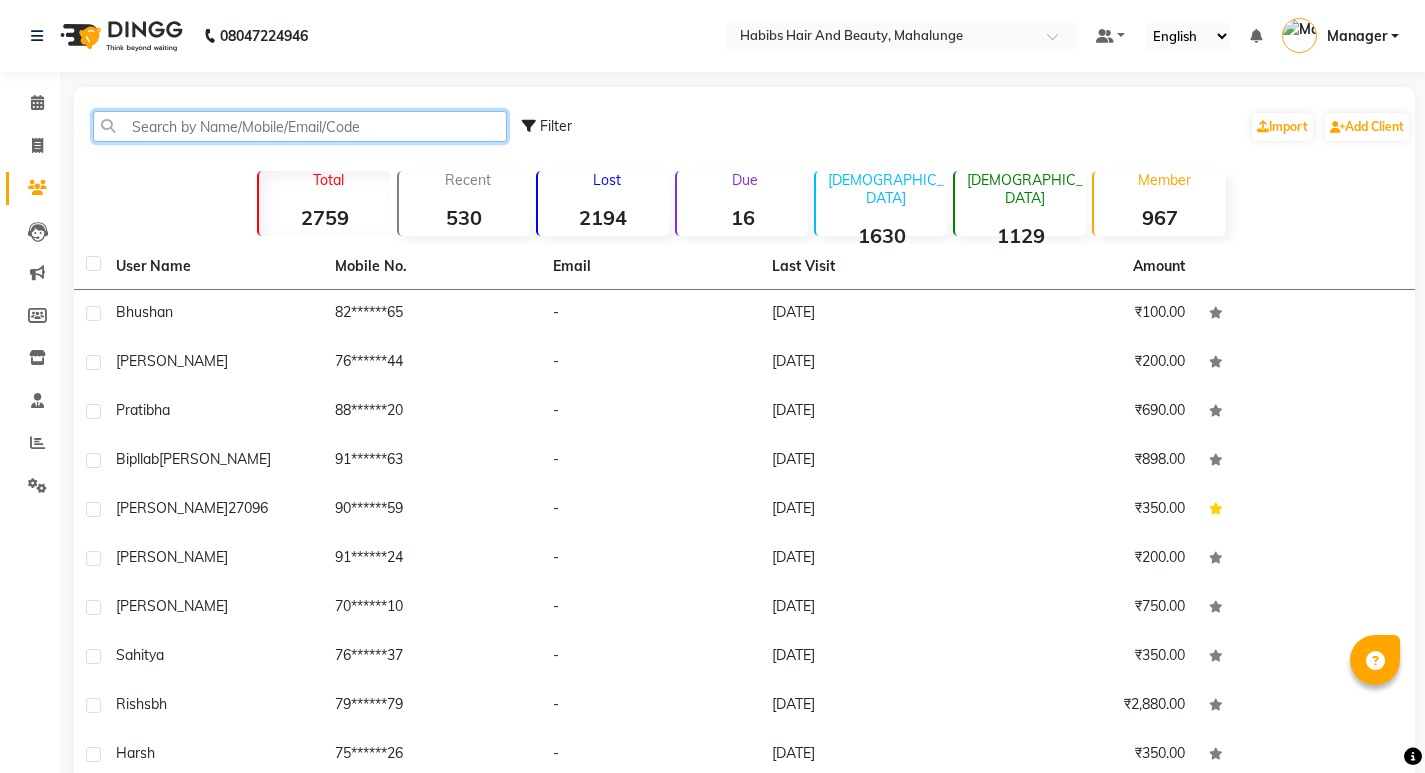click 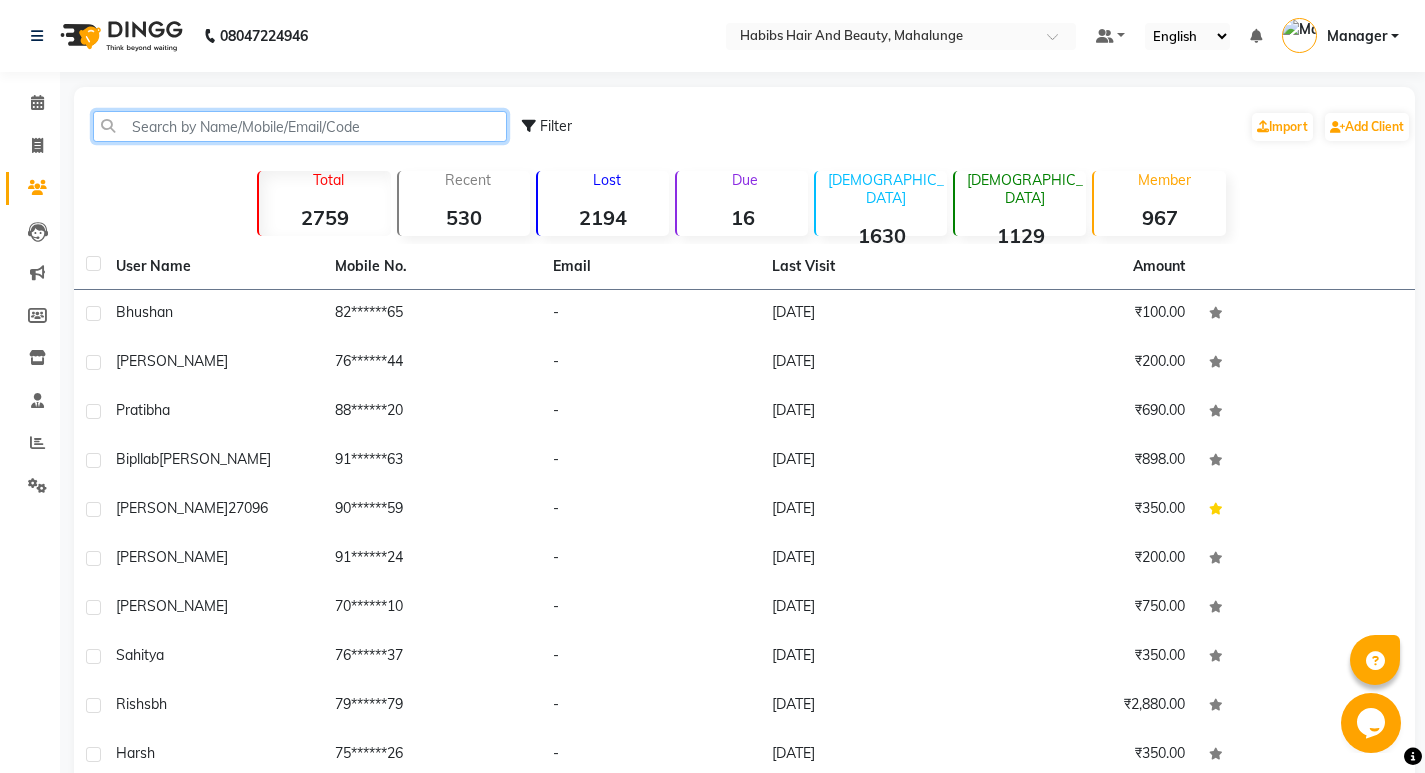 type on "9" 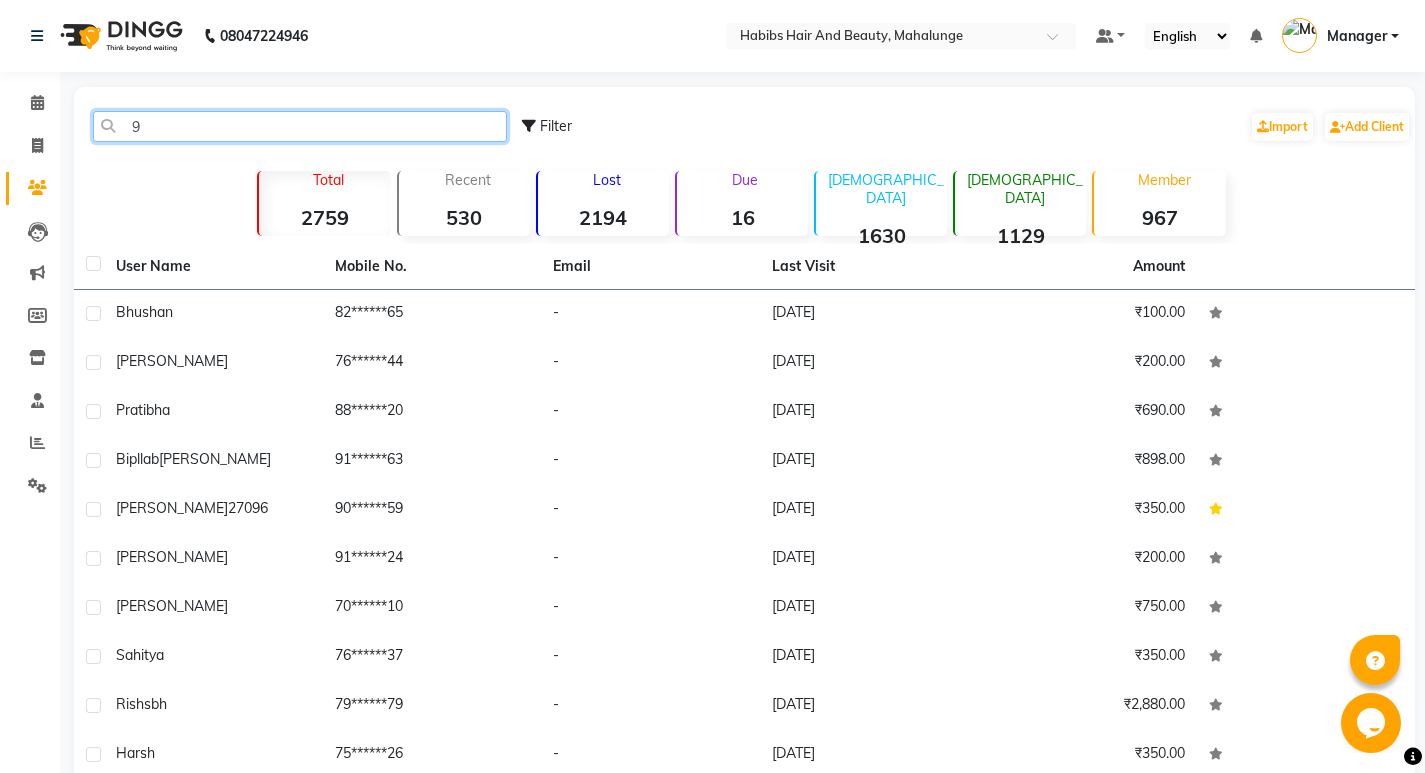 type 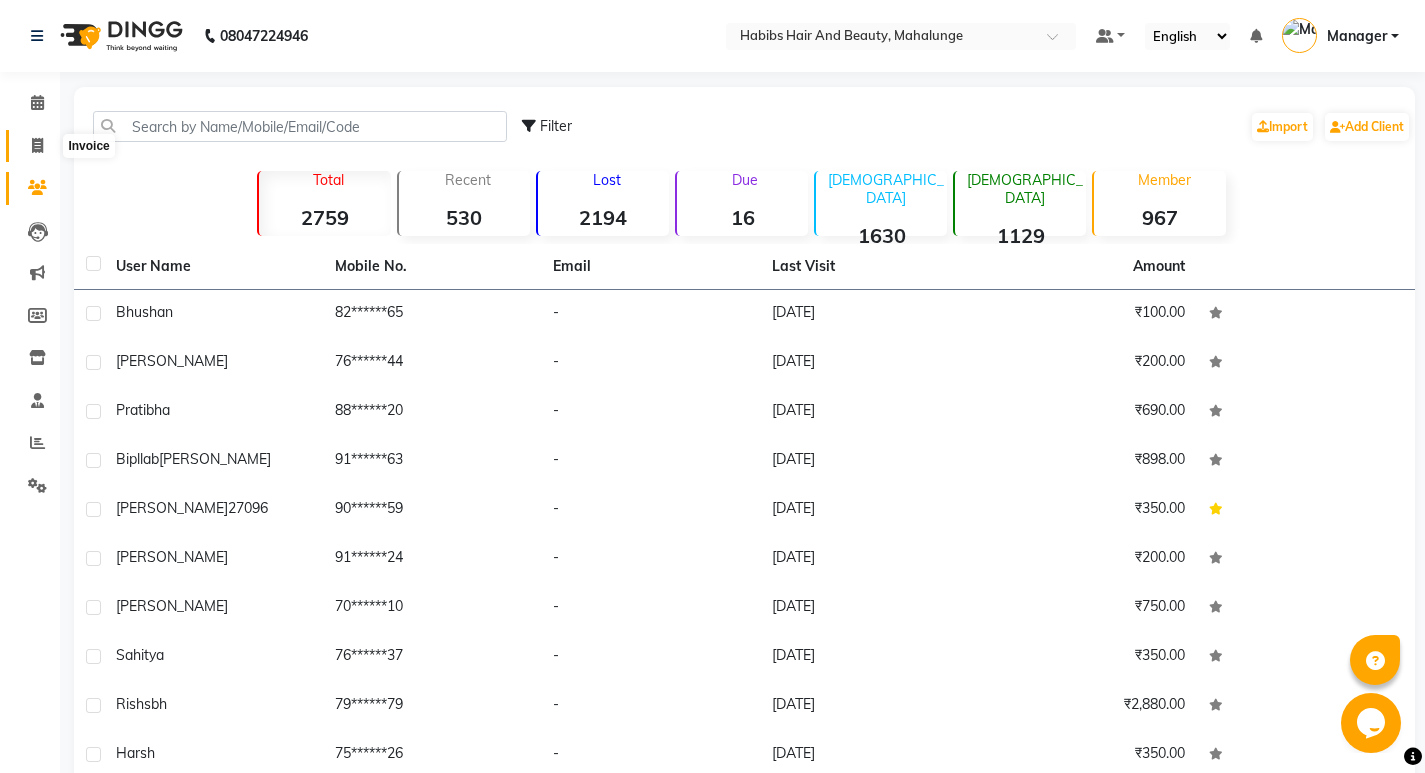 click 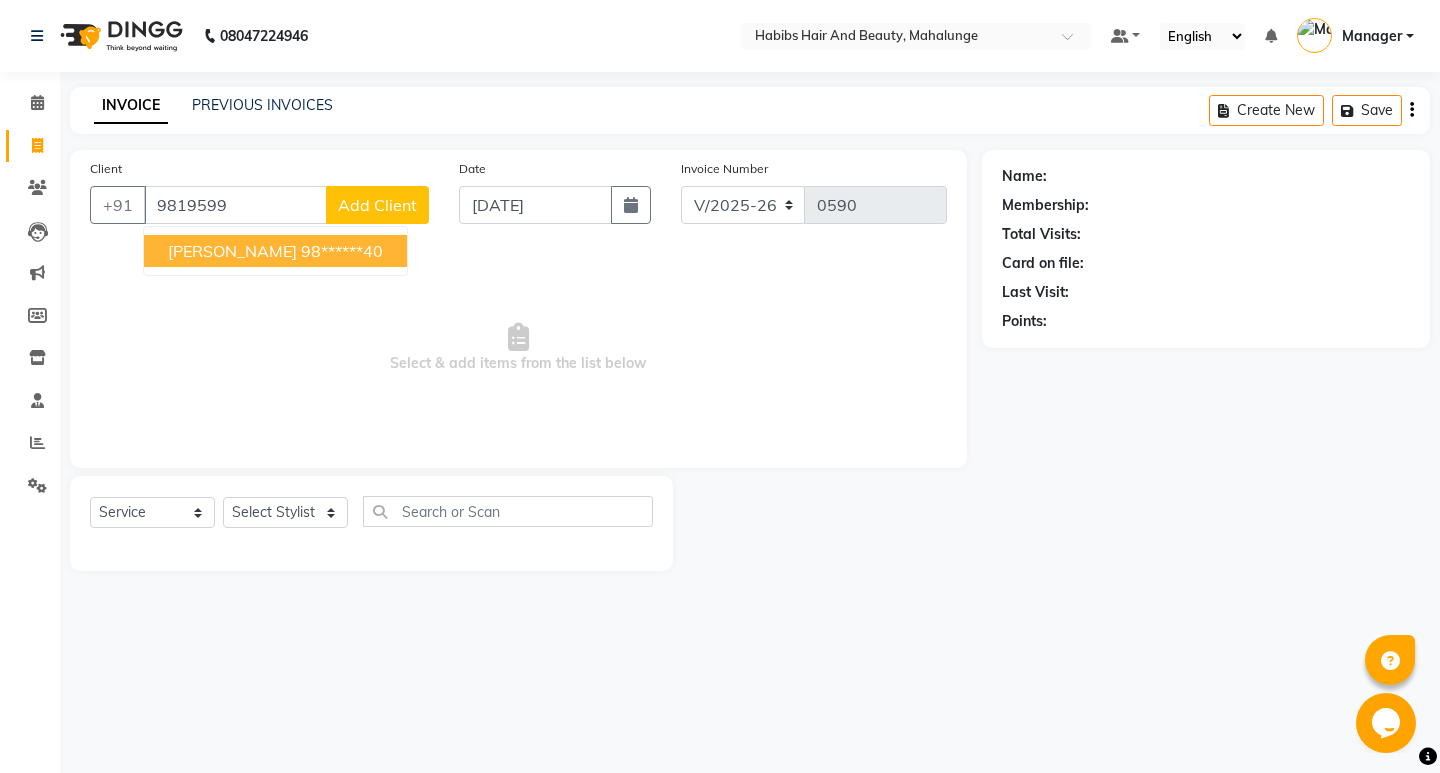 click on "[PERSON_NAME]  98******40" at bounding box center [275, 251] 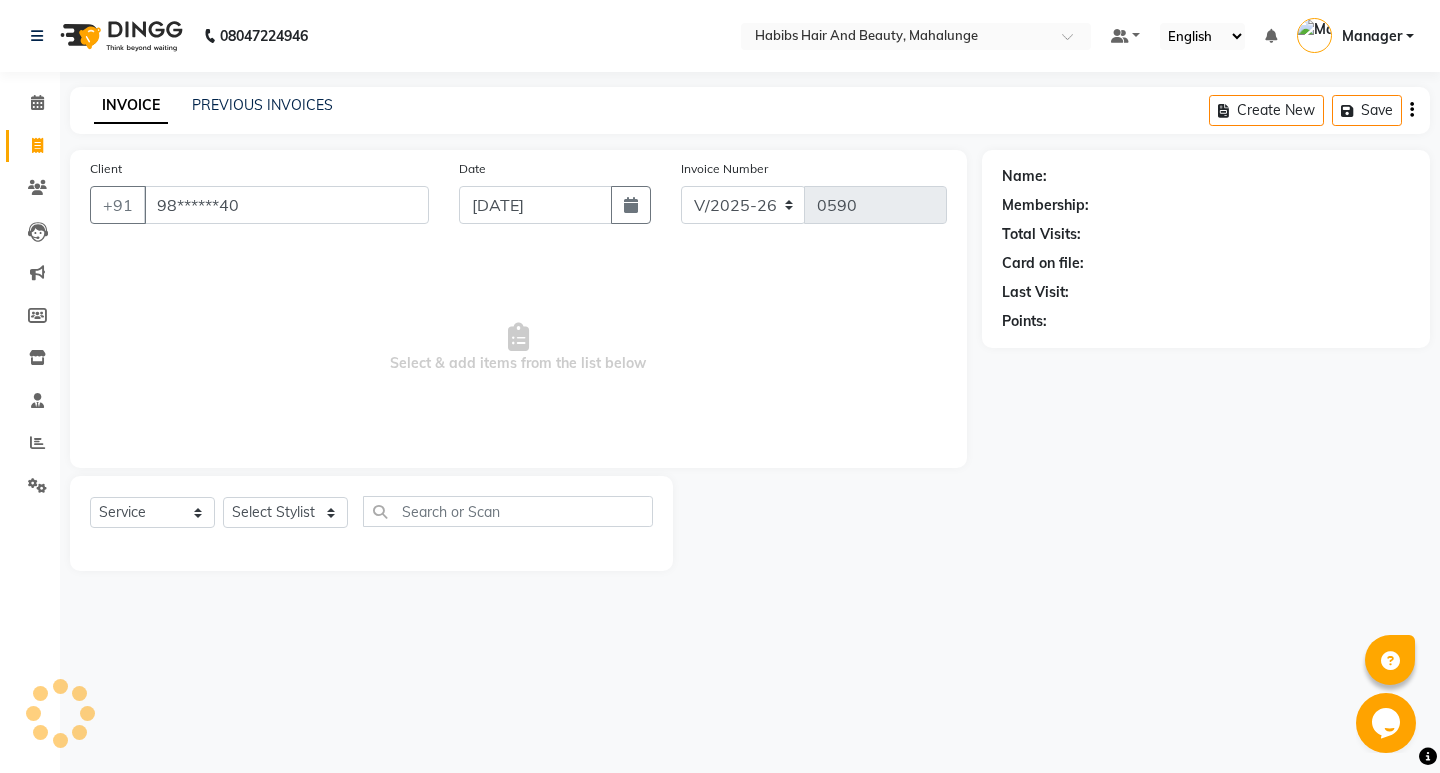 type on "98******40" 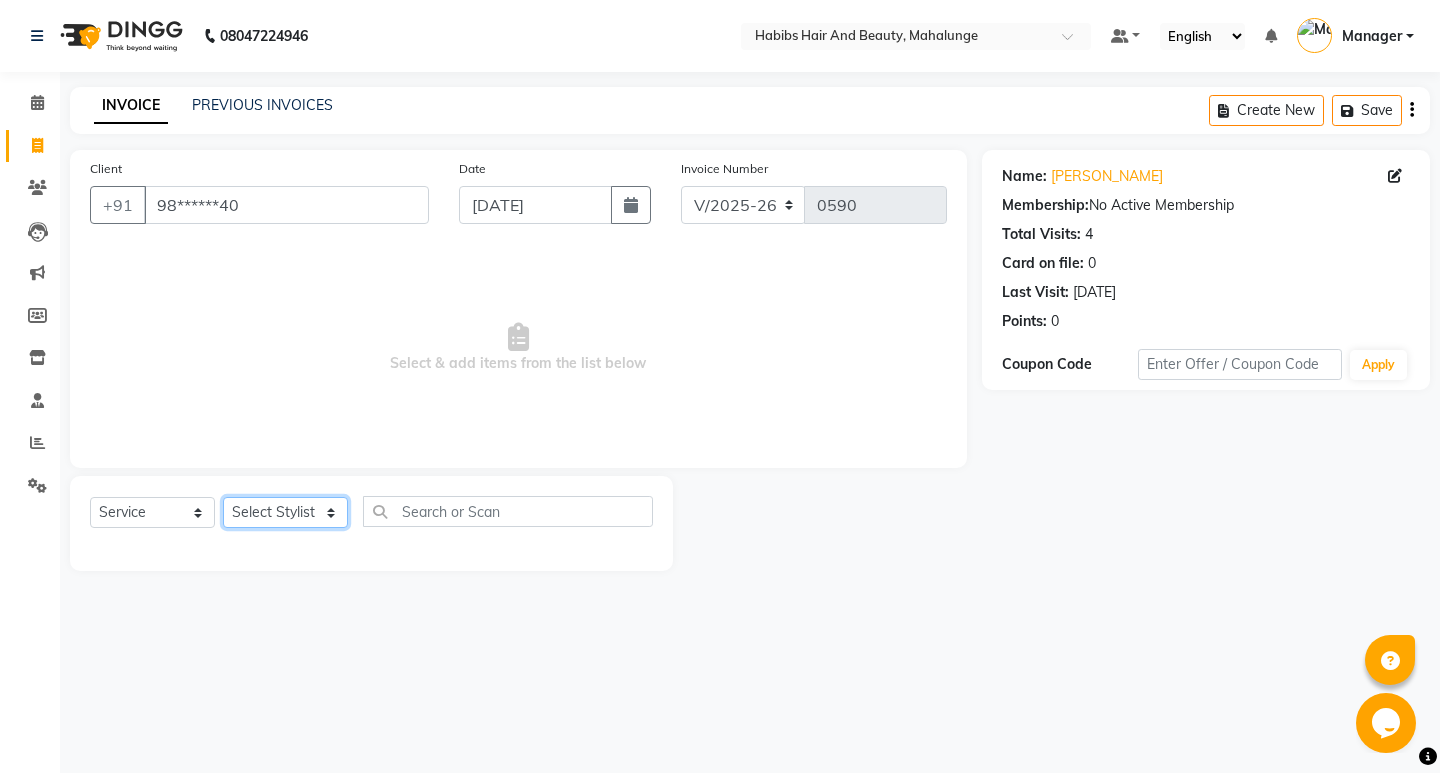 click on "Select Stylist [PERSON_NAME] [PERSON_NAME] [PERSON_NAME] [PERSON_NAME] [PERSON_NAME] mahi  Manager [PERSON_NAME] [PERSON_NAME] Mane [PERSON_NAME] [PERSON_NAME] [PERSON_NAME] sumit [PERSON_NAME]" 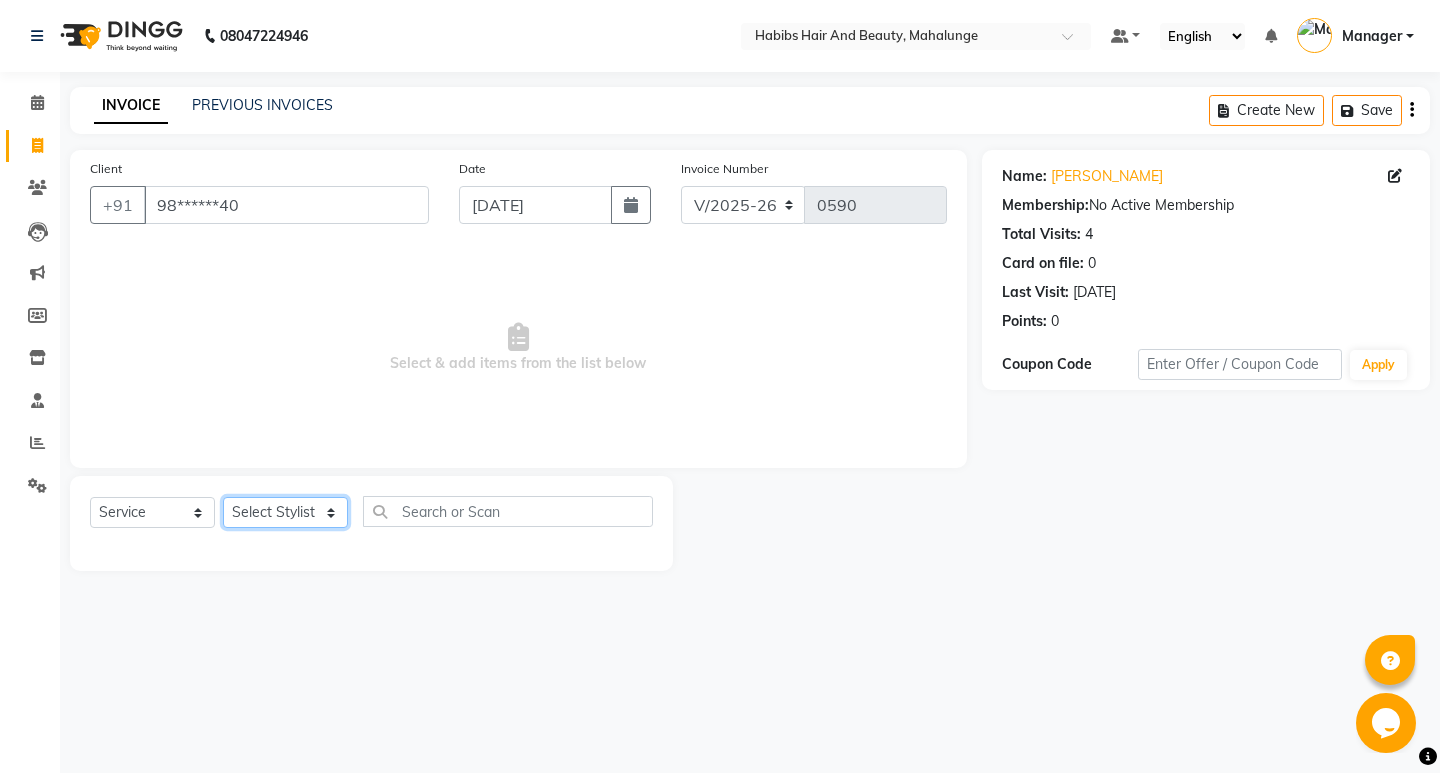 select on "57198" 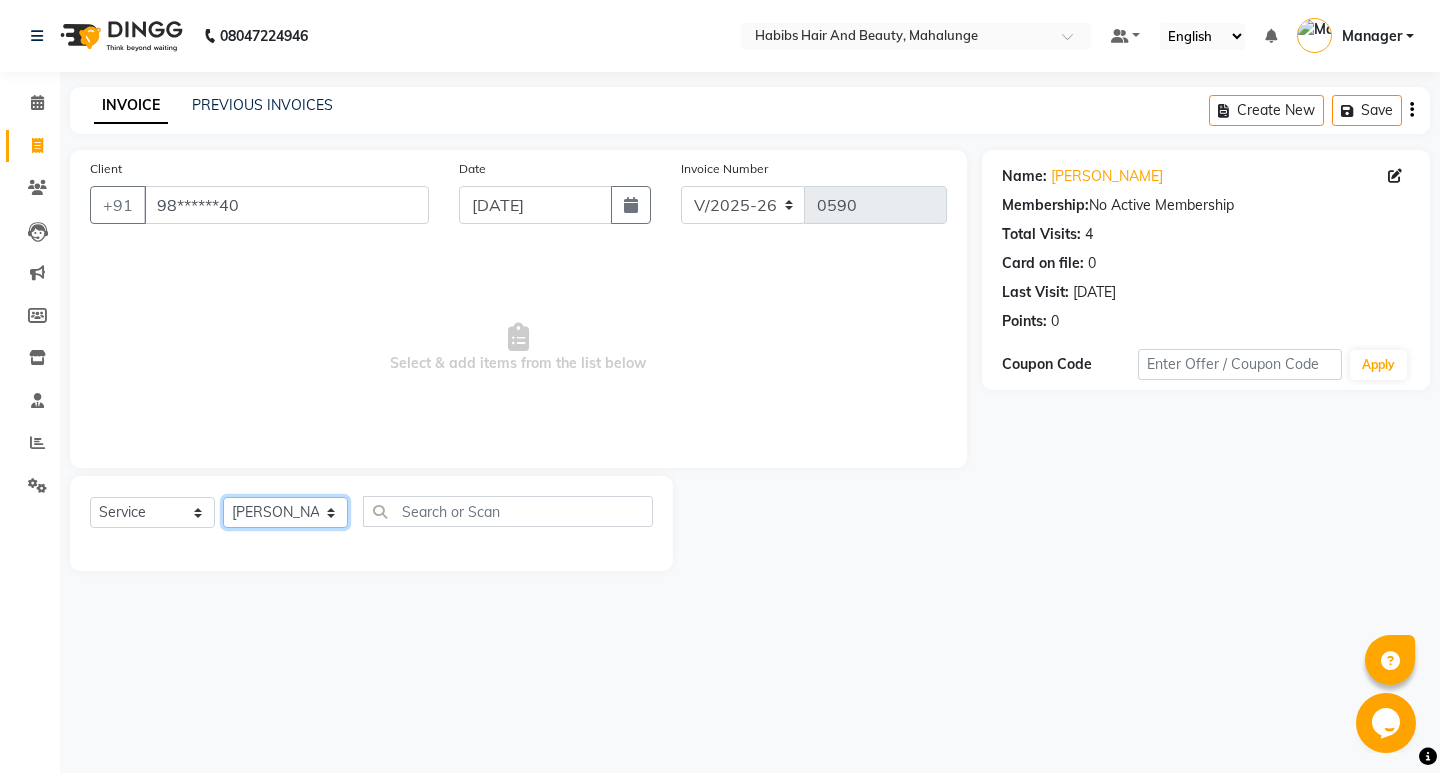 click on "Select Stylist [PERSON_NAME] [PERSON_NAME] [PERSON_NAME] [PERSON_NAME] [PERSON_NAME] mahi  Manager [PERSON_NAME] [PERSON_NAME] Mane [PERSON_NAME] [PERSON_NAME] [PERSON_NAME] sumit [PERSON_NAME]" 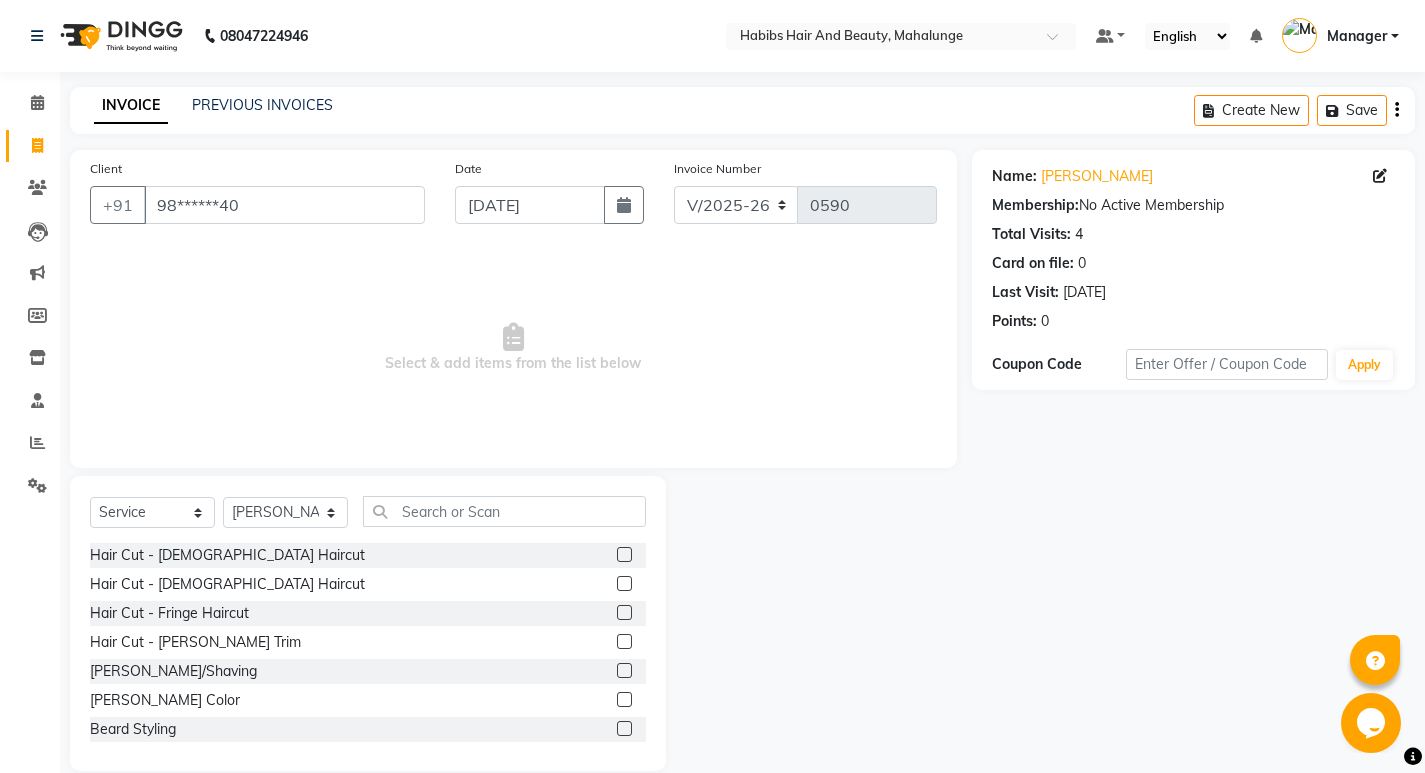 click 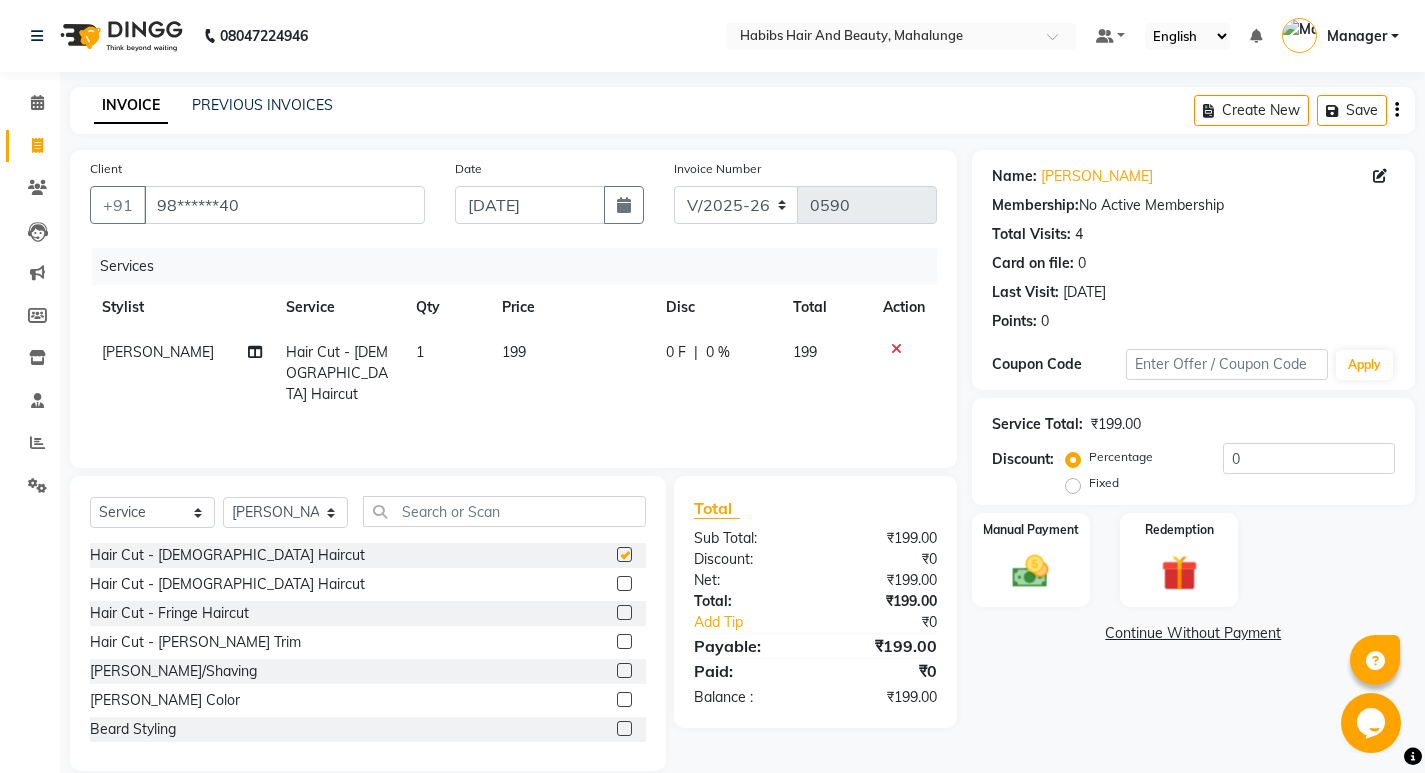 checkbox on "false" 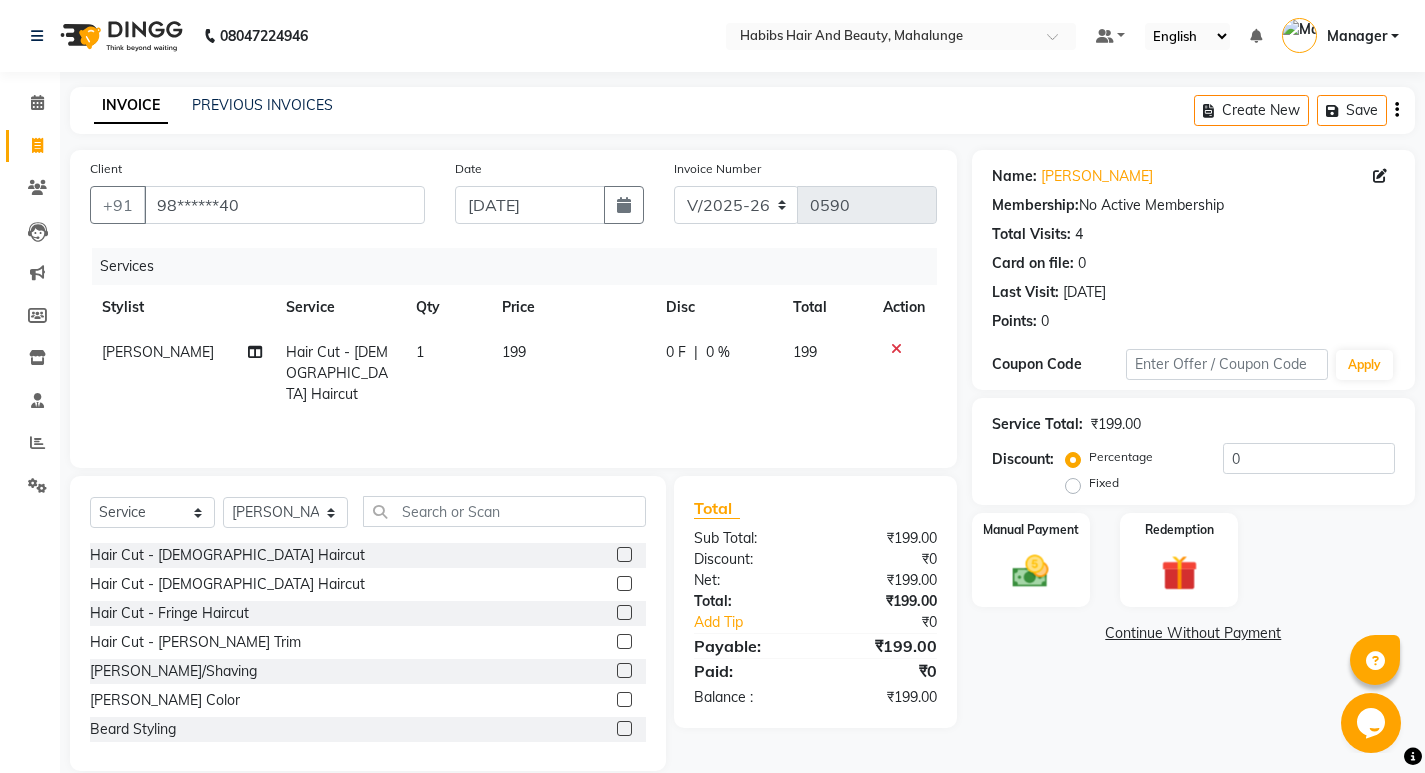 click on "199" 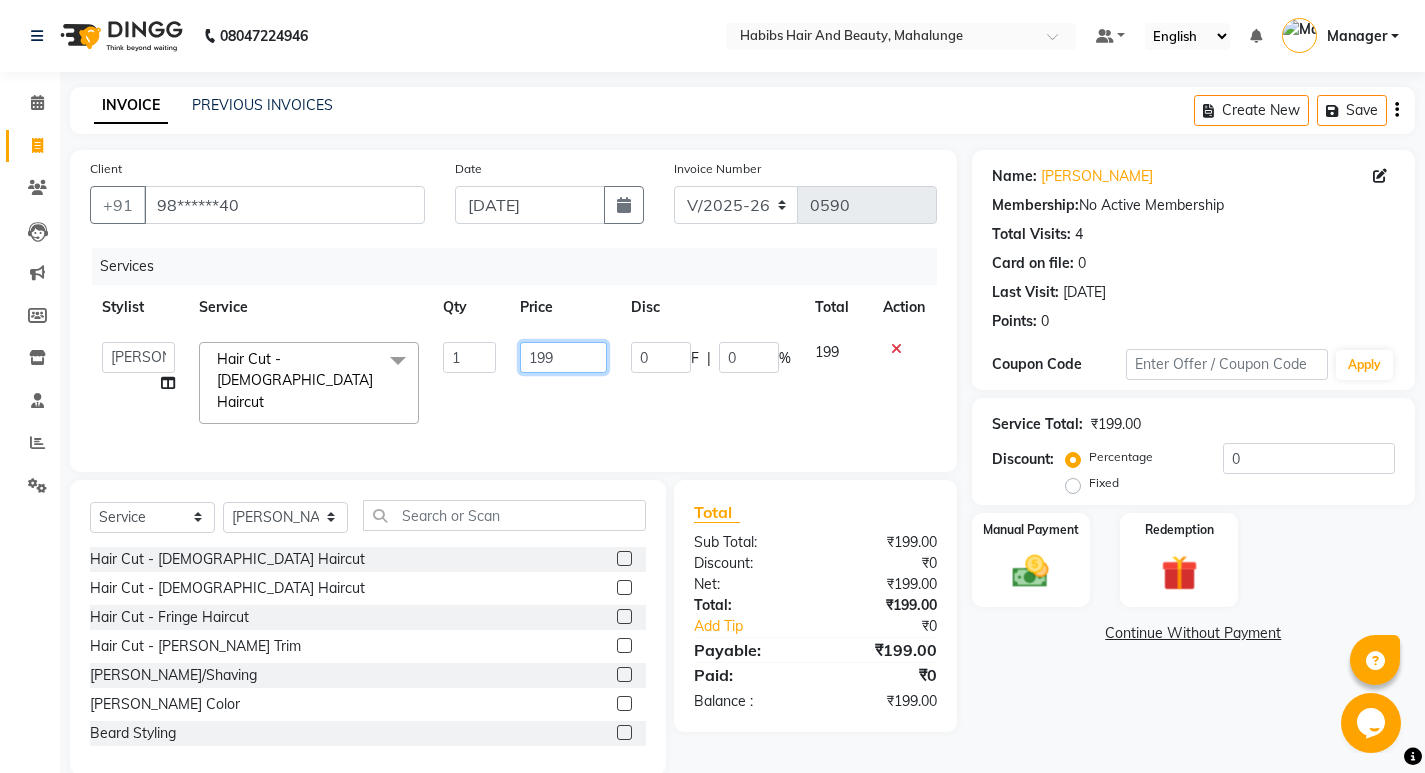 click on "199" 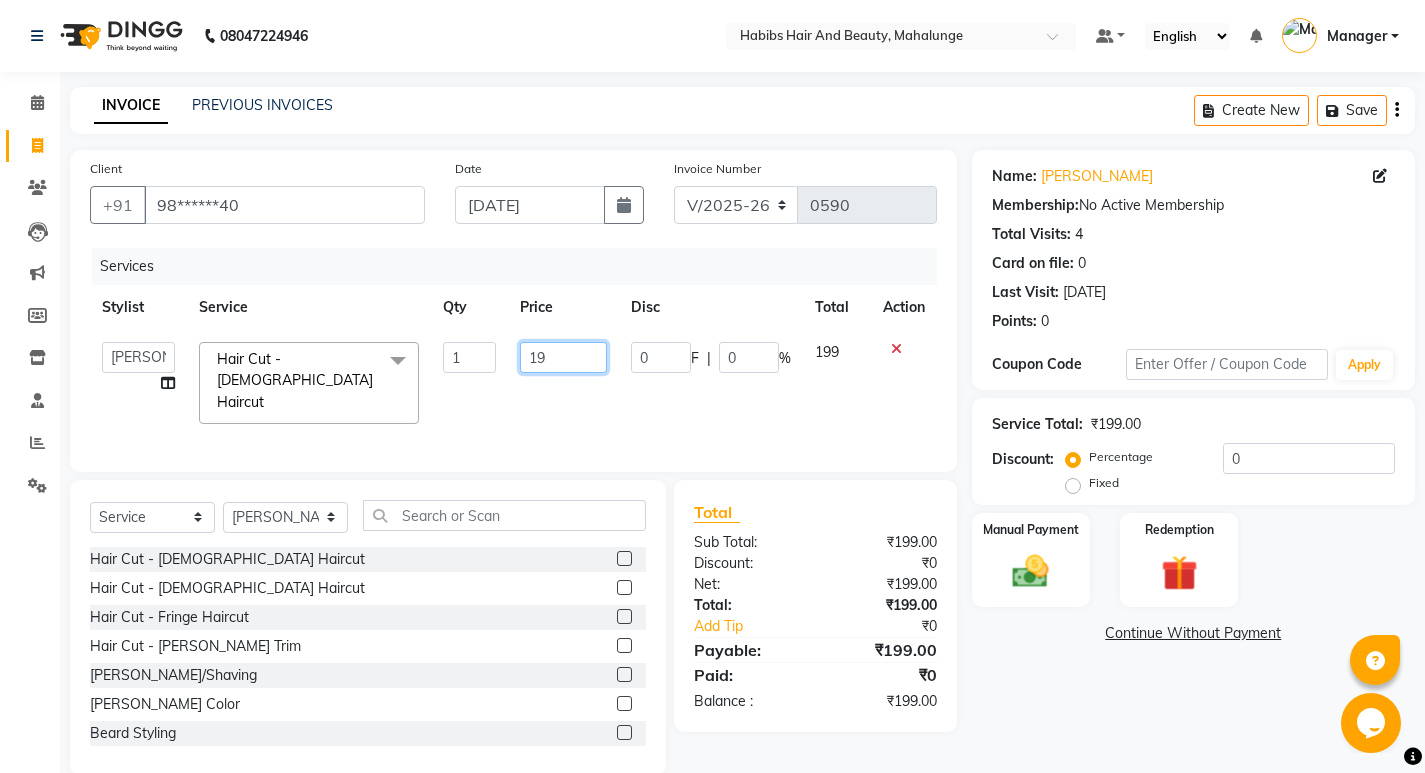 type on "1" 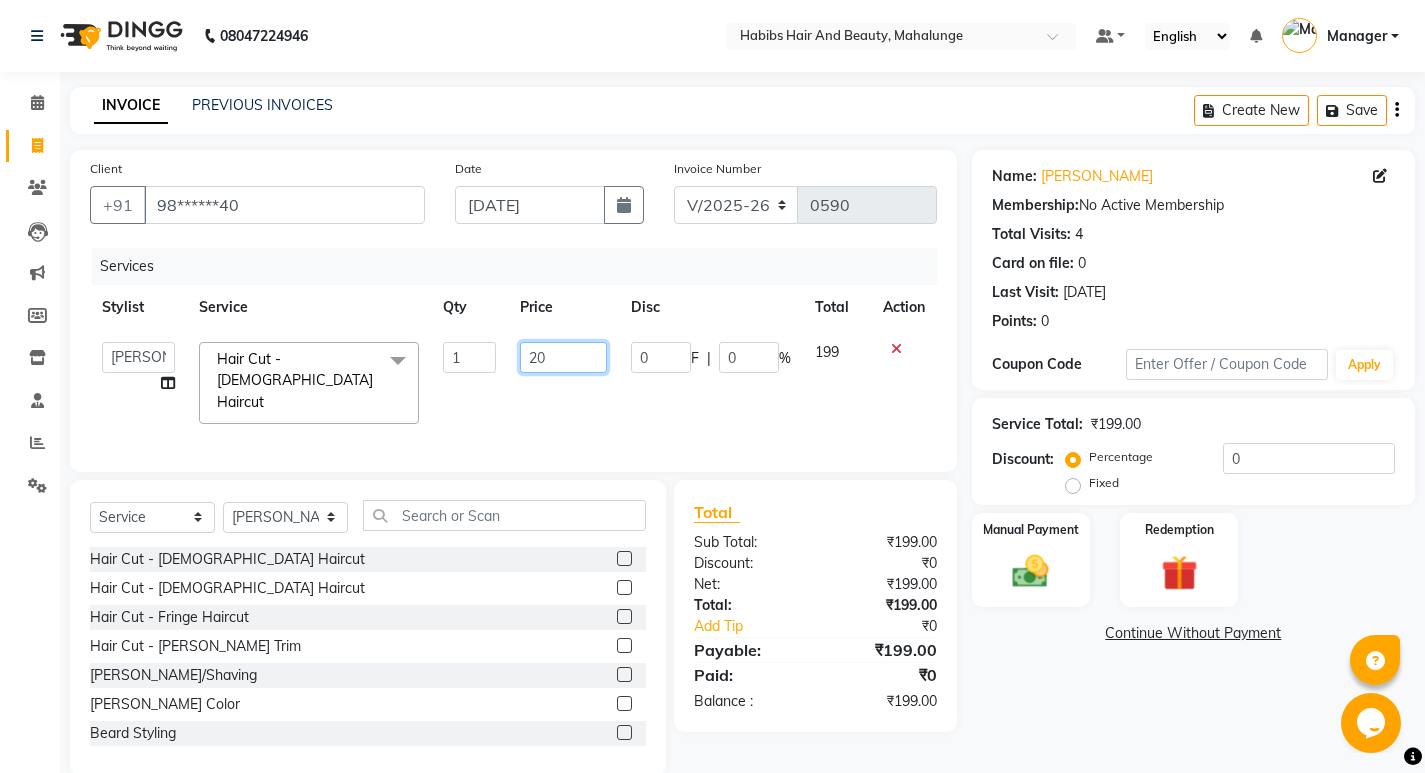 type on "200" 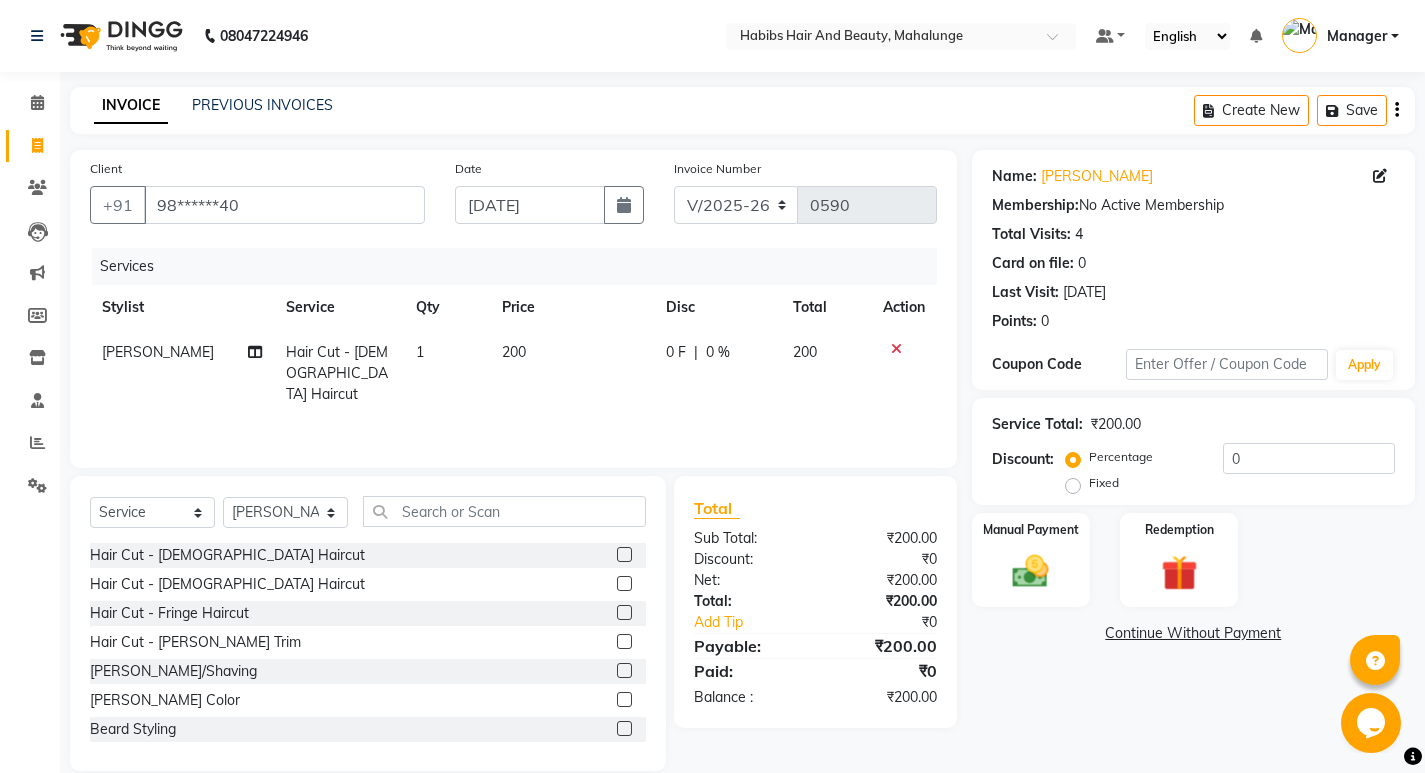 click on "Services Stylist Service Qty Price Disc Total Action [PERSON_NAME] Hair Cut - [DEMOGRAPHIC_DATA] Haircut 1 200 0 F | 0 % 200" 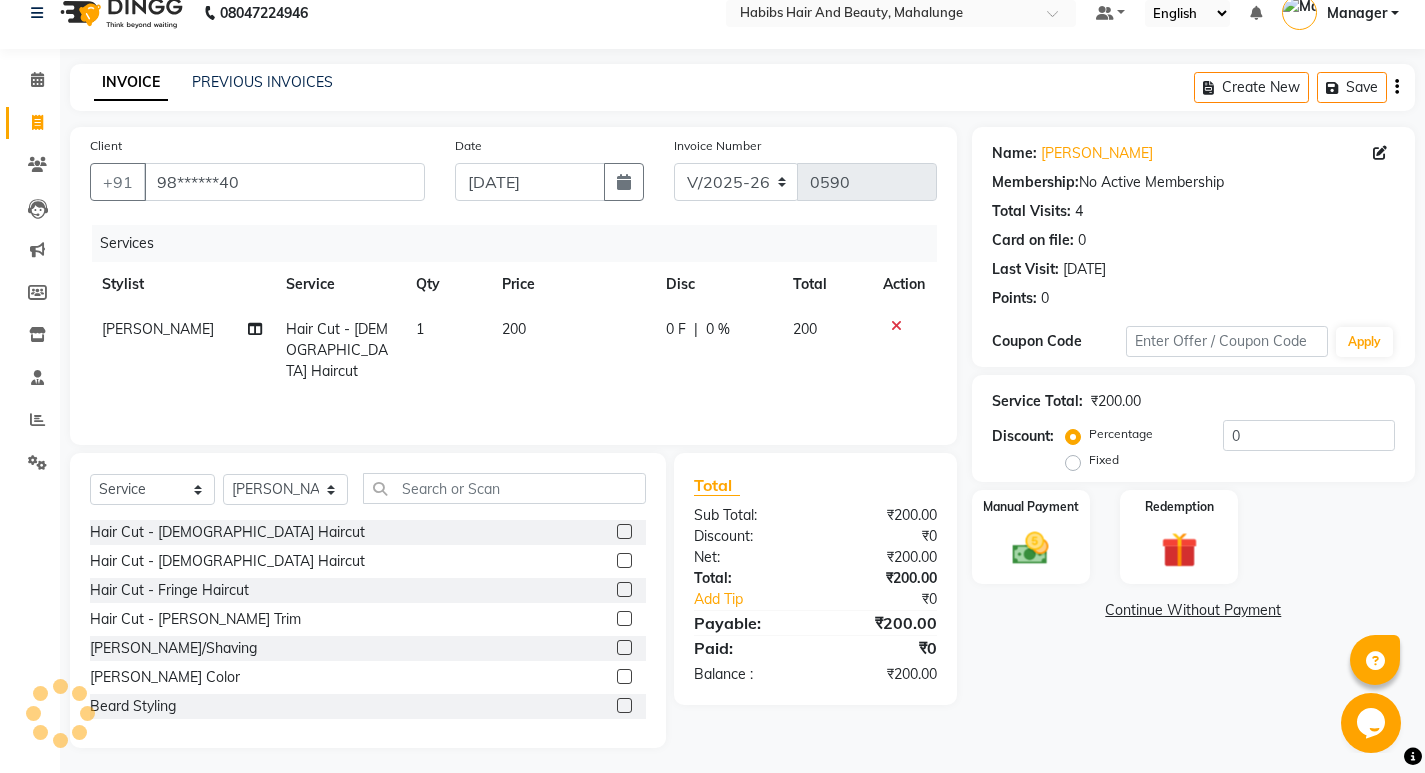 scroll, scrollTop: 28, scrollLeft: 0, axis: vertical 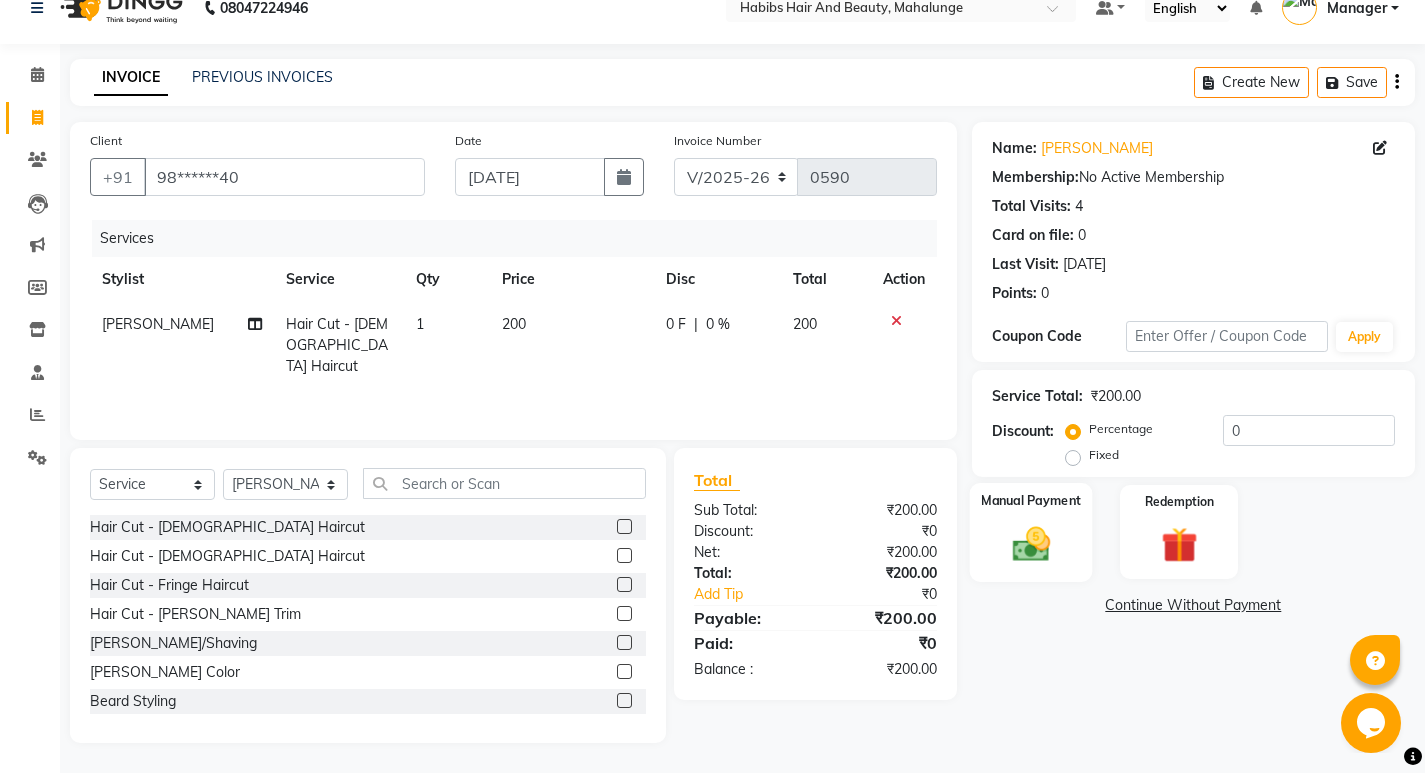 click 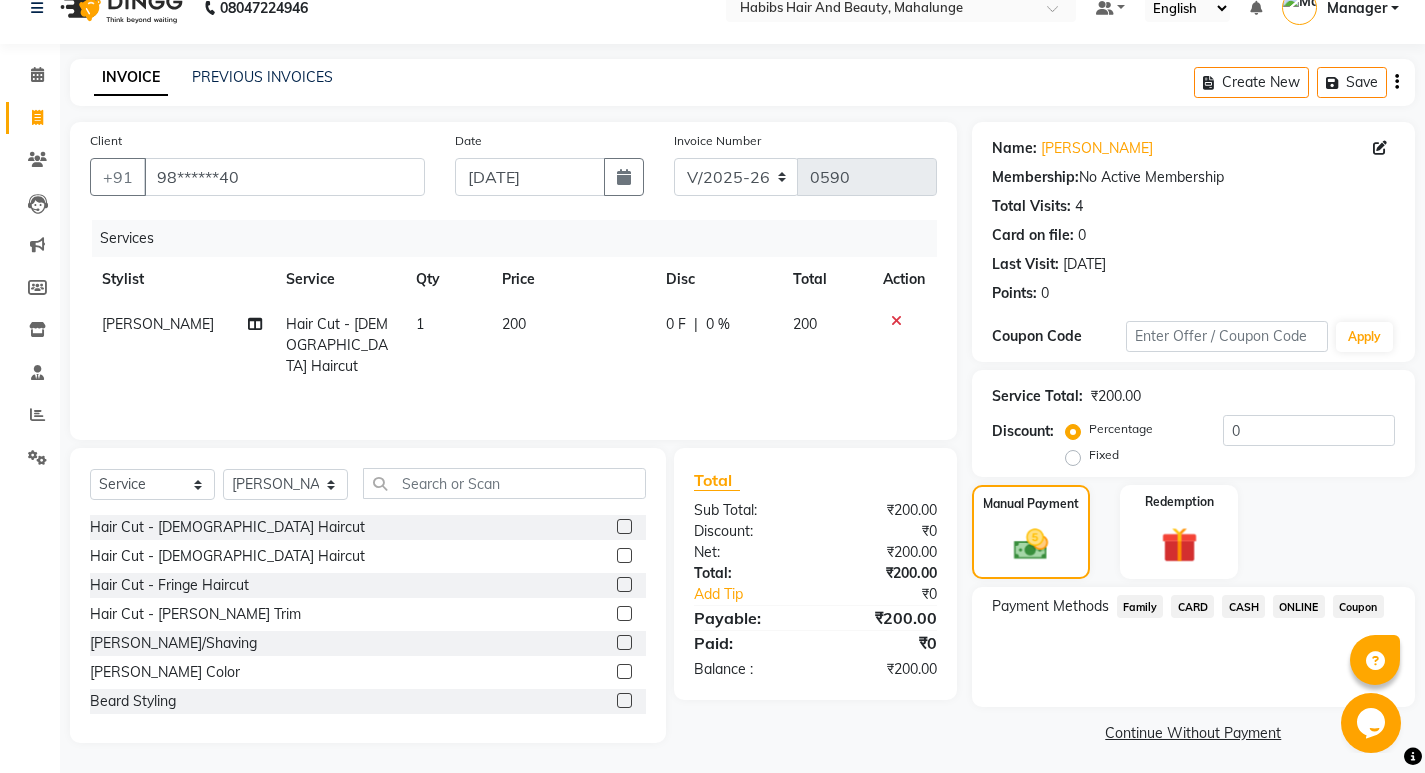 click on "ONLINE" 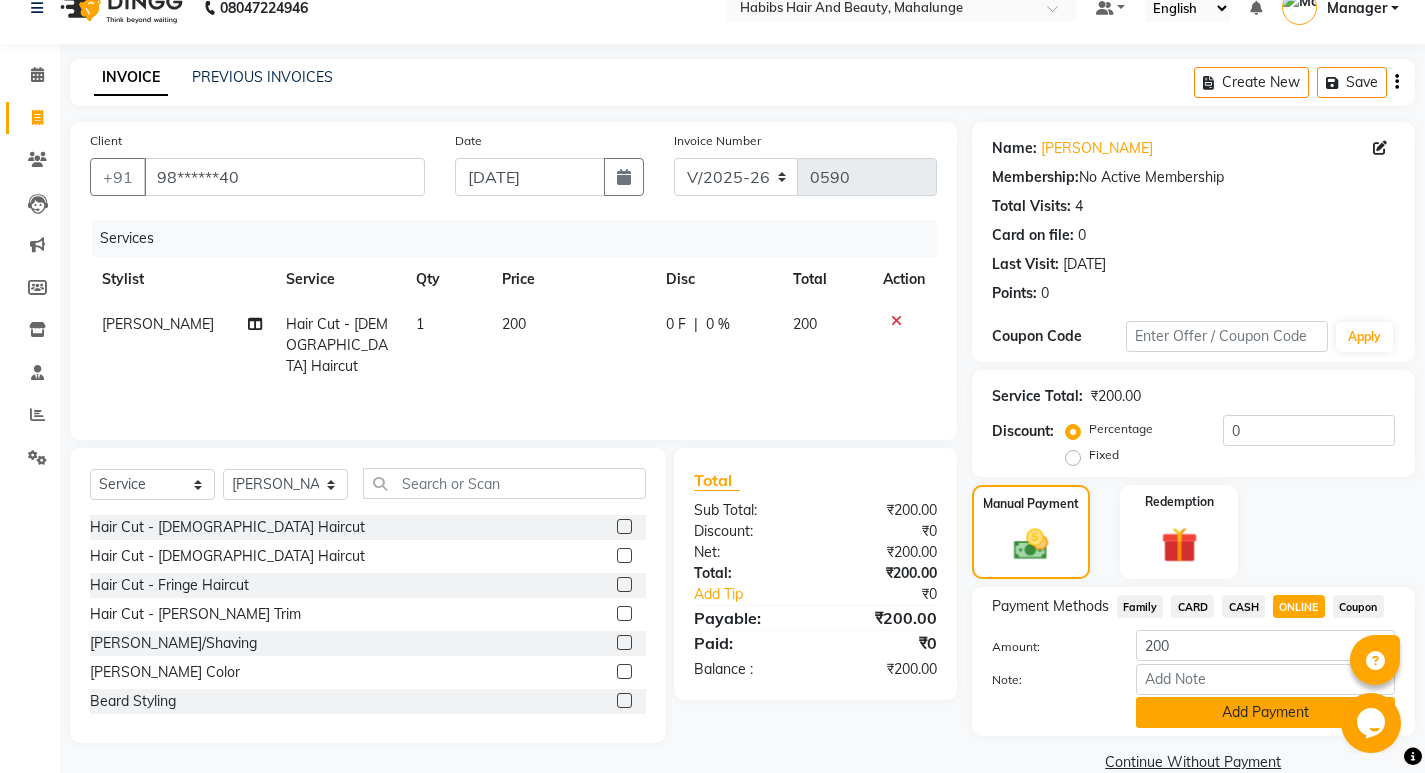 click on "Add Payment" 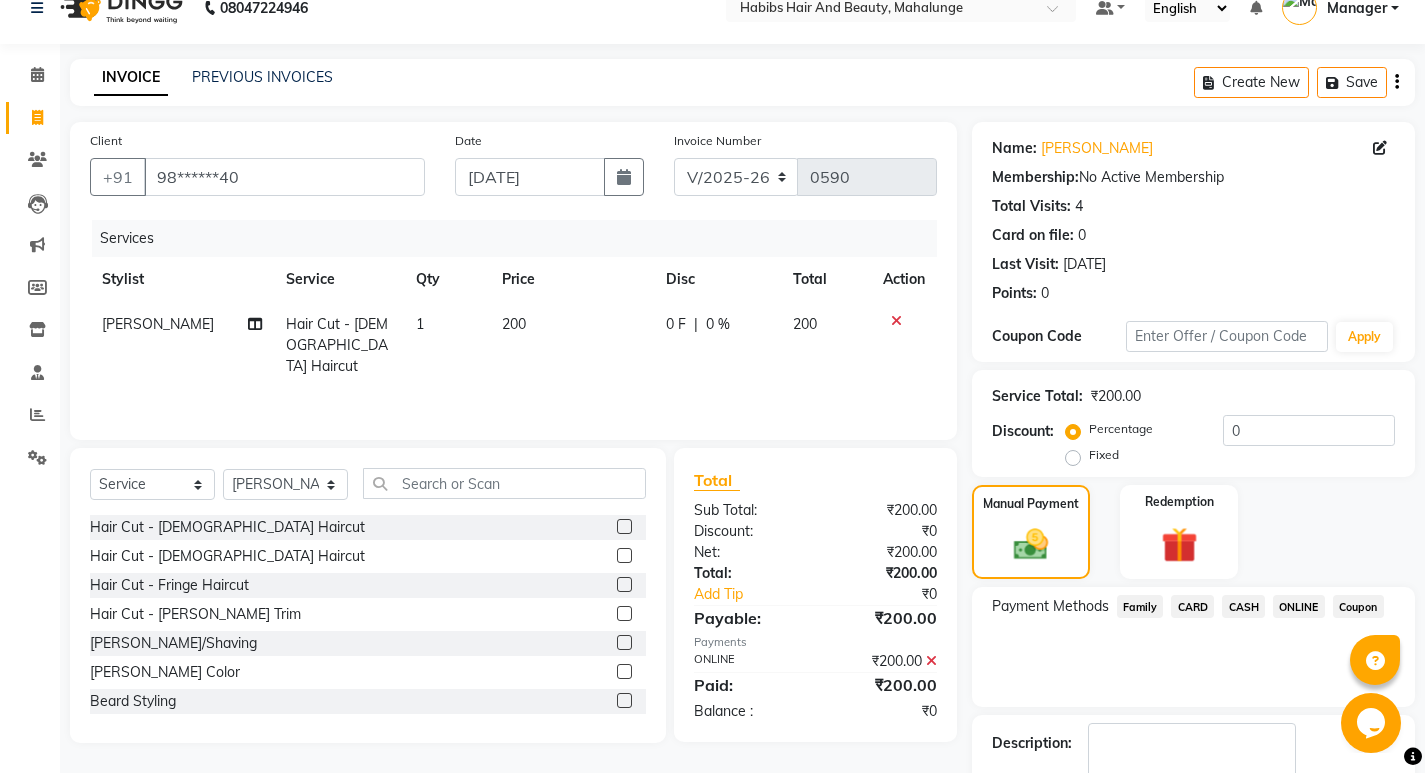 scroll, scrollTop: 146, scrollLeft: 0, axis: vertical 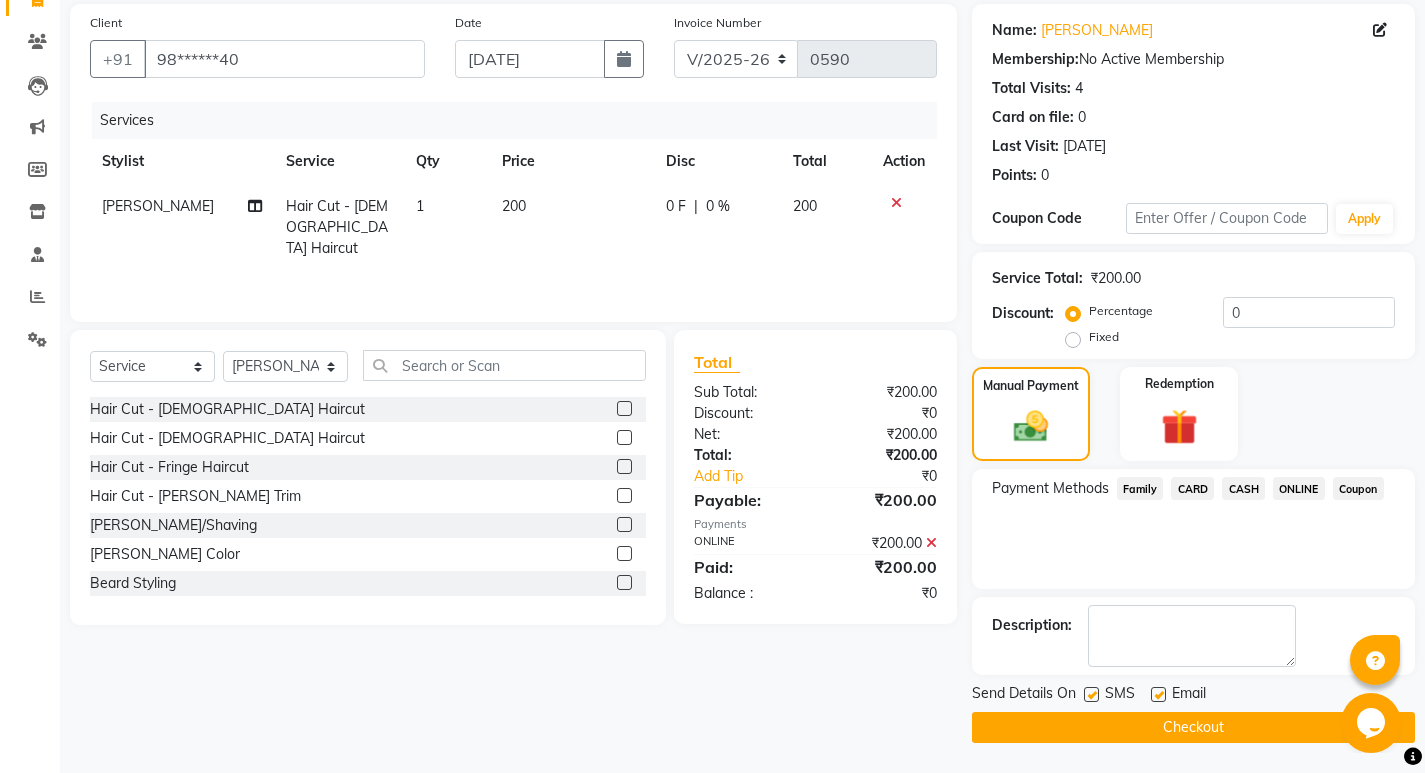 click 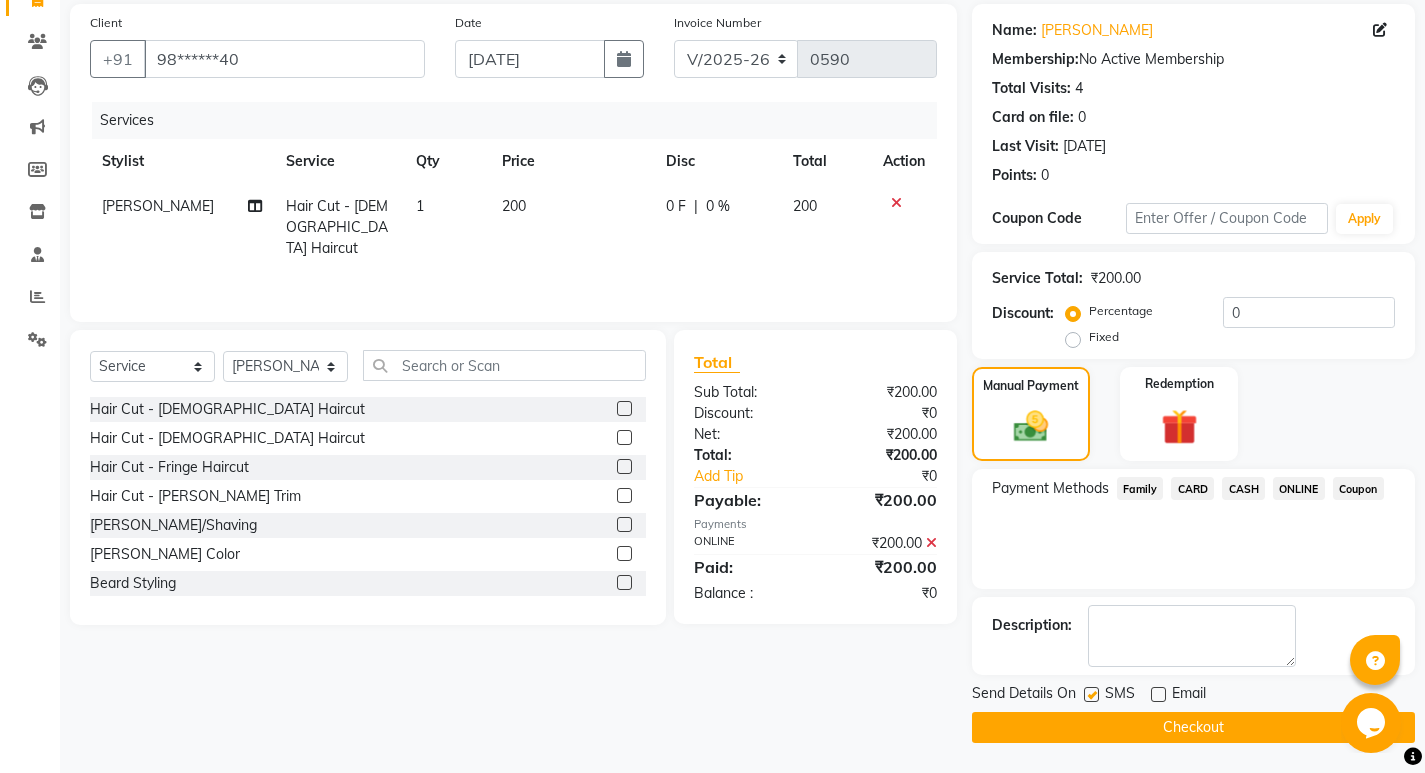 click 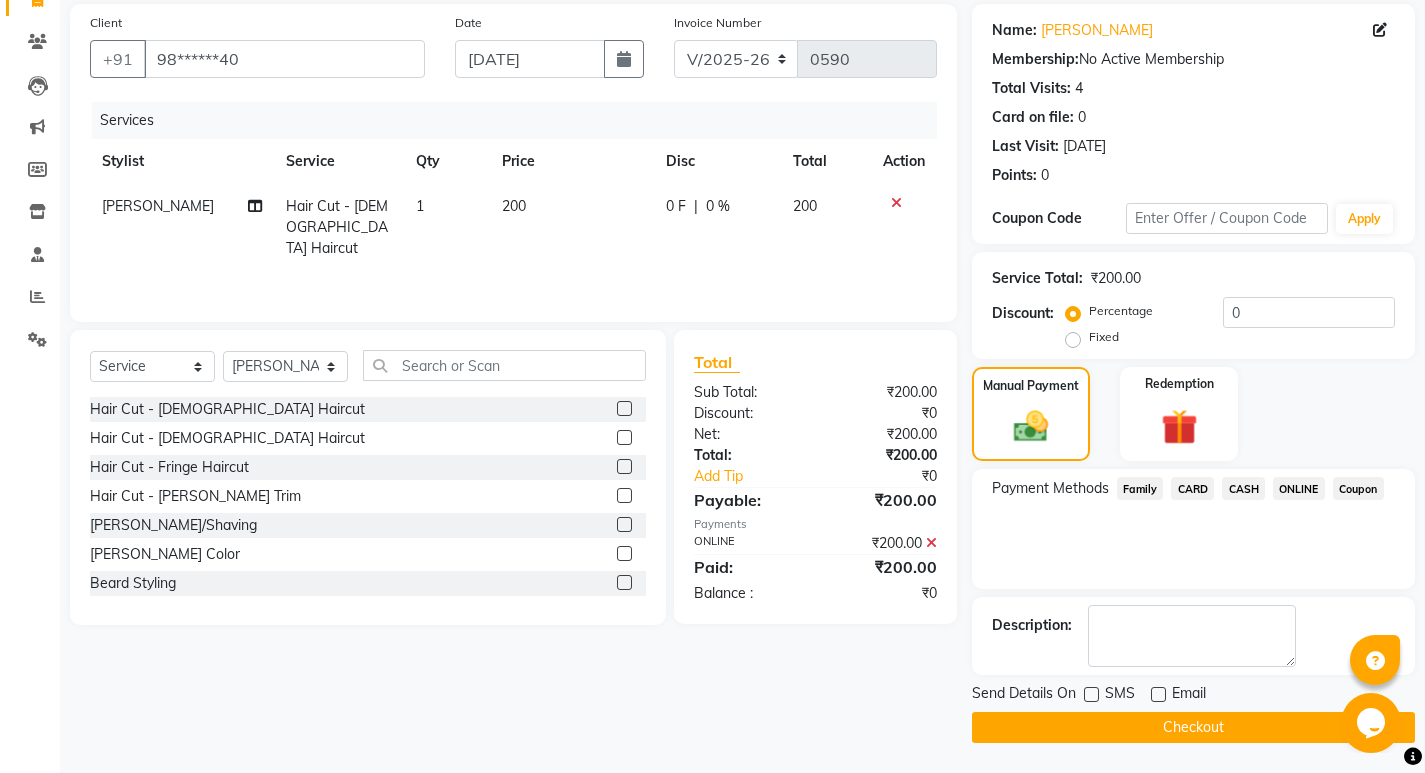 click on "Checkout" 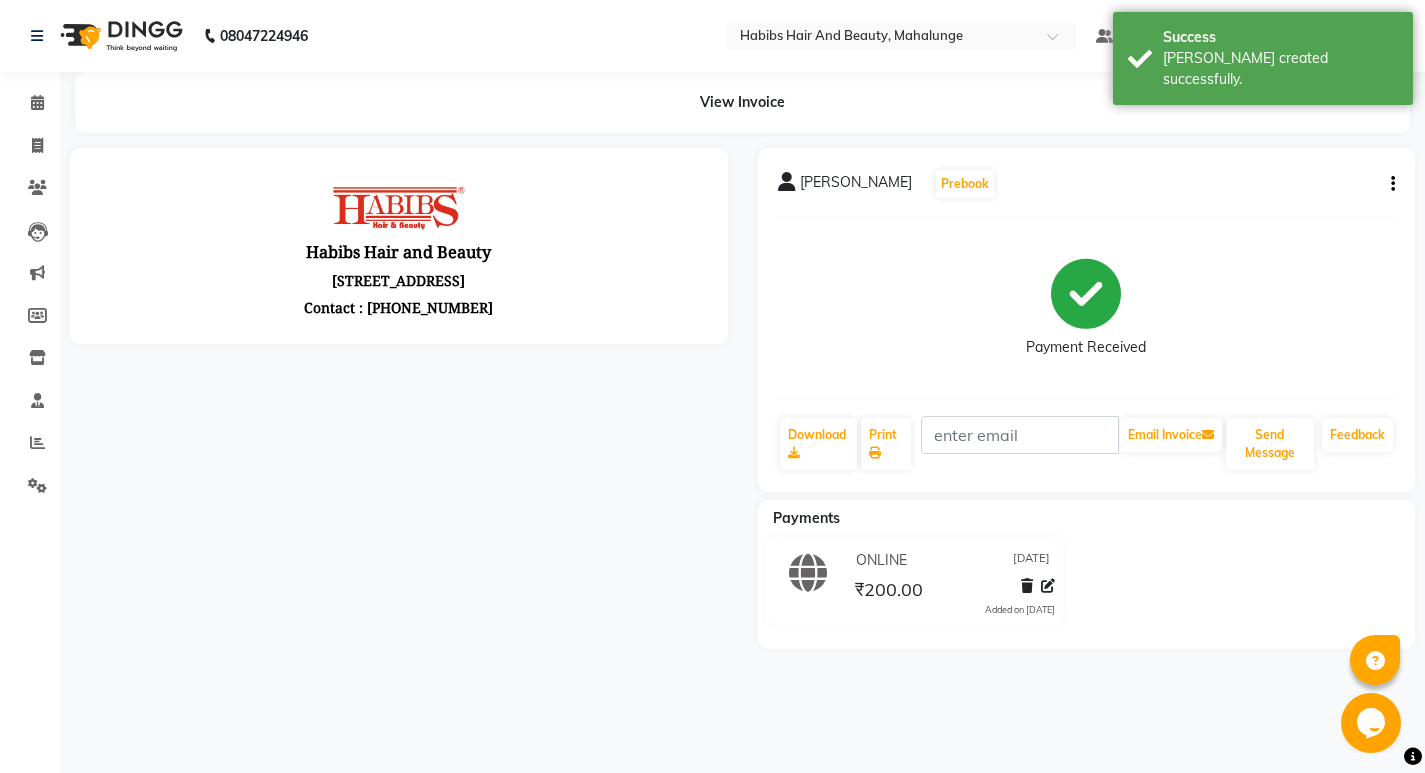 scroll, scrollTop: 0, scrollLeft: 0, axis: both 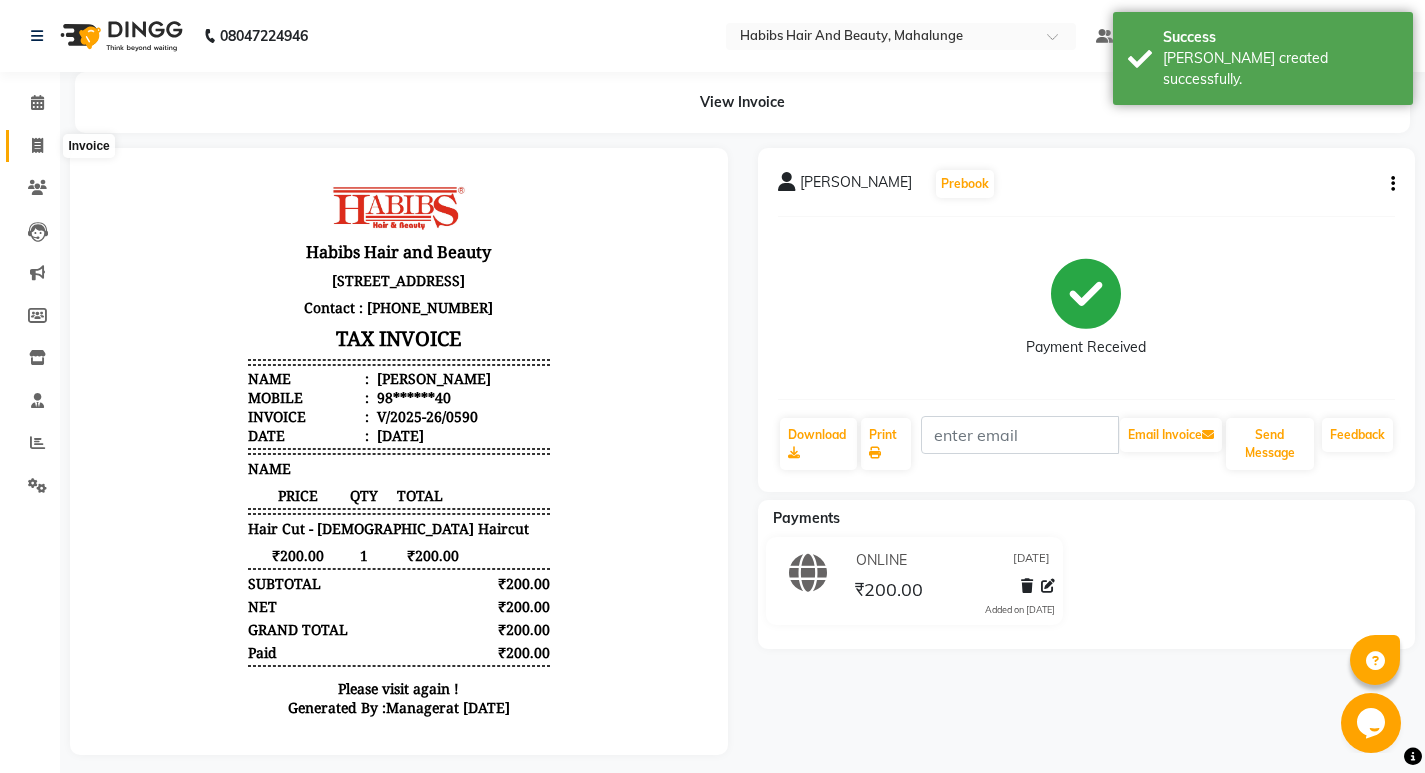 click 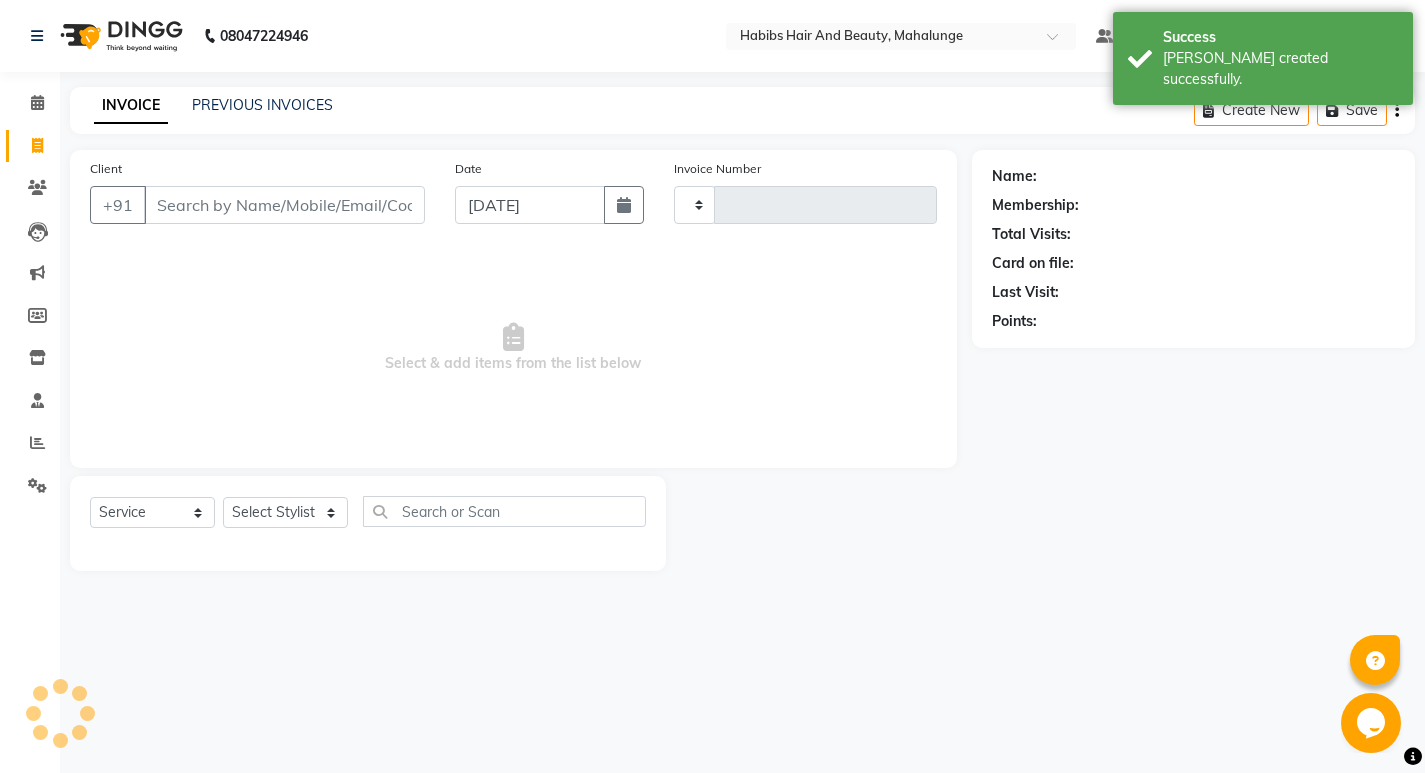 type on "0591" 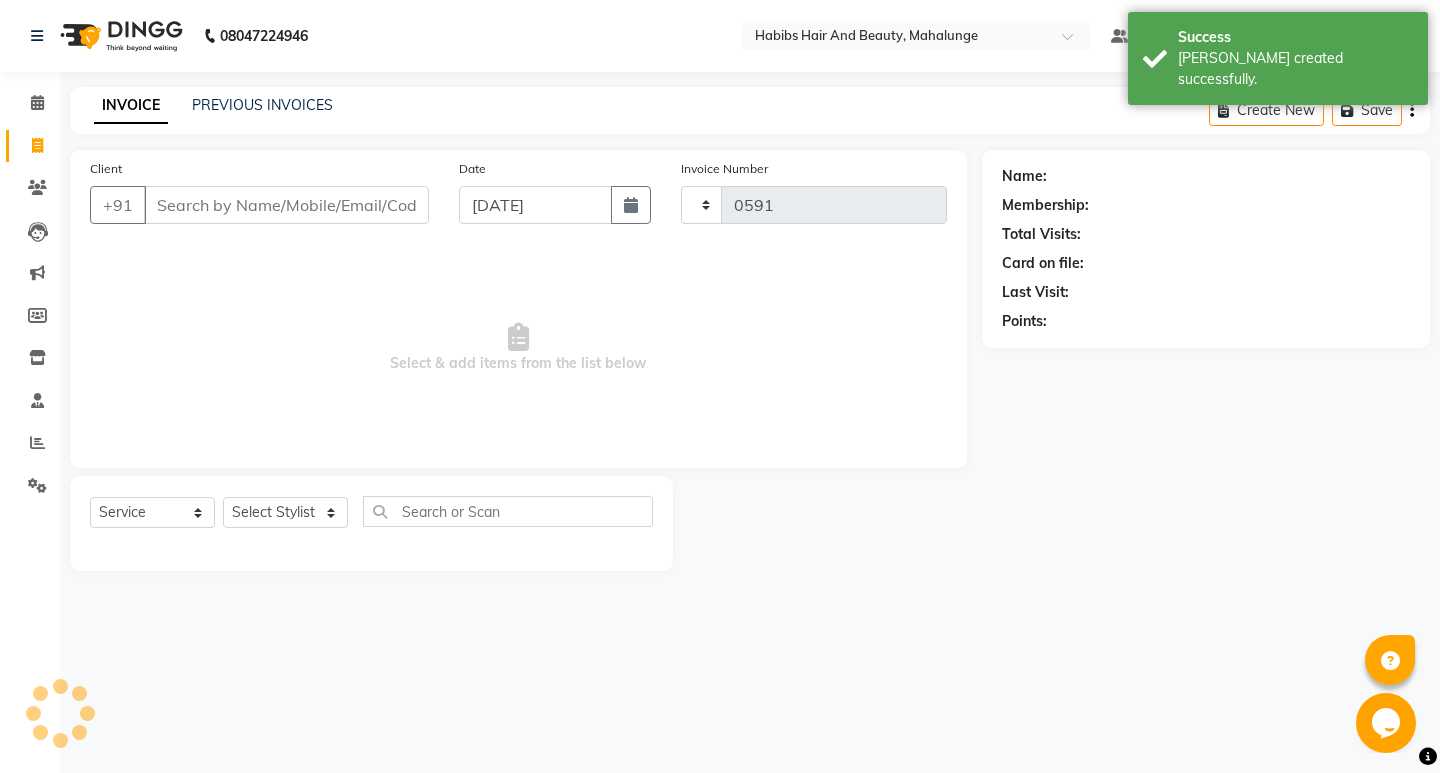 select on "6328" 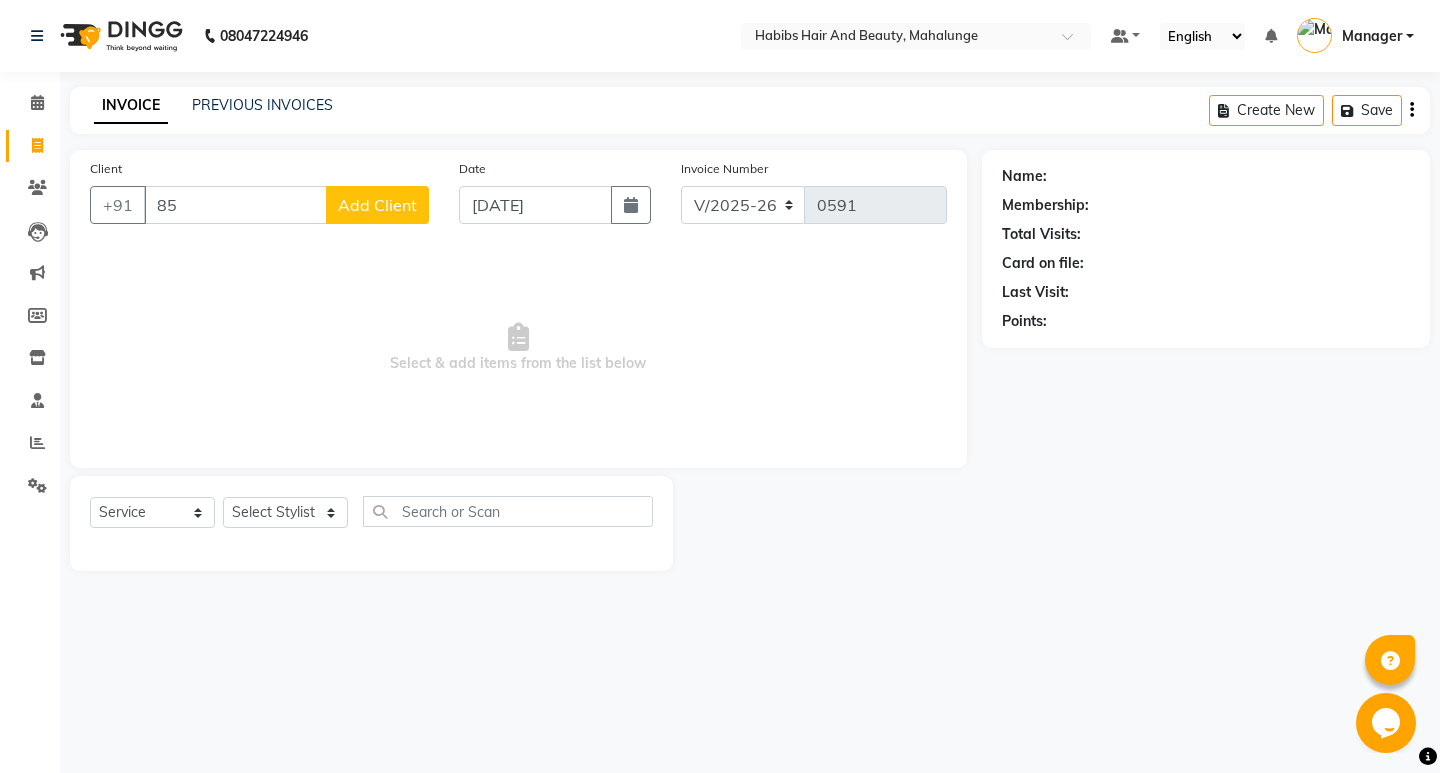 type on "8" 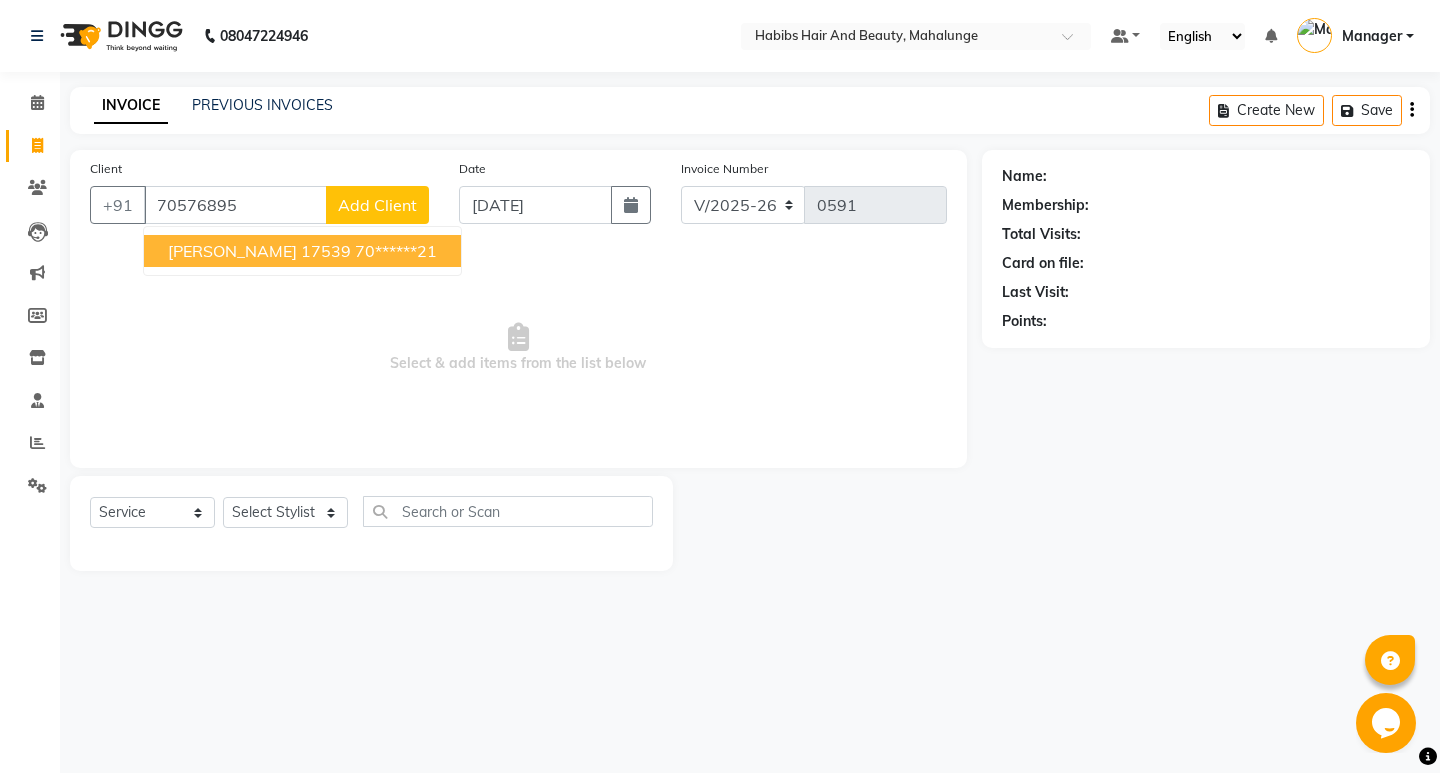click on "70******21" at bounding box center (396, 251) 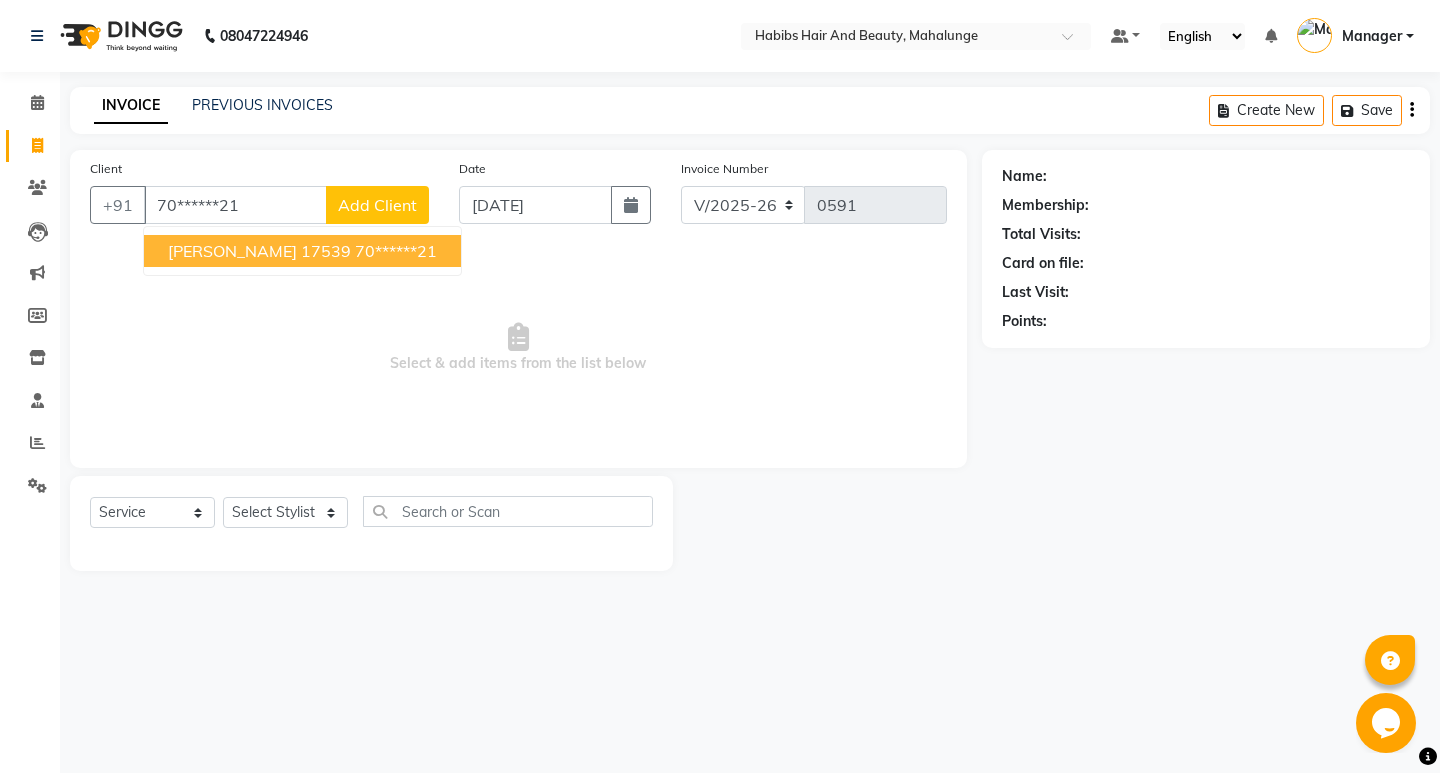 type on "70******21" 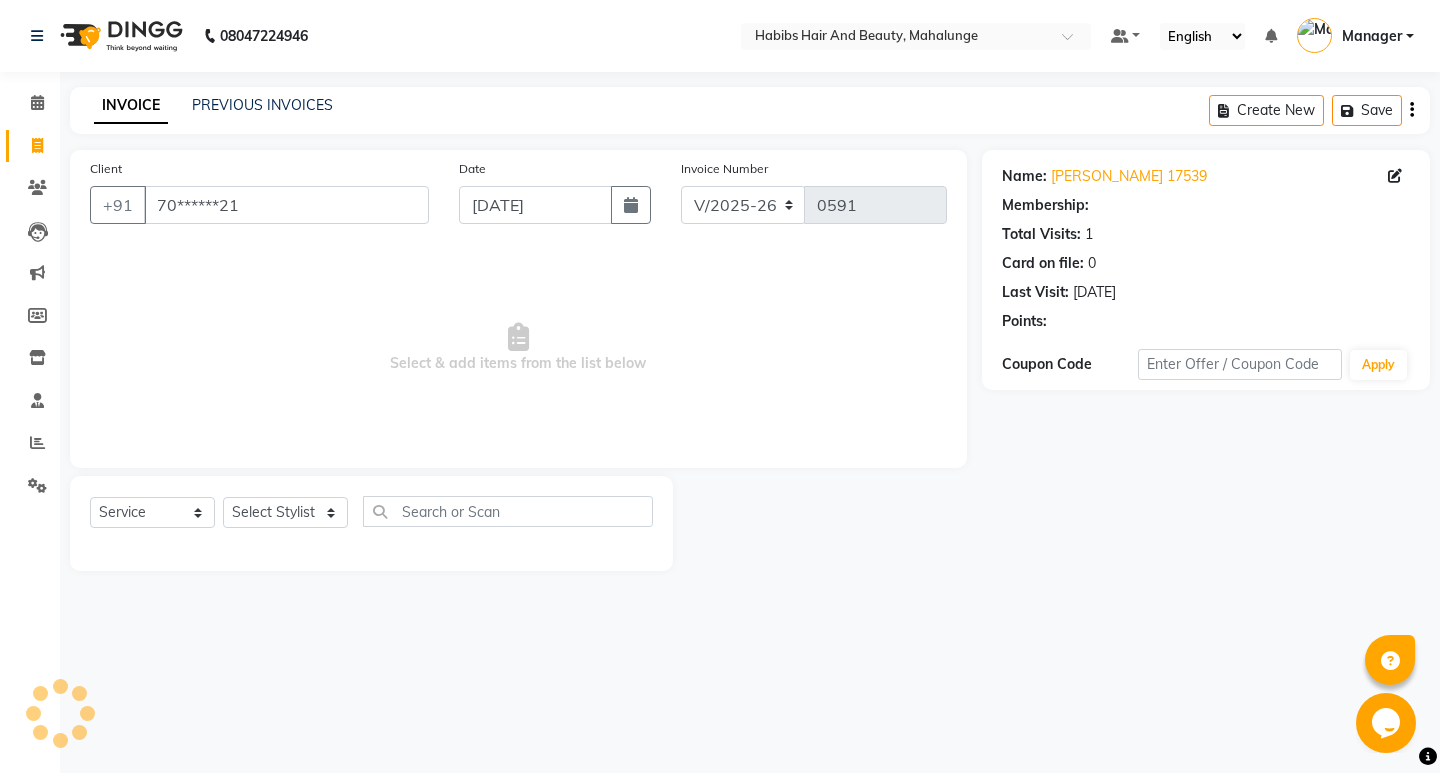 select on "1: Object" 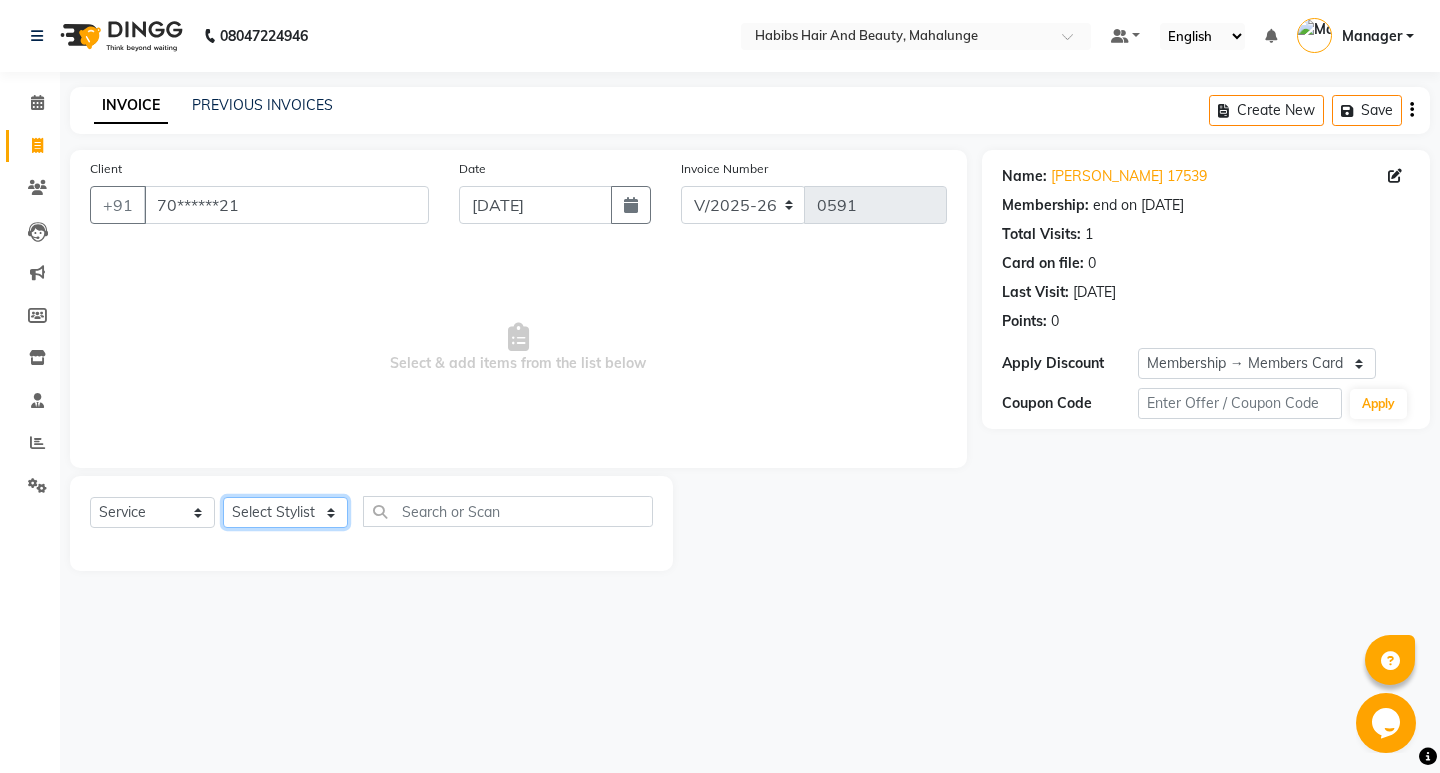 click on "Select Stylist [PERSON_NAME] [PERSON_NAME] [PERSON_NAME] [PERSON_NAME] [PERSON_NAME] mahi  Manager [PERSON_NAME] [PERSON_NAME] Mane [PERSON_NAME] [PERSON_NAME] [PERSON_NAME] sumit [PERSON_NAME]" 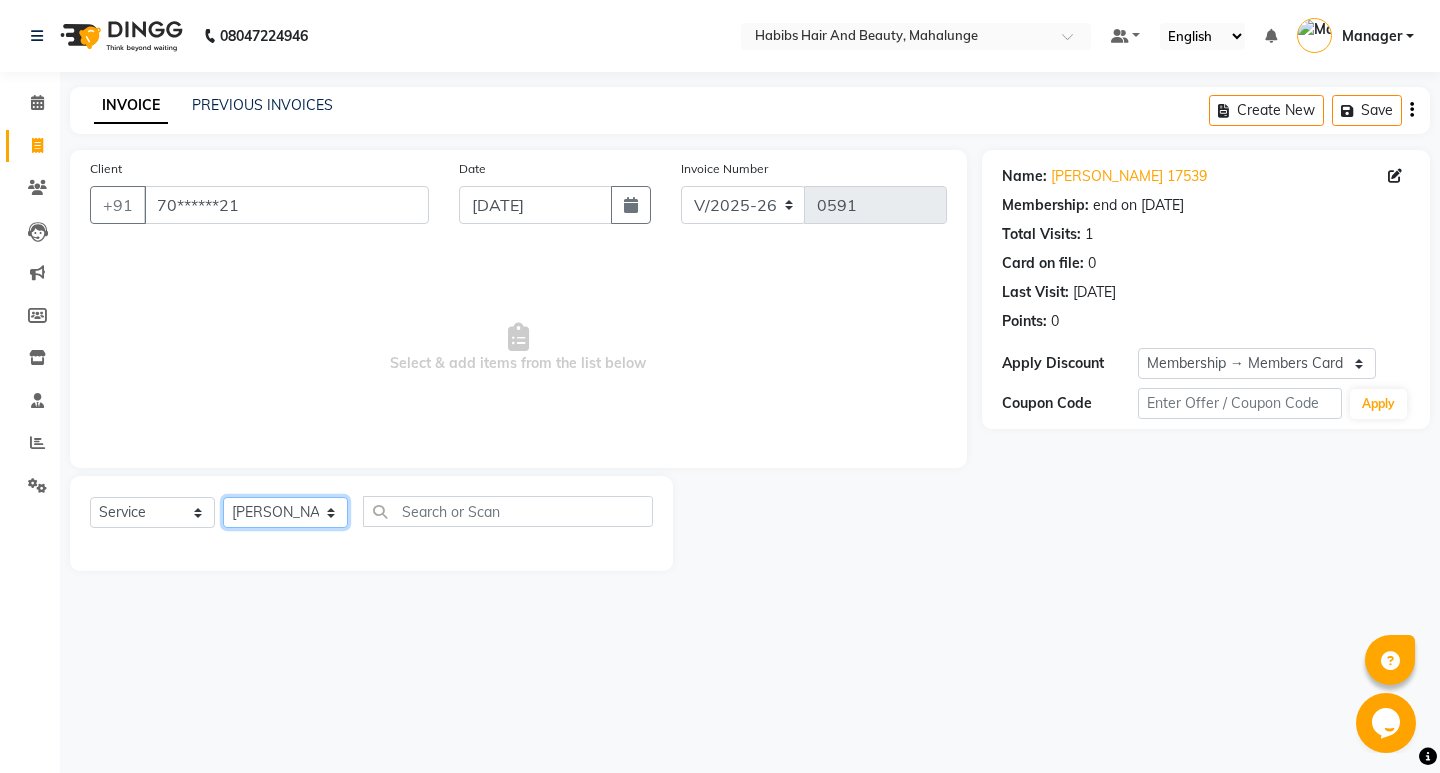 click on "Select Stylist [PERSON_NAME] [PERSON_NAME] [PERSON_NAME] [PERSON_NAME] [PERSON_NAME] mahi  Manager [PERSON_NAME] [PERSON_NAME] Mane [PERSON_NAME] [PERSON_NAME] [PERSON_NAME] sumit [PERSON_NAME]" 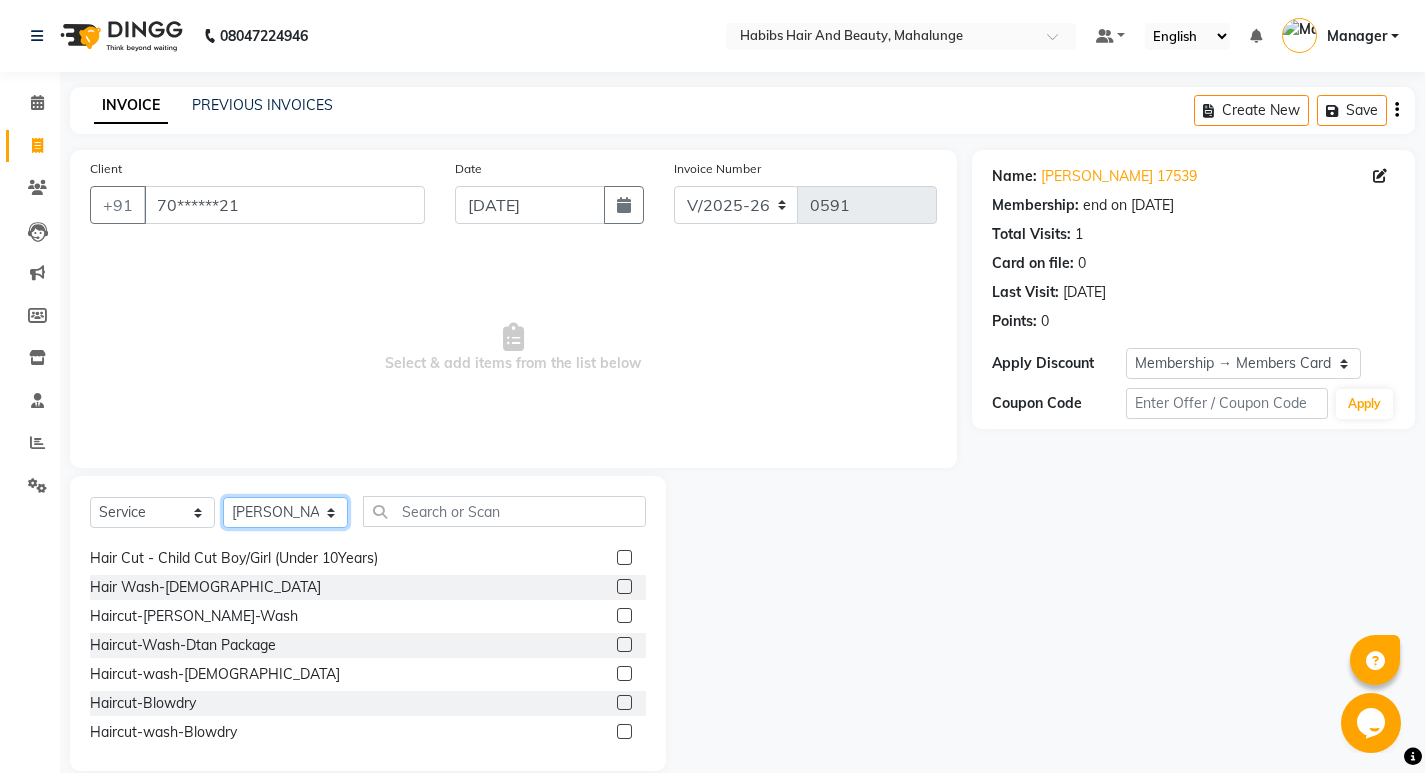 scroll, scrollTop: 300, scrollLeft: 0, axis: vertical 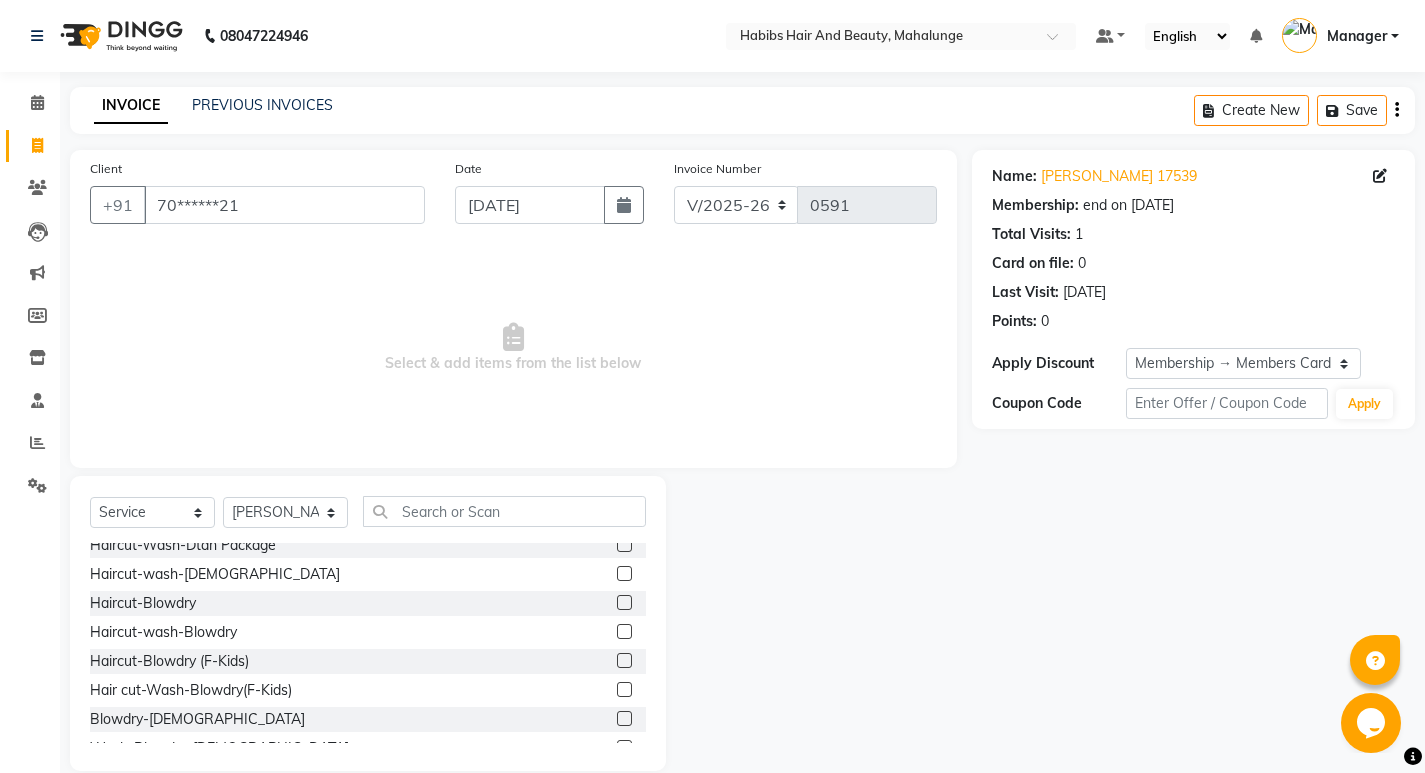 click 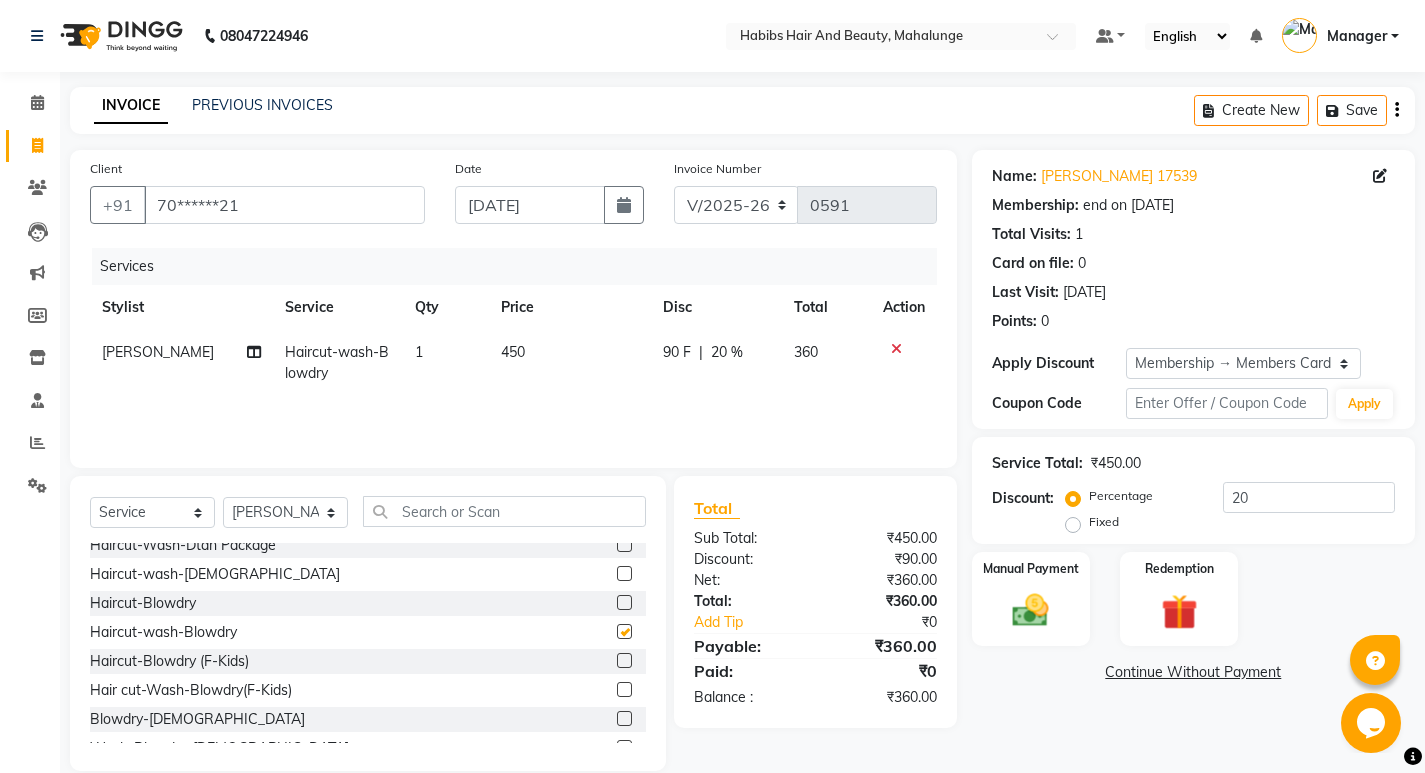 checkbox on "false" 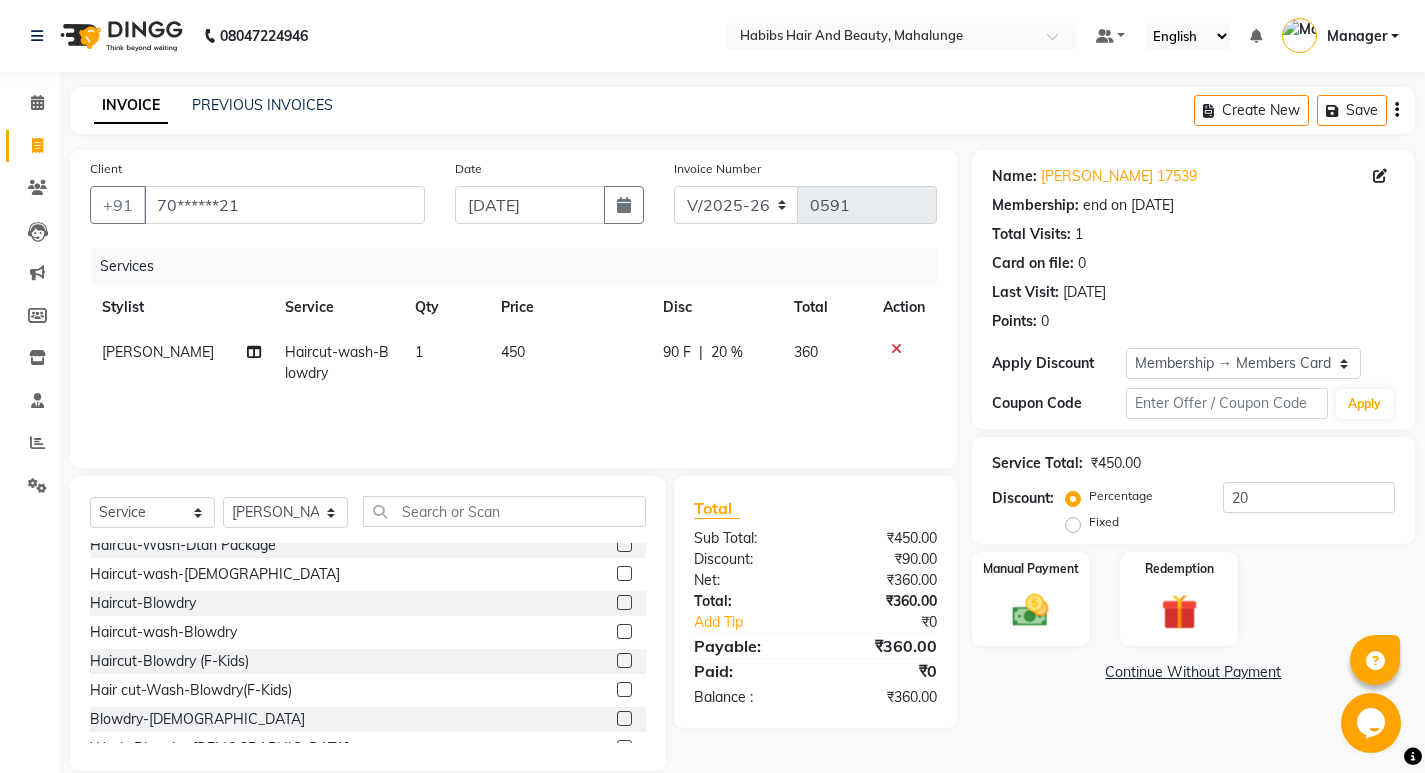 click 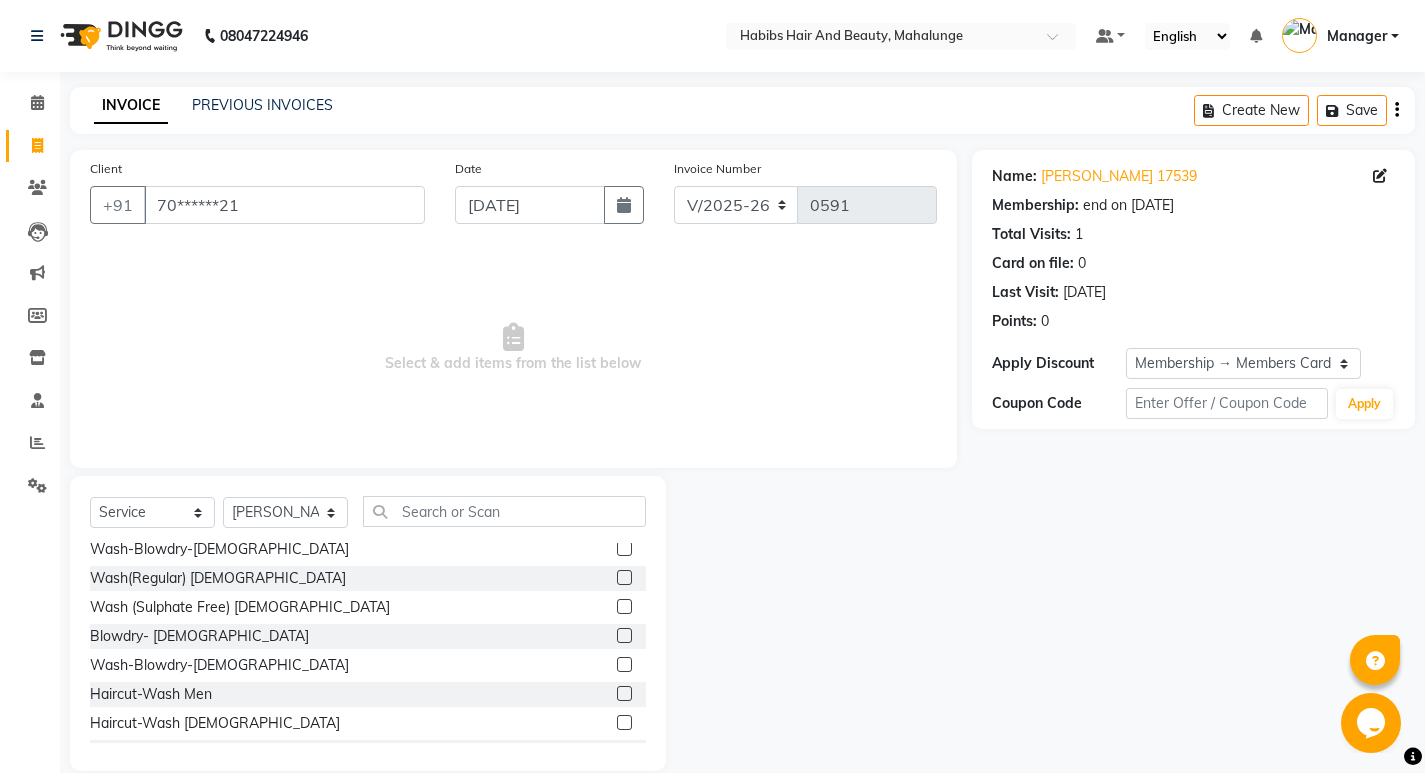 scroll, scrollTop: 500, scrollLeft: 0, axis: vertical 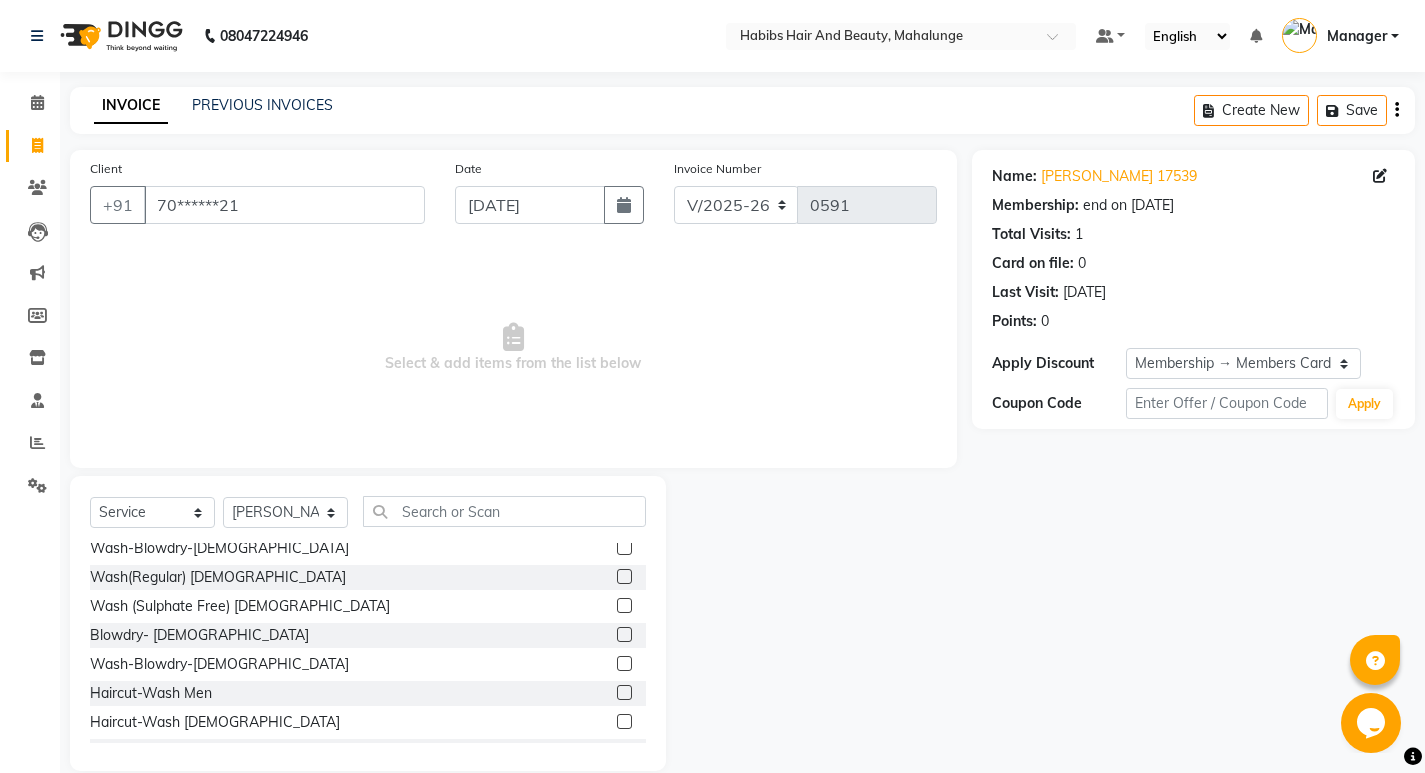 click 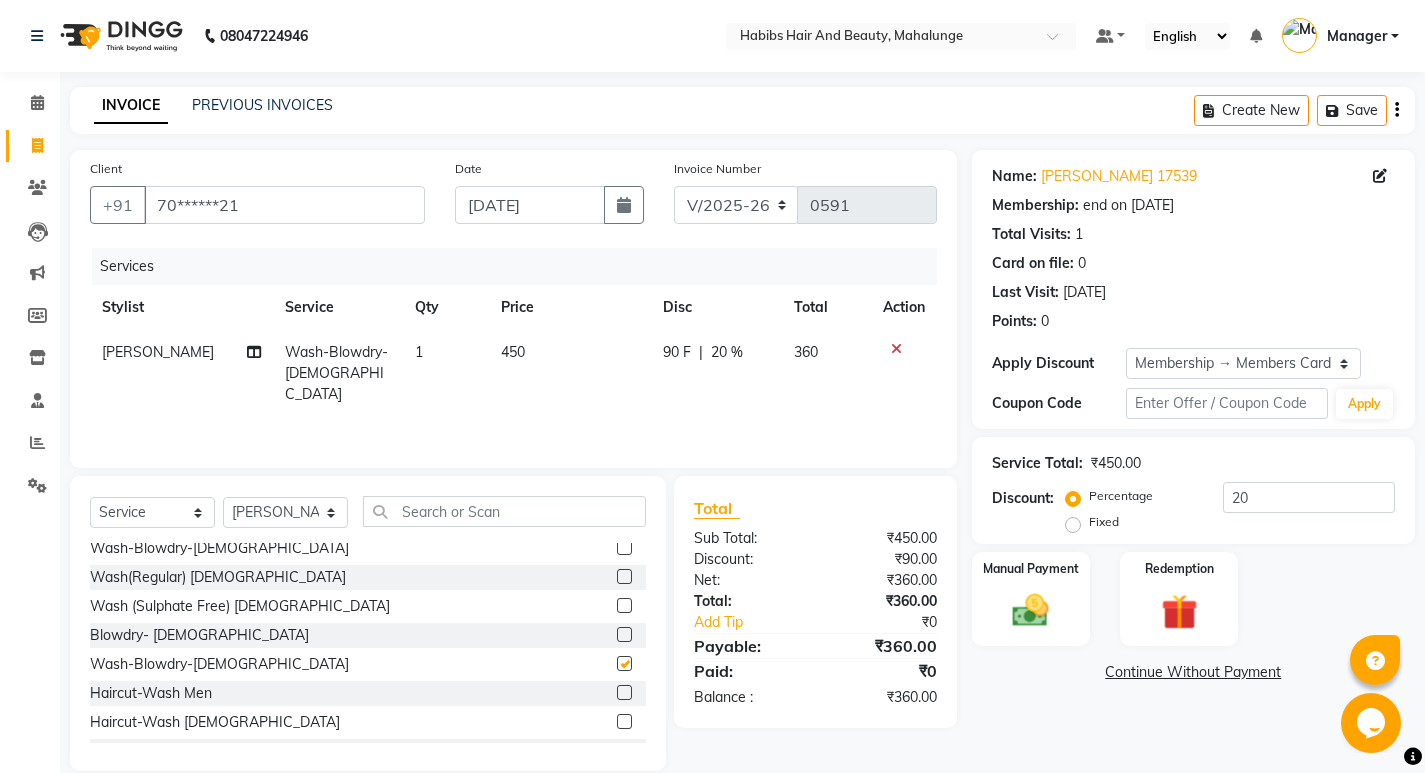 checkbox on "false" 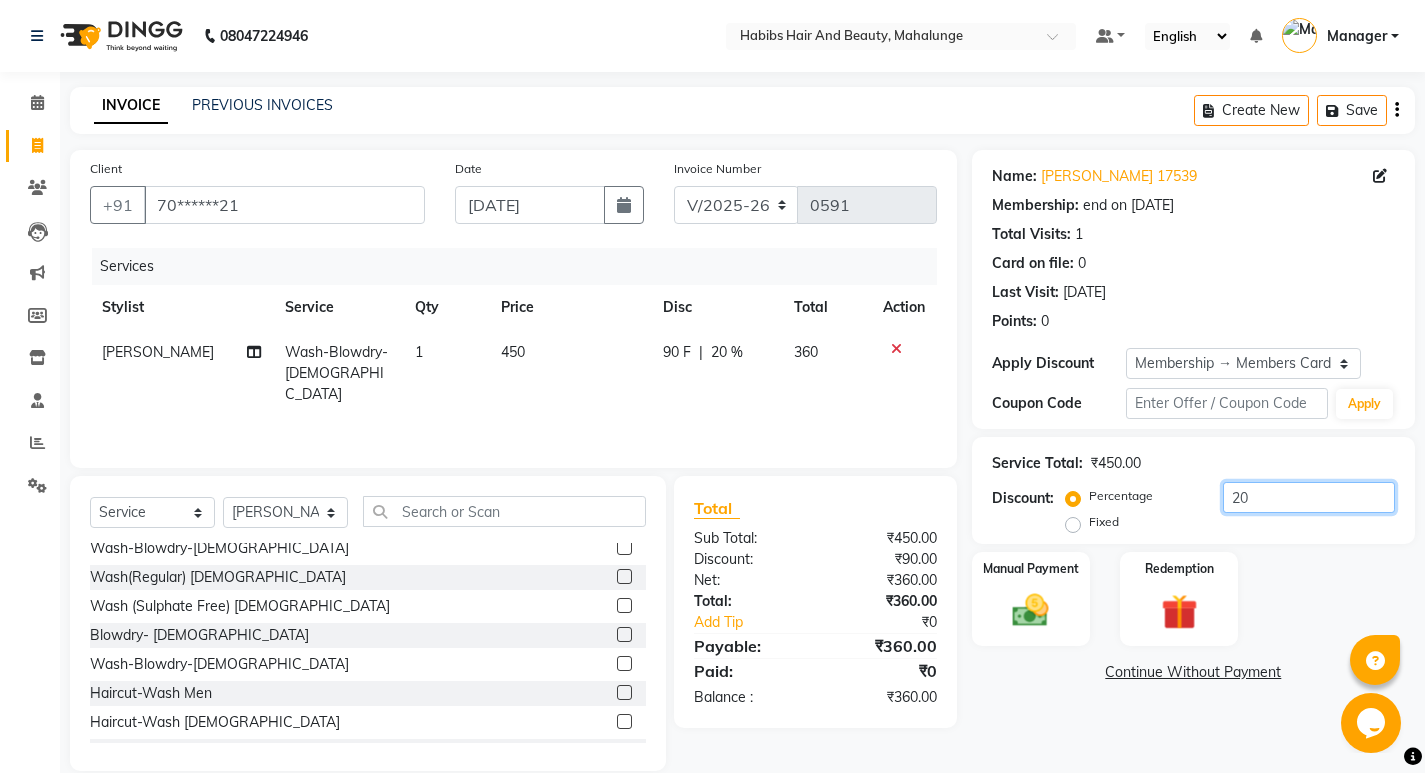 click on "20" 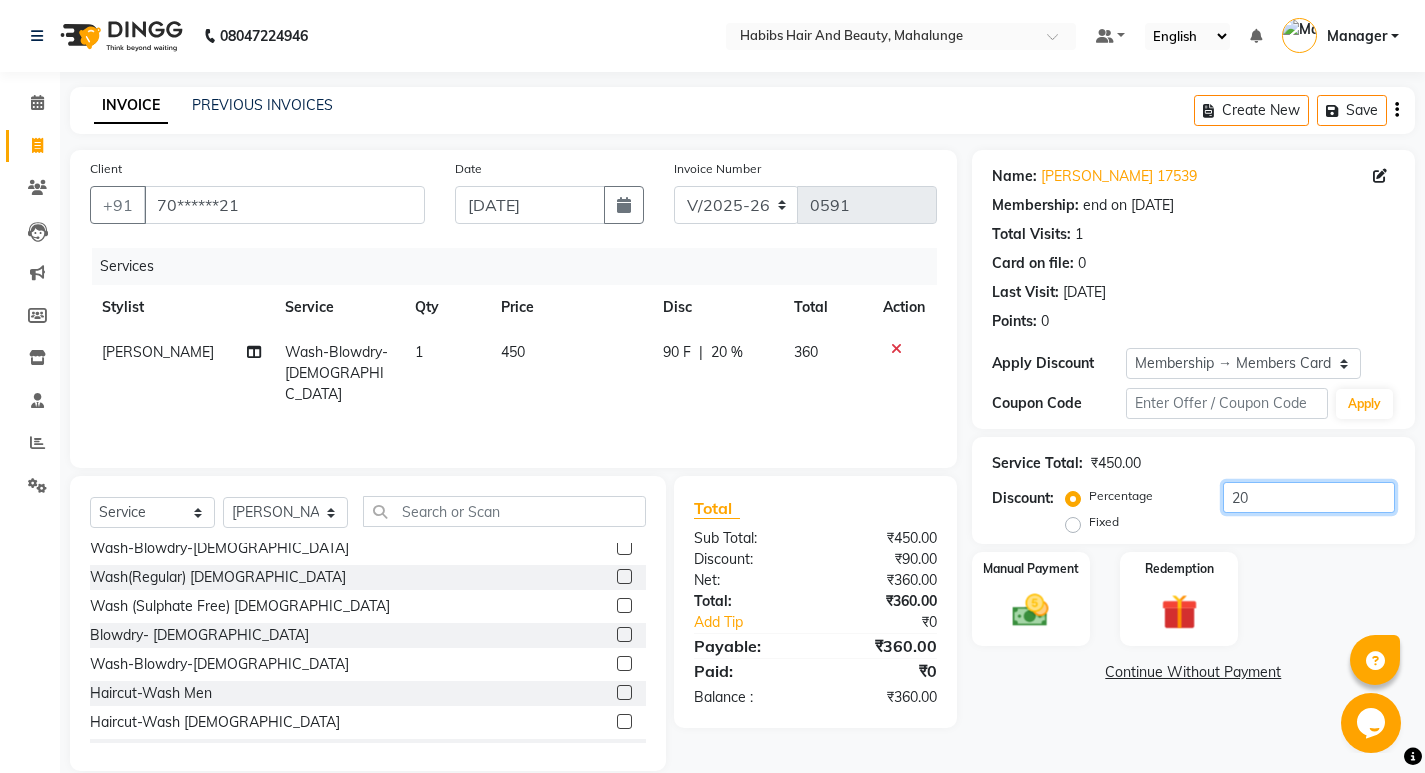 type on "2" 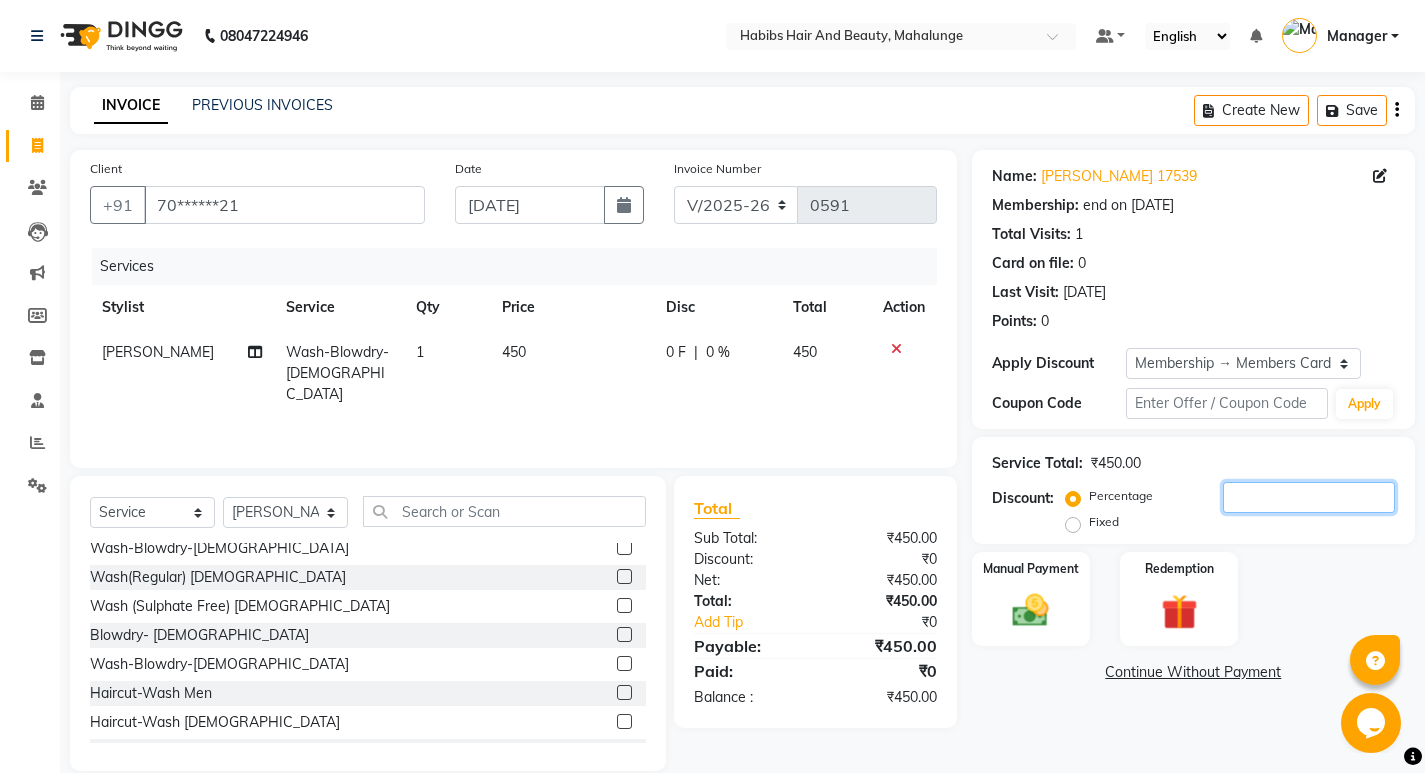 type 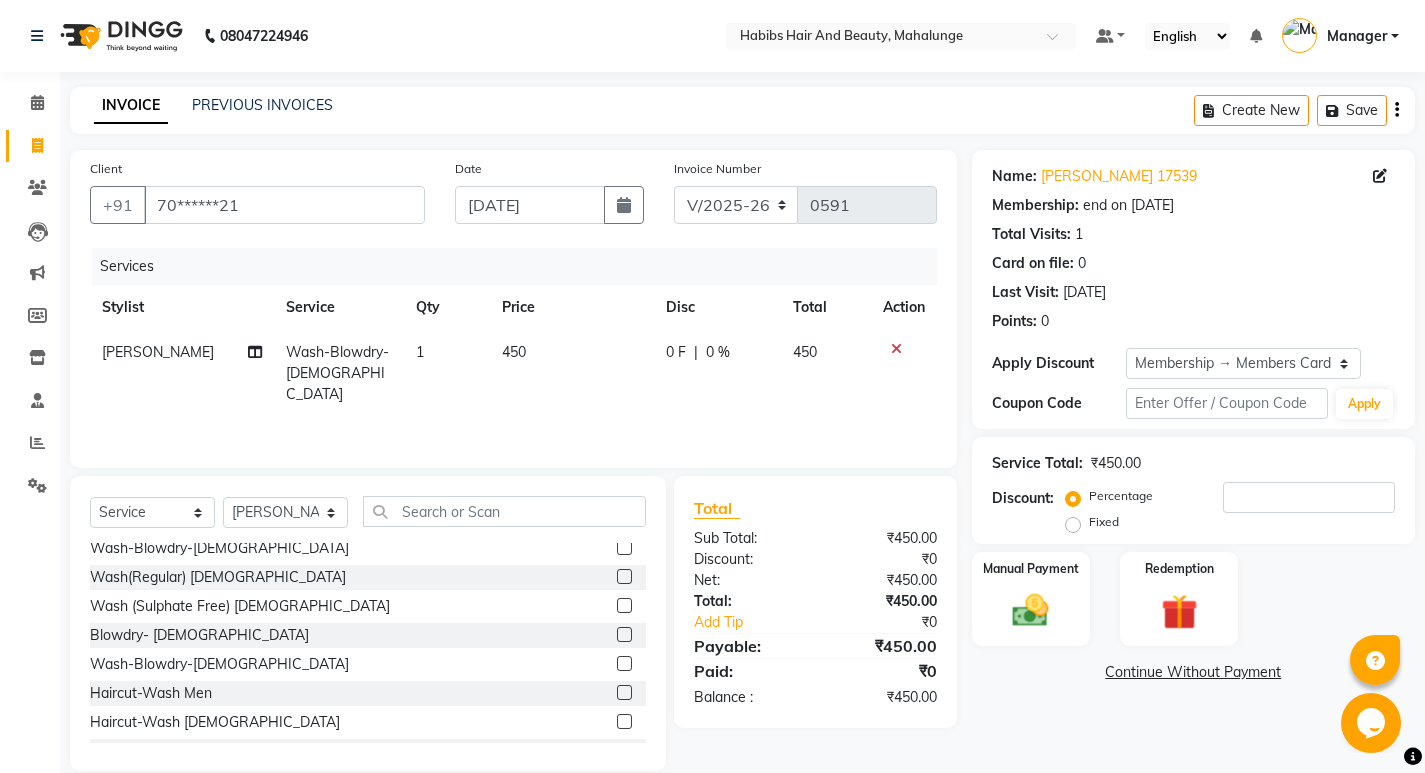 click on "450" 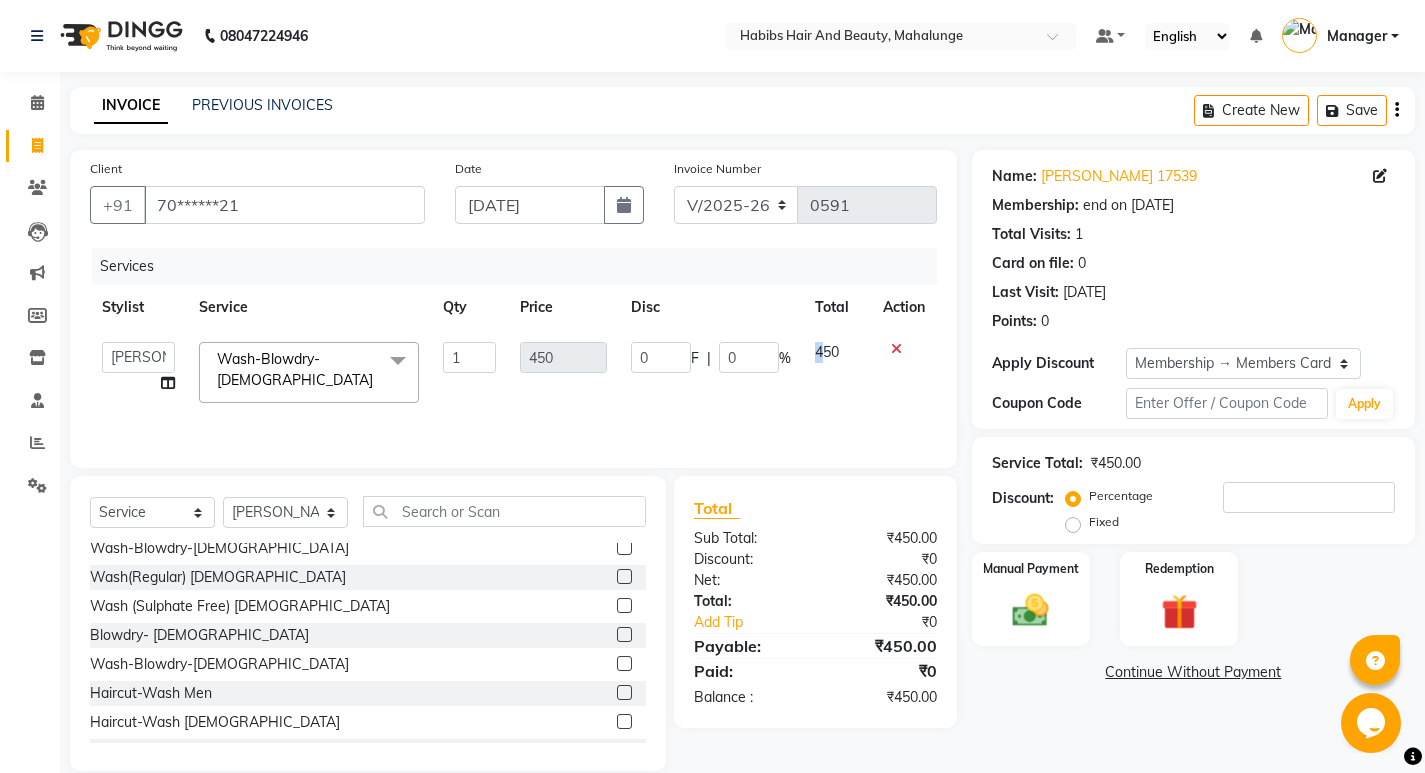 click on "450" 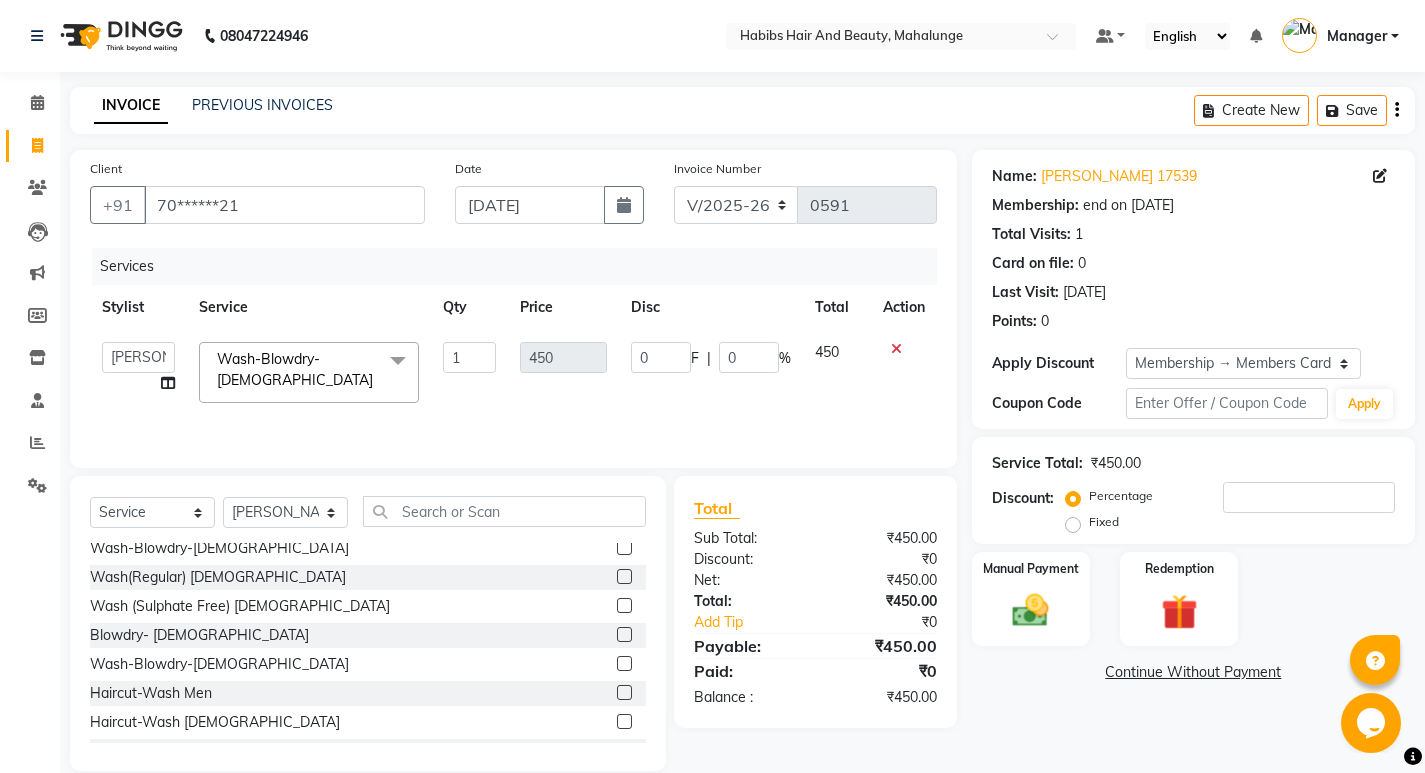 click on "450" 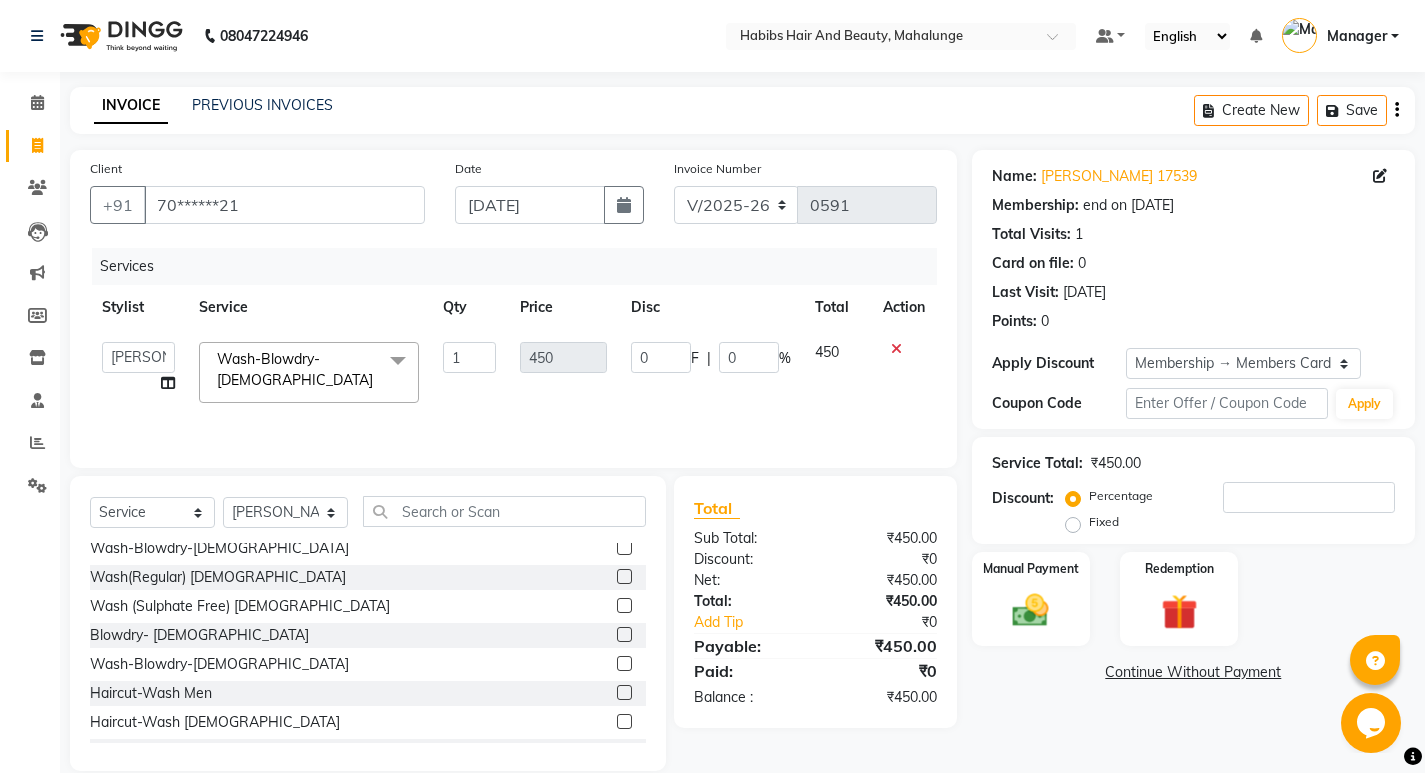 click on "0 F | 0 %" 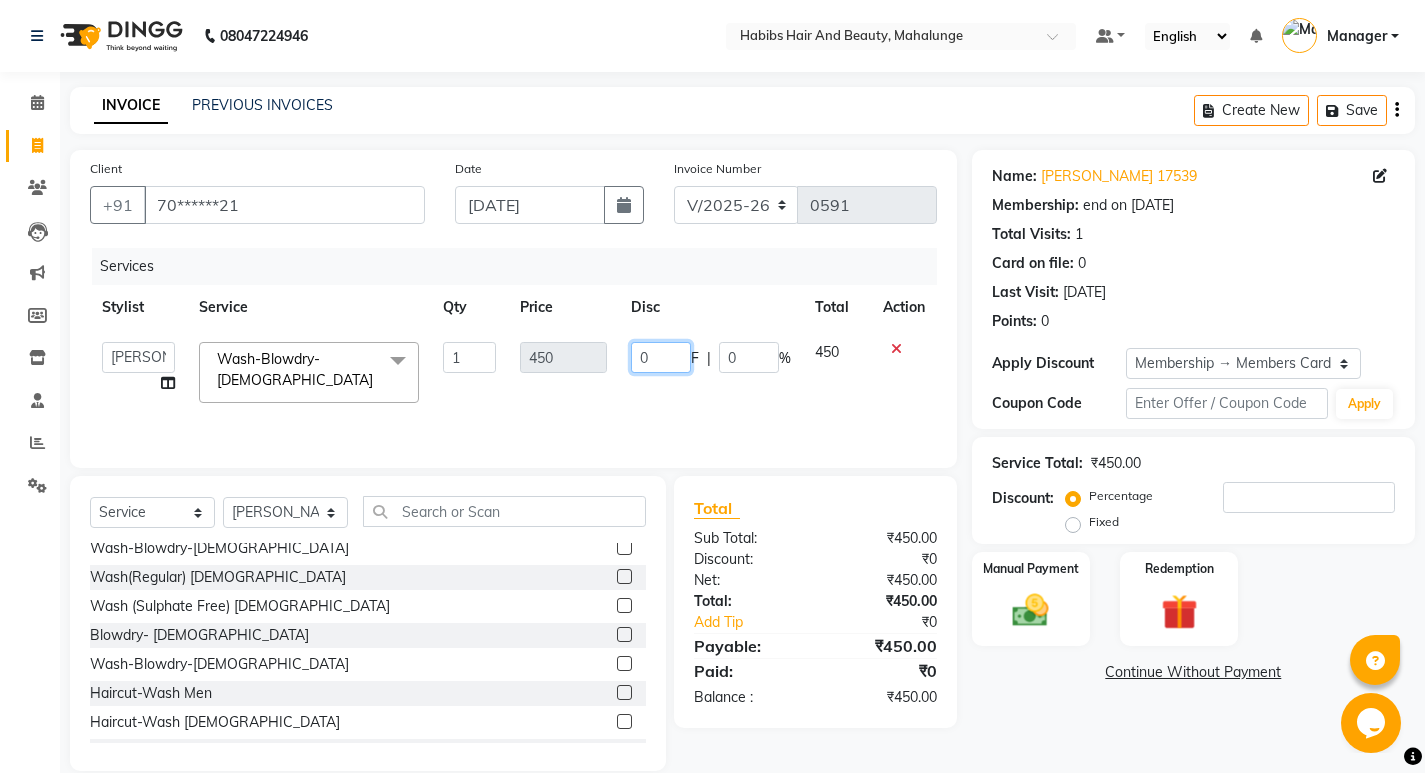 drag, startPoint x: 679, startPoint y: 358, endPoint x: 781, endPoint y: 371, distance: 102.825096 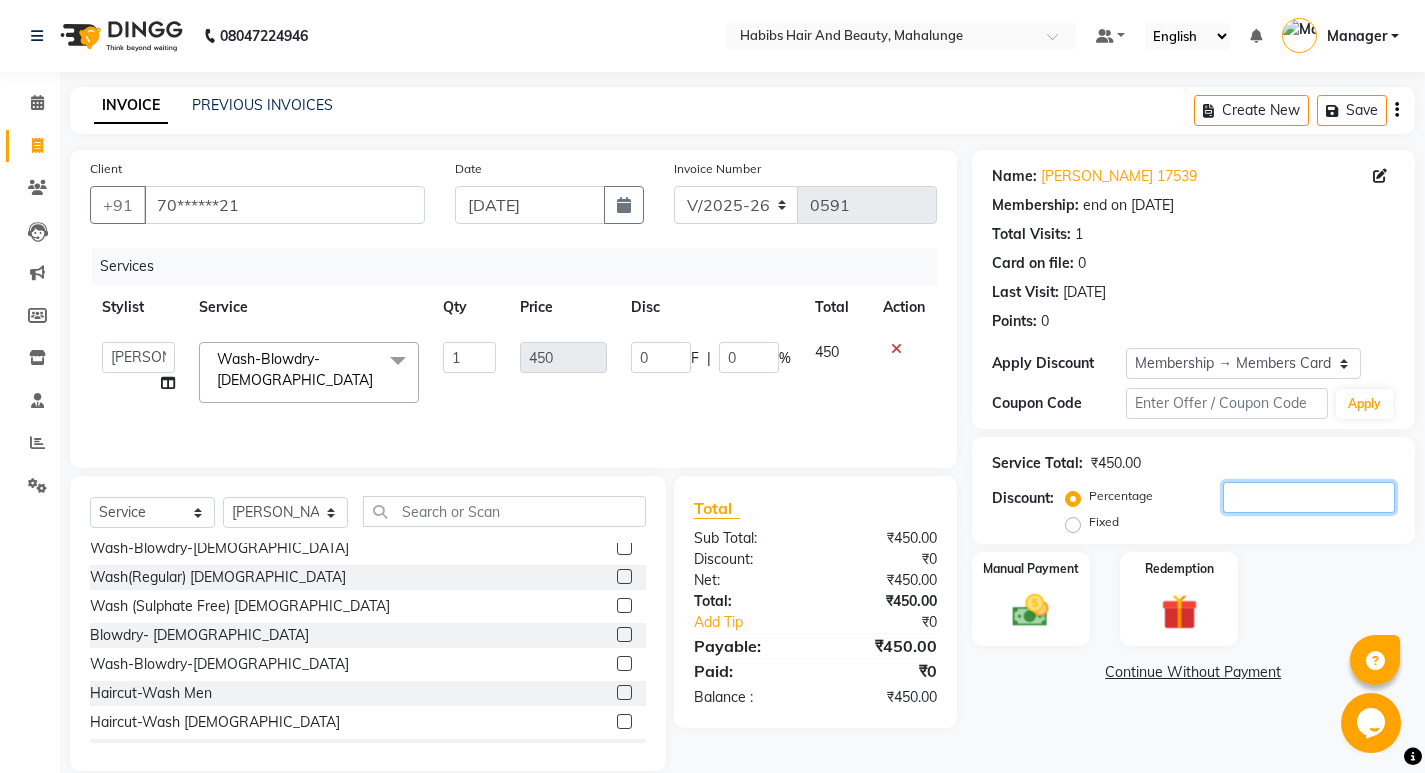 click 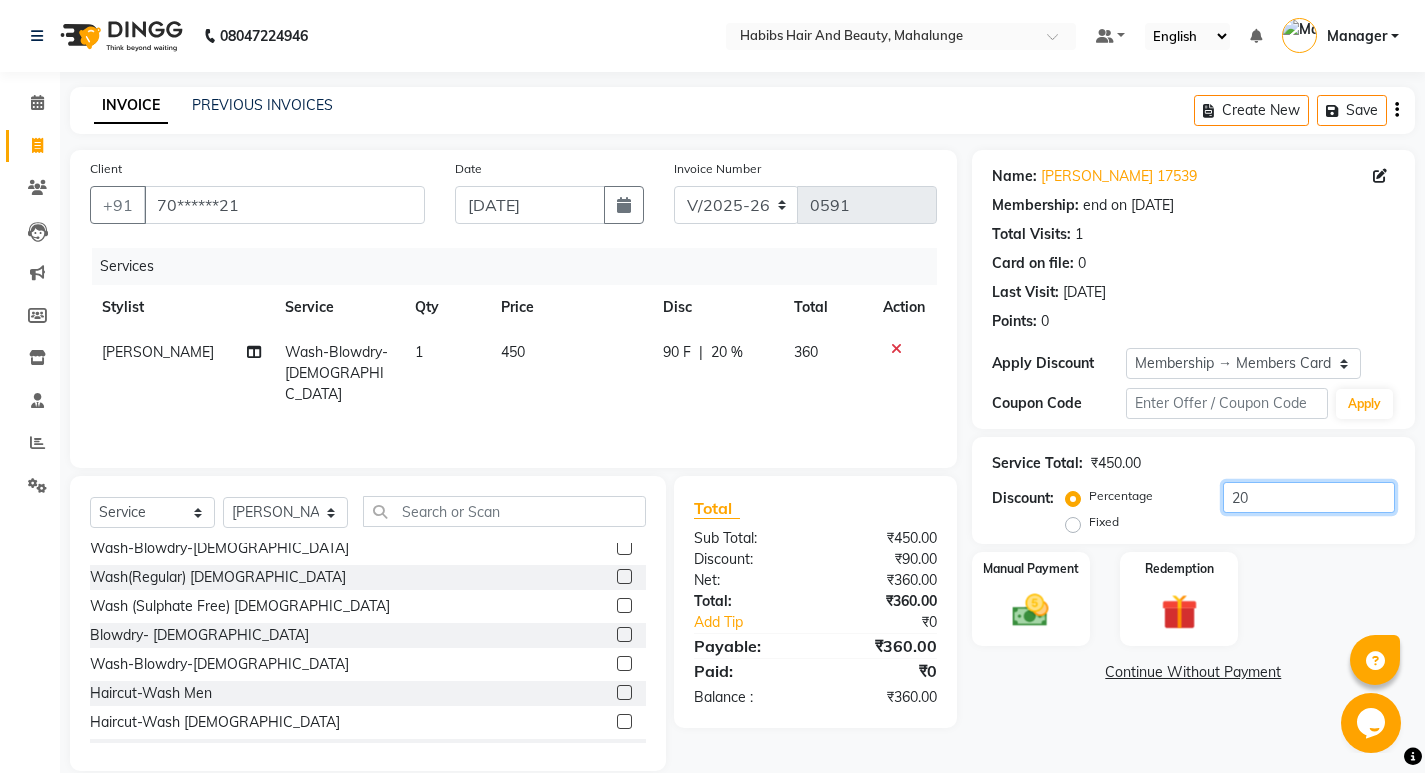 type on "20" 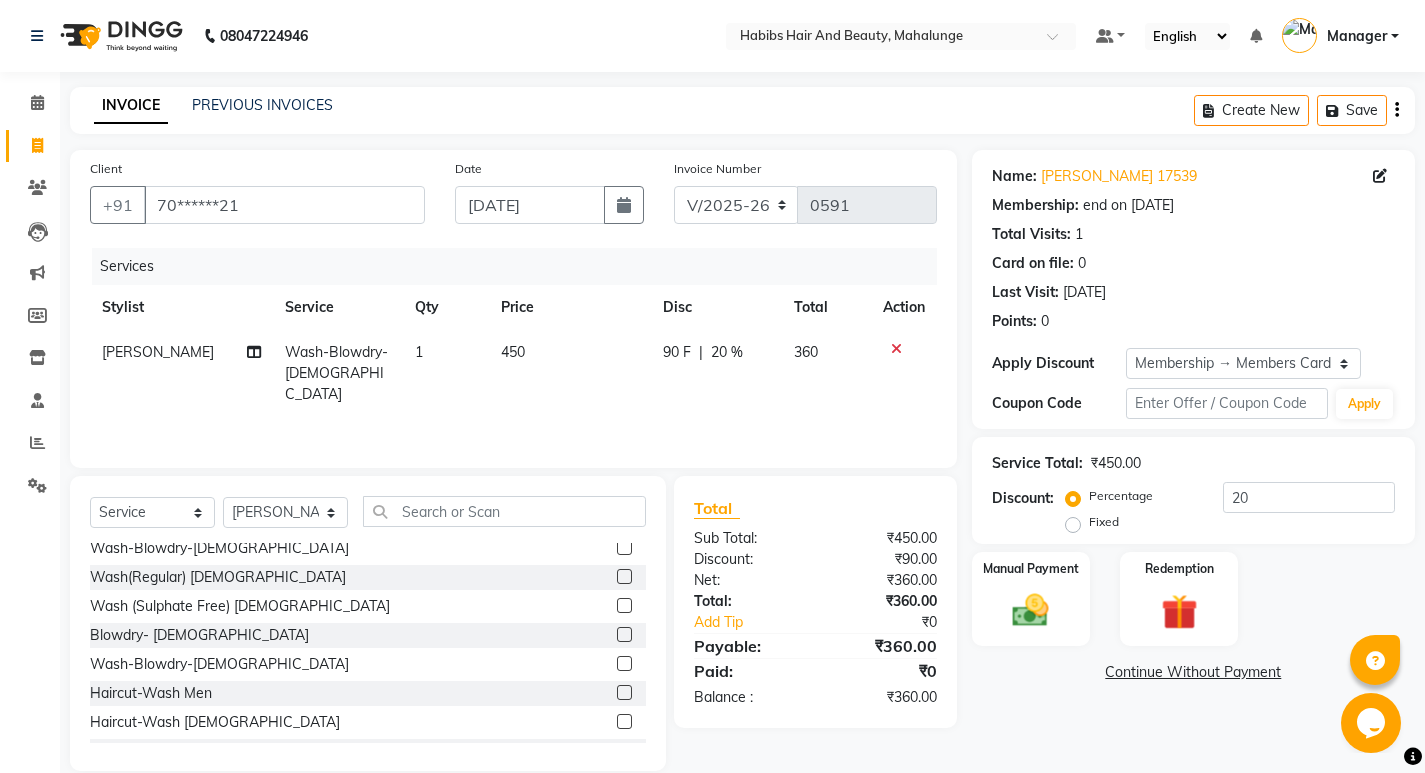 click on "450" 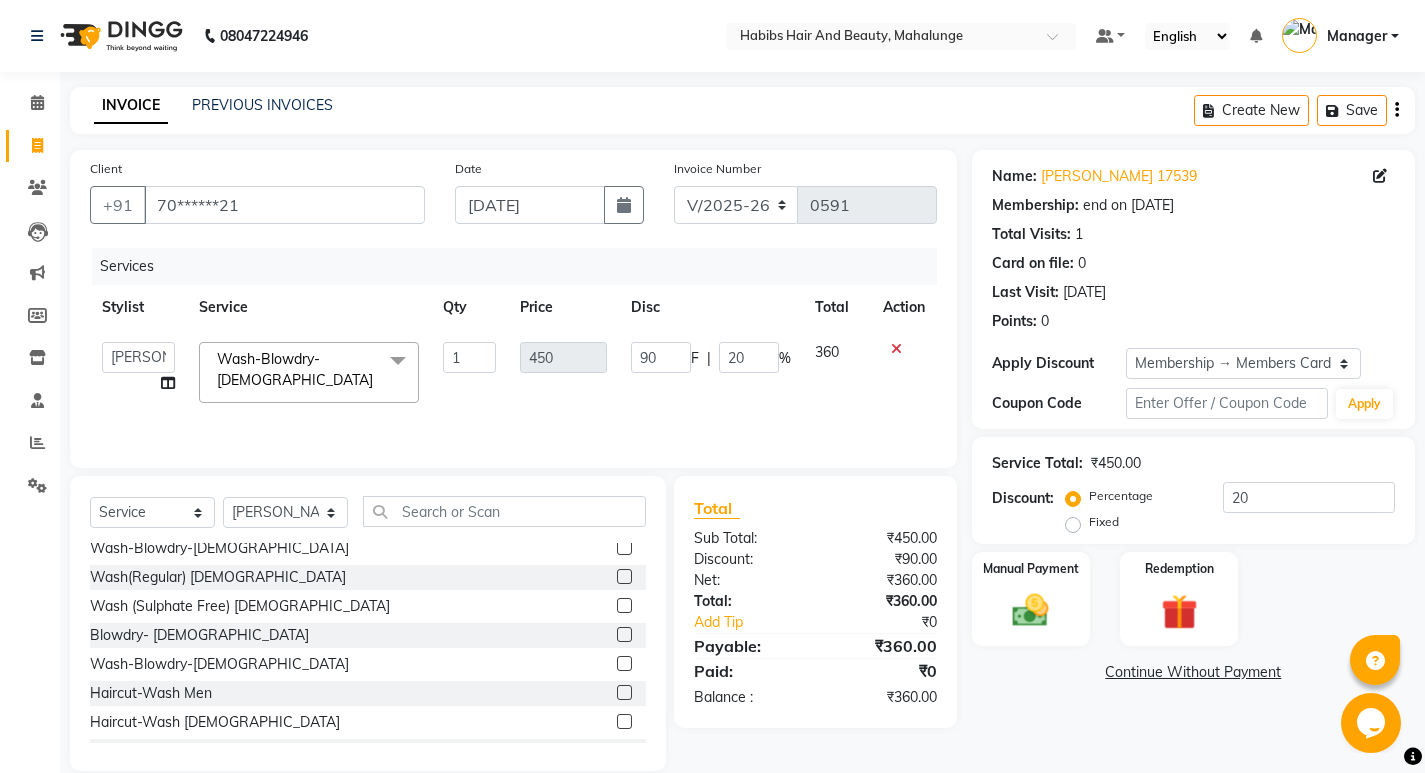 click 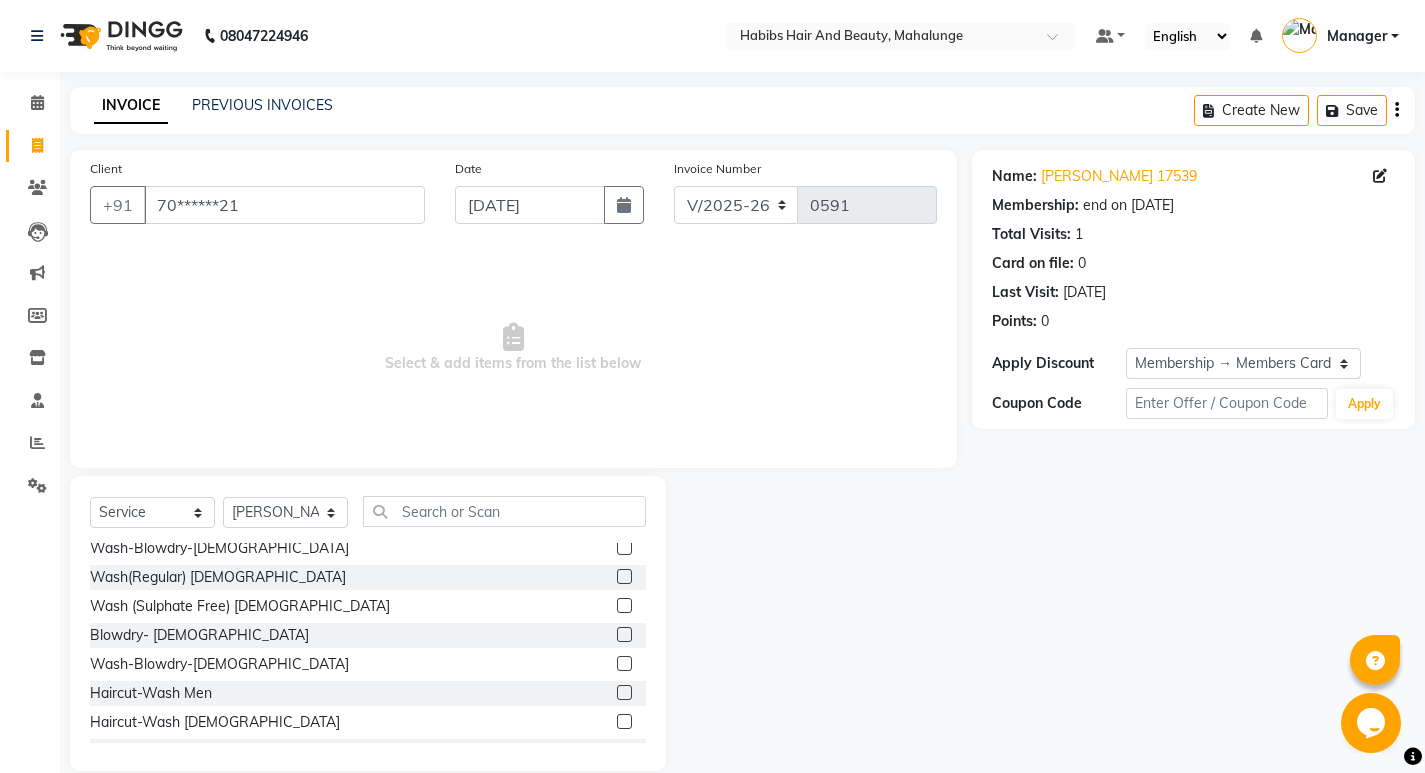 click 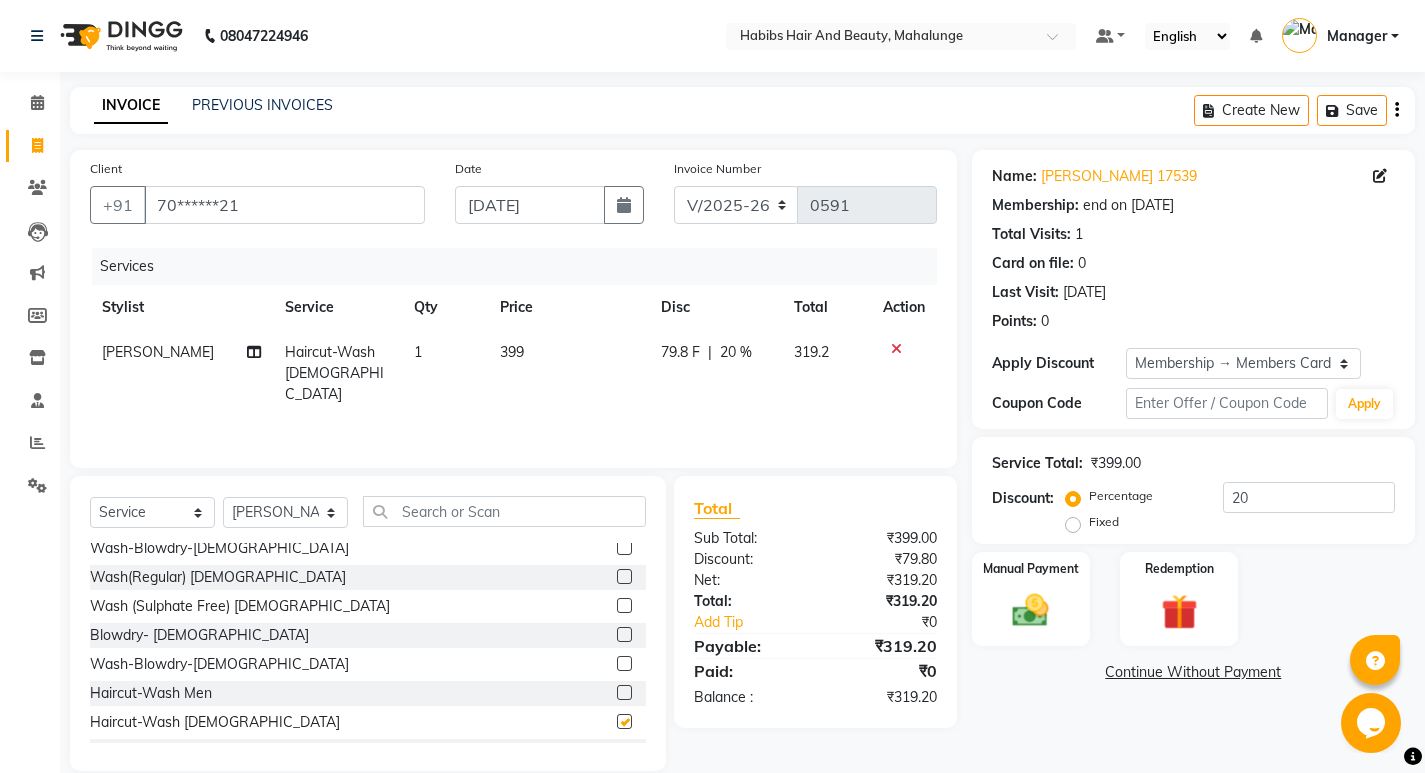 checkbox on "false" 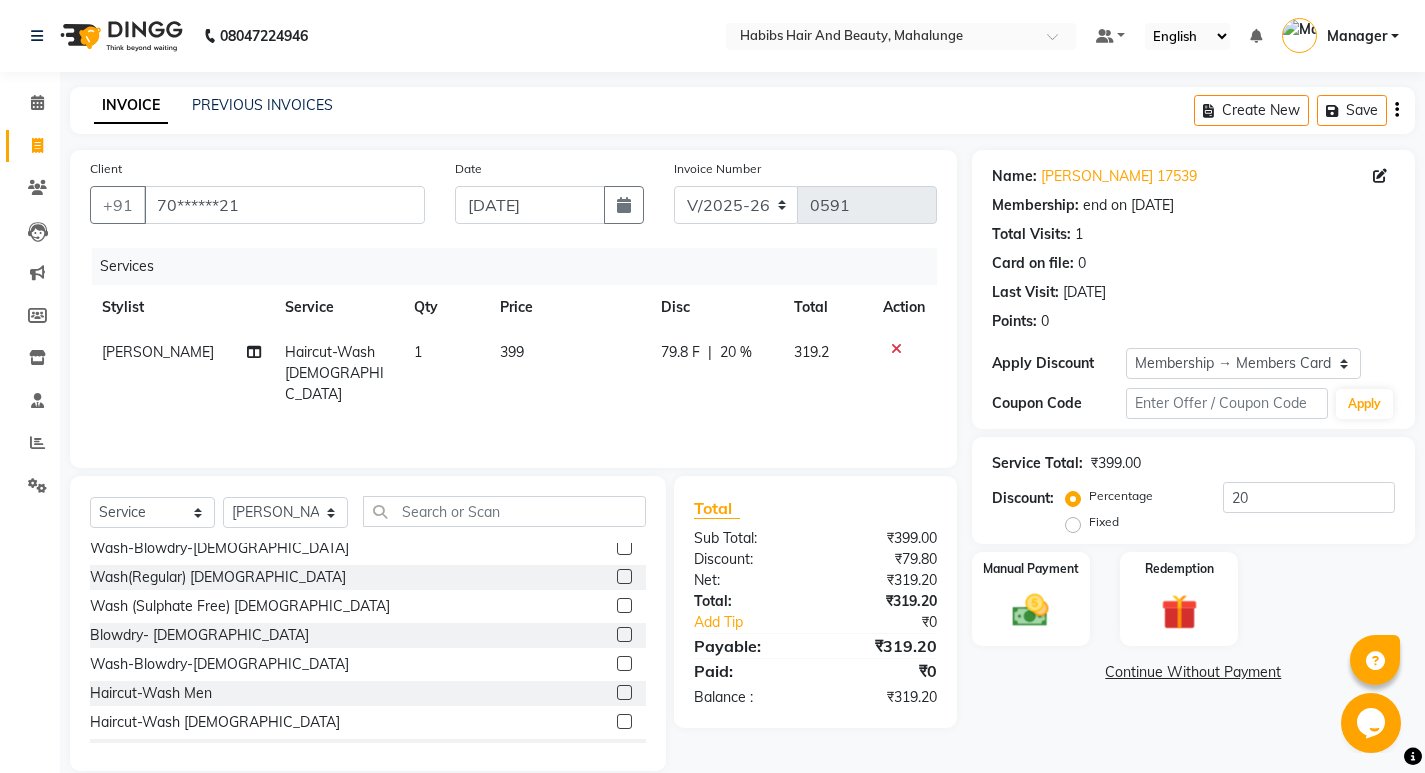 click on "399" 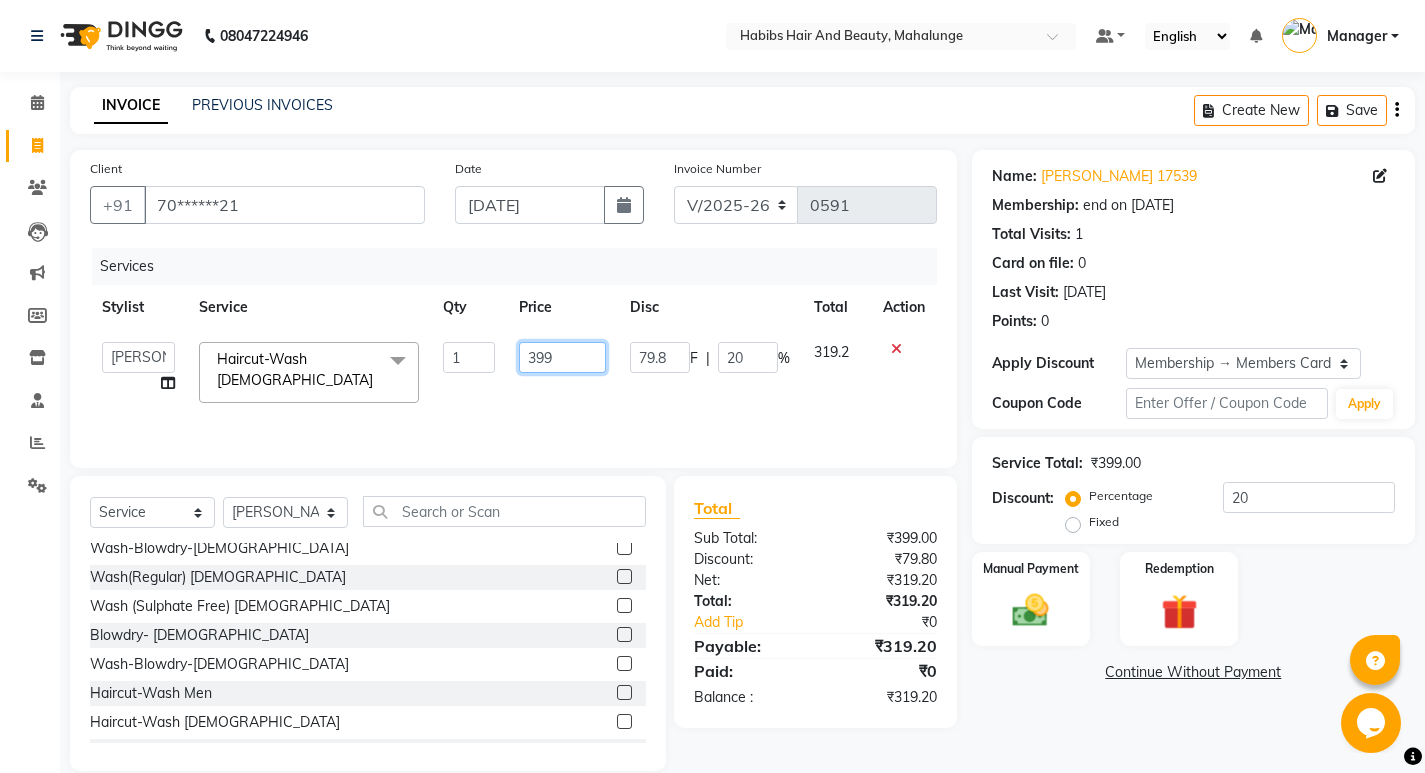 click on "399" 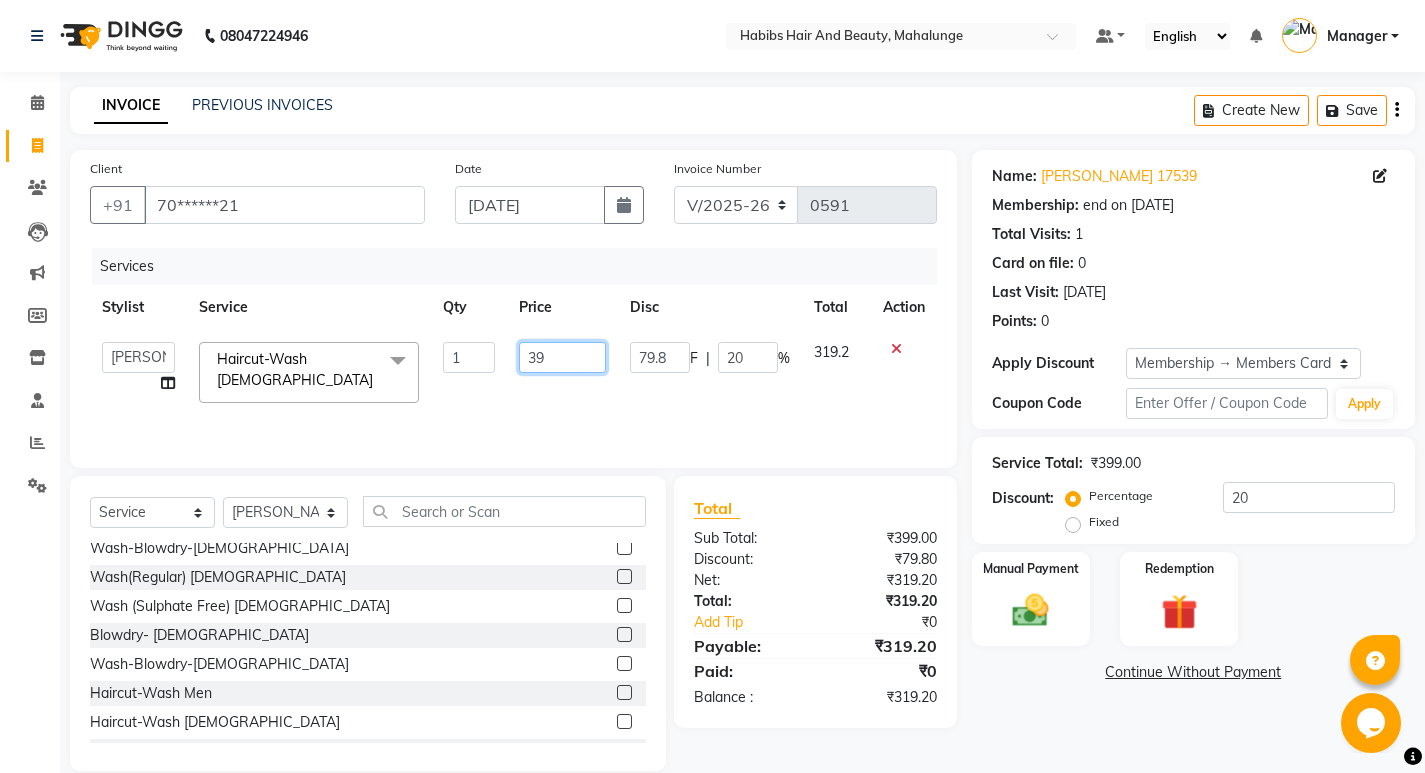 type on "3" 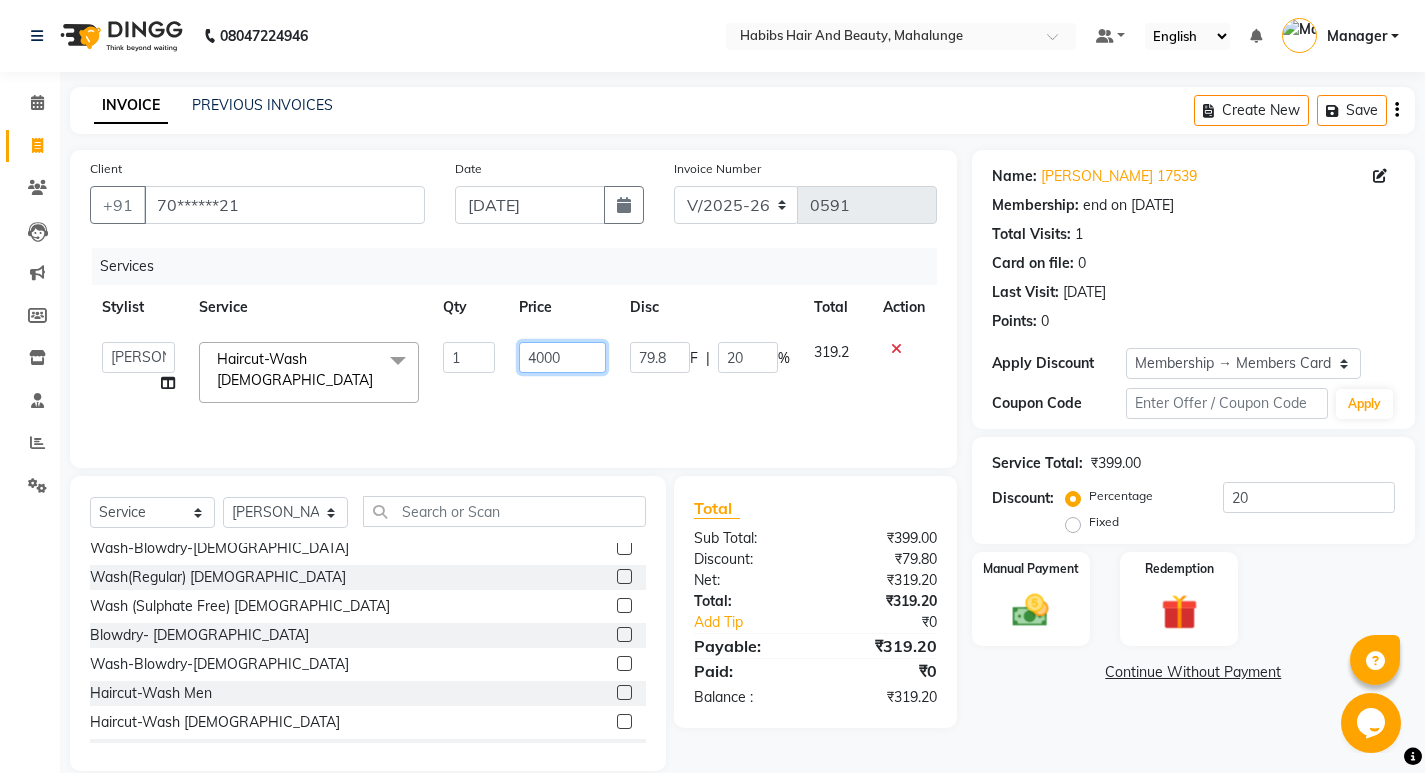 type on "400" 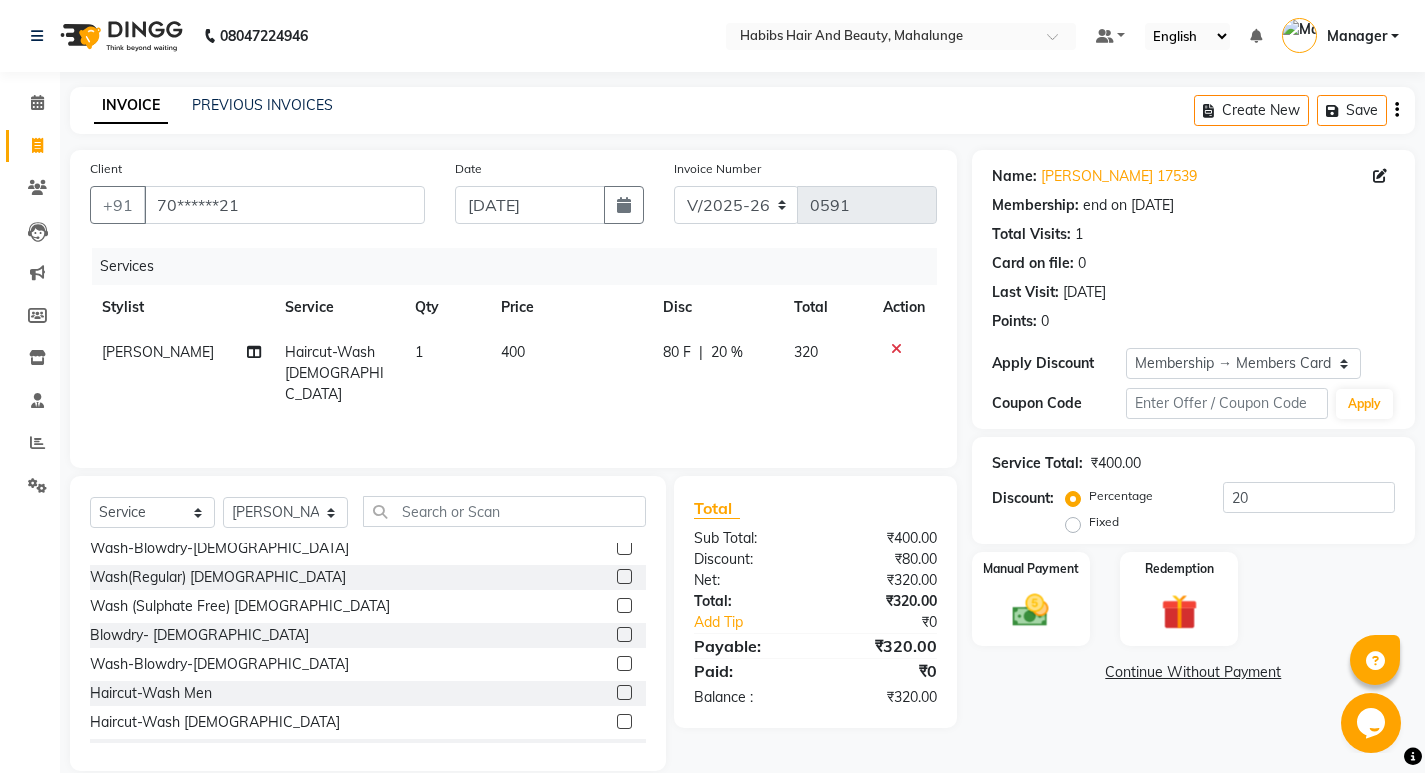 click 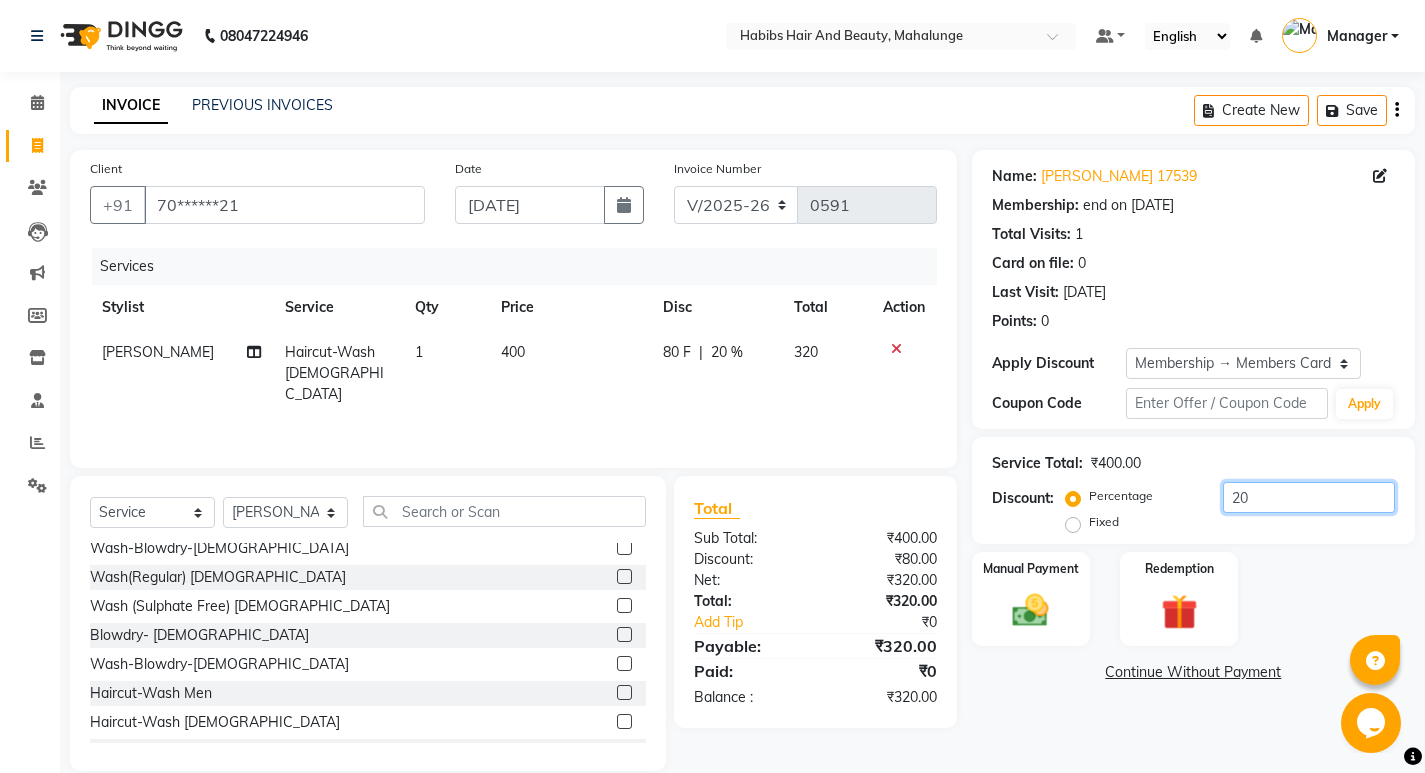 click on "20" 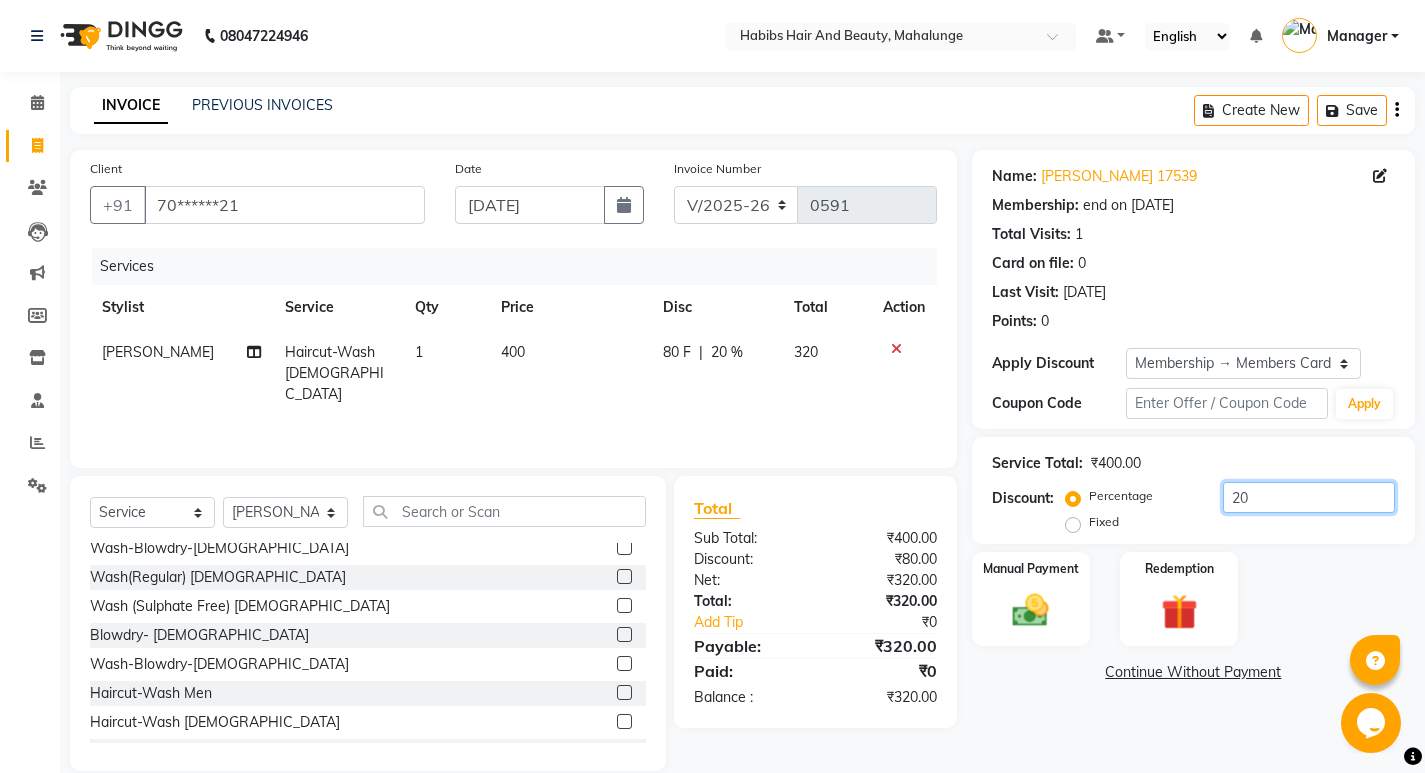 type on "2" 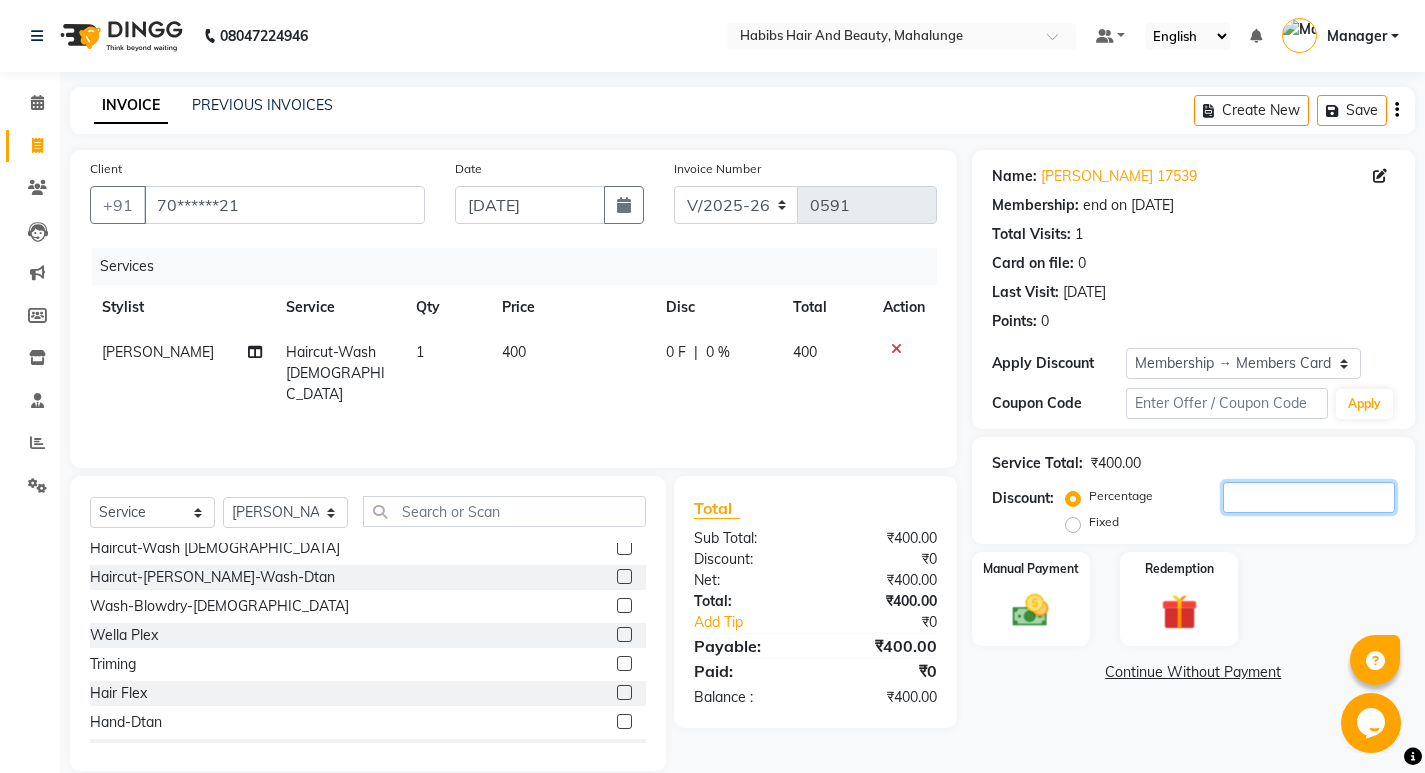 scroll, scrollTop: 700, scrollLeft: 0, axis: vertical 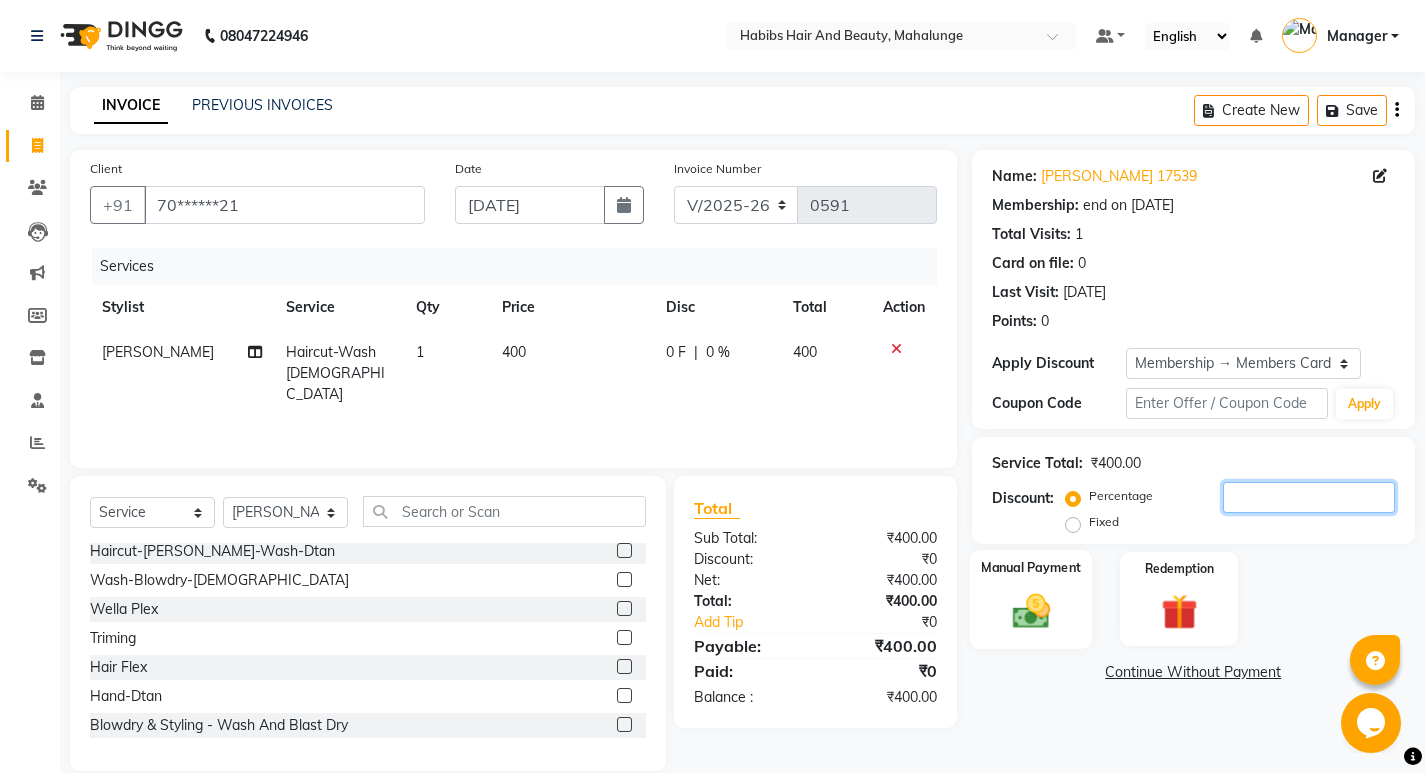 type 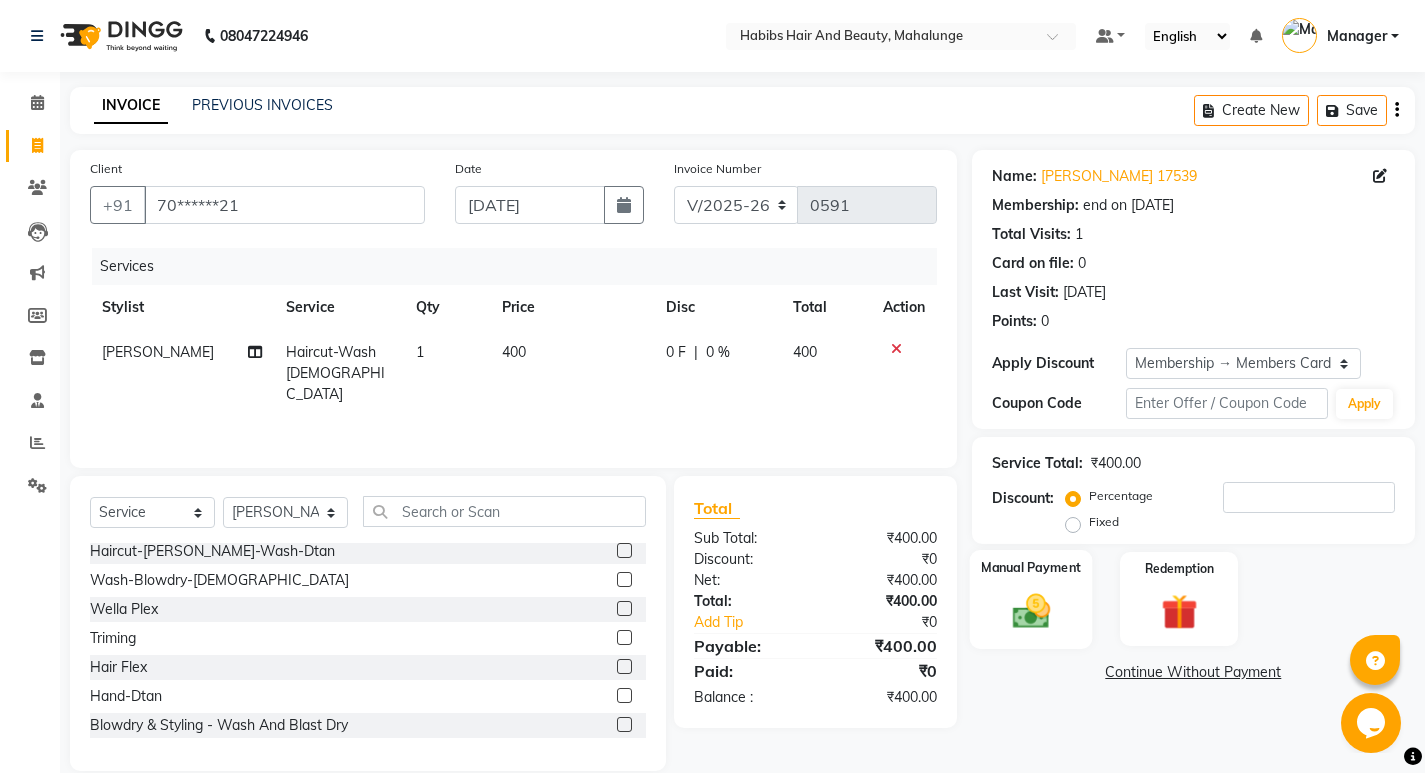 click 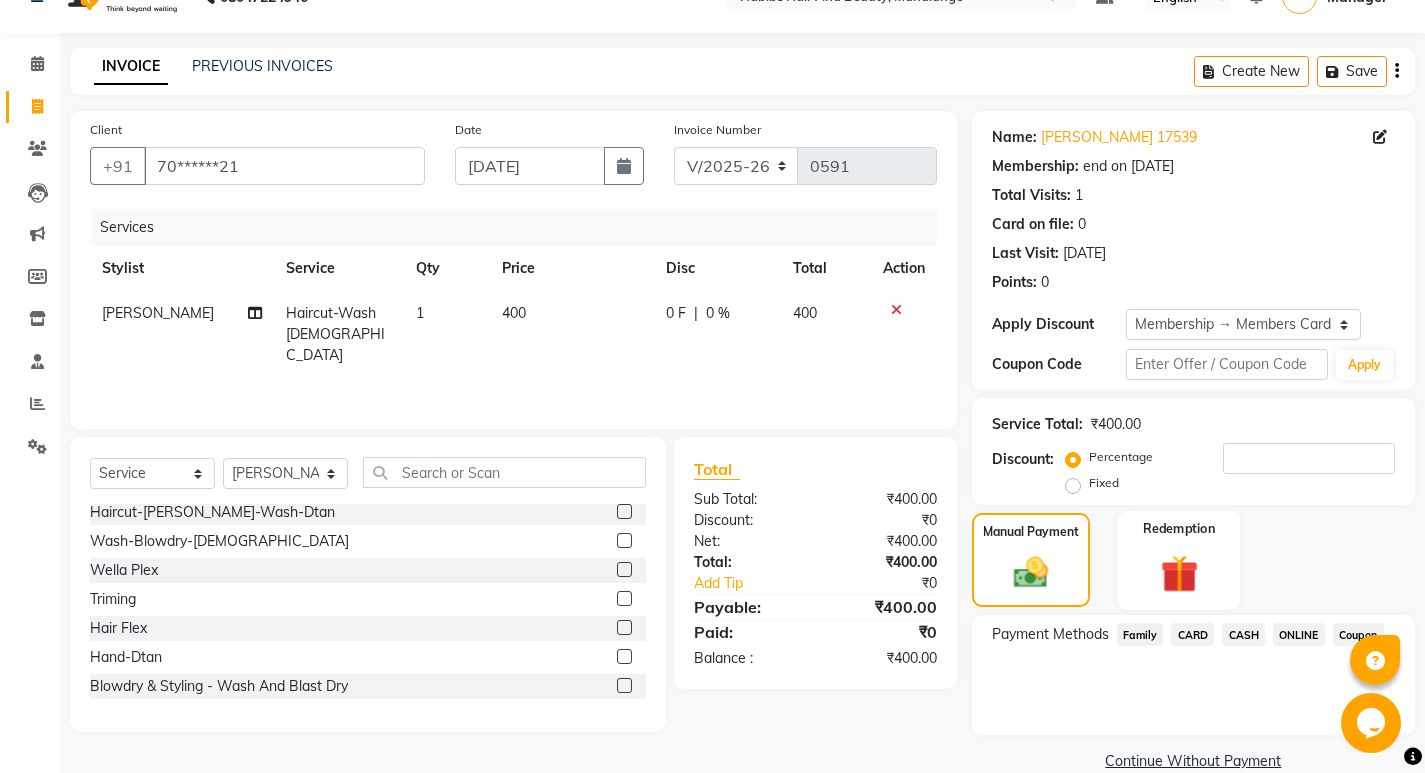 scroll, scrollTop: 72, scrollLeft: 0, axis: vertical 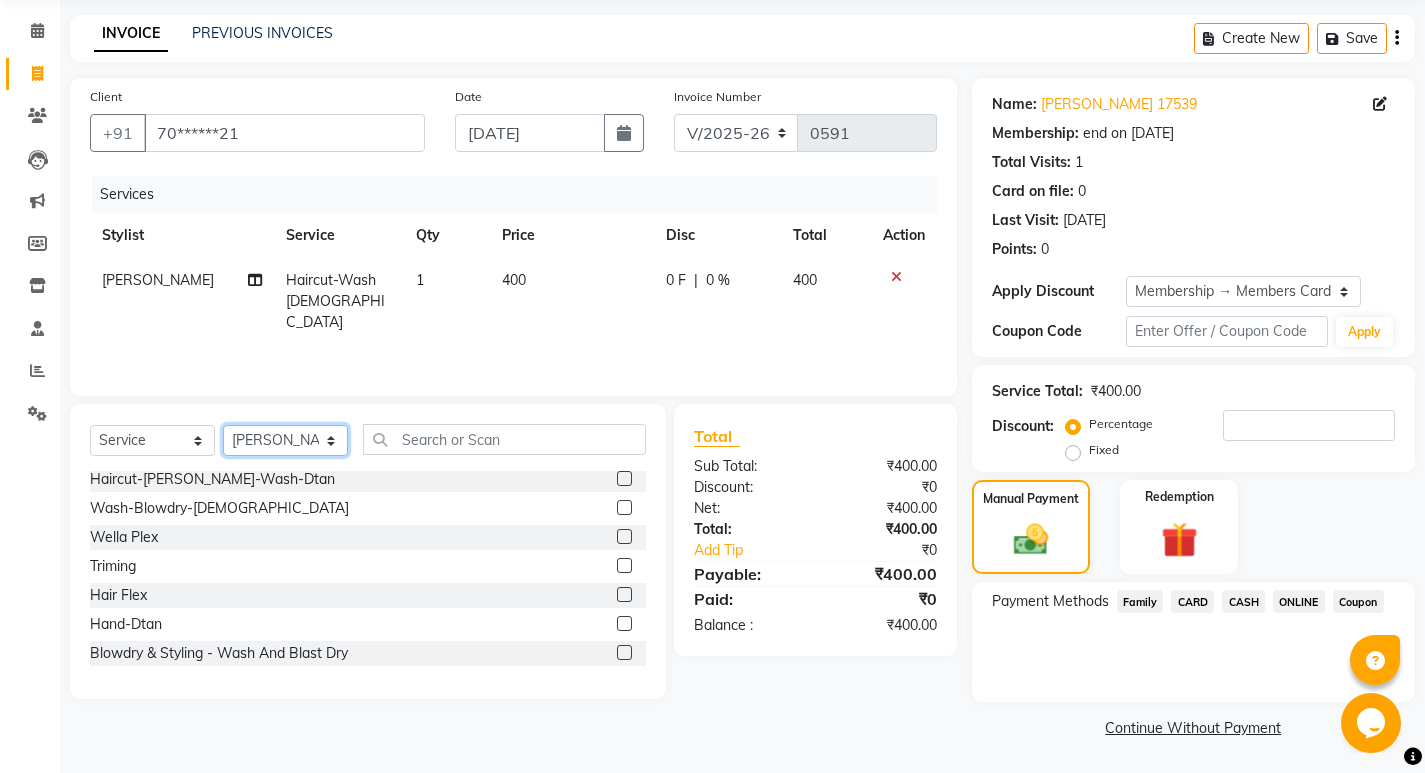 click on "Select Stylist [PERSON_NAME] [PERSON_NAME] [PERSON_NAME] [PERSON_NAME] [PERSON_NAME] mahi  Manager [PERSON_NAME] [PERSON_NAME] Mane [PERSON_NAME] [PERSON_NAME] [PERSON_NAME] sumit [PERSON_NAME]" 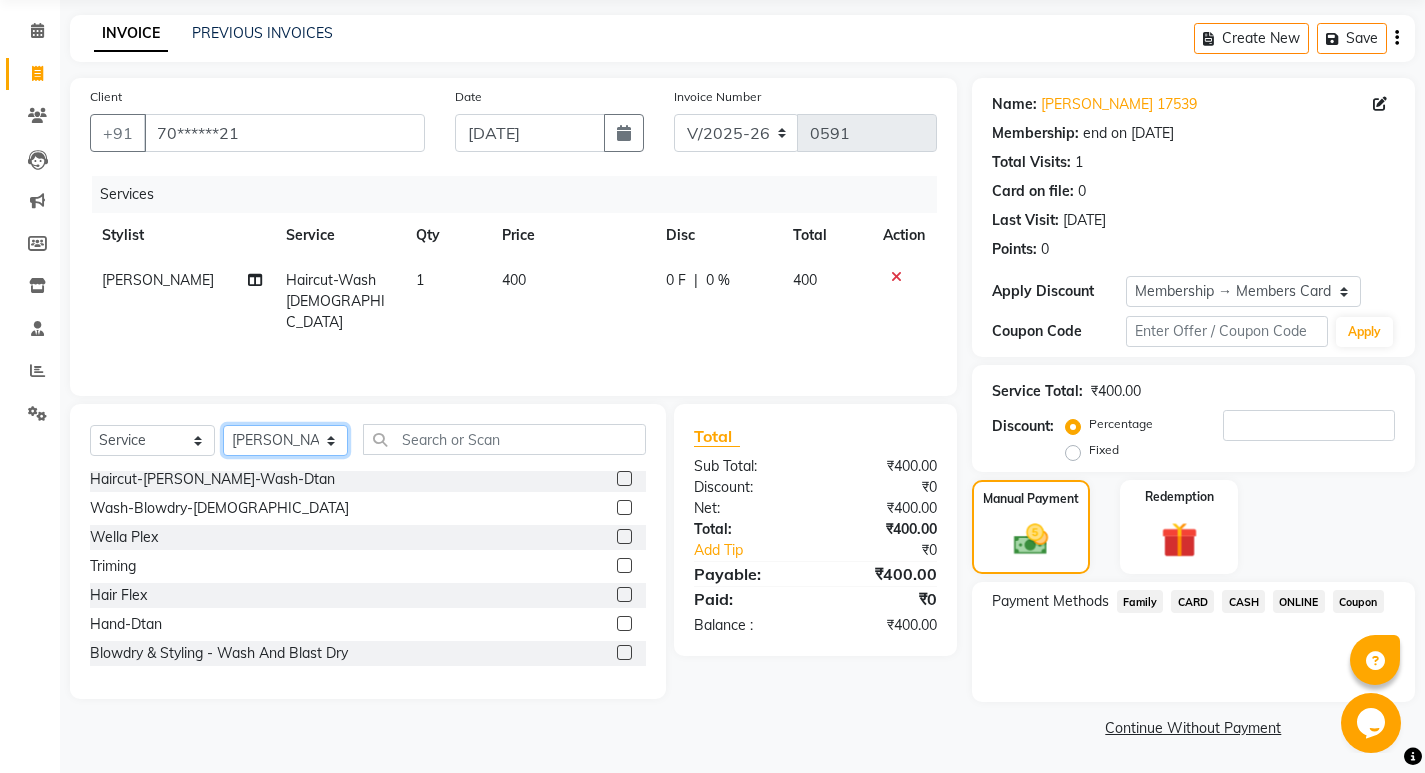 select on "68576" 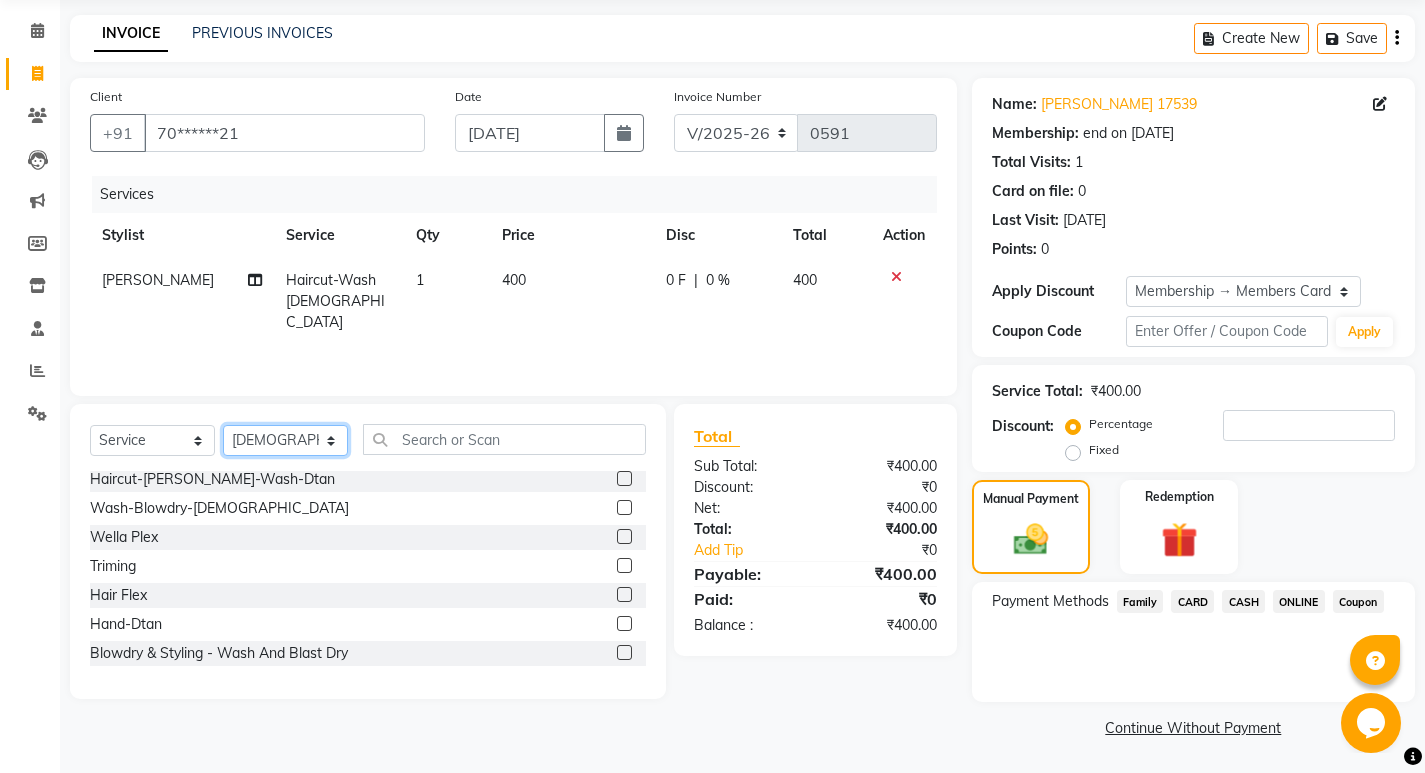 click on "Select Stylist [PERSON_NAME] [PERSON_NAME] [PERSON_NAME] [PERSON_NAME] [PERSON_NAME] mahi  Manager [PERSON_NAME] [PERSON_NAME] Mane [PERSON_NAME] [PERSON_NAME] [PERSON_NAME] sumit [PERSON_NAME]" 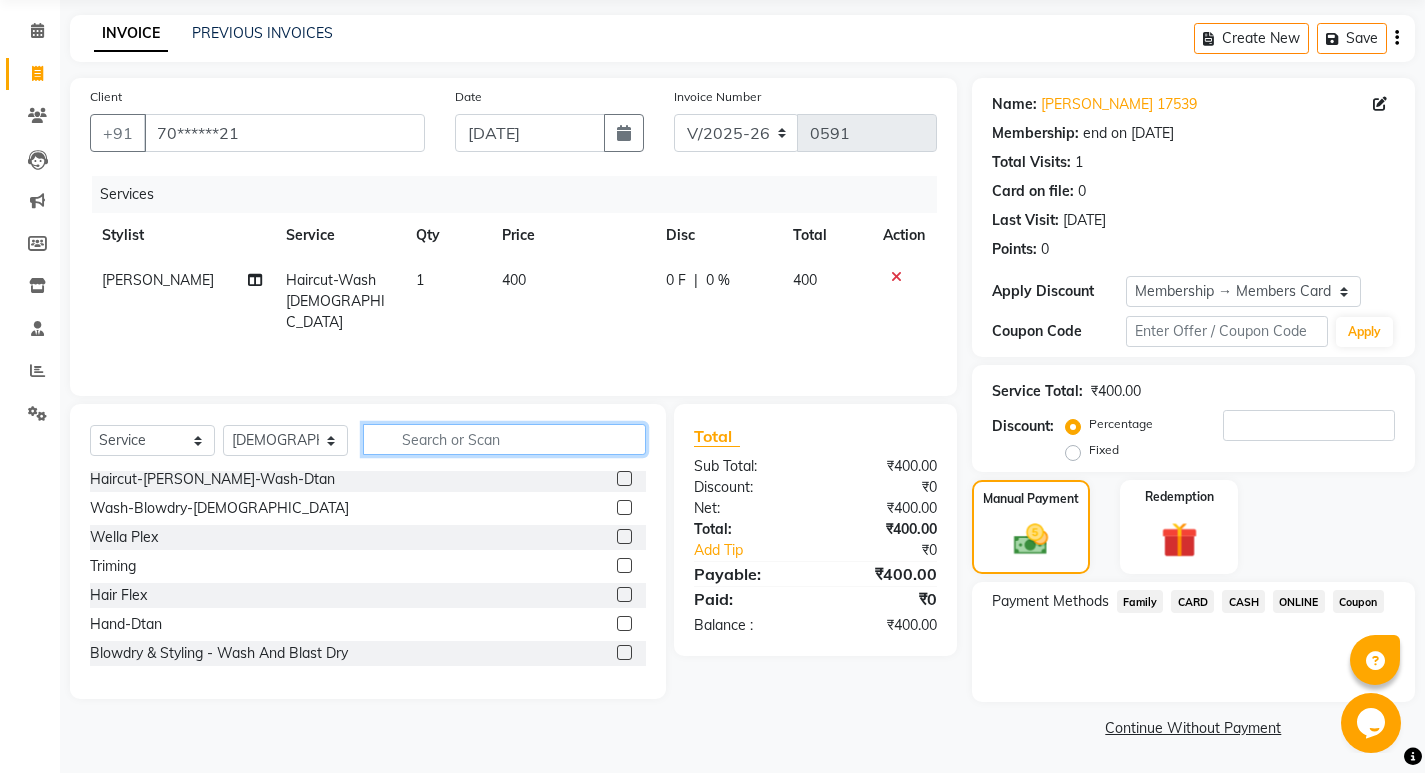 click 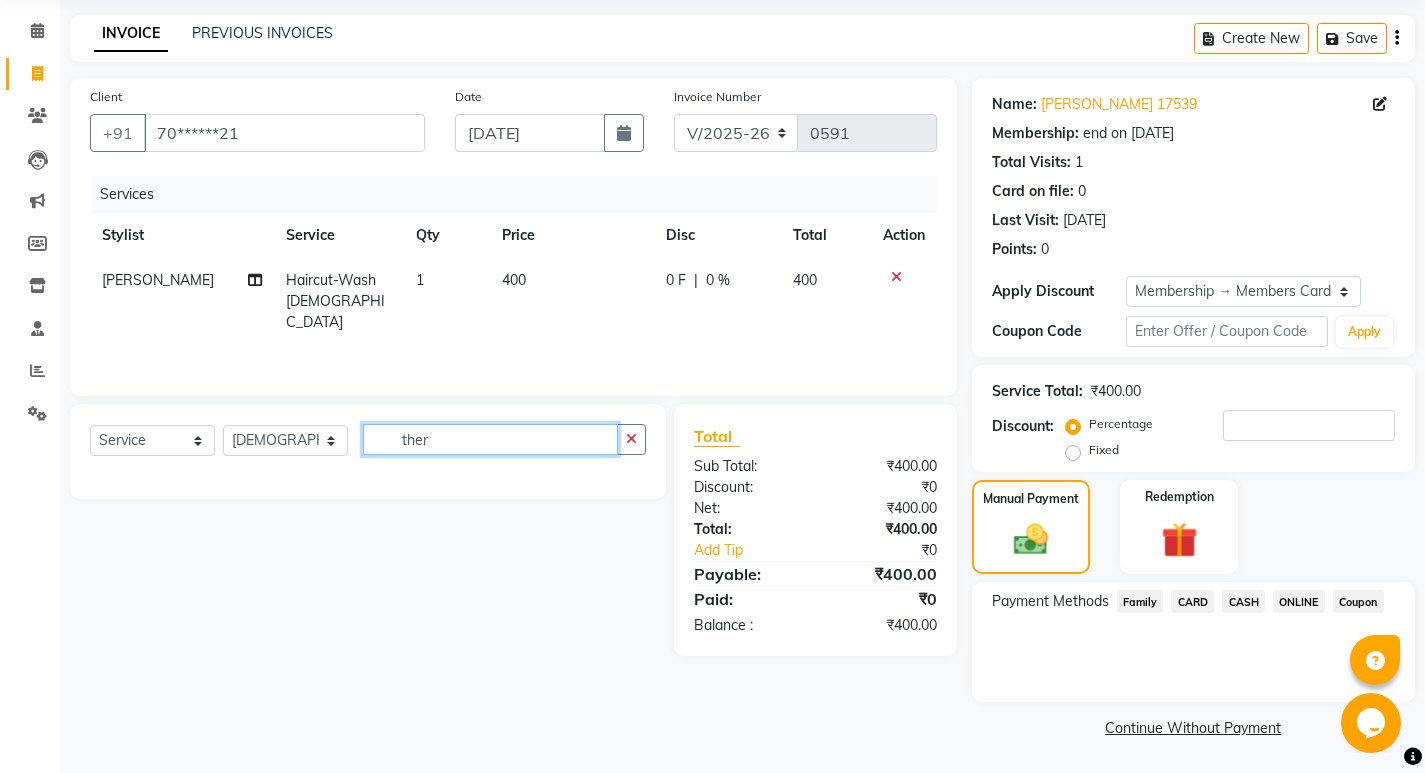 scroll, scrollTop: 0, scrollLeft: 0, axis: both 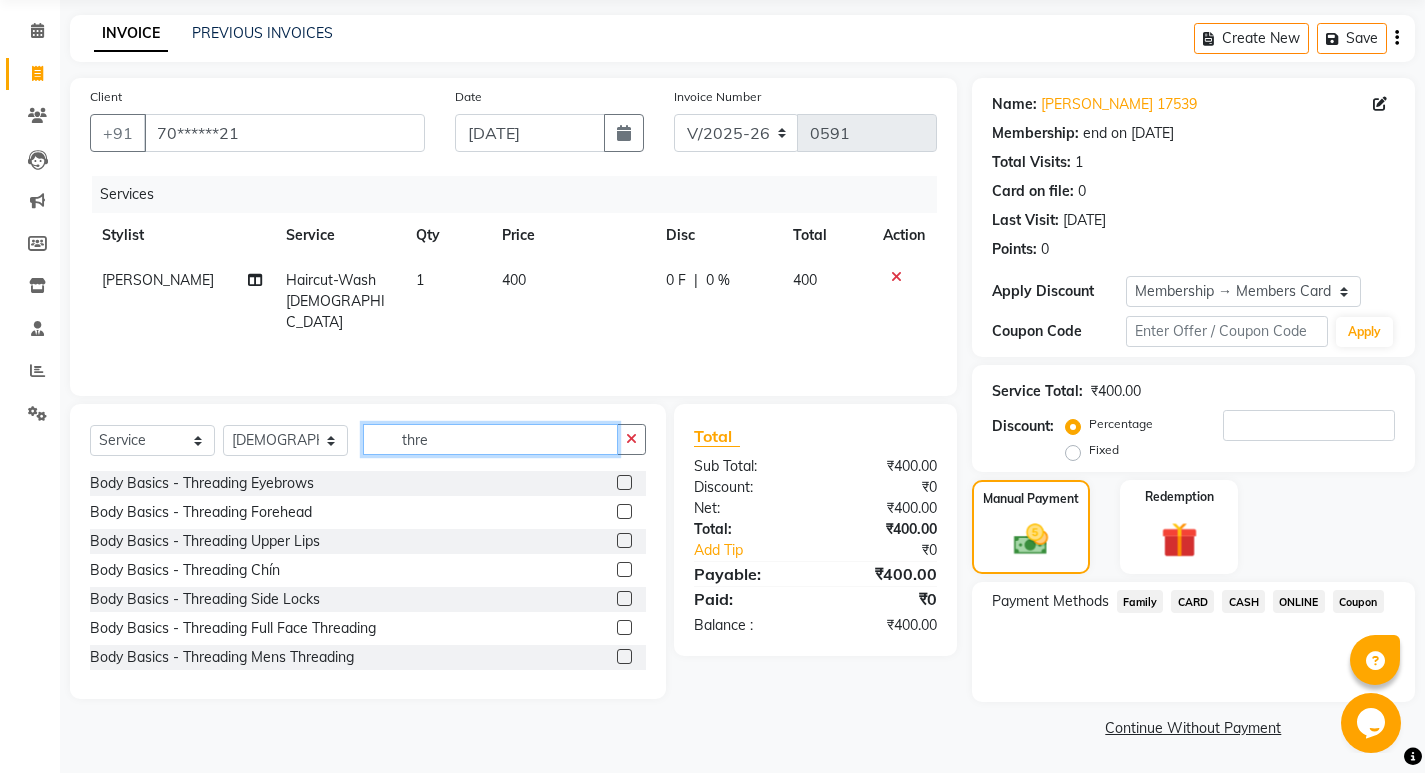 type on "thre" 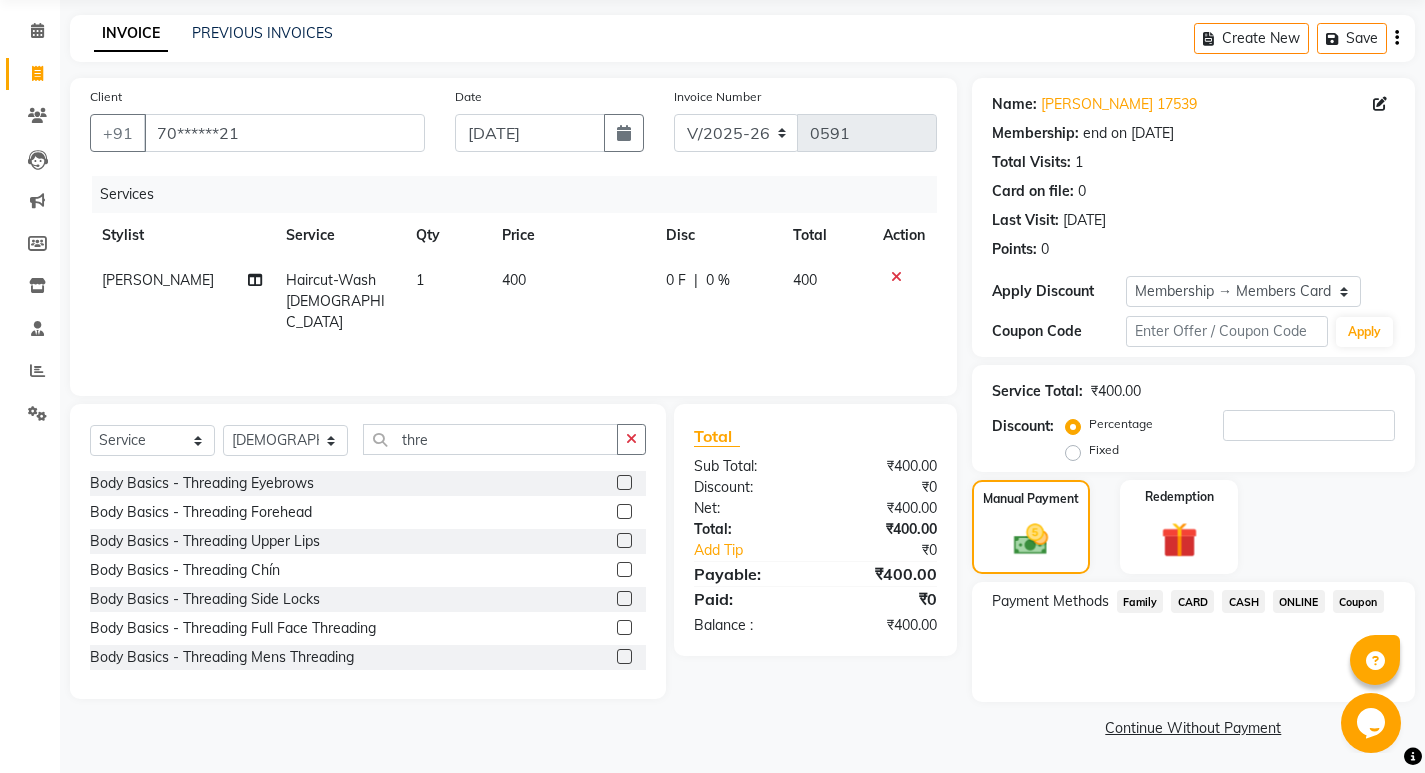 click 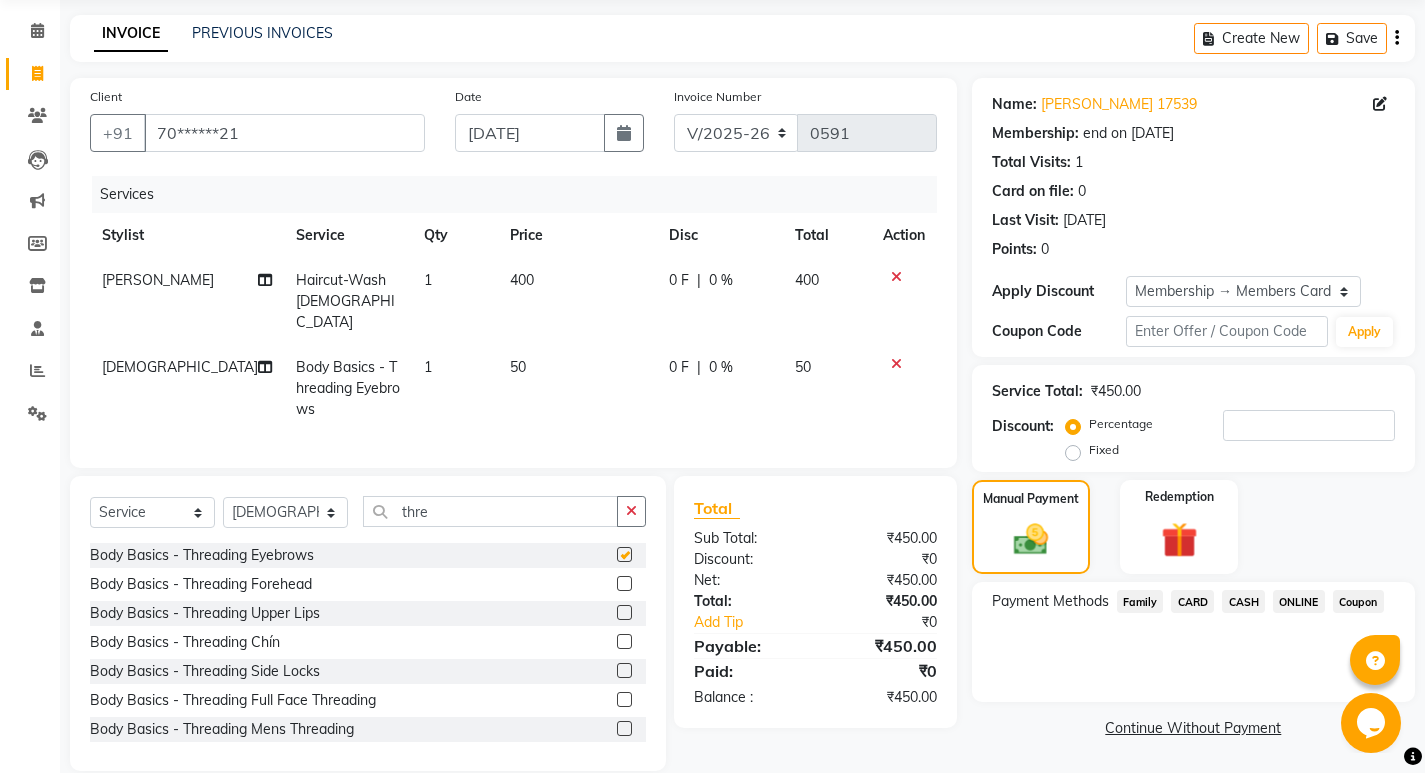 checkbox on "false" 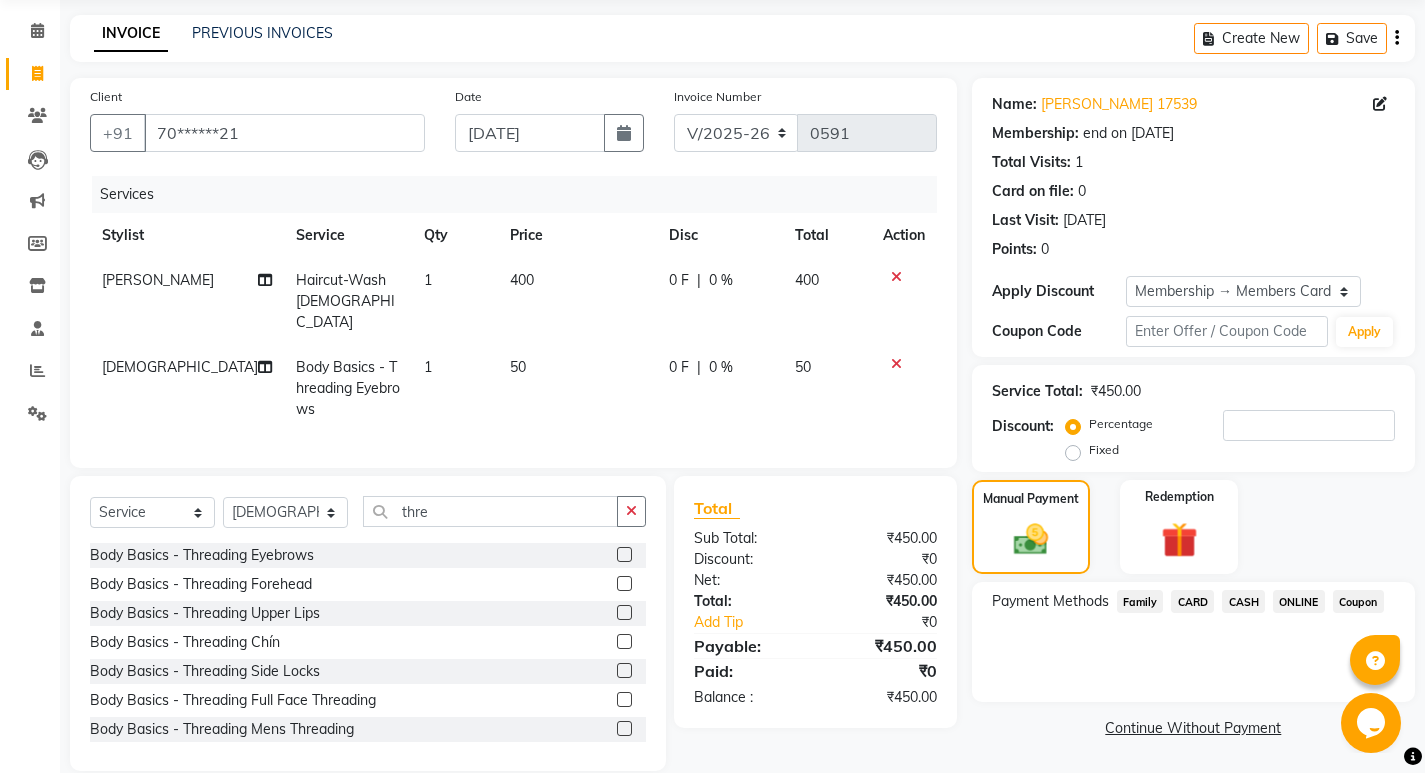 click 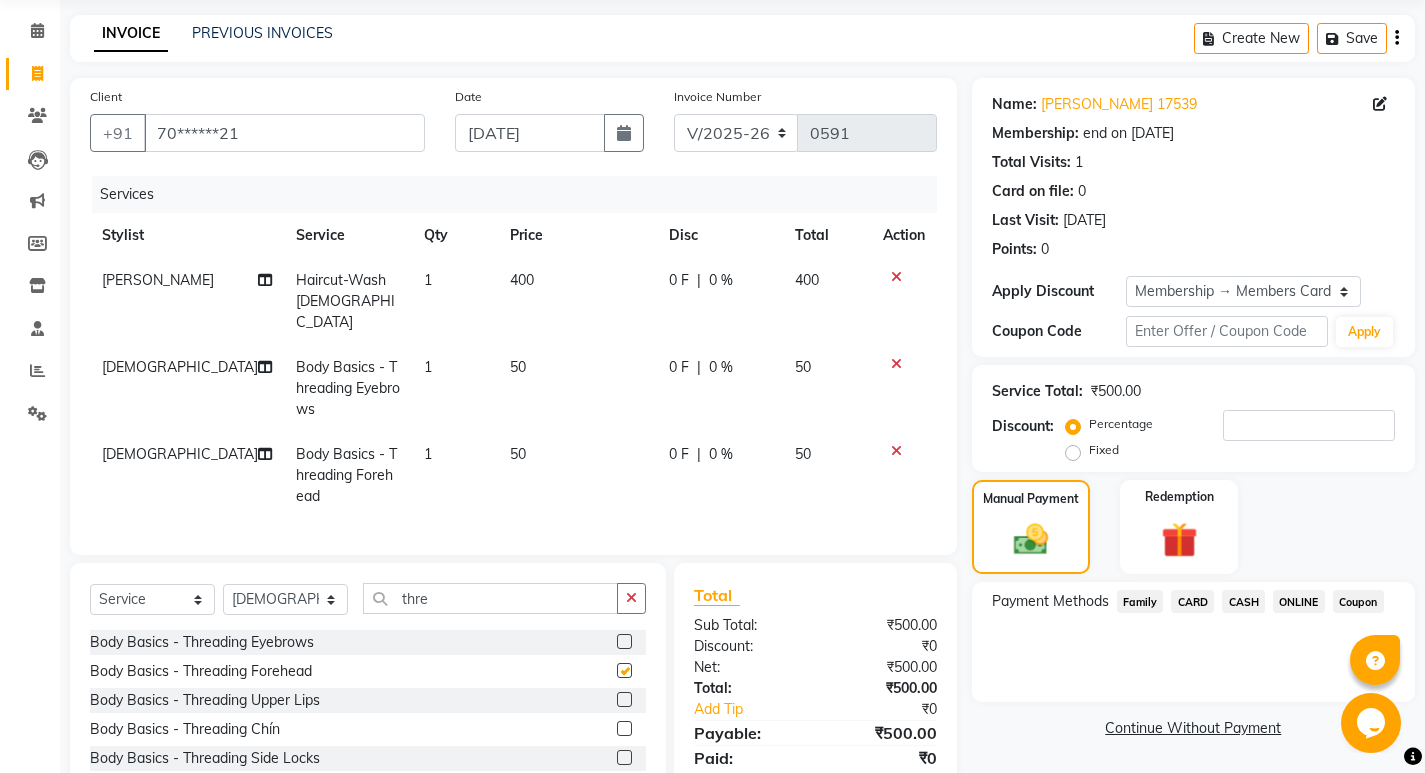 checkbox on "false" 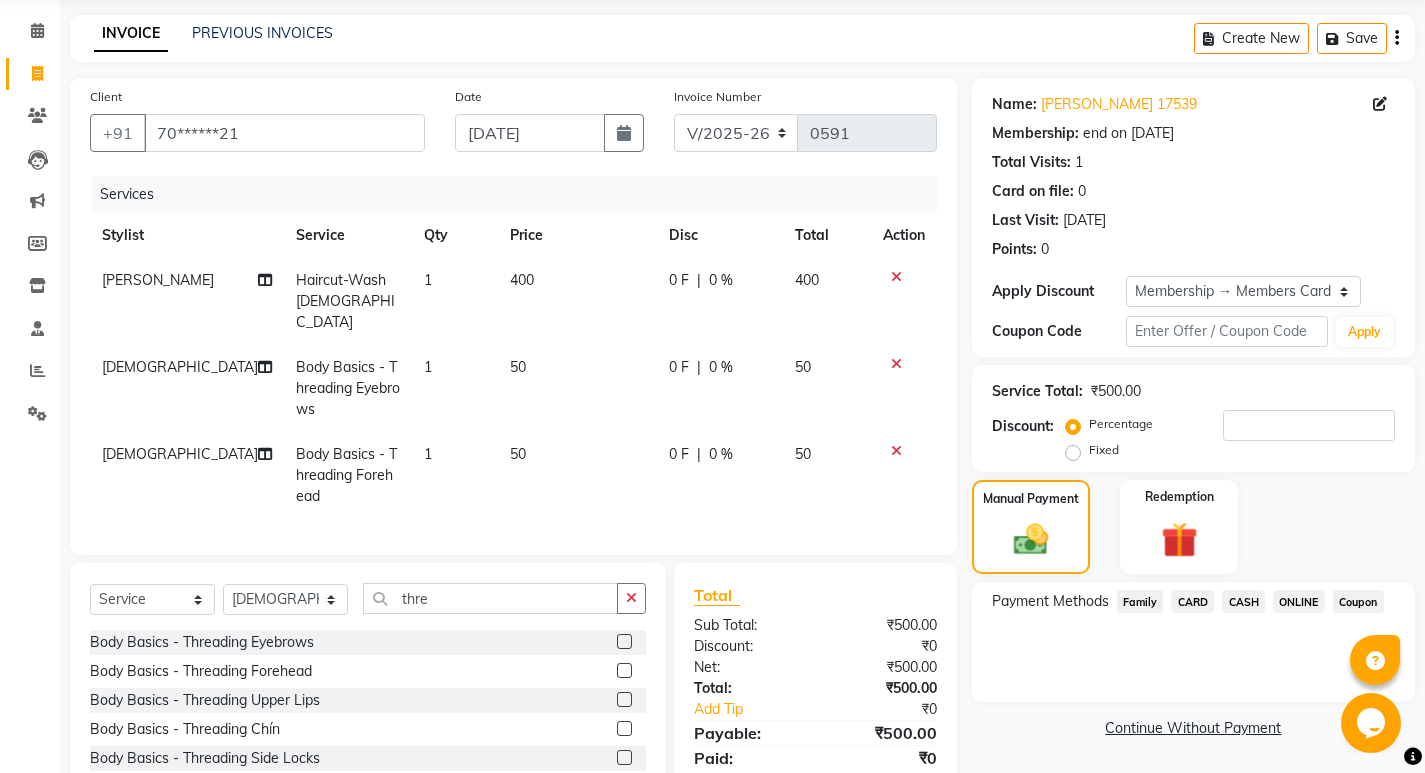 click 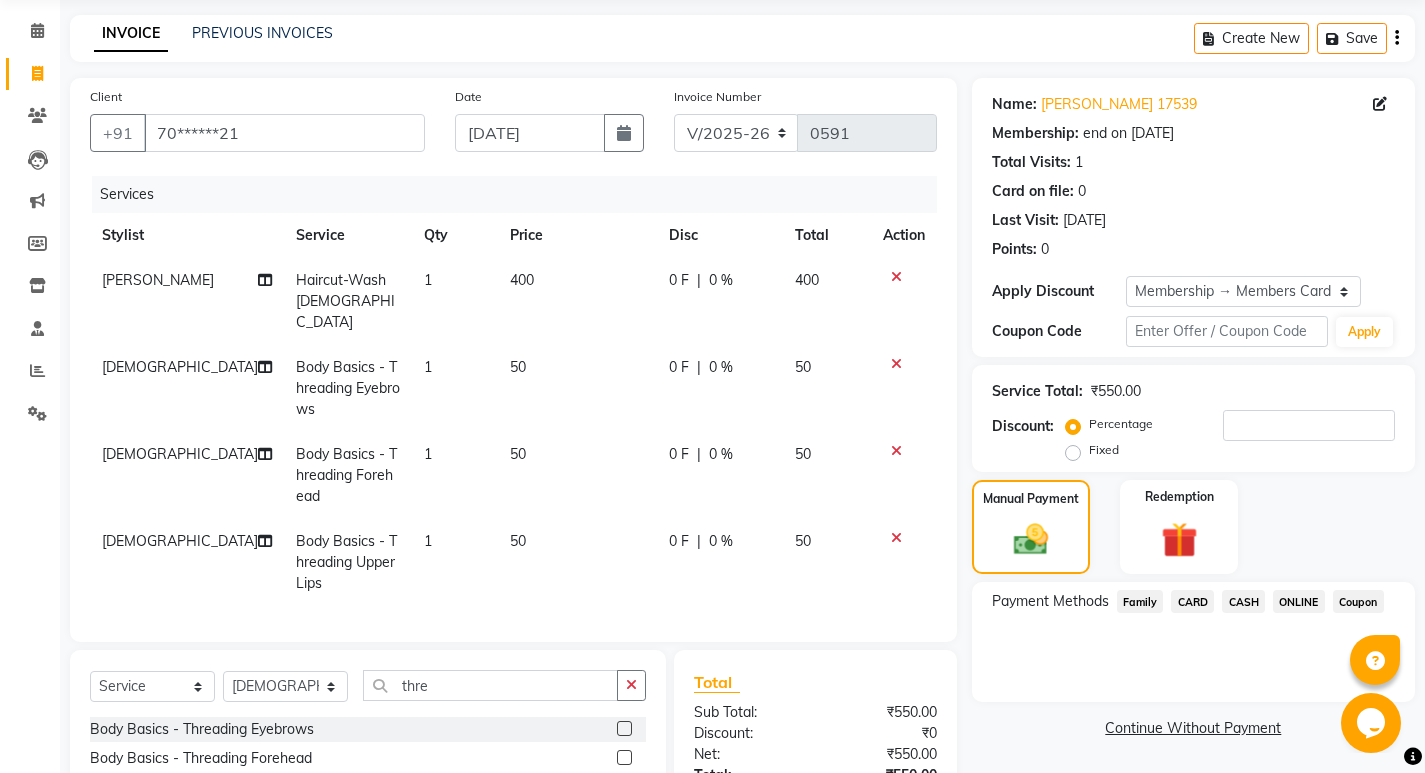 checkbox on "false" 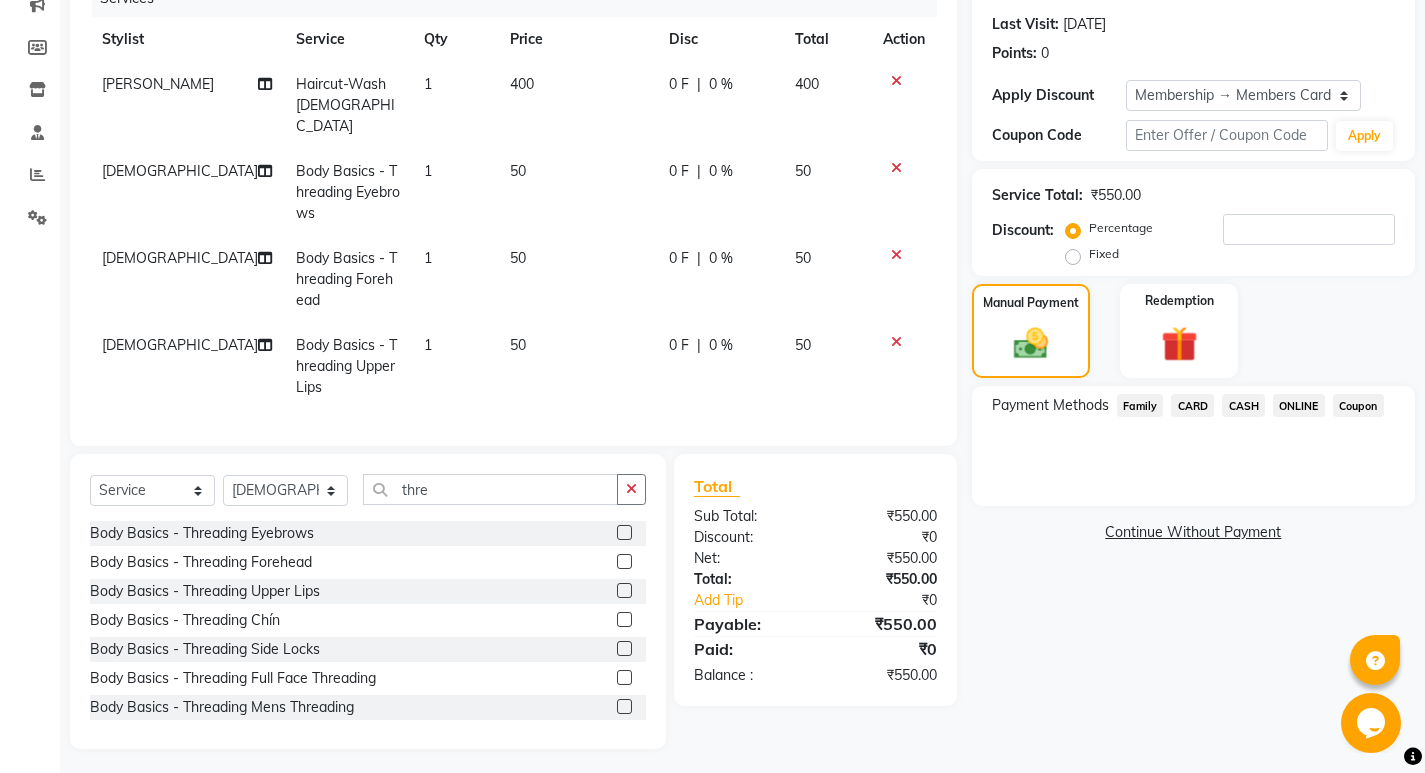 click on "ONLINE" 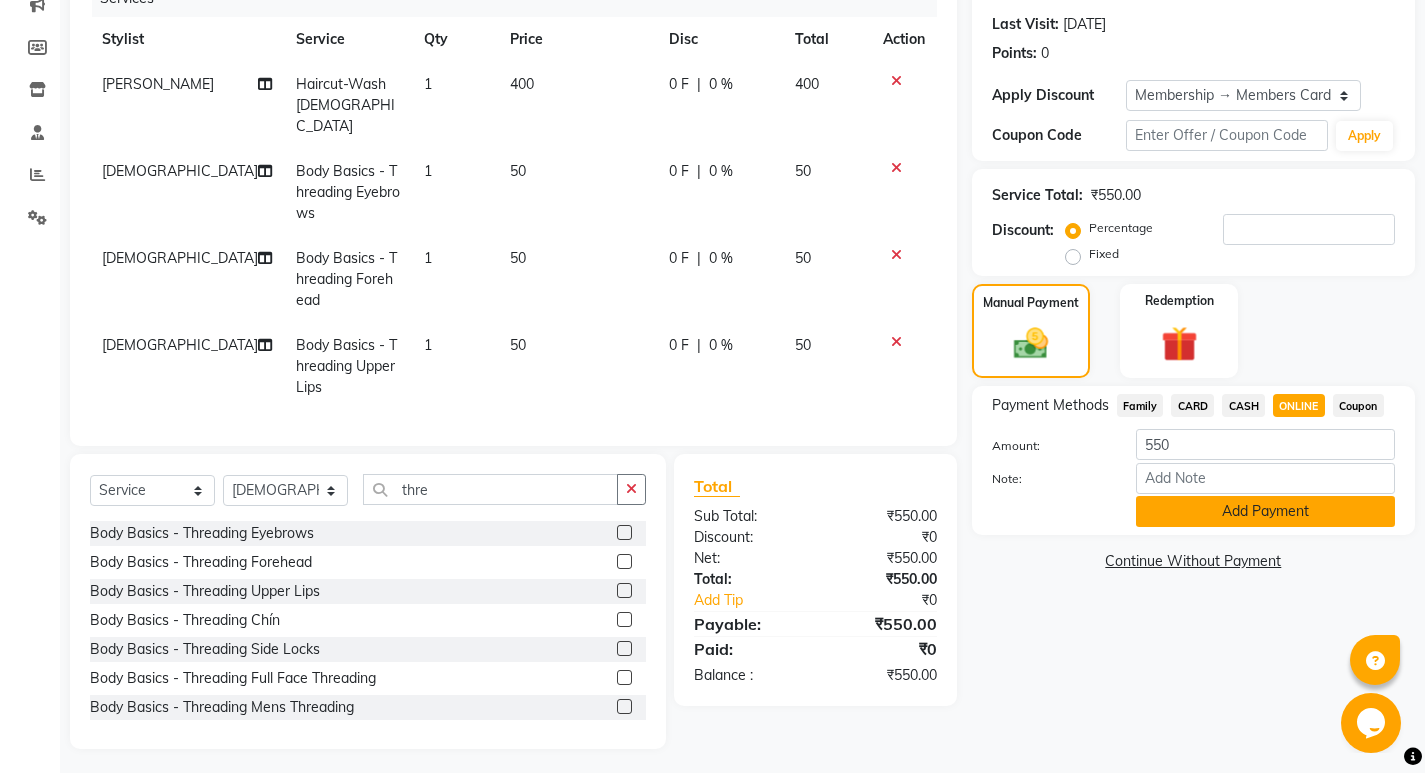 click on "Add Payment" 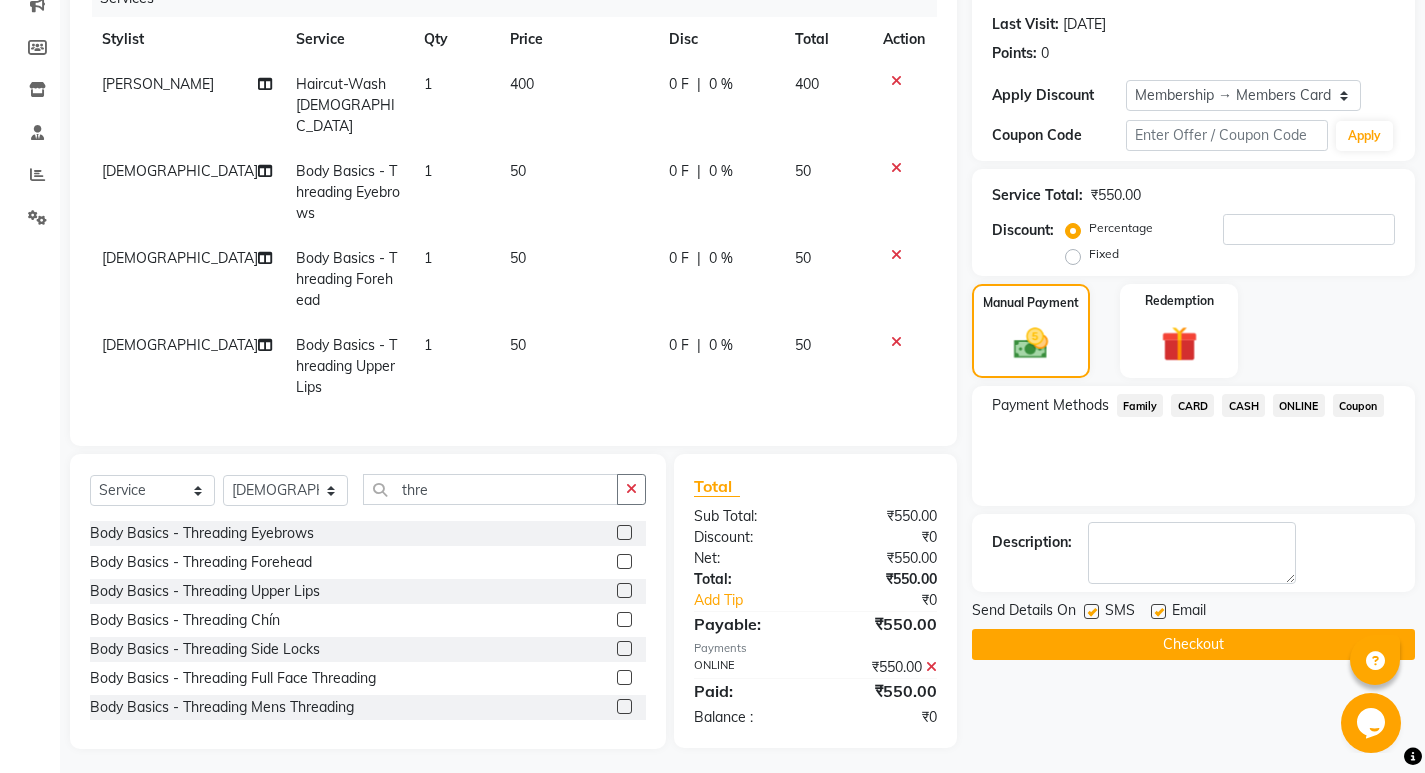 click 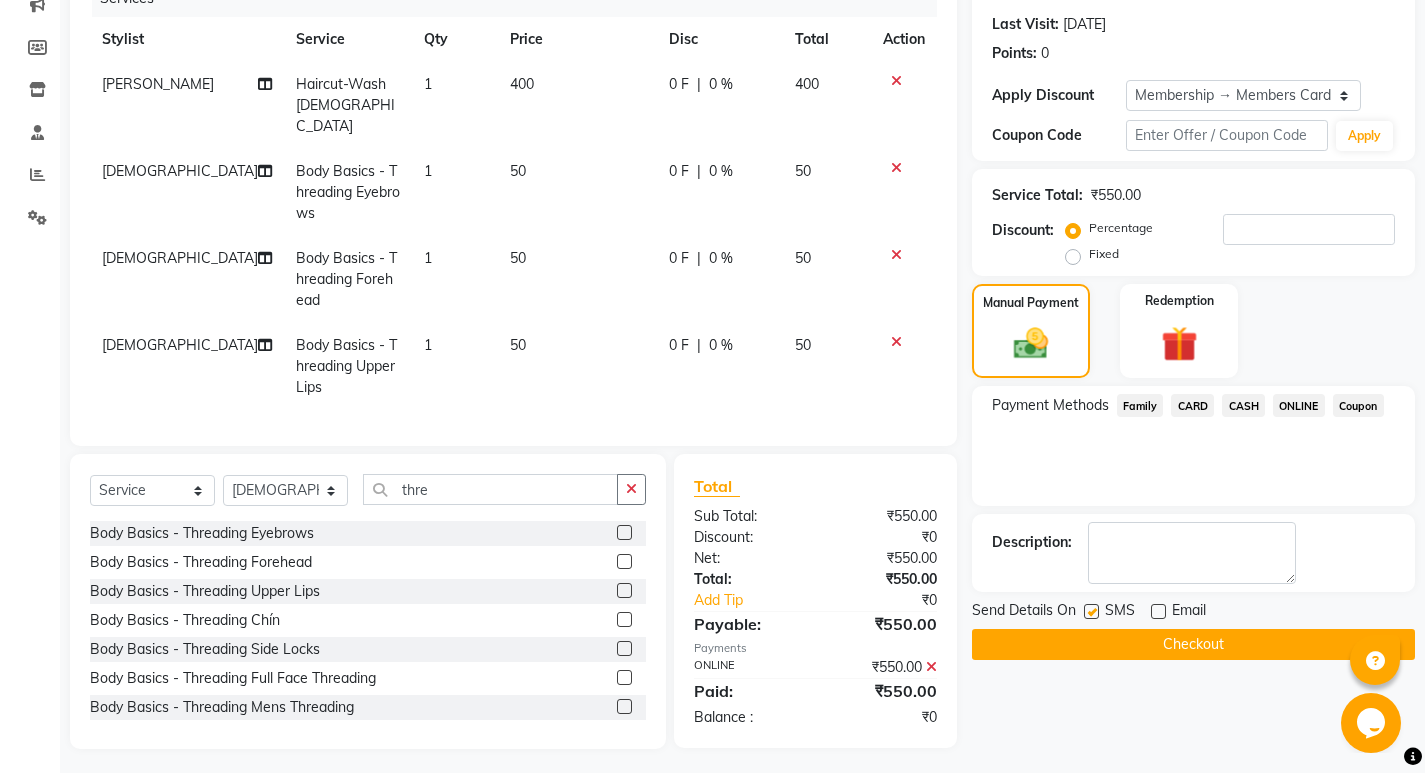 click on "Name: [PERSON_NAME] 17539 Membership: end on [DATE] Total Visits:  1 Card on file:  0 Last Visit:   [DATE] Points:   0  Apply Discount Select Membership → Members Card Coupon Code Apply Service Total:  ₹550.00  Discount:  Percentage   Fixed  Manual Payment Redemption Payment Methods  Family   CARD   CASH   ONLINE   Coupon  Description:                  Send Details On SMS Email  Checkout" 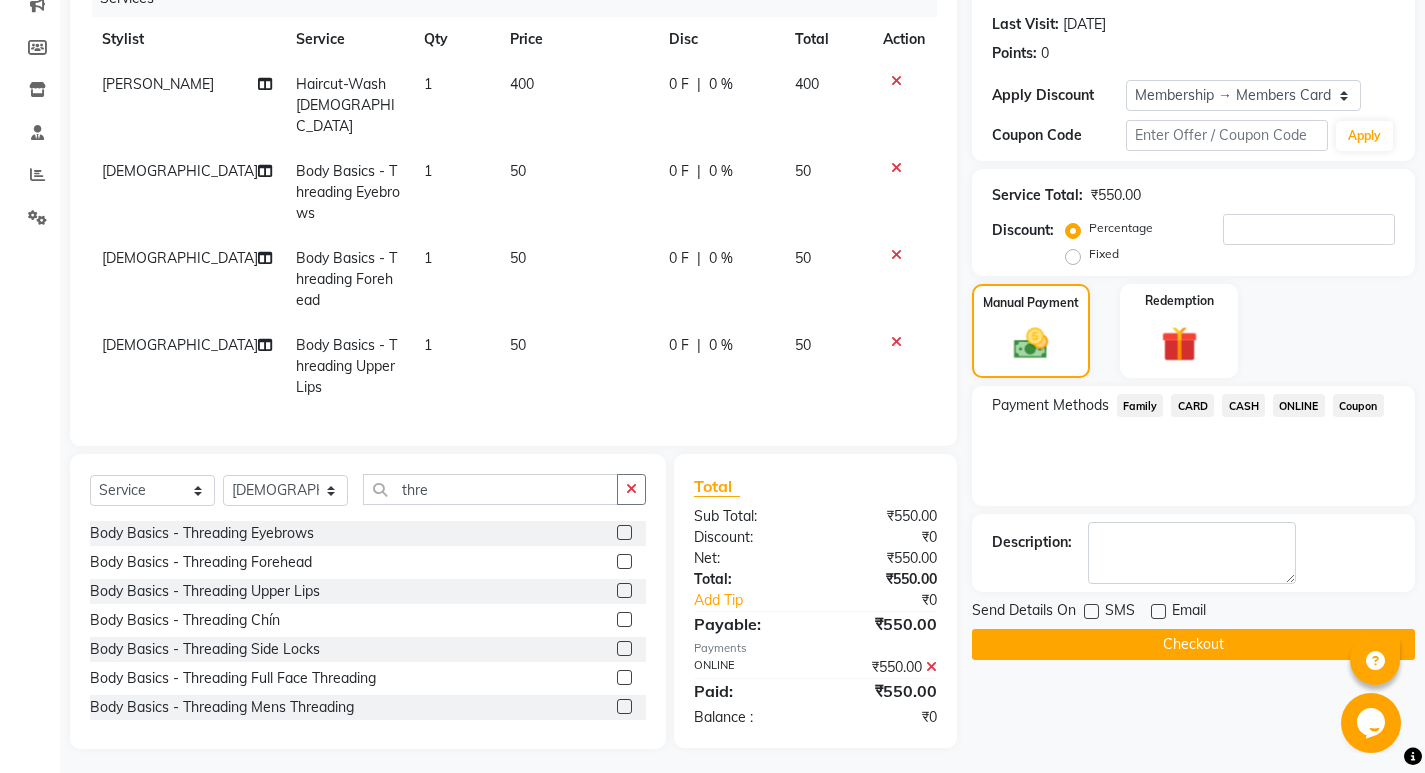 click on "Checkout" 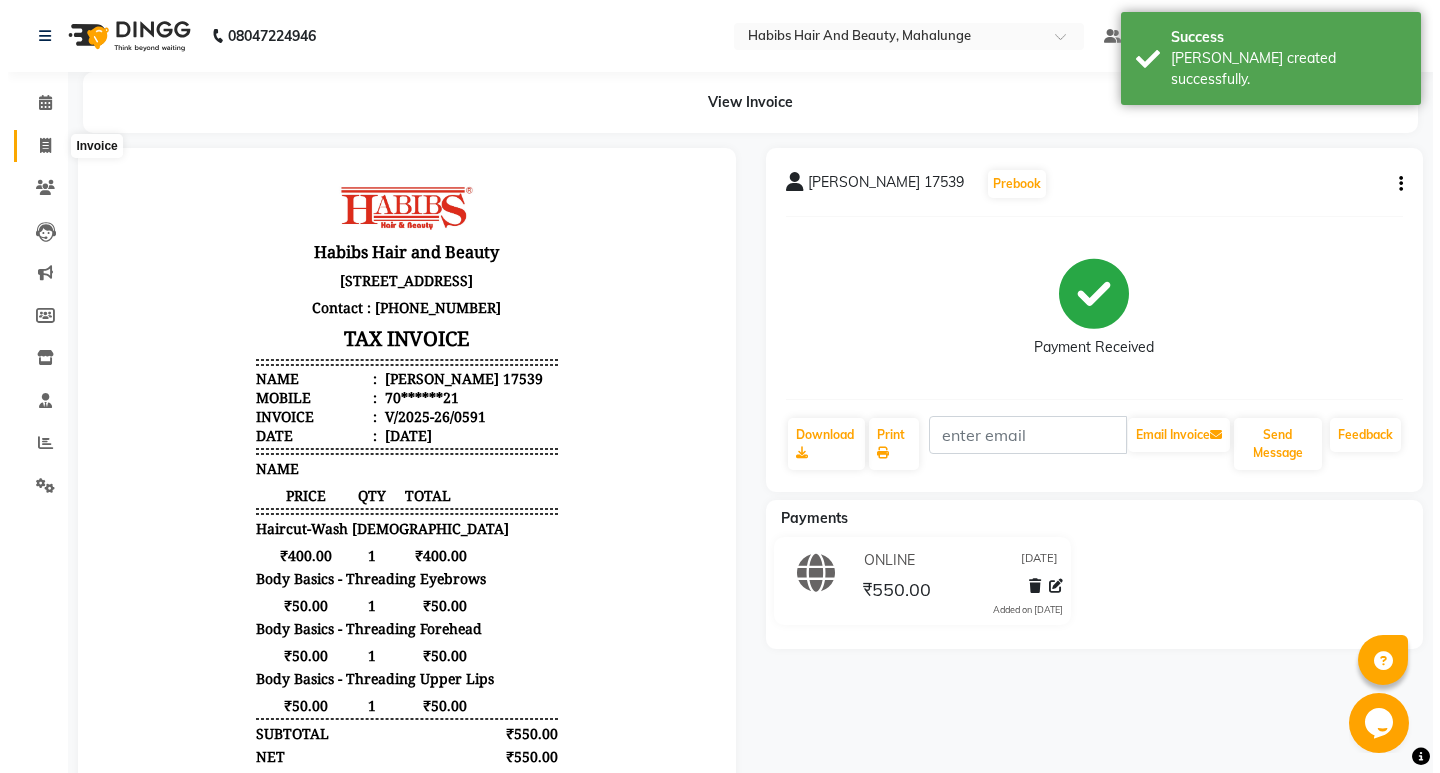 scroll, scrollTop: 0, scrollLeft: 0, axis: both 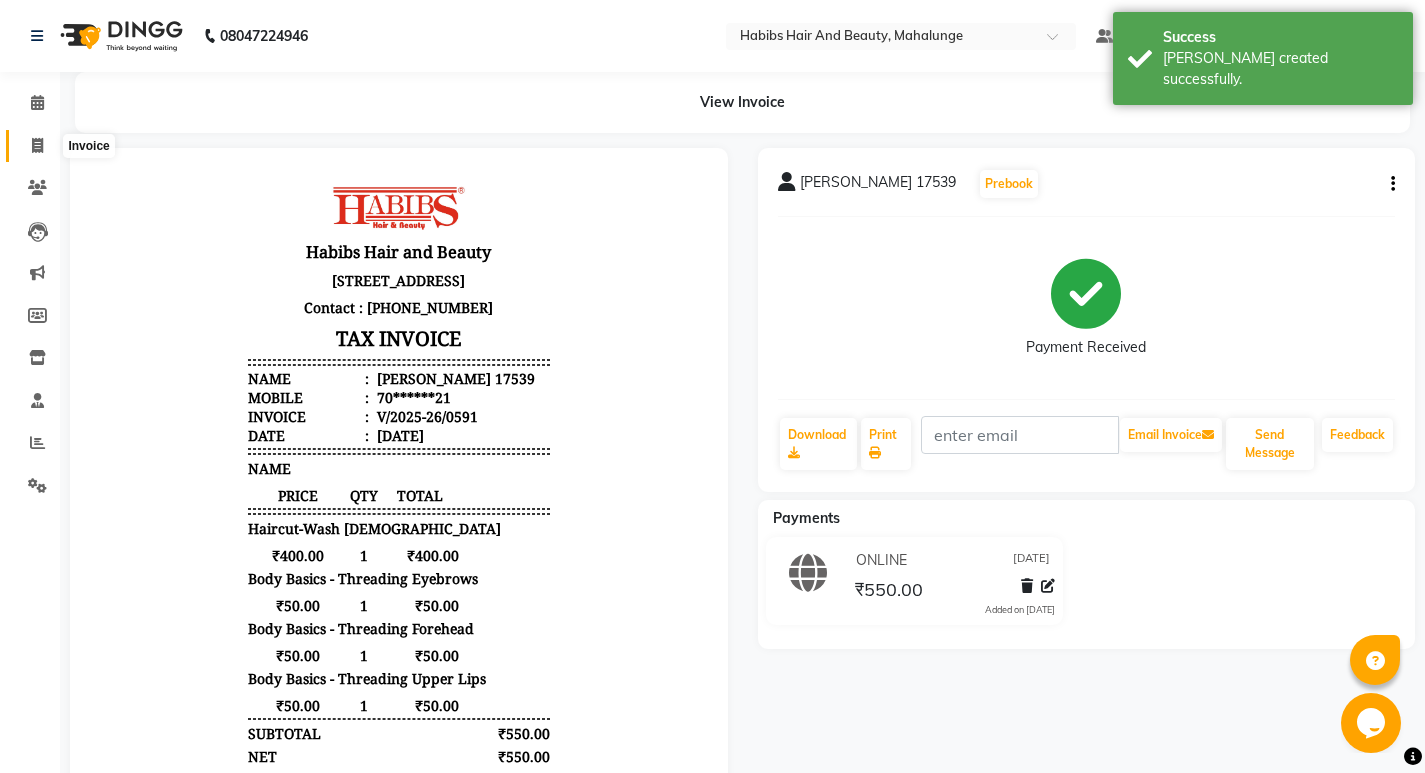 click 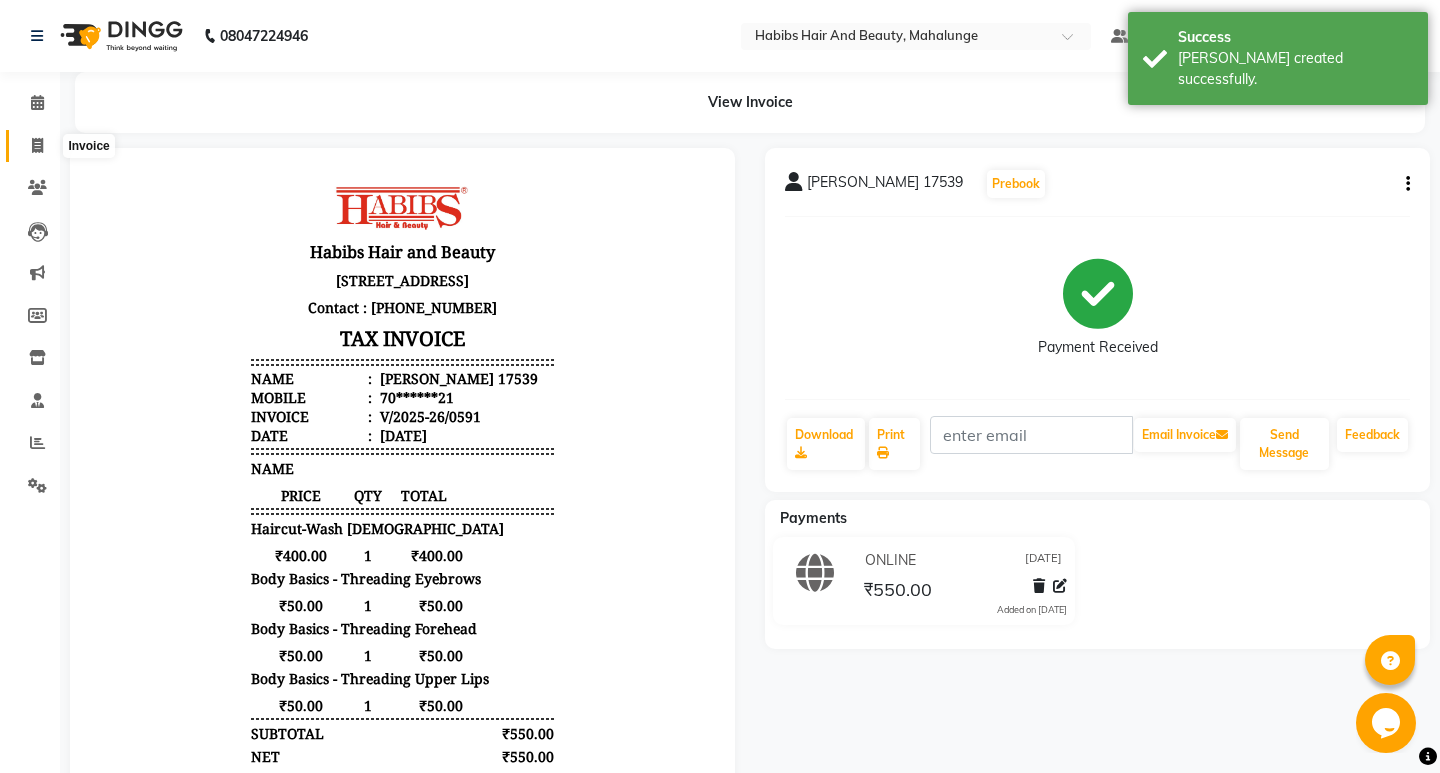 select on "6328" 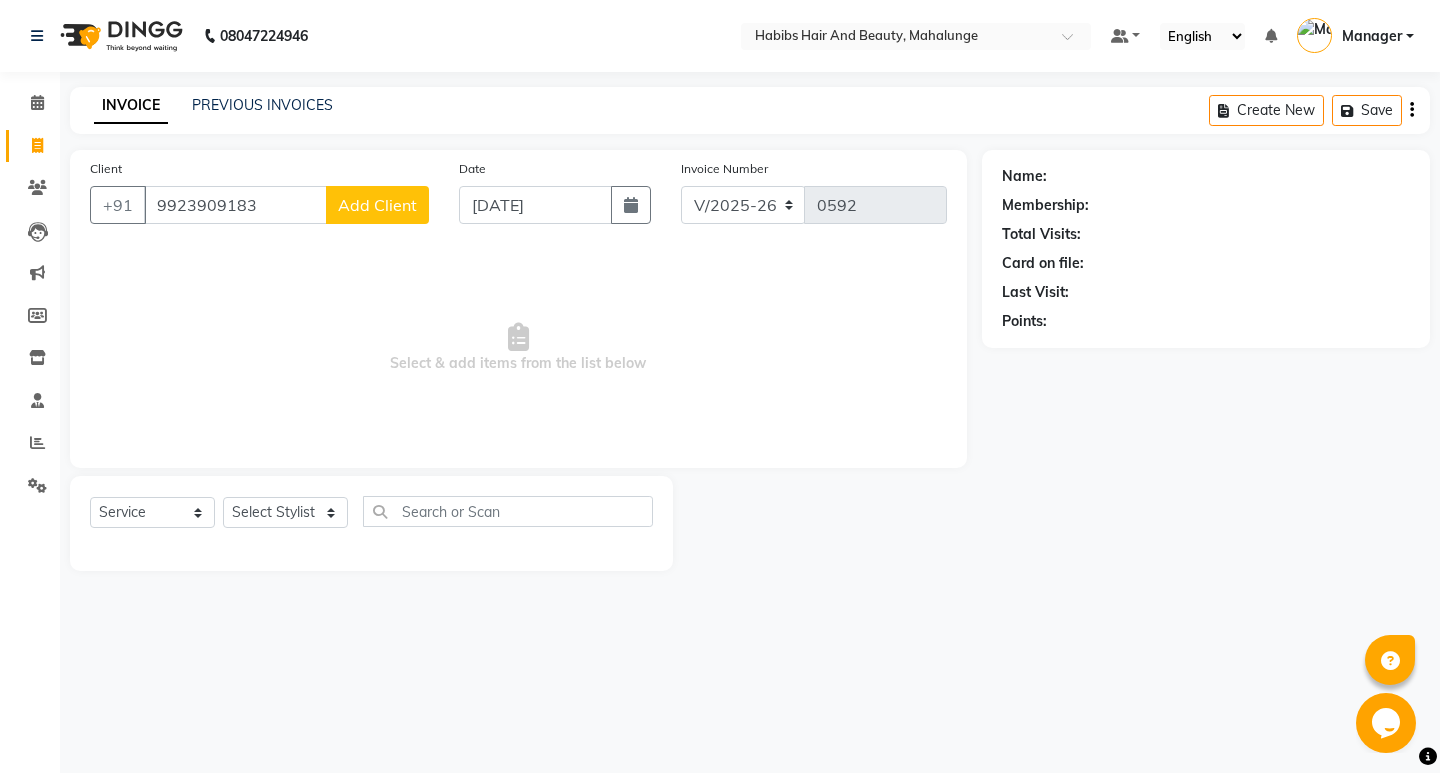 type on "9923909183" 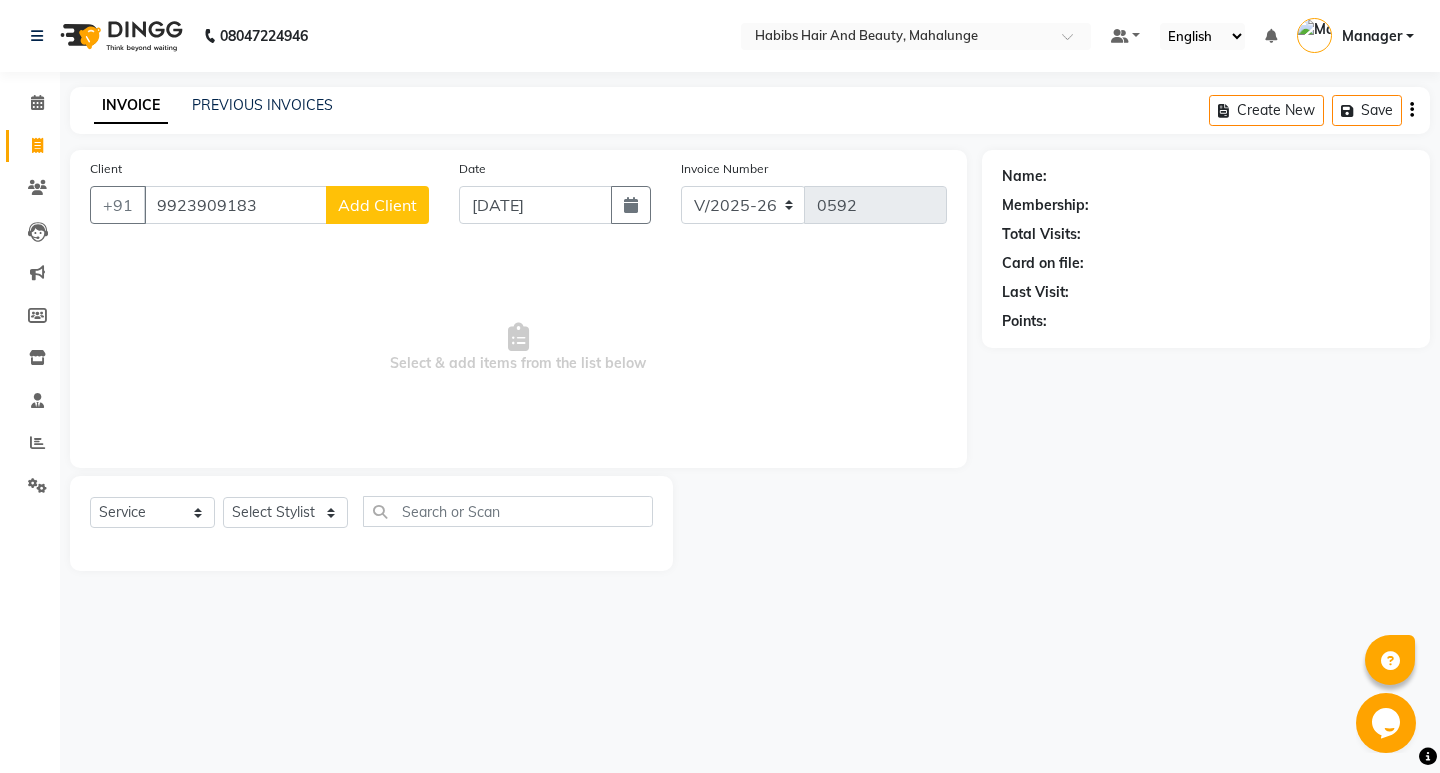 select on "22" 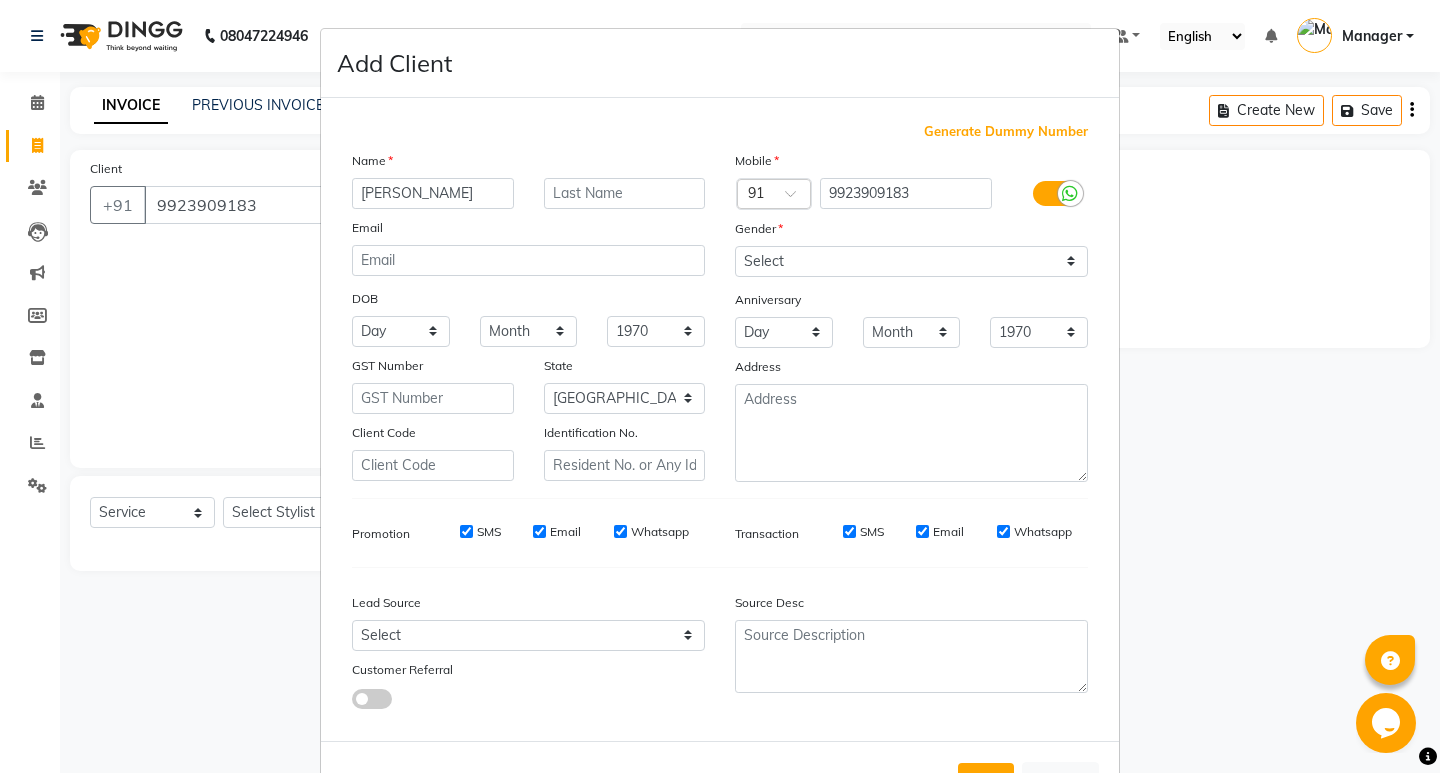 type on "[PERSON_NAME]" 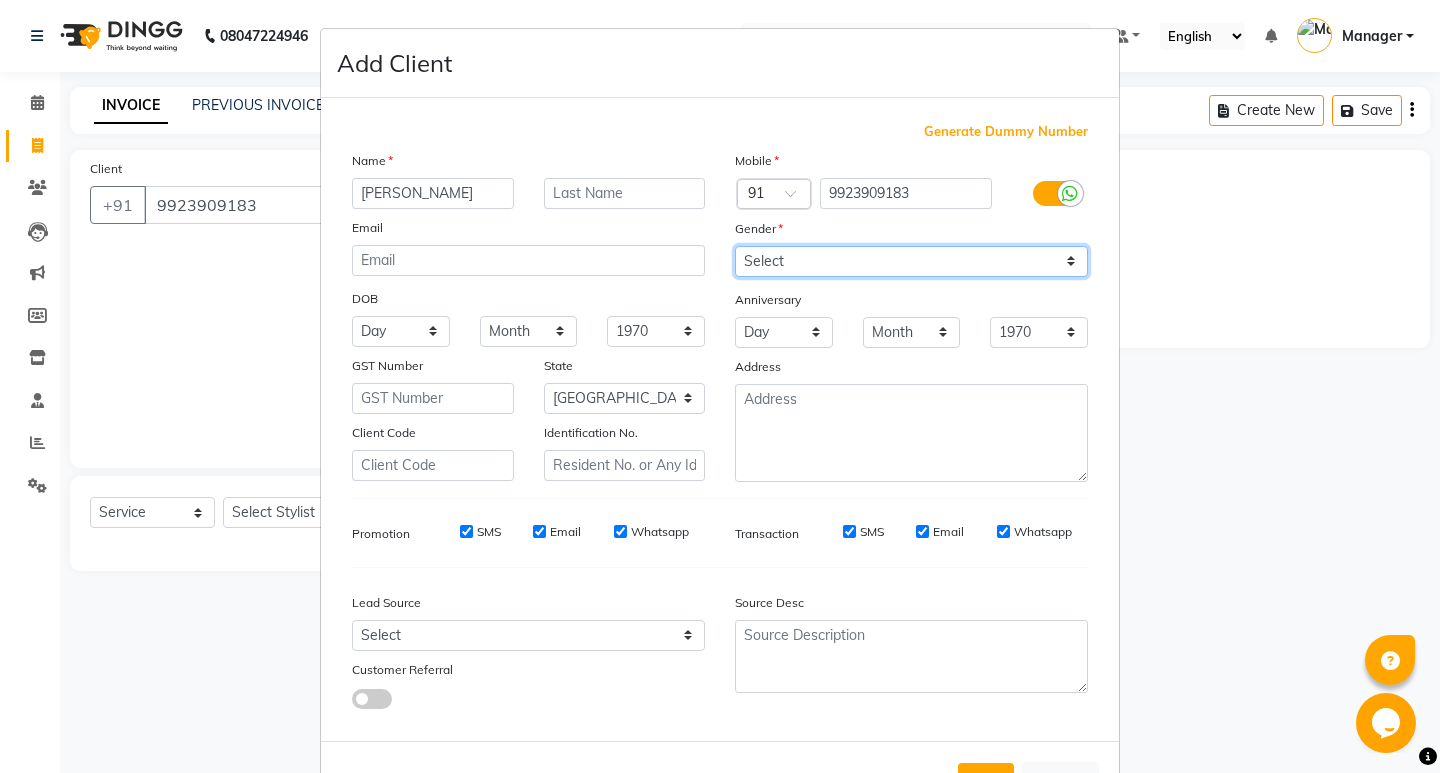click on "Select [DEMOGRAPHIC_DATA] [DEMOGRAPHIC_DATA] Other Prefer Not To Say" at bounding box center (911, 261) 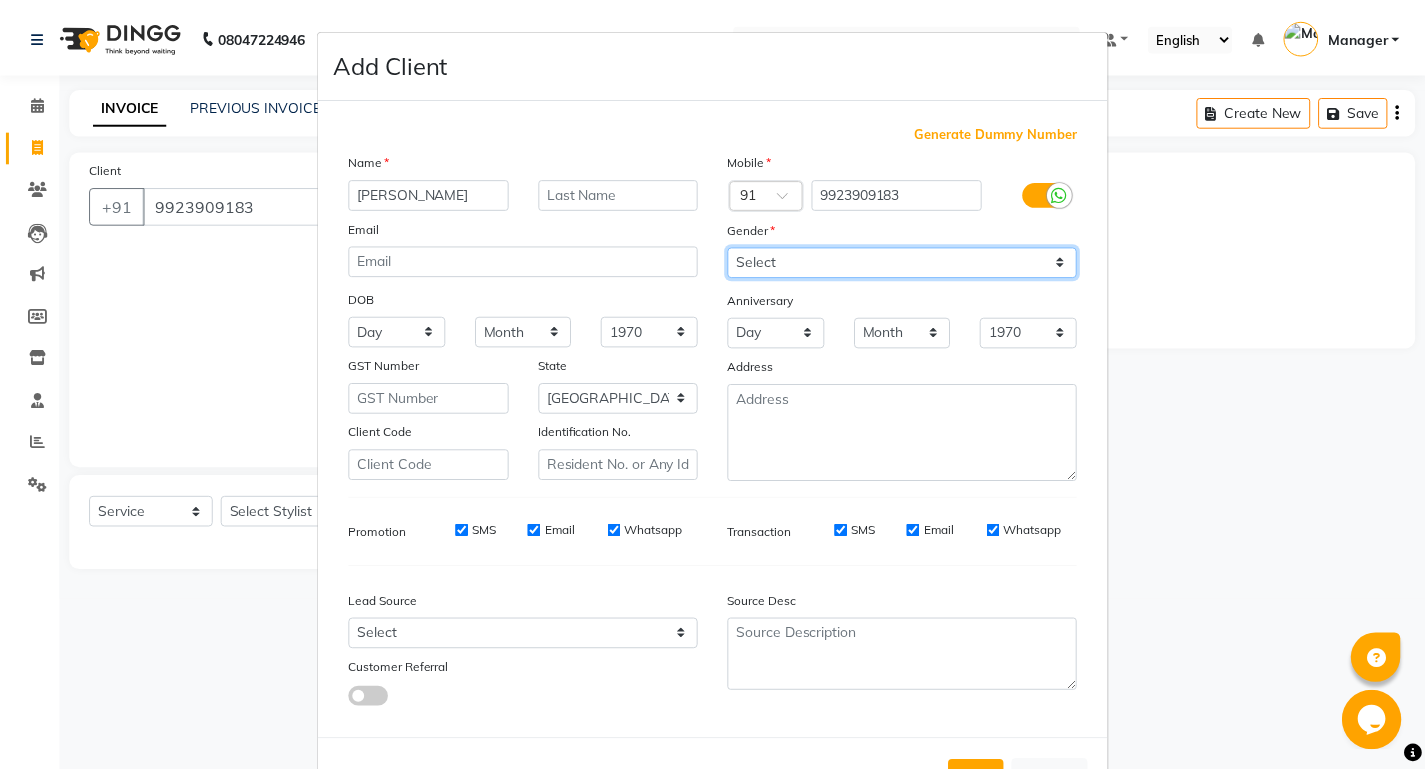 scroll, scrollTop: 76, scrollLeft: 0, axis: vertical 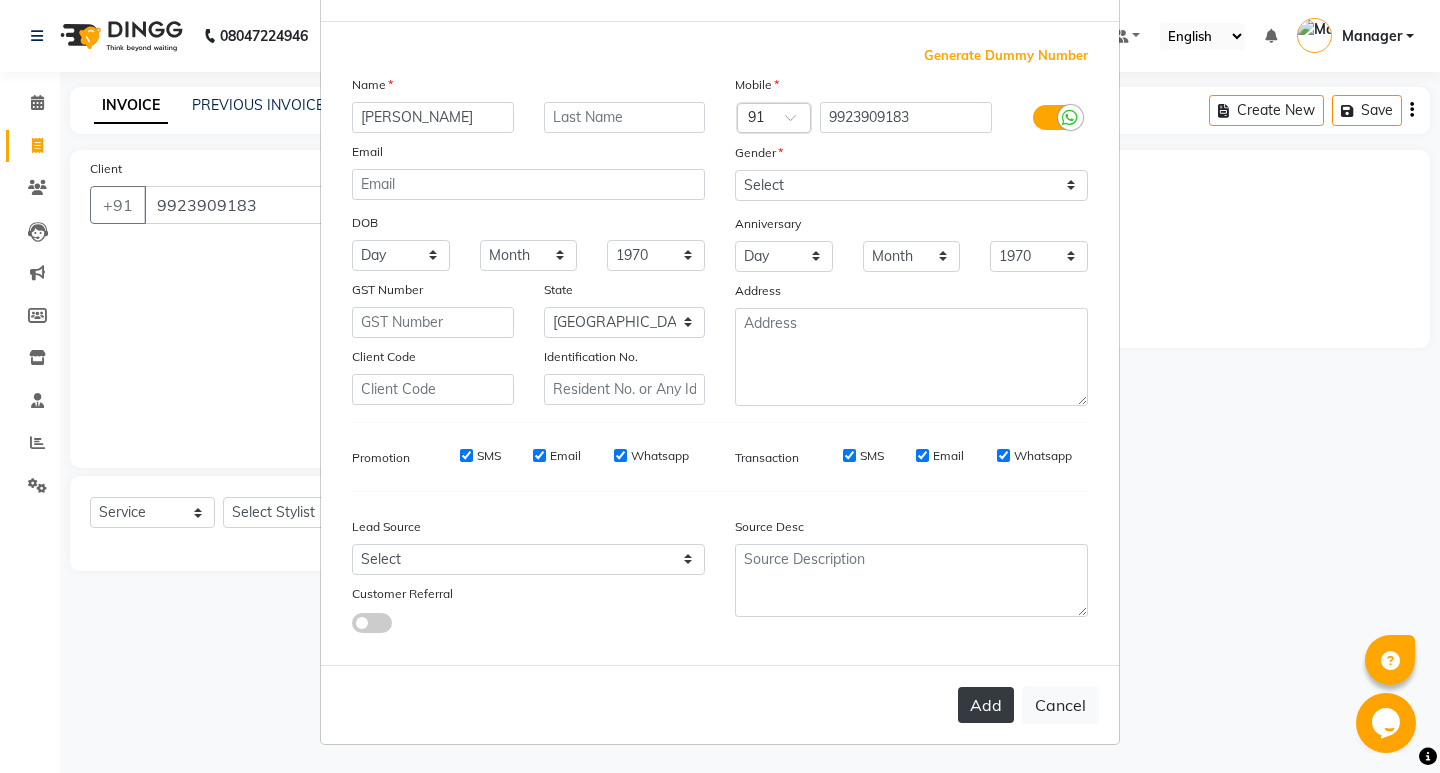click on "Add" at bounding box center [986, 705] 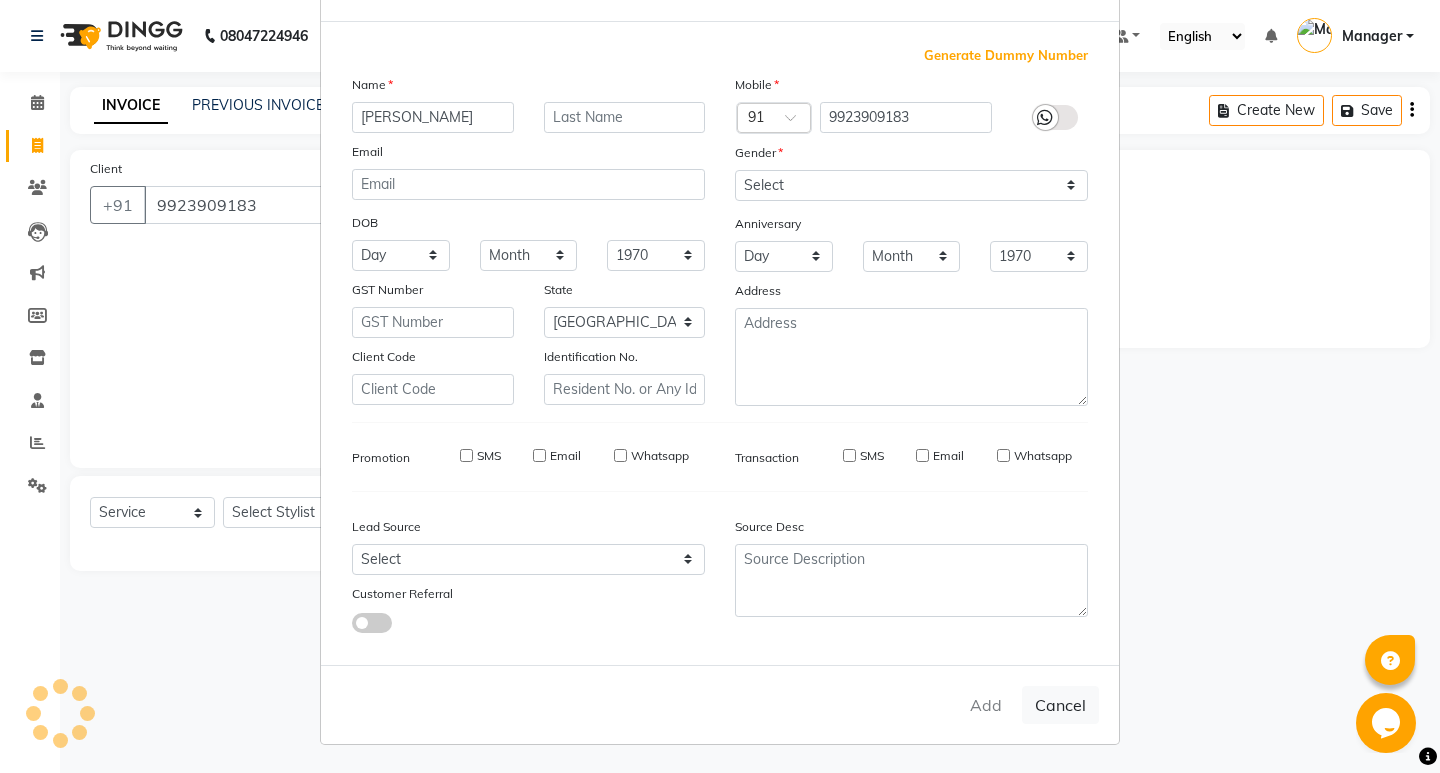 type on "99******83" 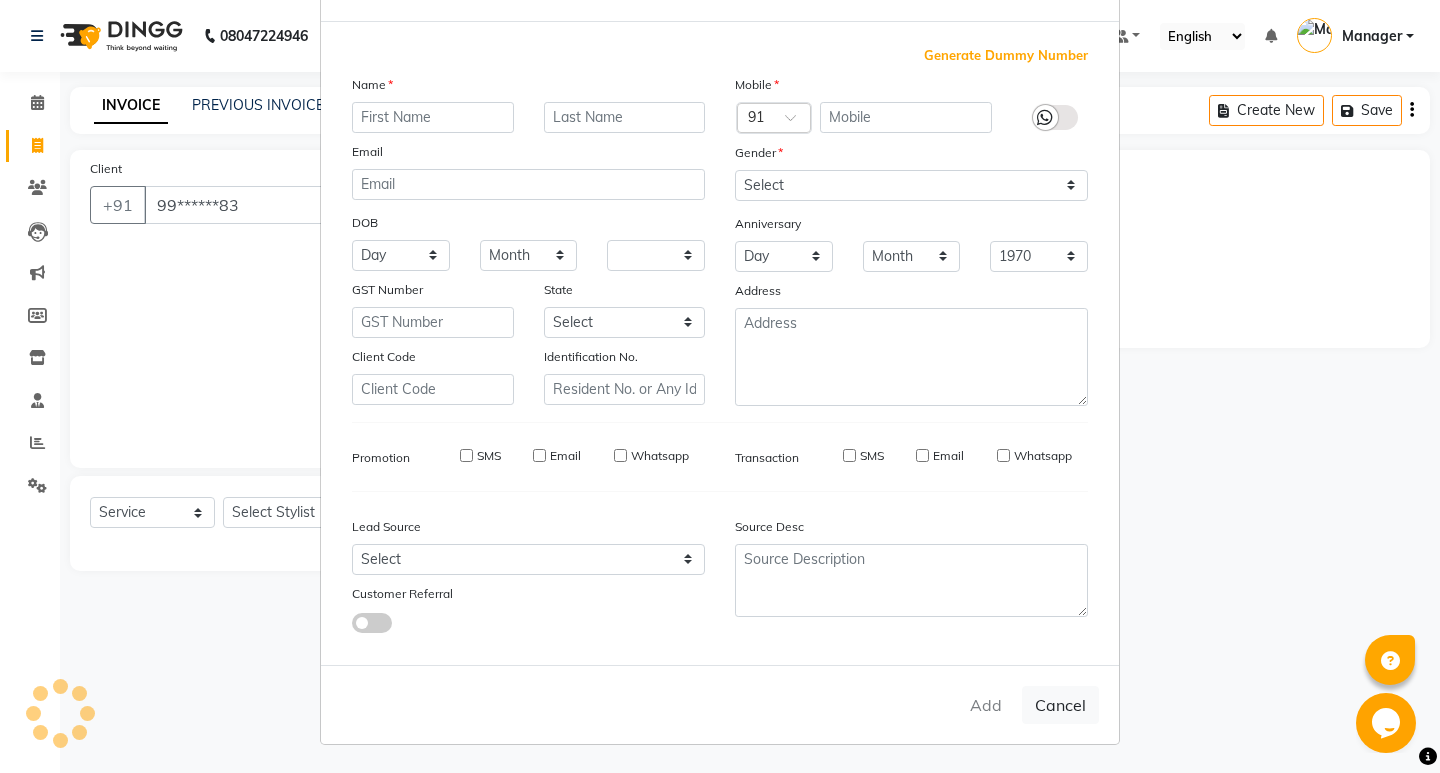select 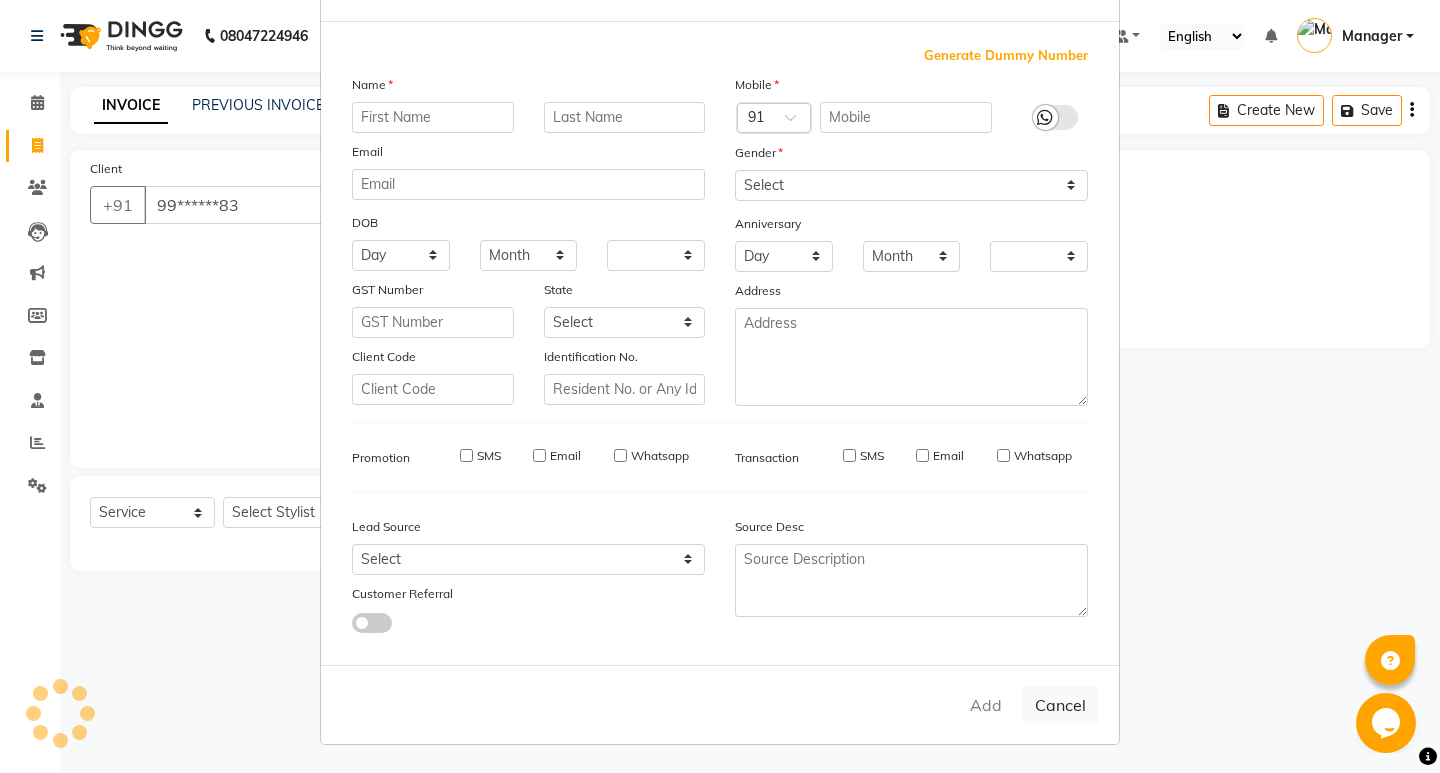 checkbox on "false" 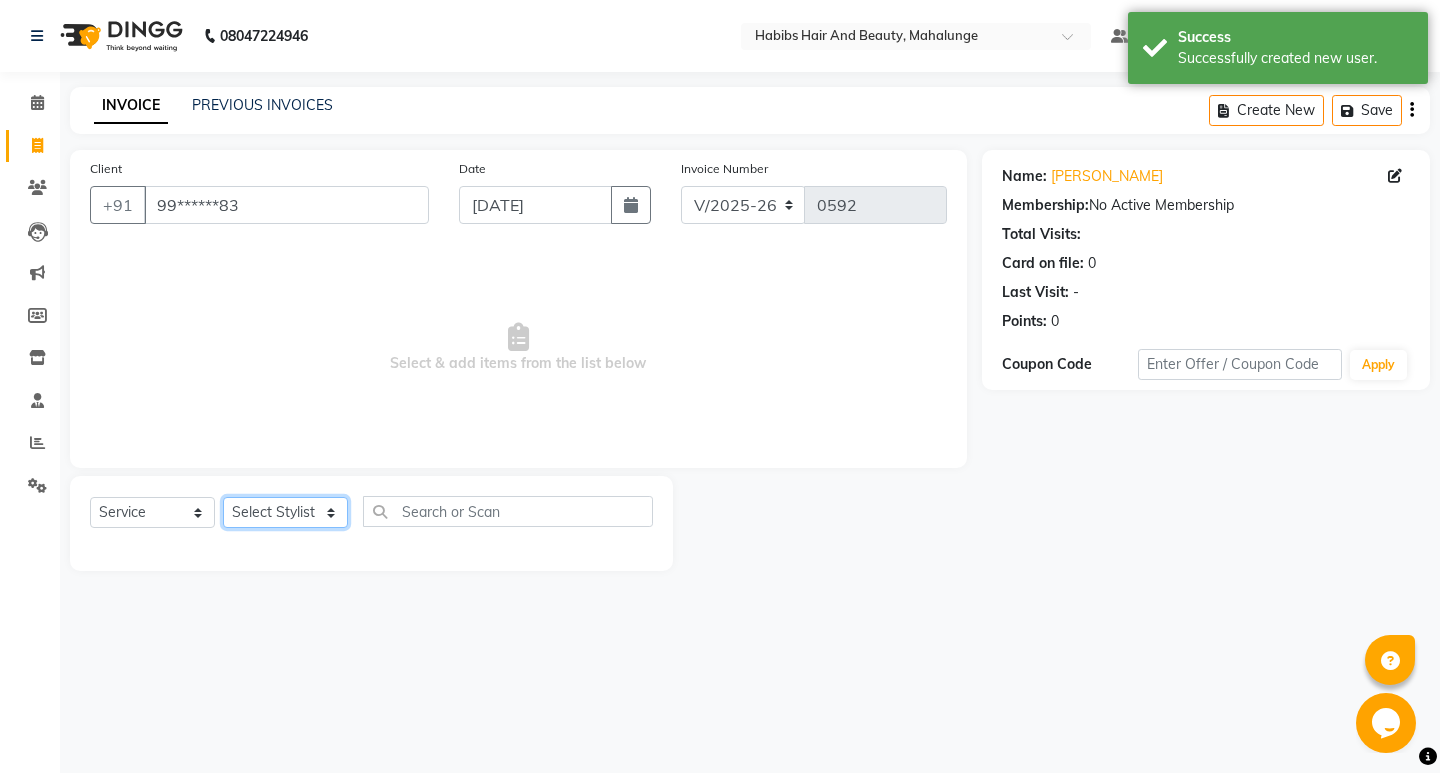 click on "Select Stylist [PERSON_NAME] [PERSON_NAME] [PERSON_NAME] [PERSON_NAME] [PERSON_NAME] mahi  Manager [PERSON_NAME] [PERSON_NAME] Mane [PERSON_NAME] [PERSON_NAME] [PERSON_NAME] sumit [PERSON_NAME]" 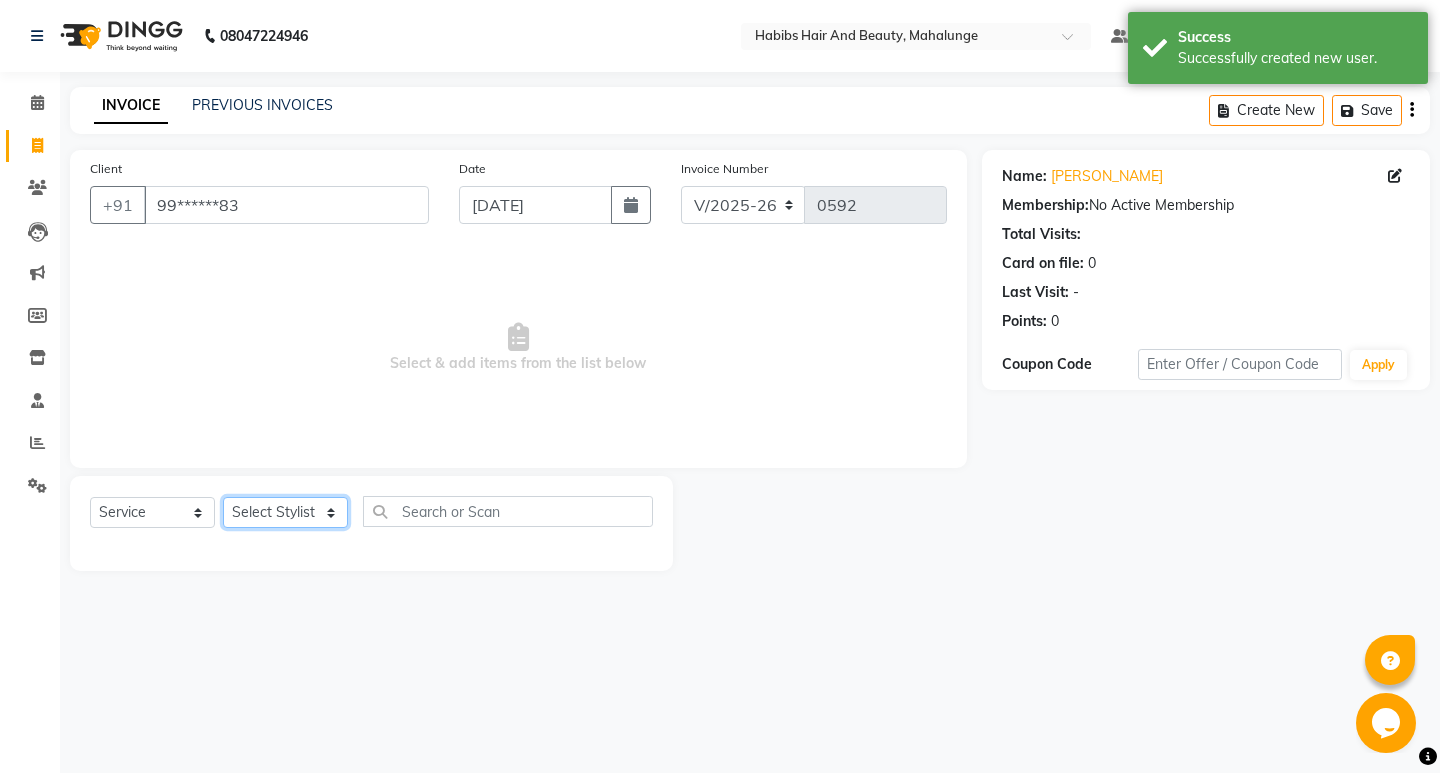 select on "63432" 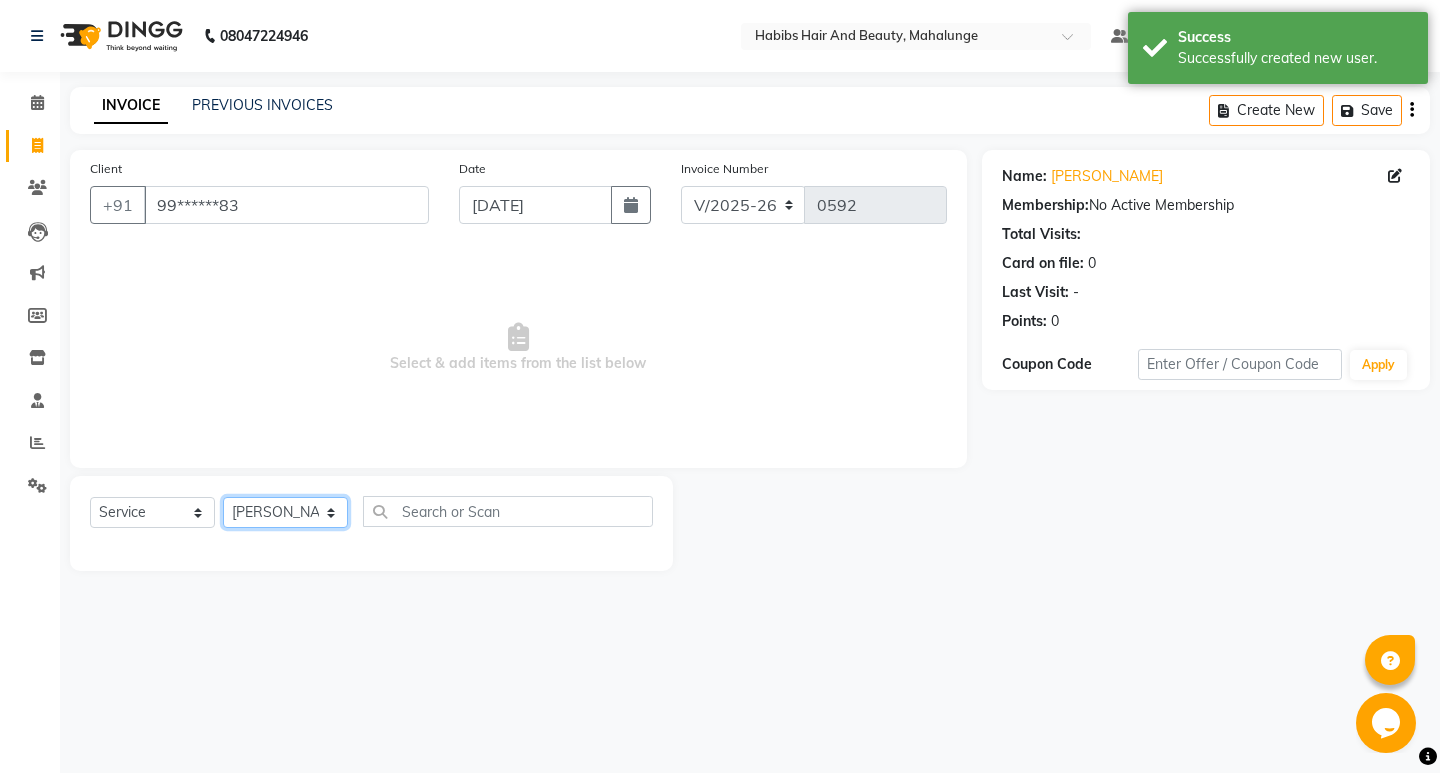 click on "Select Stylist [PERSON_NAME] [PERSON_NAME] [PERSON_NAME] [PERSON_NAME] [PERSON_NAME] mahi  Manager [PERSON_NAME] [PERSON_NAME] Mane [PERSON_NAME] [PERSON_NAME] [PERSON_NAME] sumit [PERSON_NAME]" 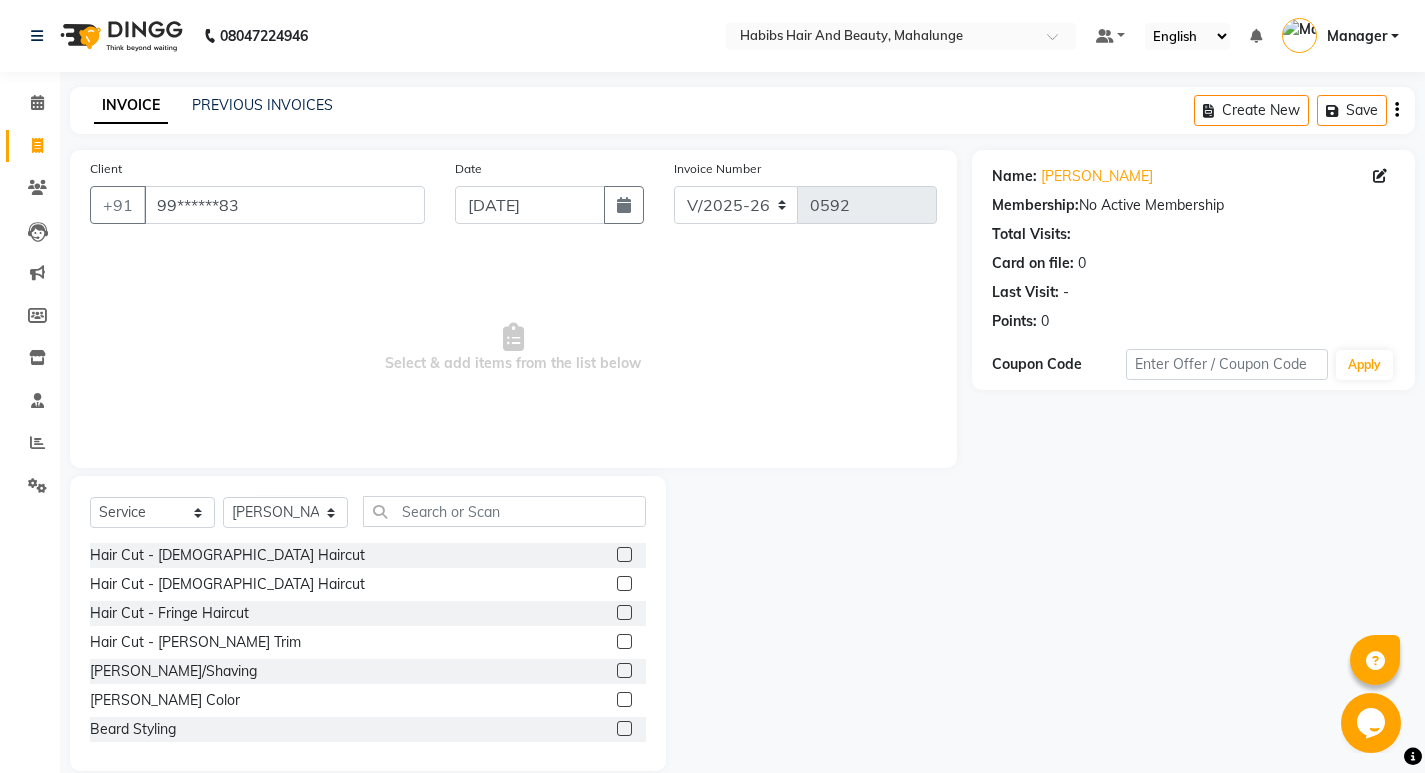 click 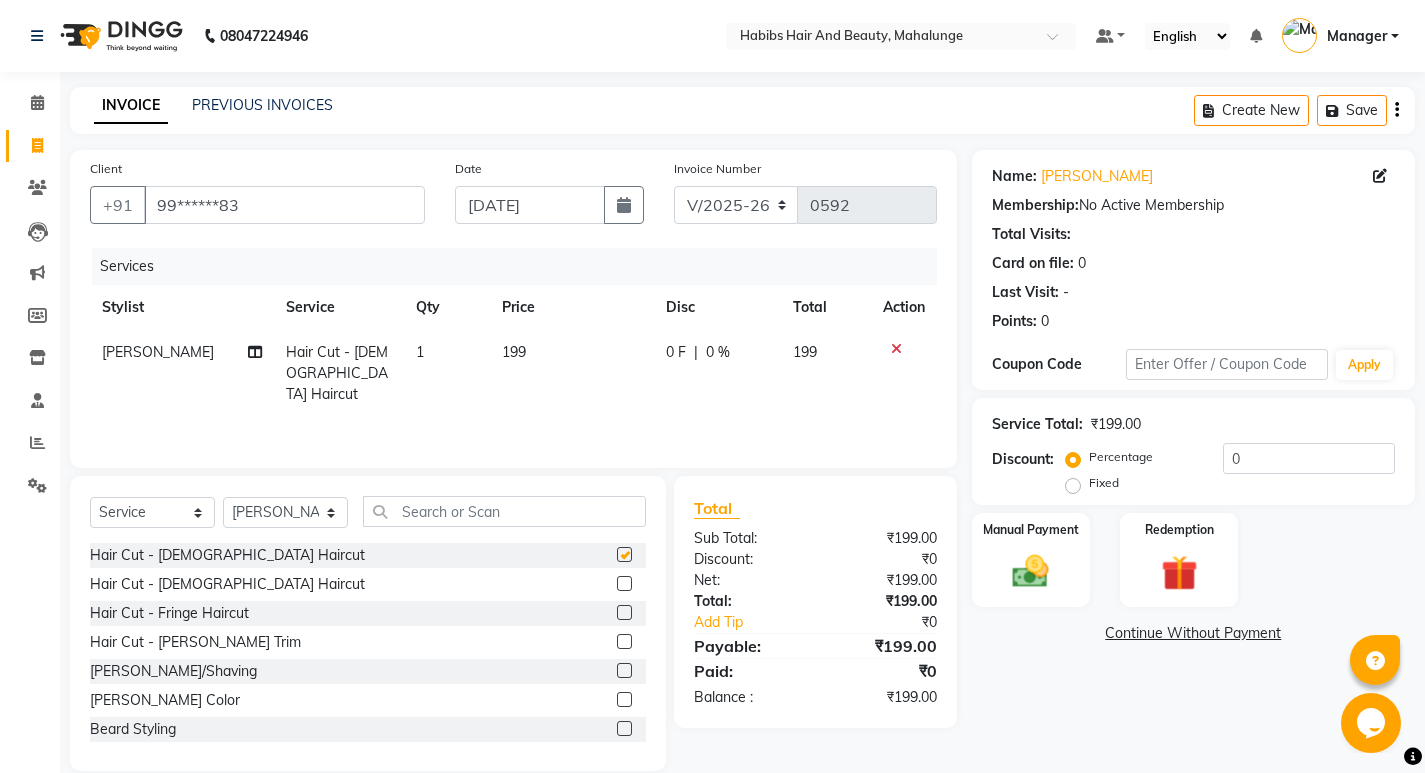 checkbox on "false" 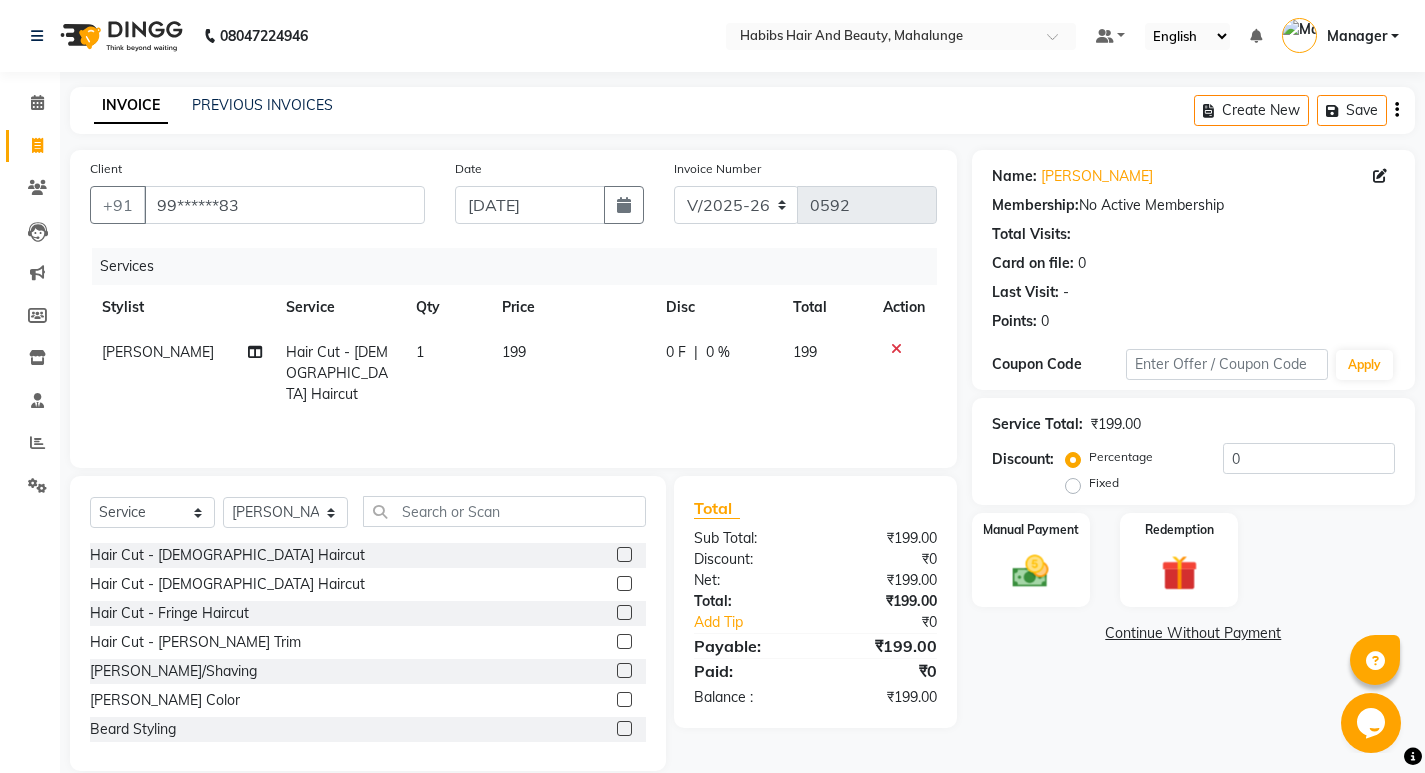 click 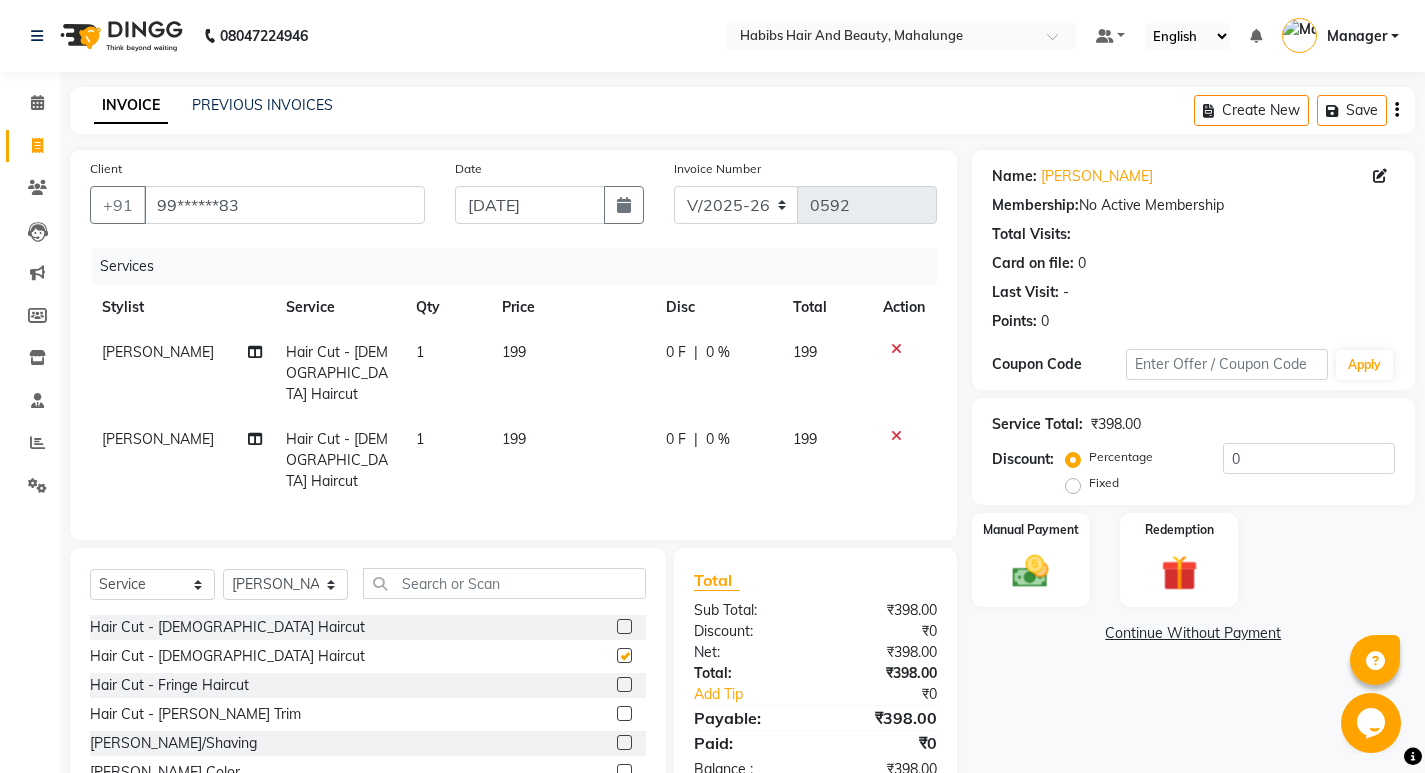checkbox on "false" 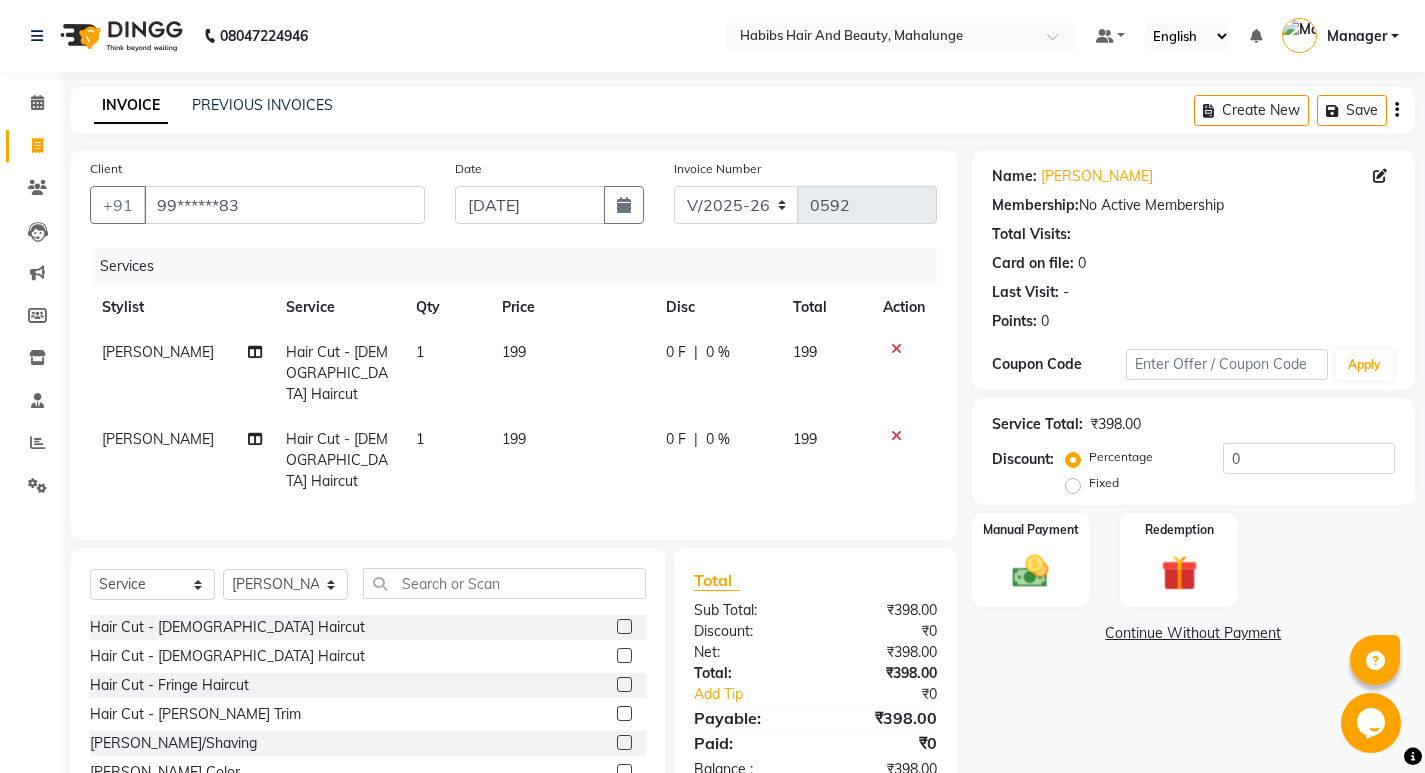 click 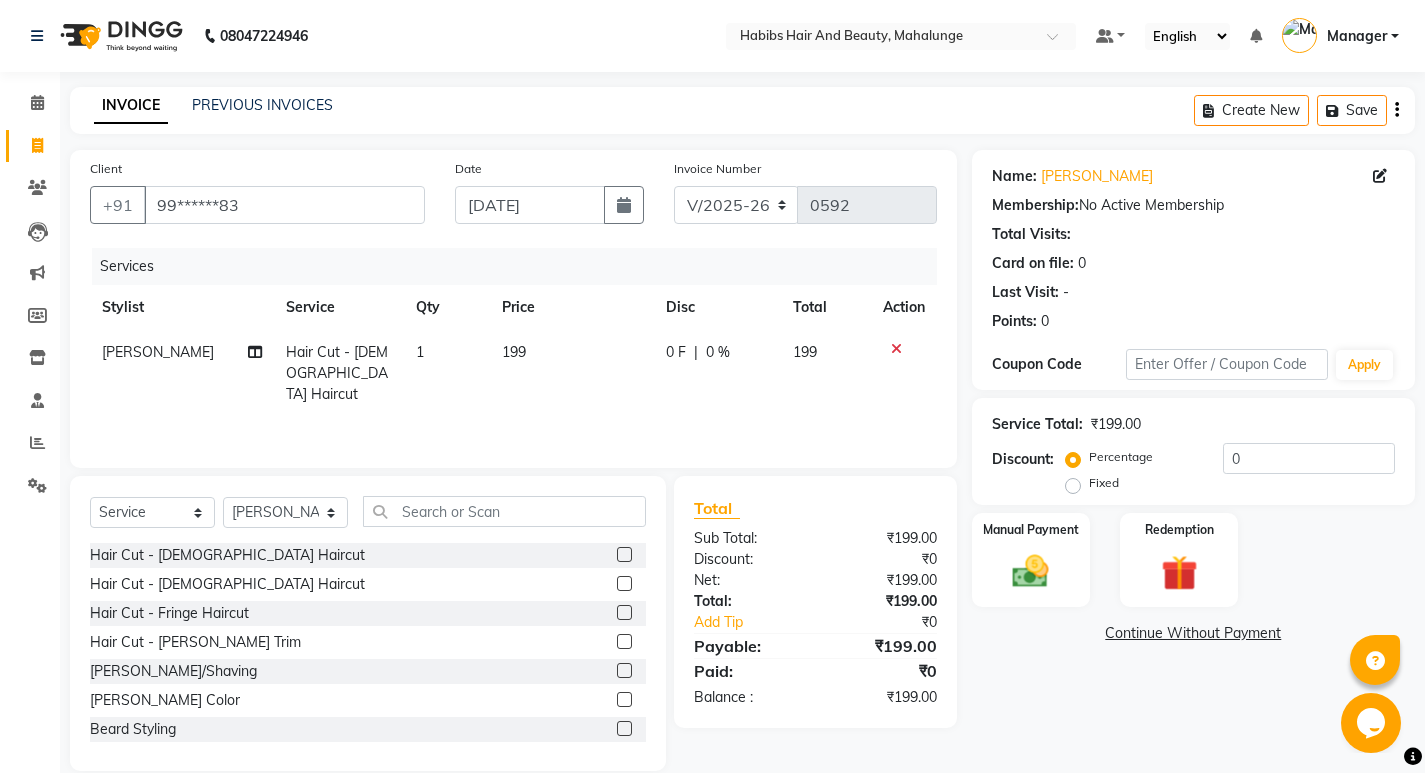 click on "199" 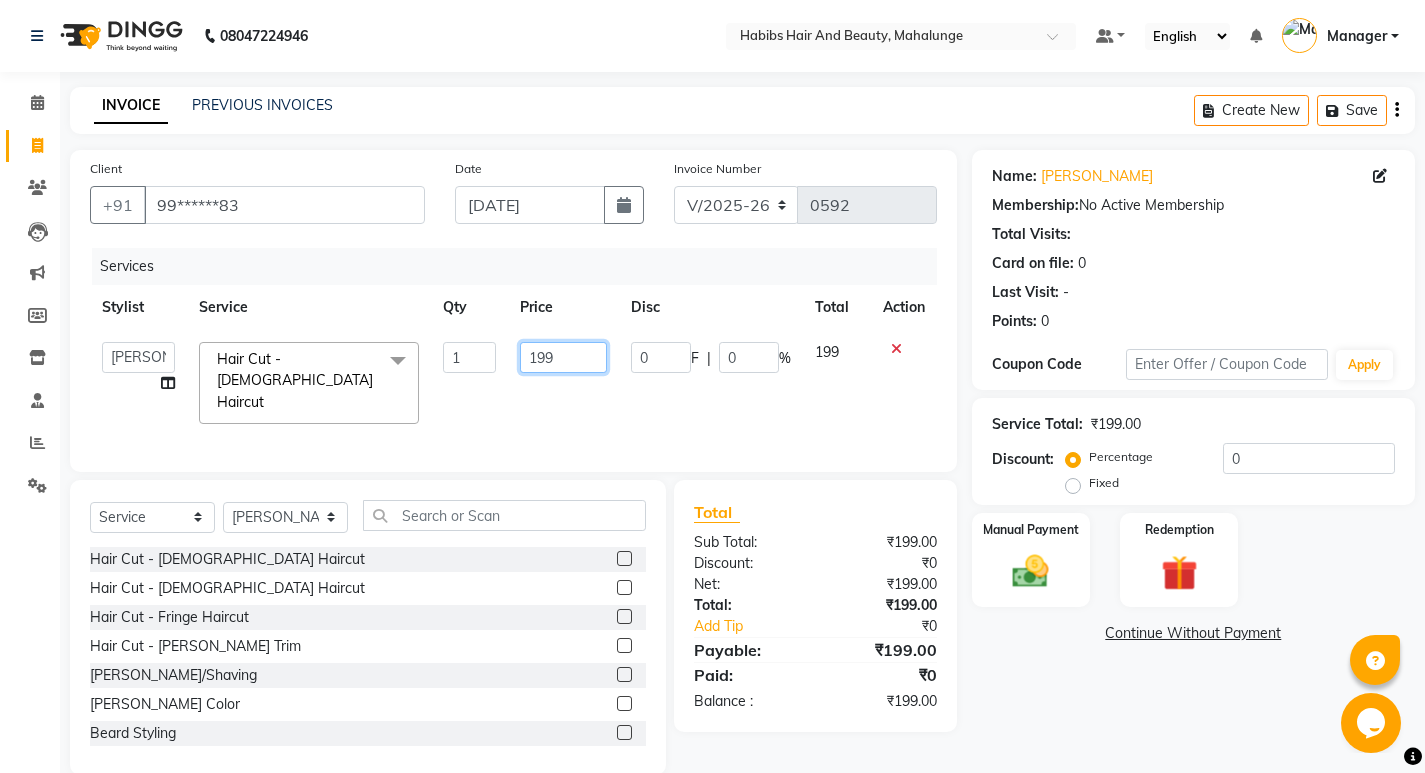 click on "199" 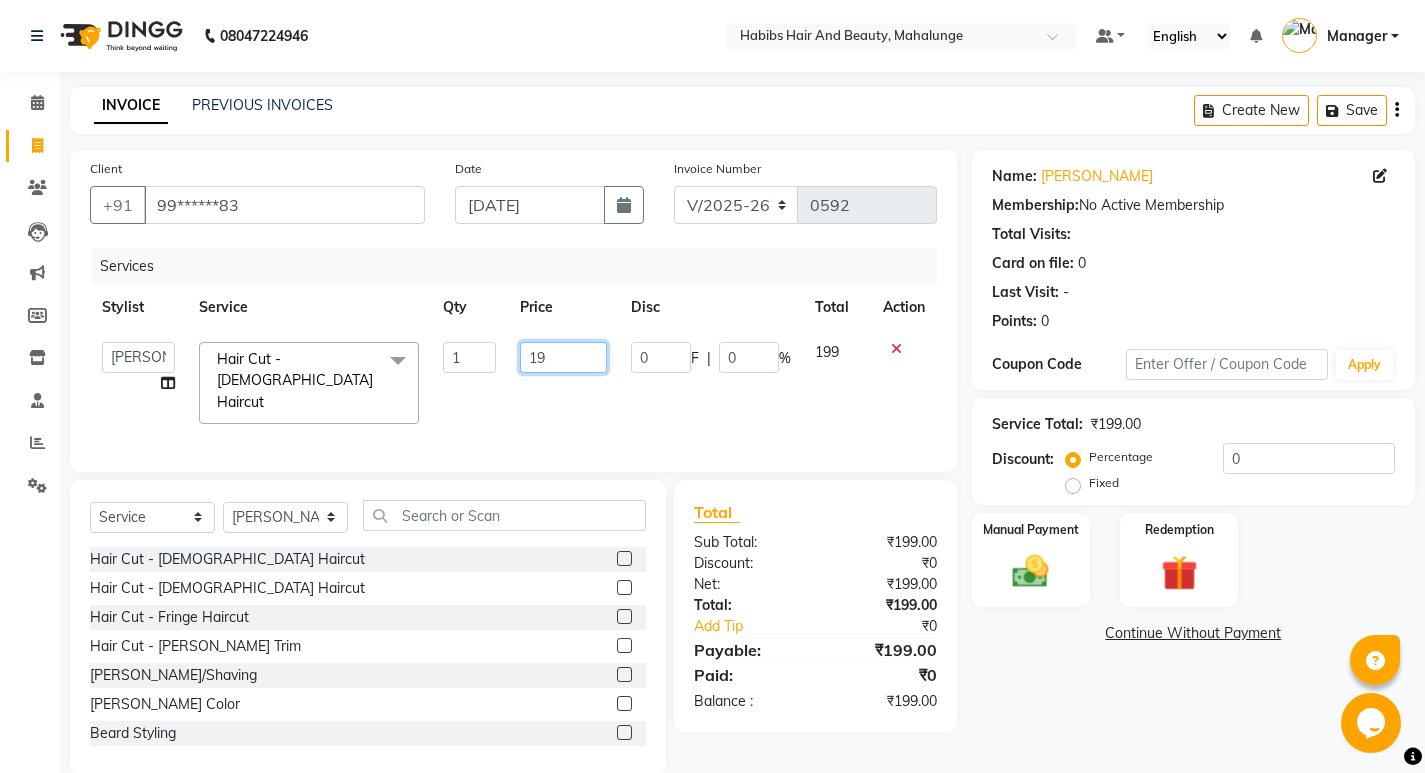 type on "1" 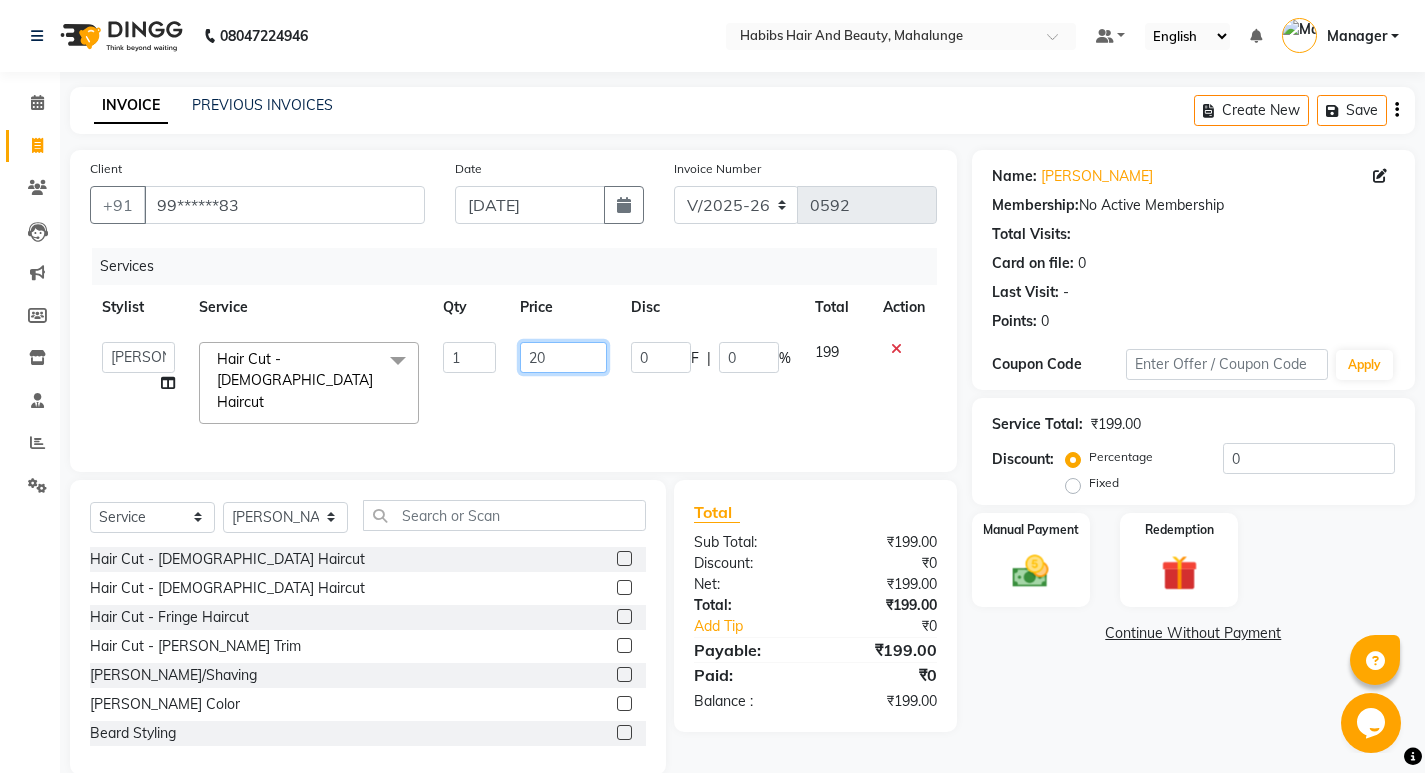 type on "200" 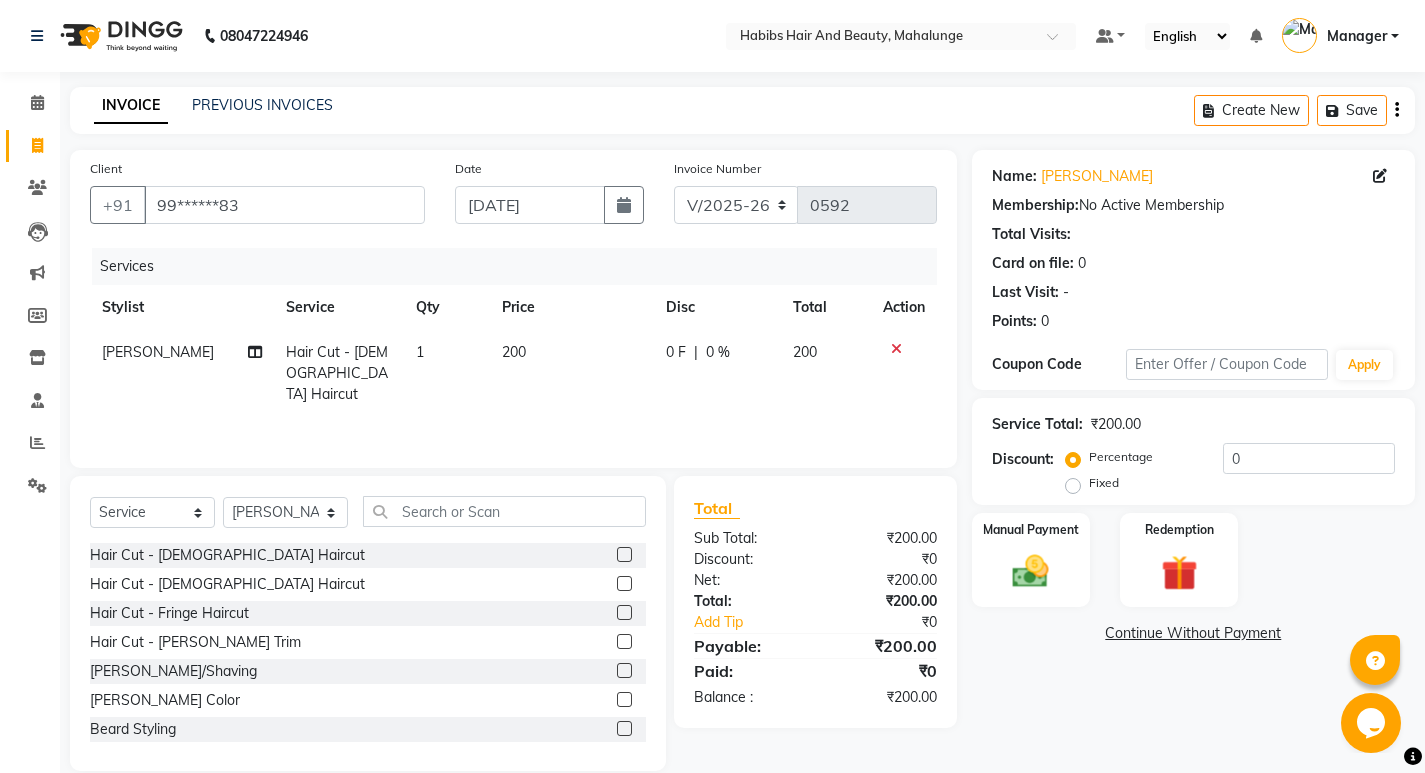 click on "Services Stylist Service Qty Price Disc Total Action Azeem Hair Cut - [DEMOGRAPHIC_DATA] Haircut 1 200 0 F | 0 % 200" 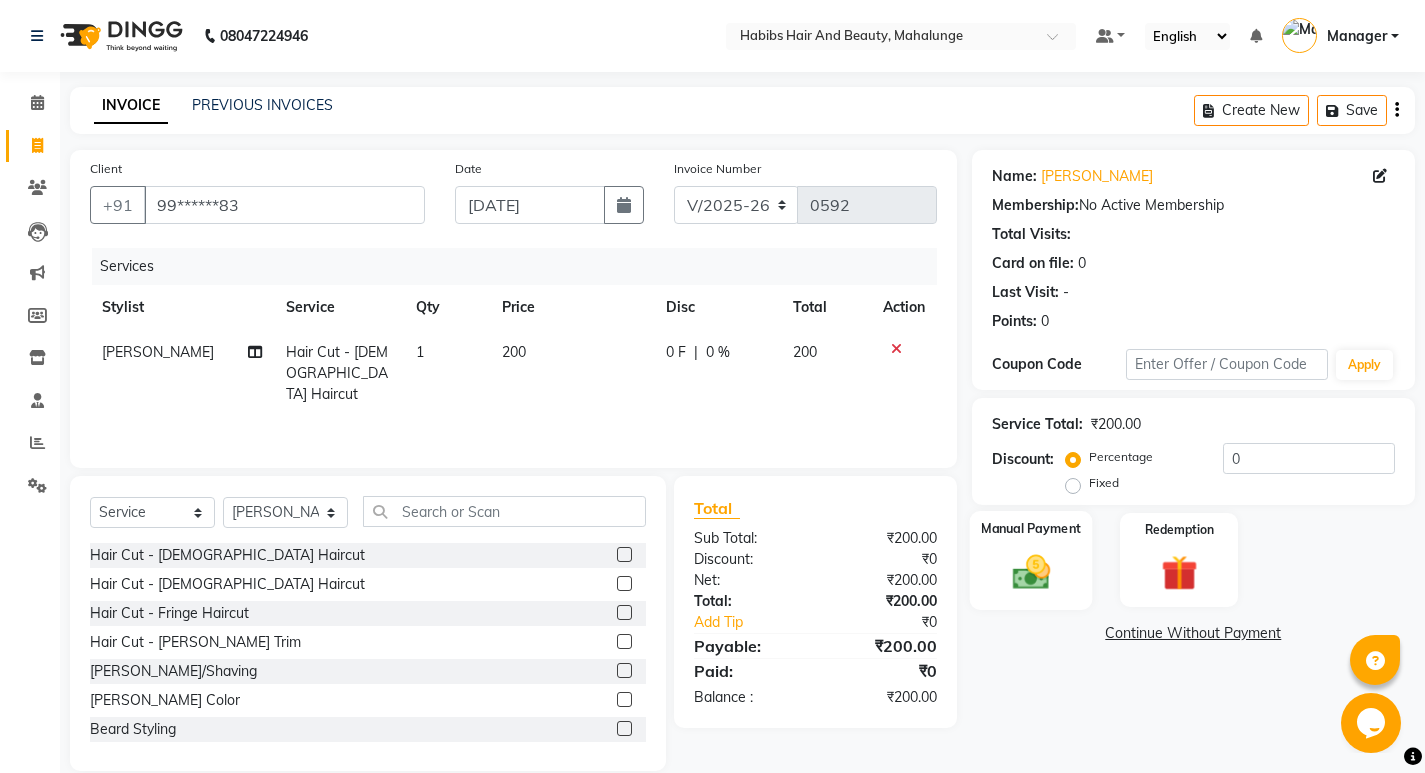 click 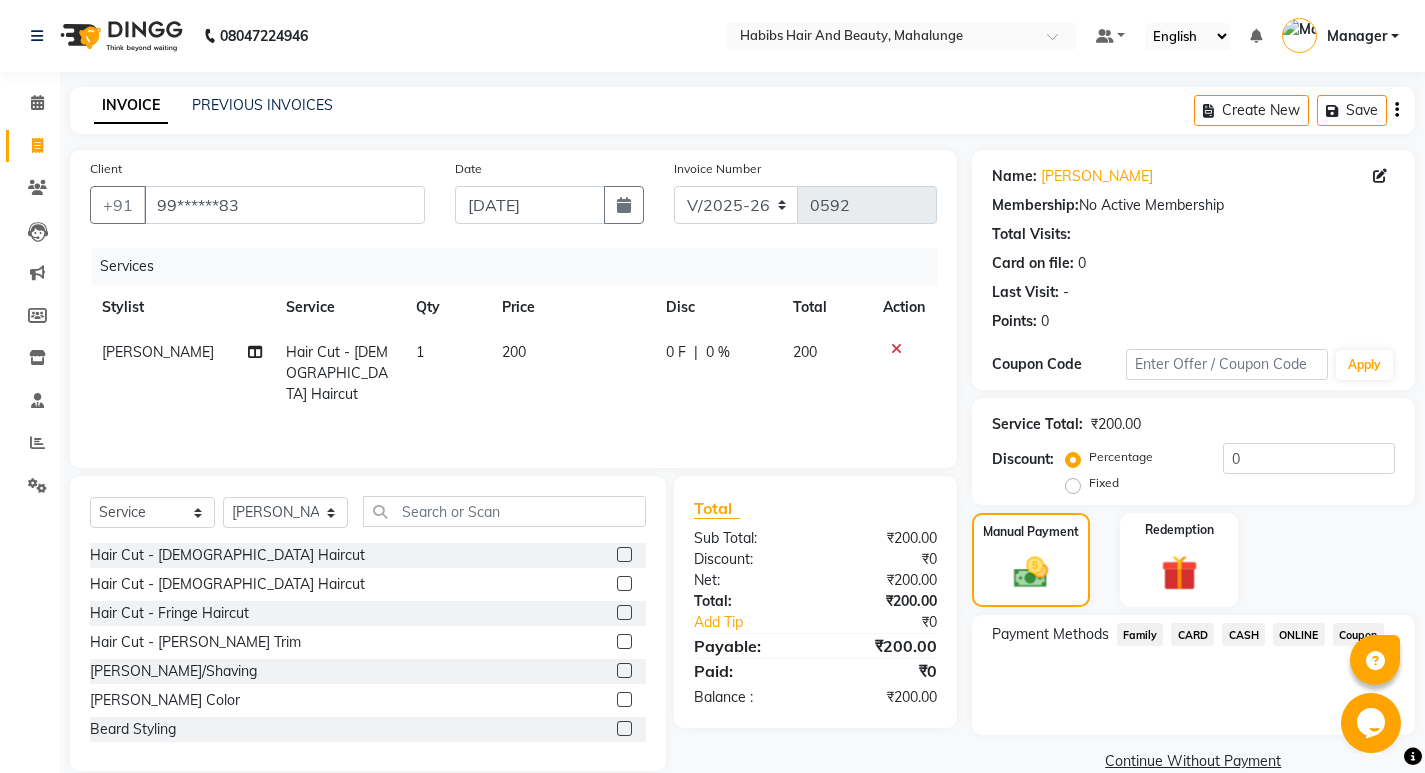 click on "Payment Methods  Family   CARD   CASH   ONLINE   Coupon" 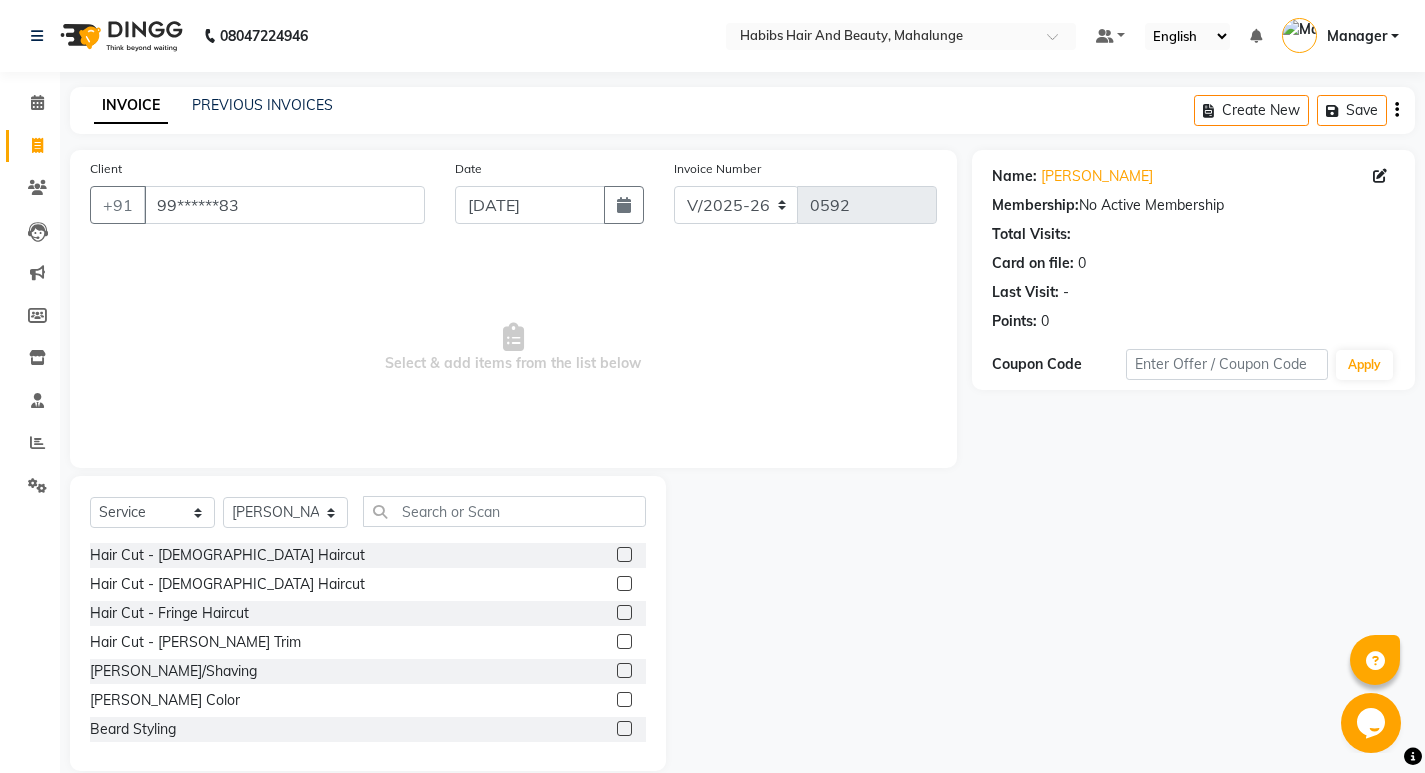 click 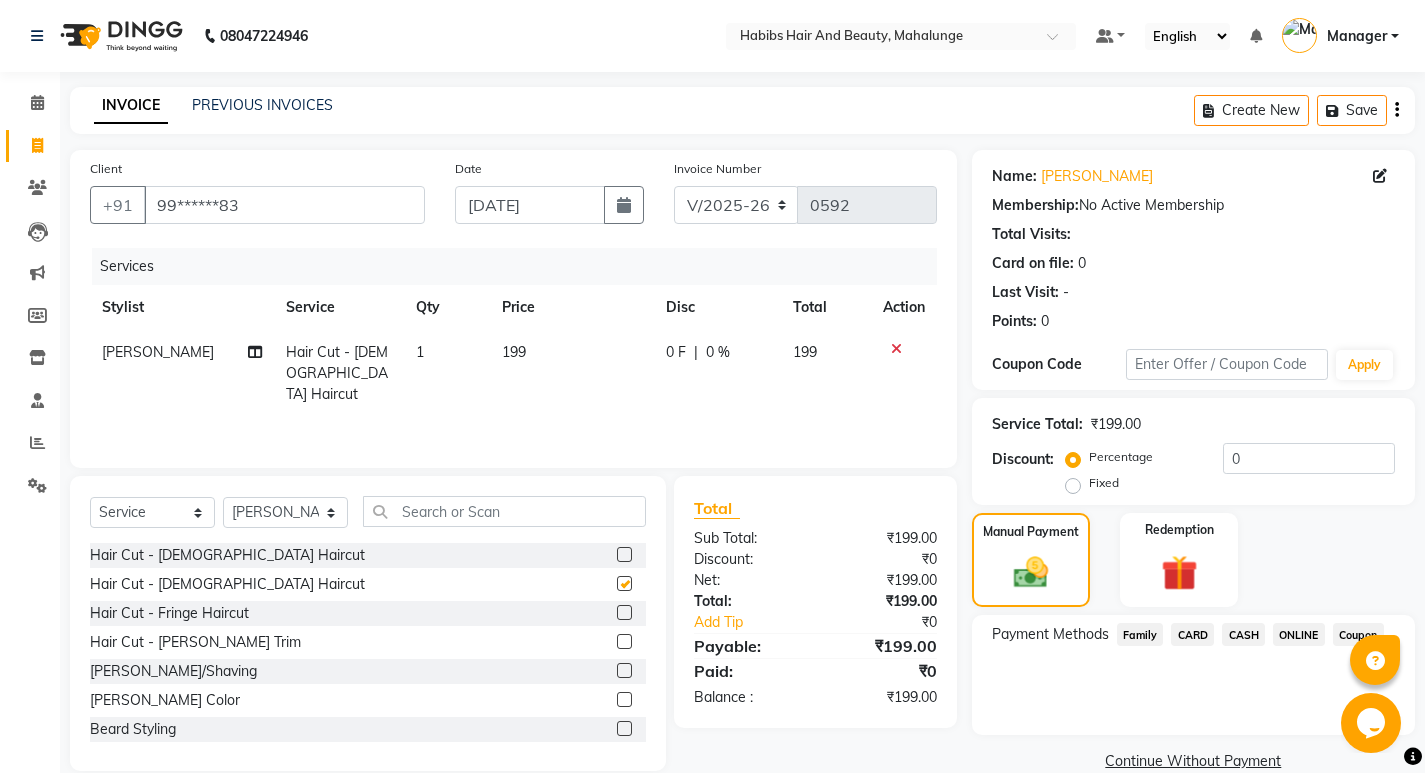 checkbox on "false" 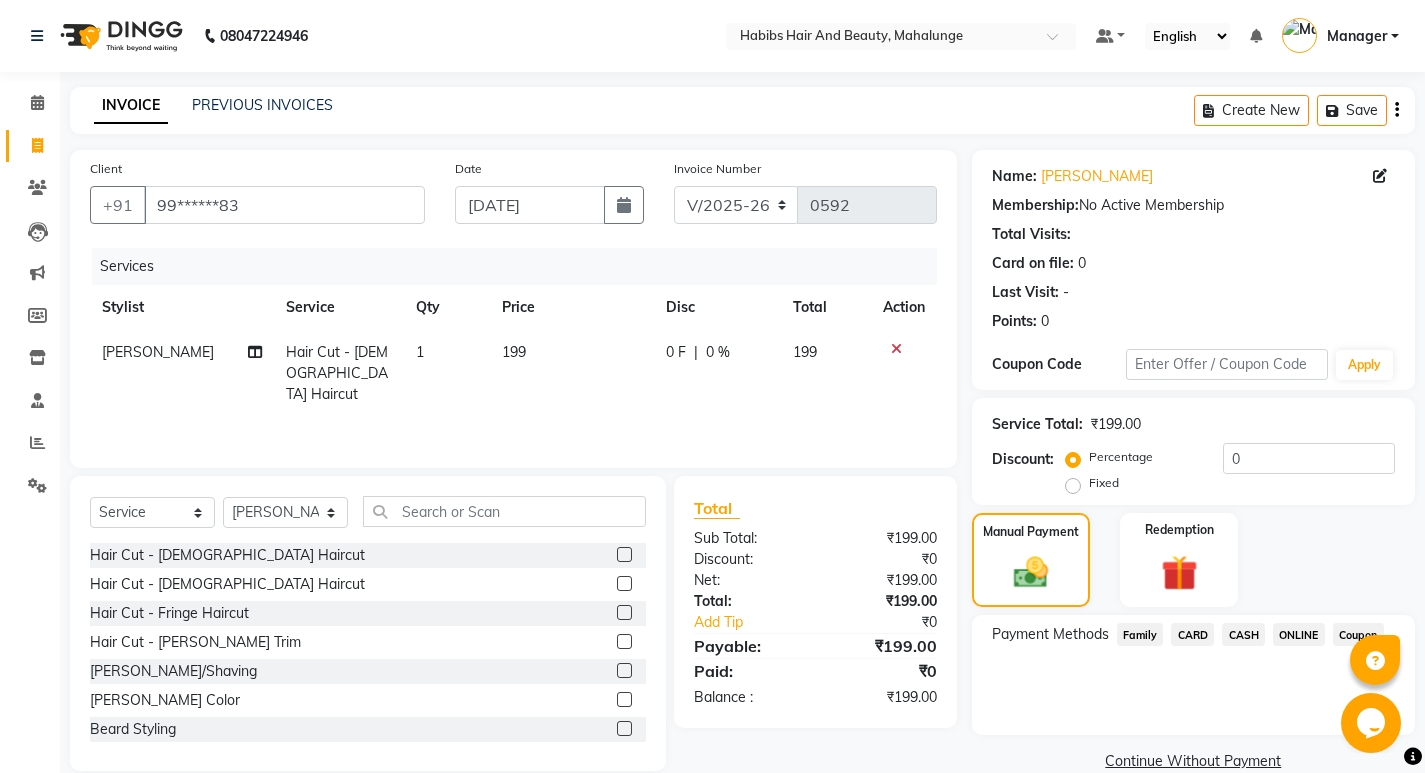 click on "ONLINE" 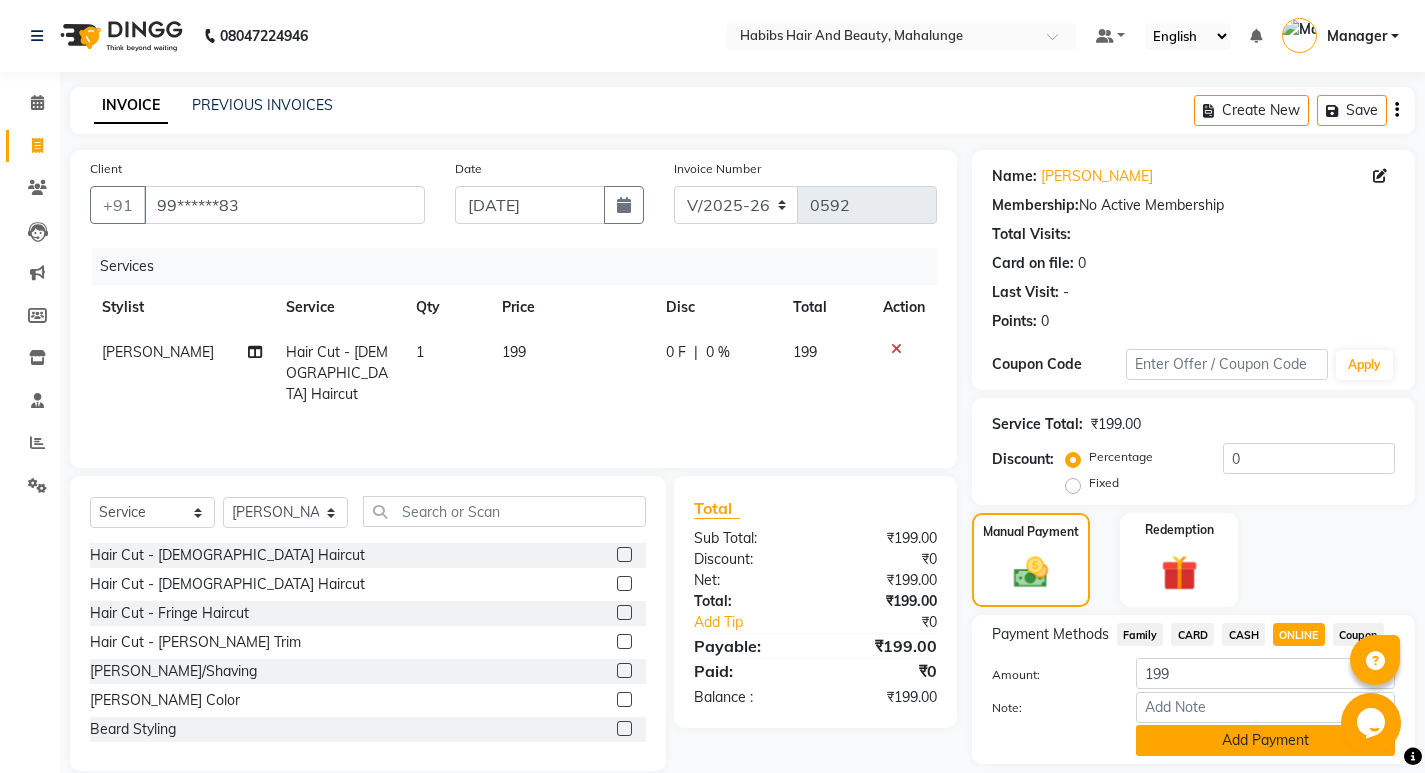 click on "Add Payment" 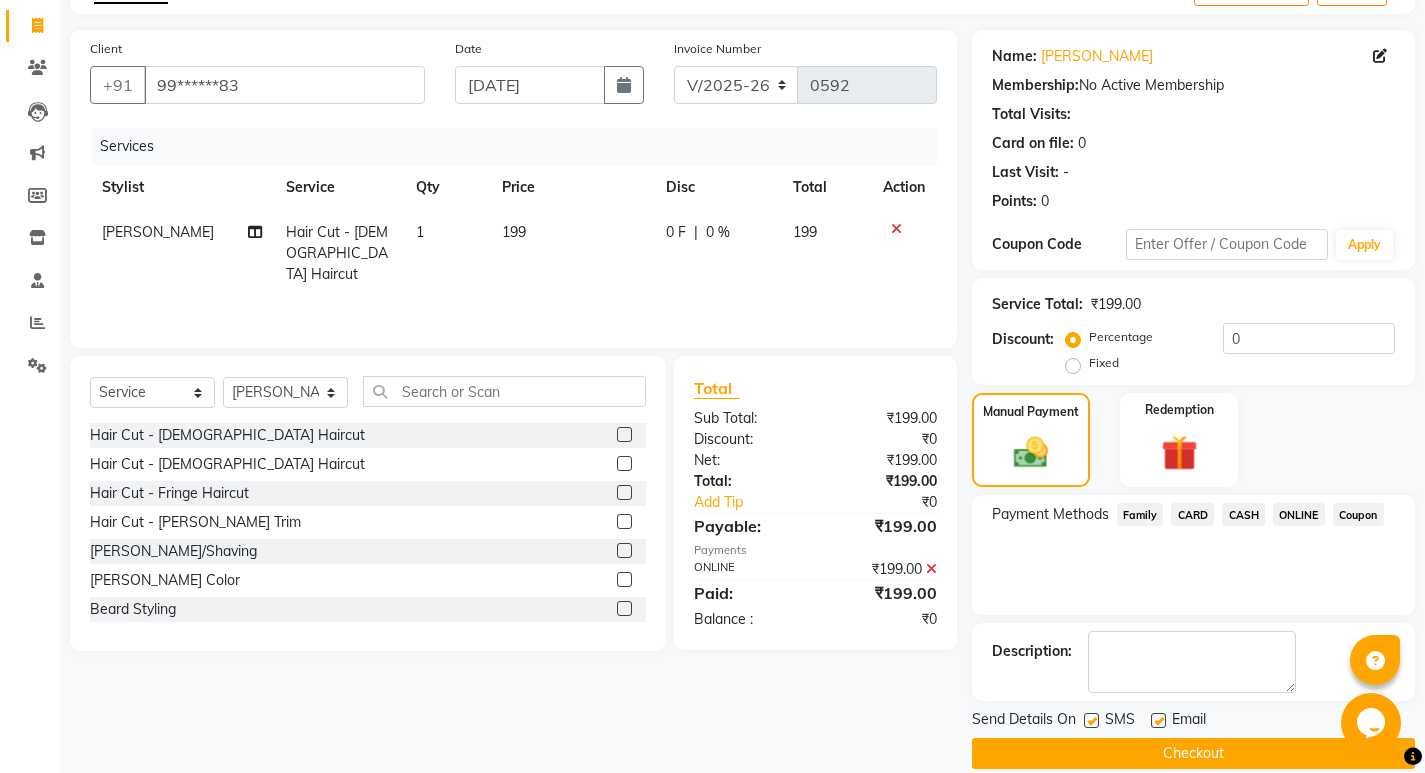 scroll, scrollTop: 146, scrollLeft: 0, axis: vertical 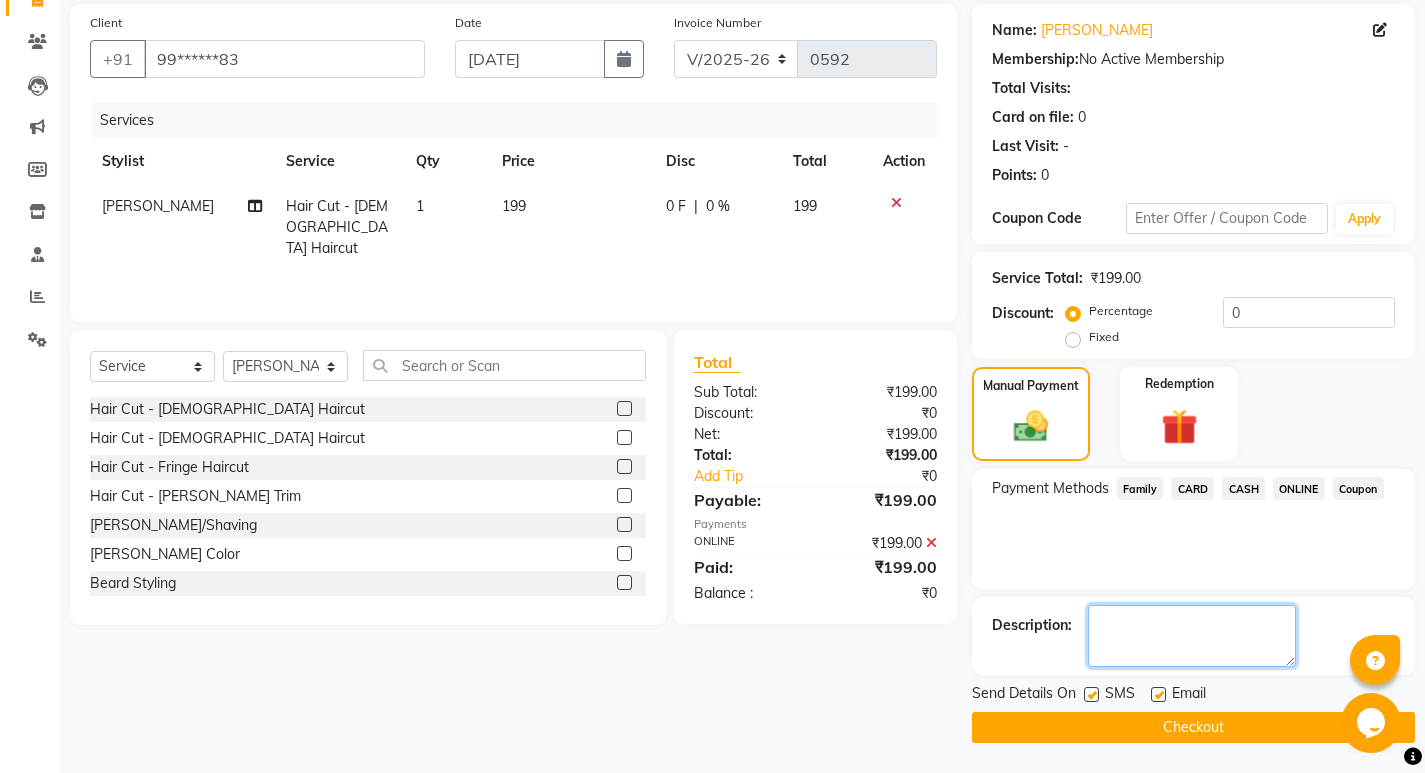 click on "Name: [PERSON_NAME]  Membership:  No Active Membership  Total Visits:   Card on file:  0 Last Visit:   - Points:   0  Coupon Code Apply Service Total:  ₹199.00  Discount:  Percentage   Fixed  0 Manual Payment Redemption Payment Methods  Family   CARD   CASH   ONLINE   Coupon  Description:                  Send Details On SMS Email  Checkout" 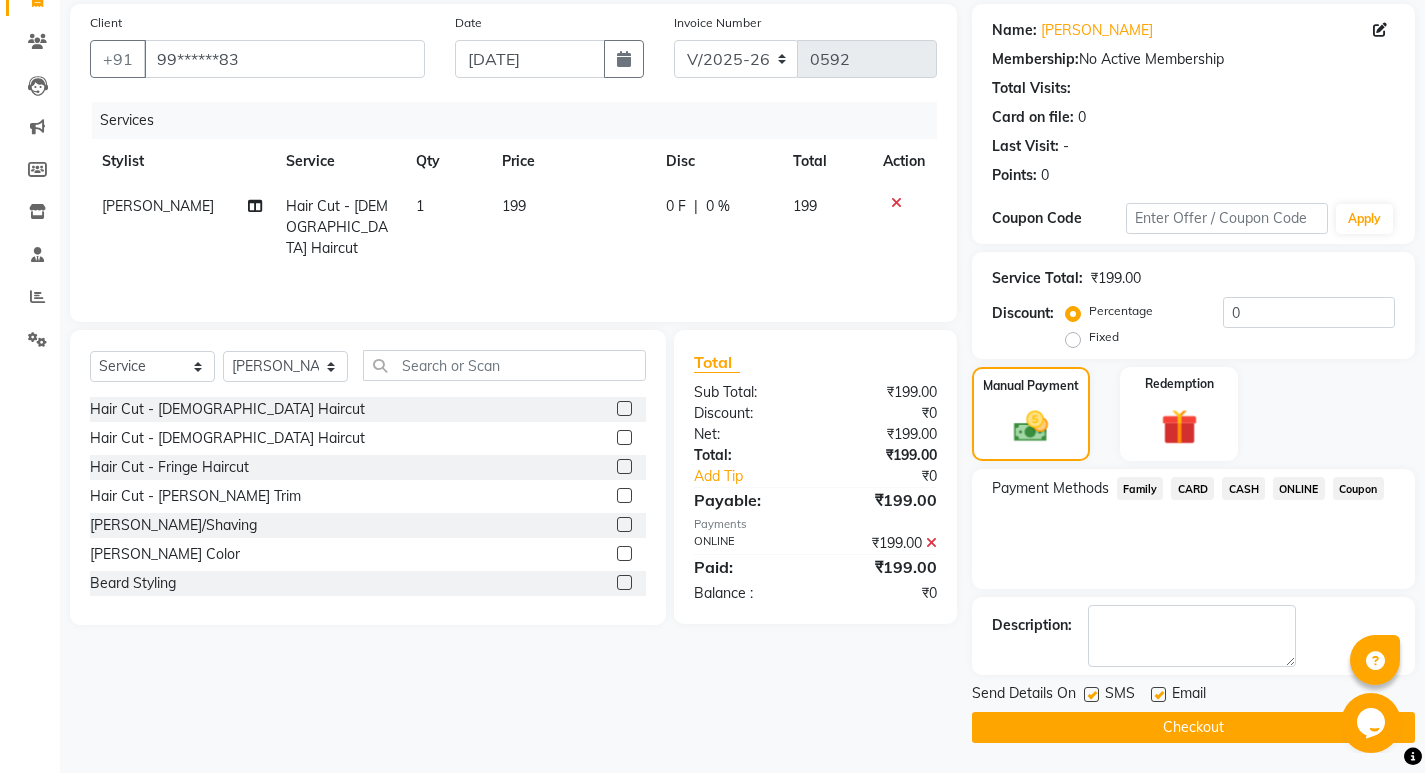 drag, startPoint x: 1089, startPoint y: 548, endPoint x: 1075, endPoint y: 612, distance: 65.51336 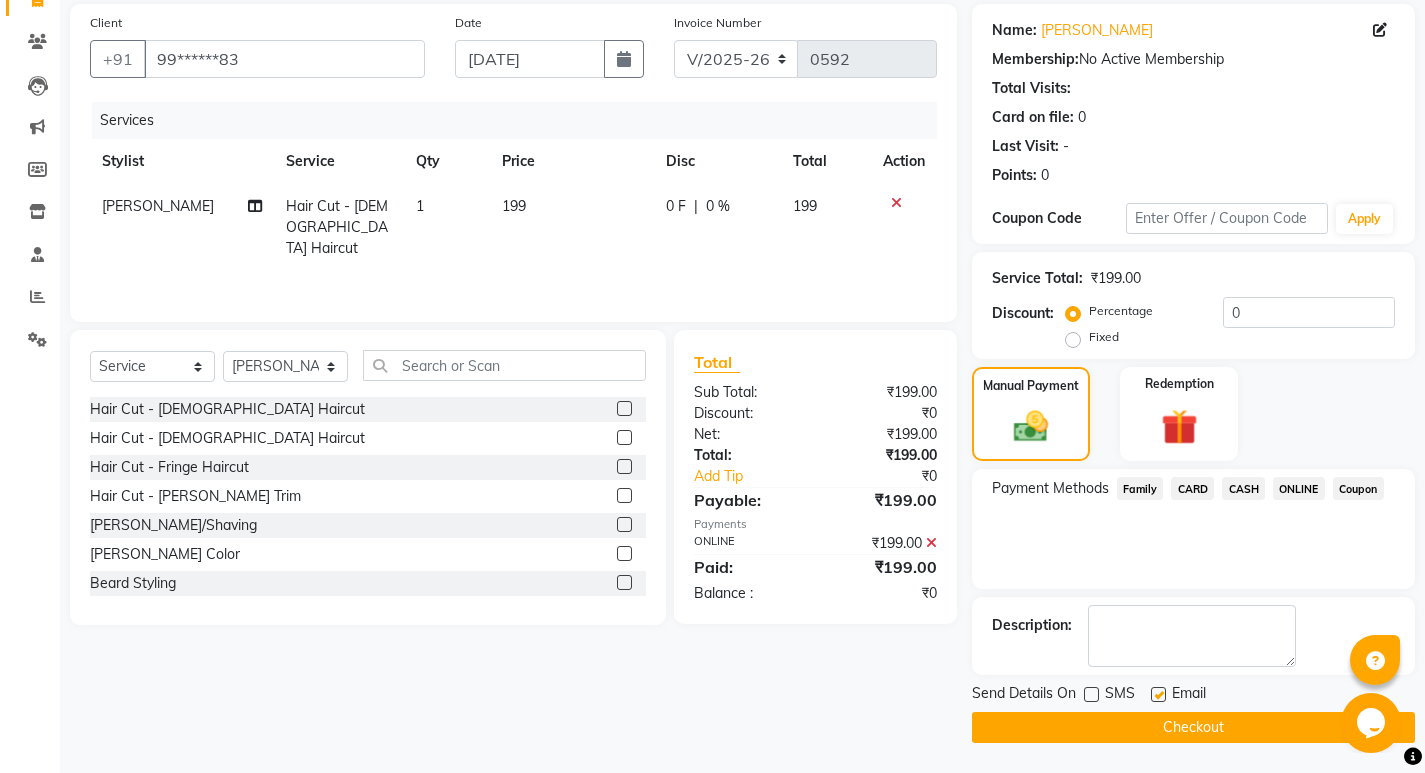 click 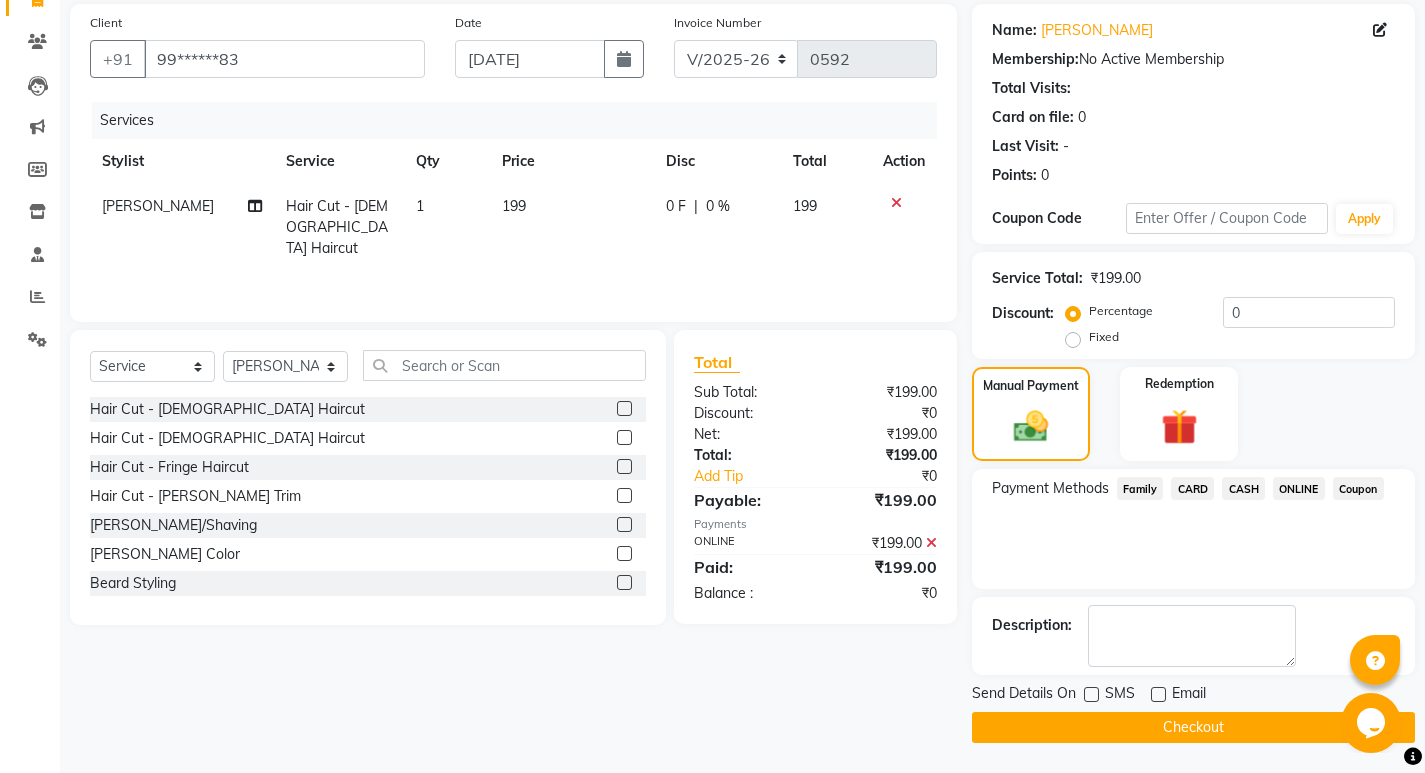 drag, startPoint x: 1140, startPoint y: 722, endPoint x: 1102, endPoint y: 707, distance: 40.853397 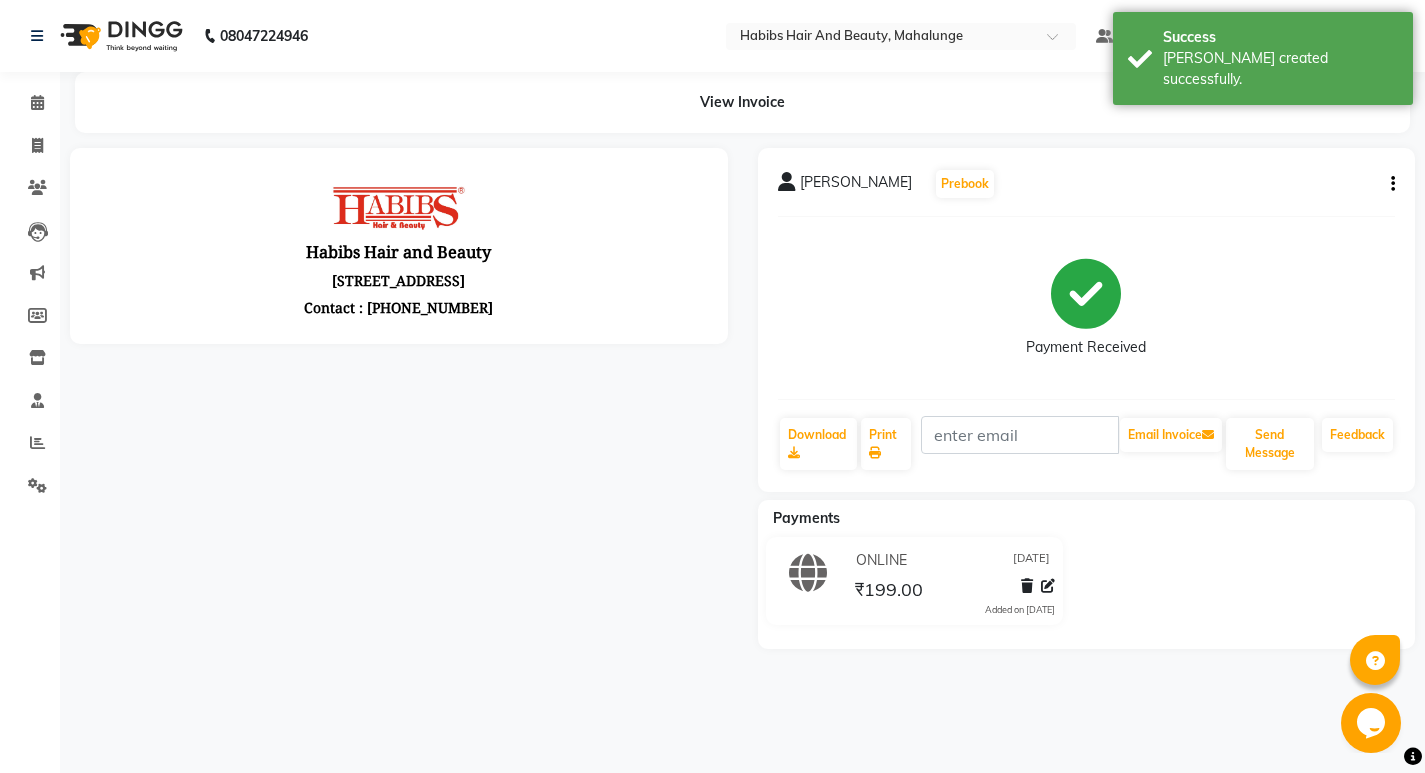 scroll, scrollTop: 0, scrollLeft: 0, axis: both 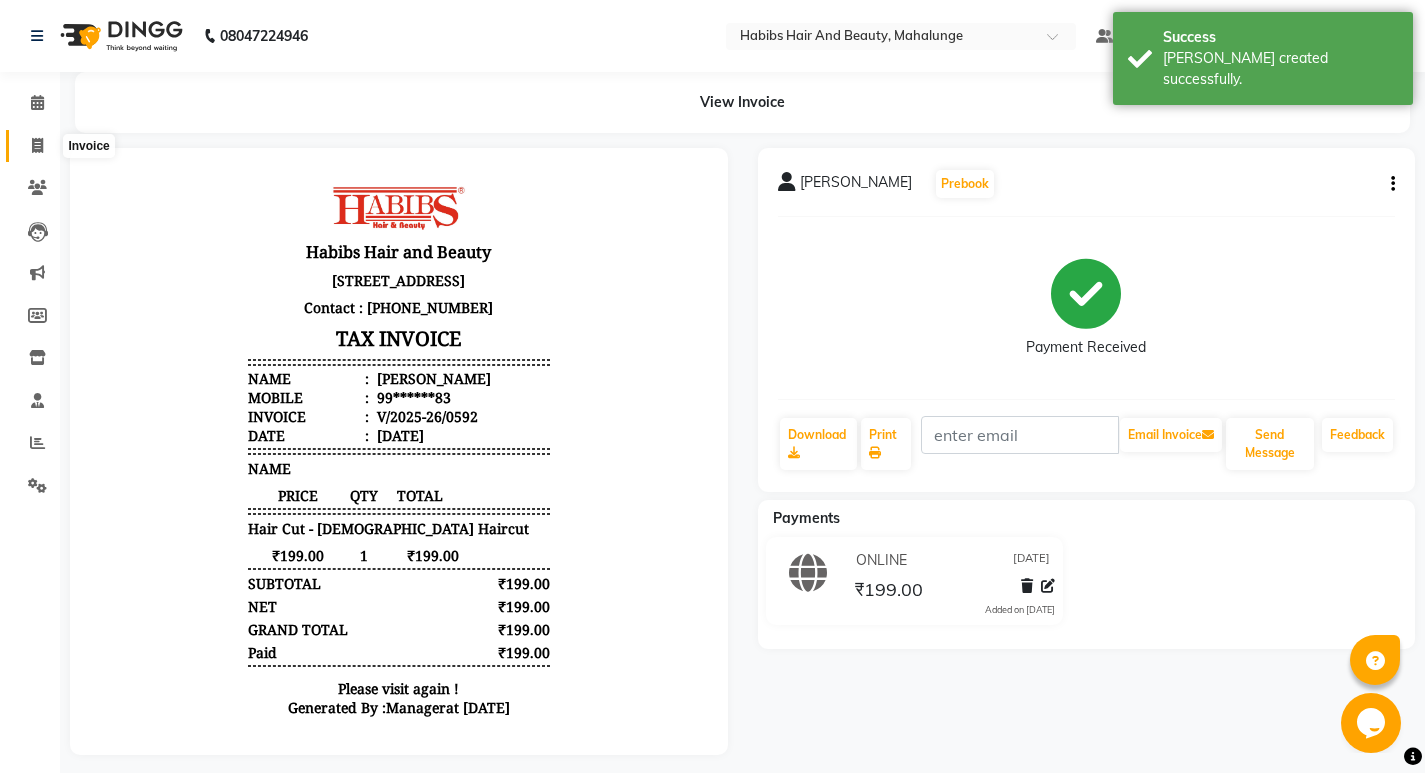 click 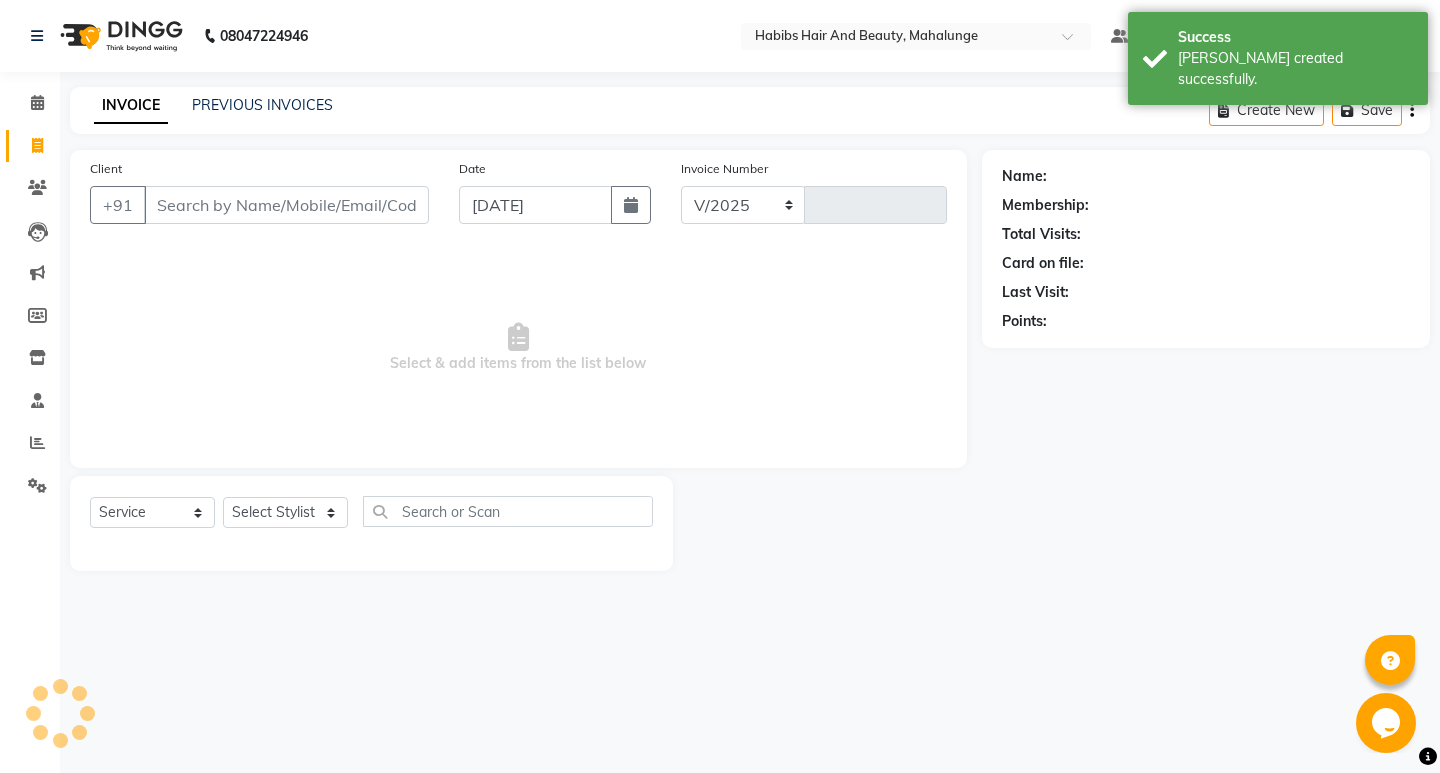 select on "6328" 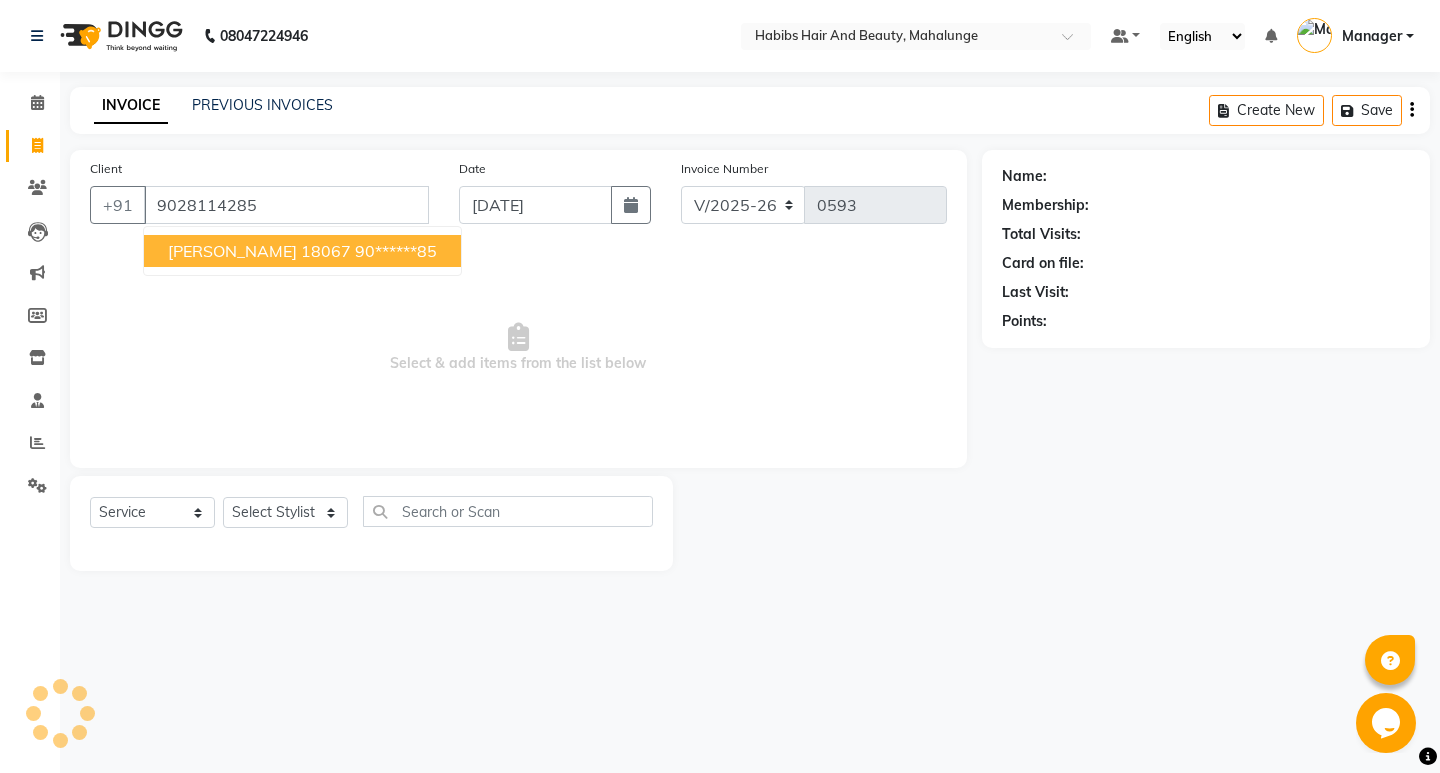 type on "9028114285" 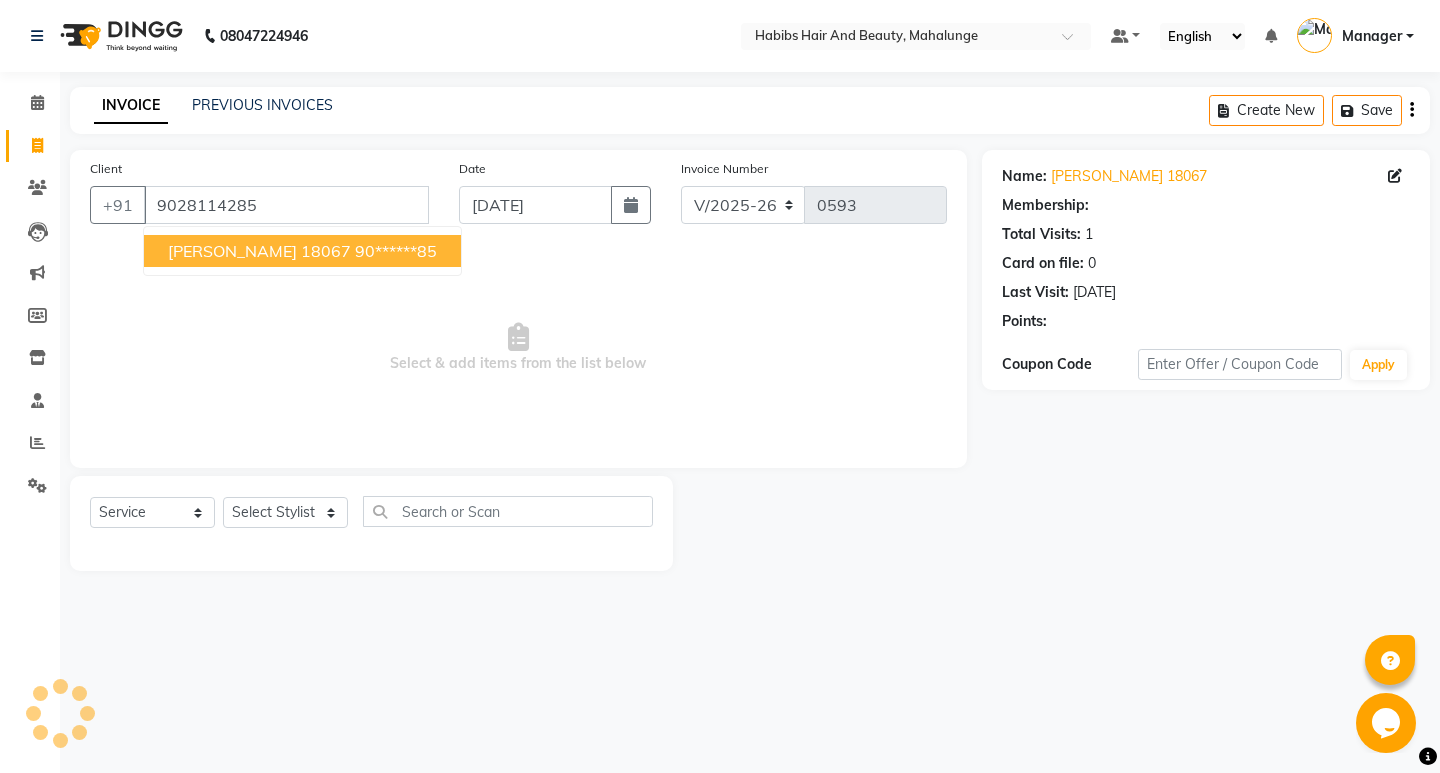 select on "1: Object" 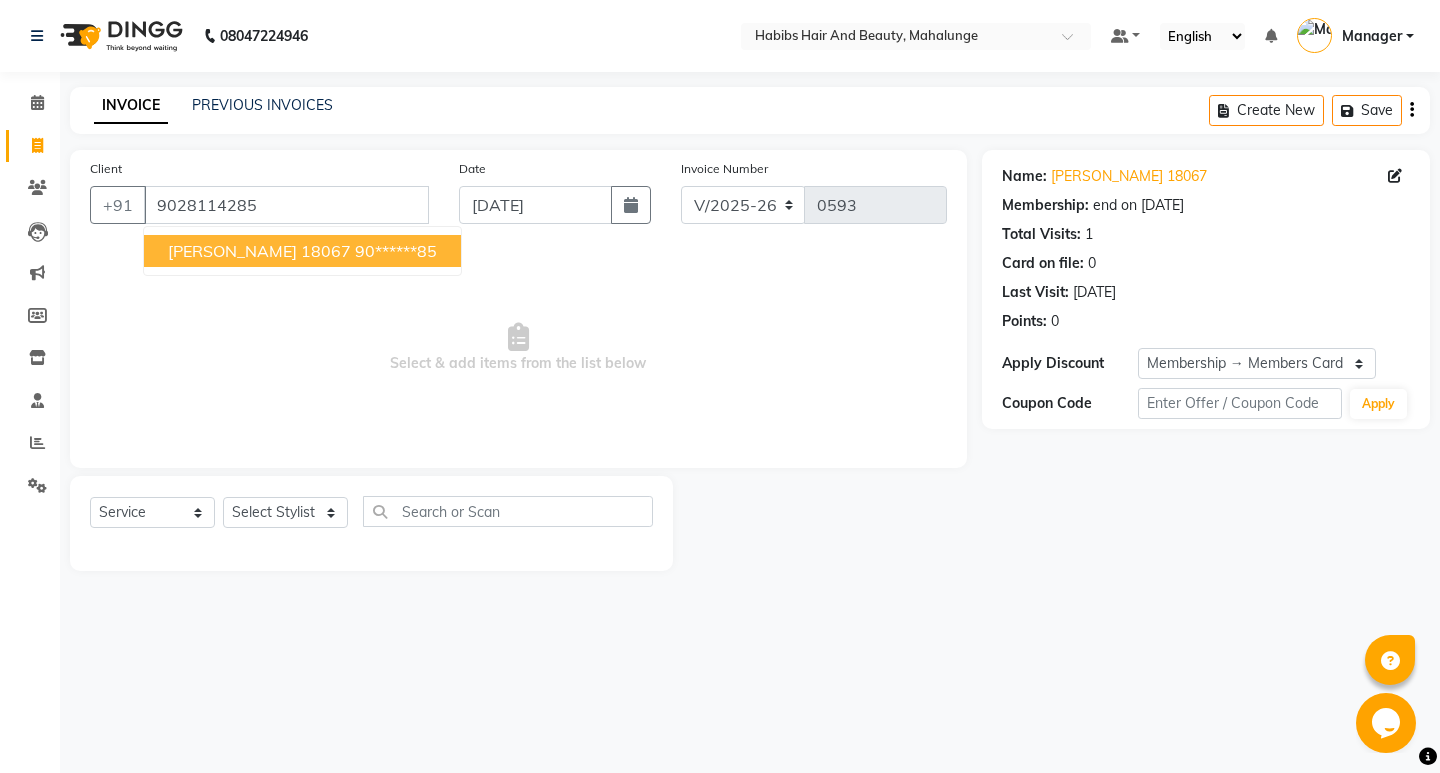 click on "[PERSON_NAME] 18067" at bounding box center (259, 251) 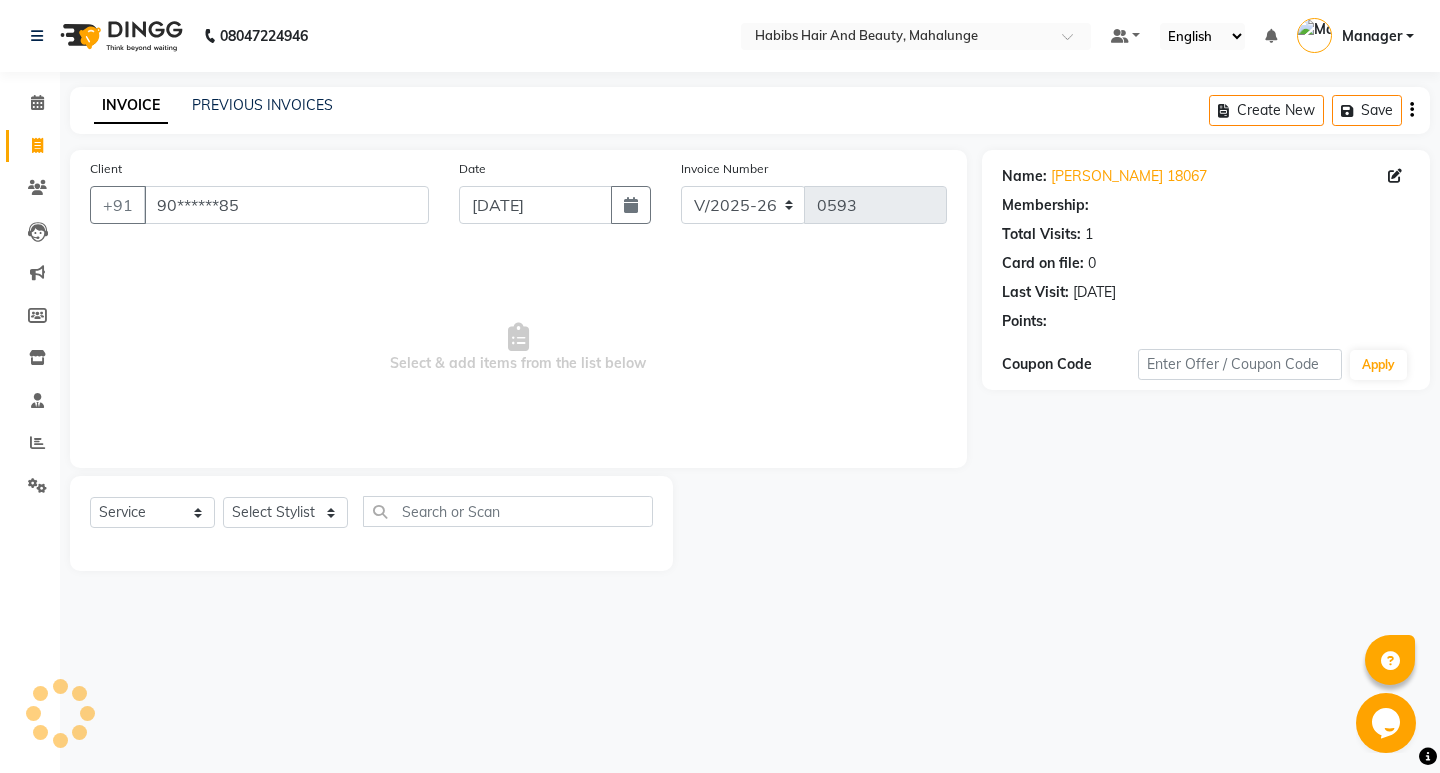select on "1: Object" 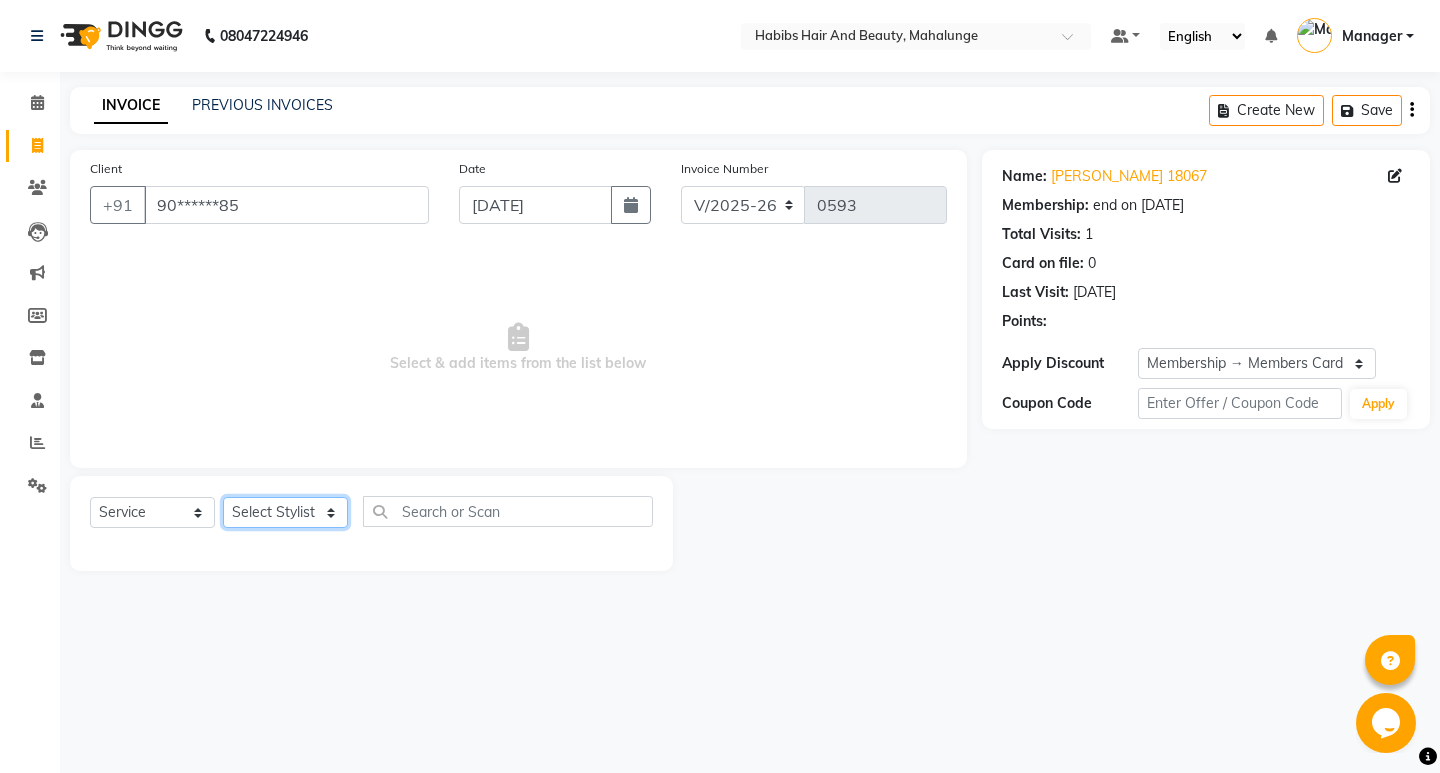 click on "Select Stylist [PERSON_NAME] [PERSON_NAME] [PERSON_NAME] [PERSON_NAME] [PERSON_NAME] mahi  Manager [PERSON_NAME] [PERSON_NAME] Mane [PERSON_NAME] [PERSON_NAME] [PERSON_NAME] sumit [PERSON_NAME]" 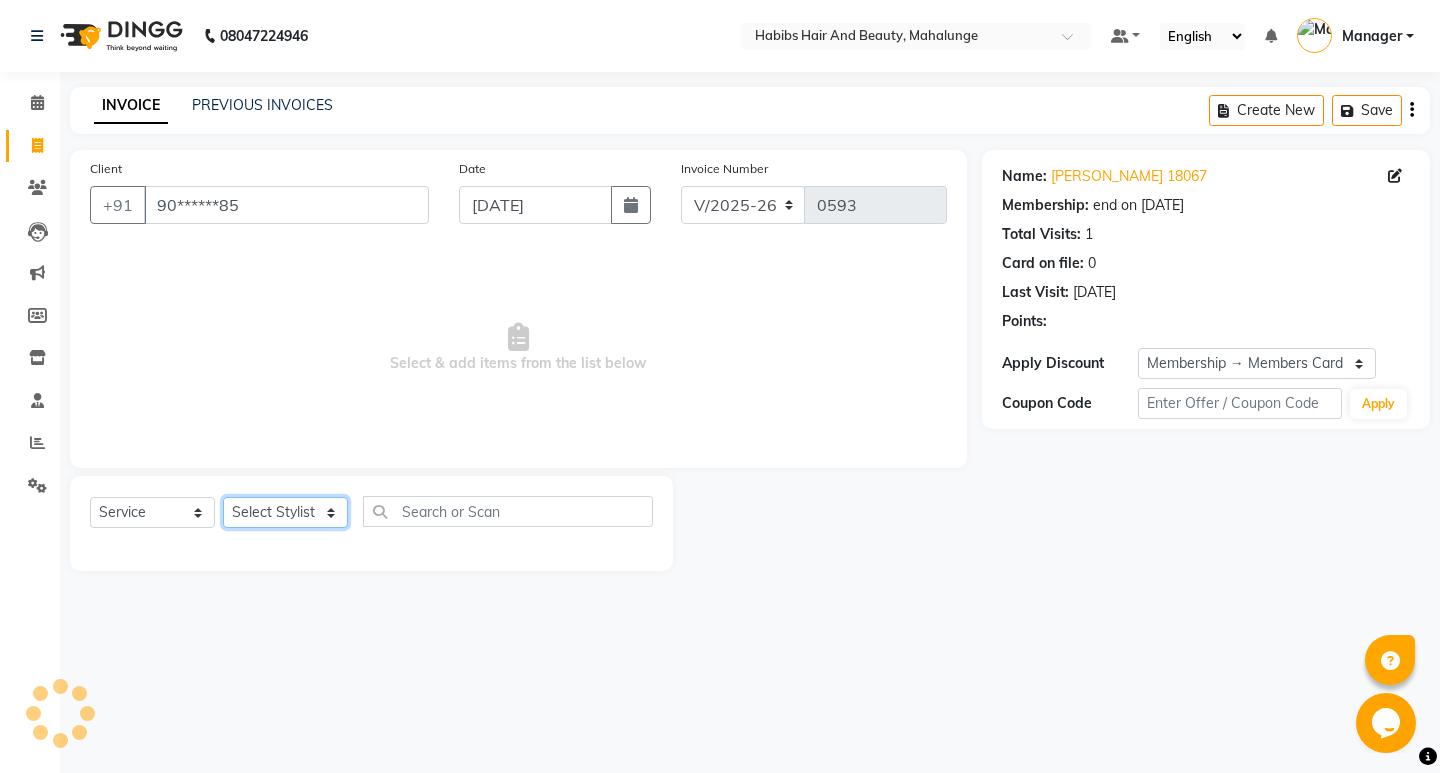 select on "84485" 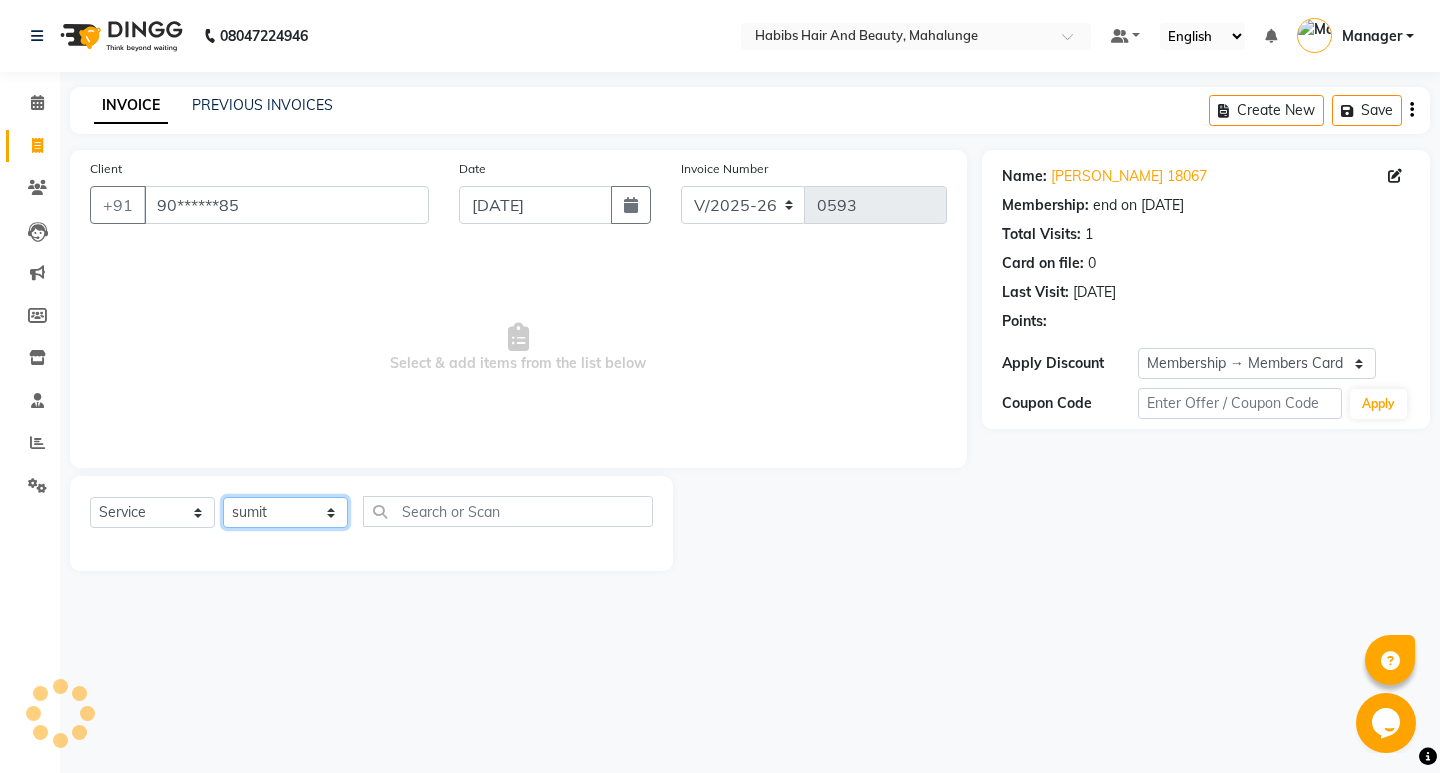 click on "Select Stylist [PERSON_NAME] [PERSON_NAME] [PERSON_NAME] [PERSON_NAME] [PERSON_NAME] mahi  Manager [PERSON_NAME] [PERSON_NAME] Mane [PERSON_NAME] [PERSON_NAME] [PERSON_NAME] sumit [PERSON_NAME]" 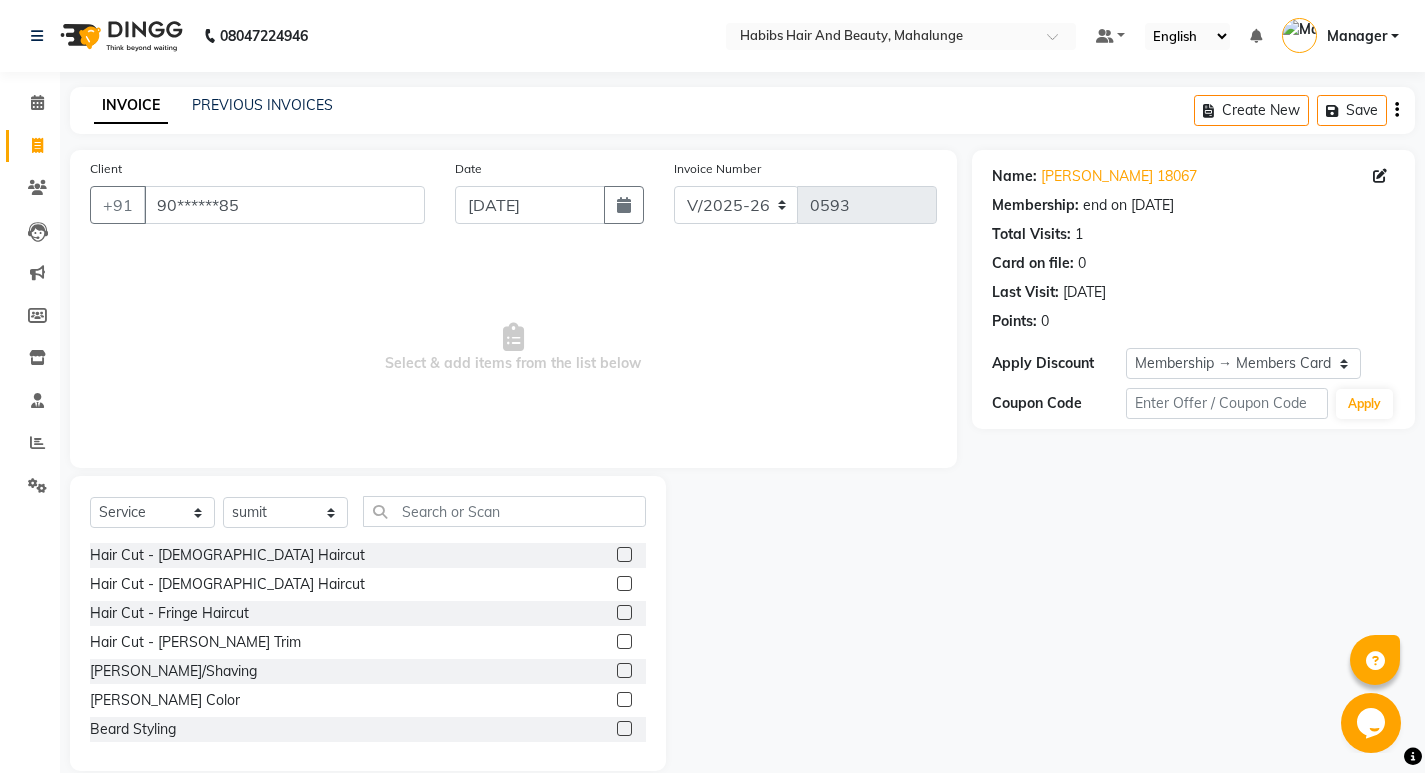 click 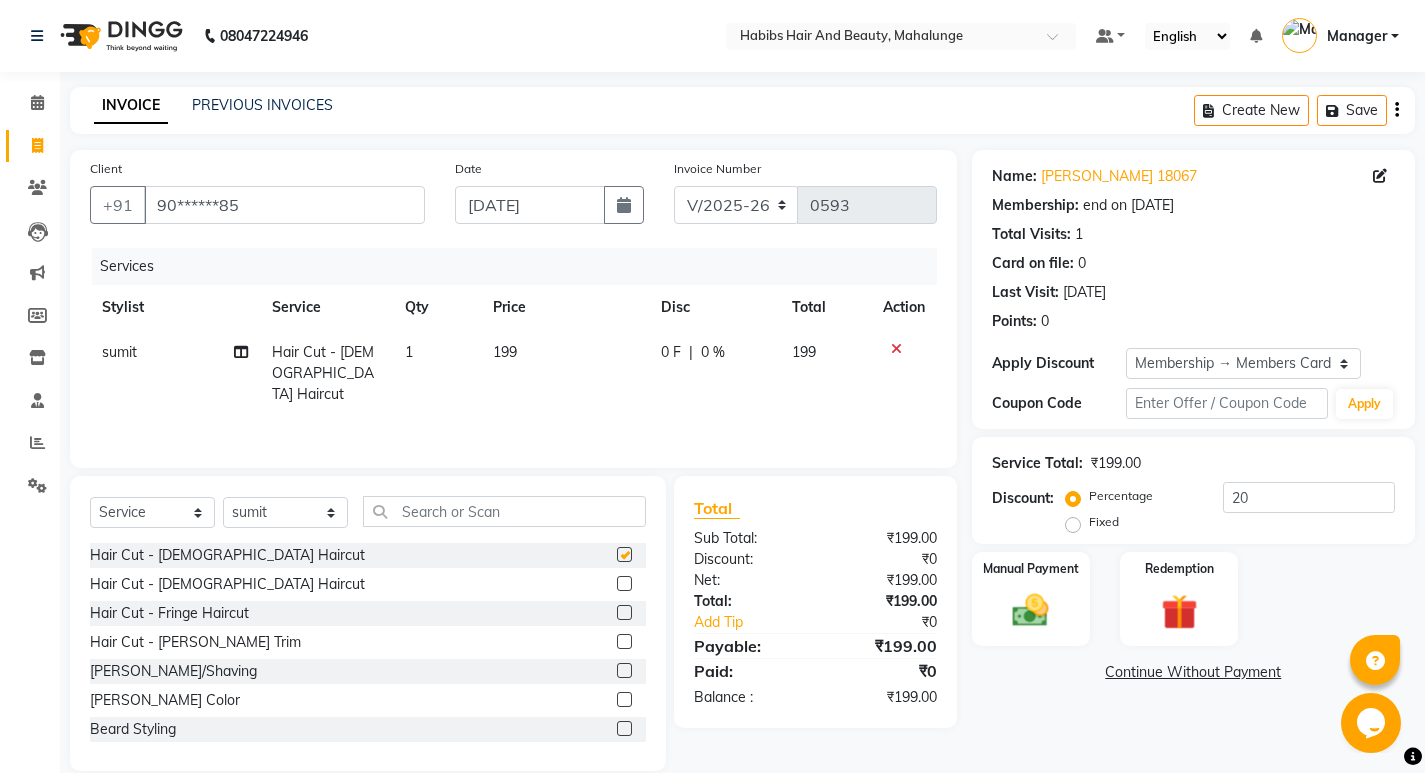 checkbox on "false" 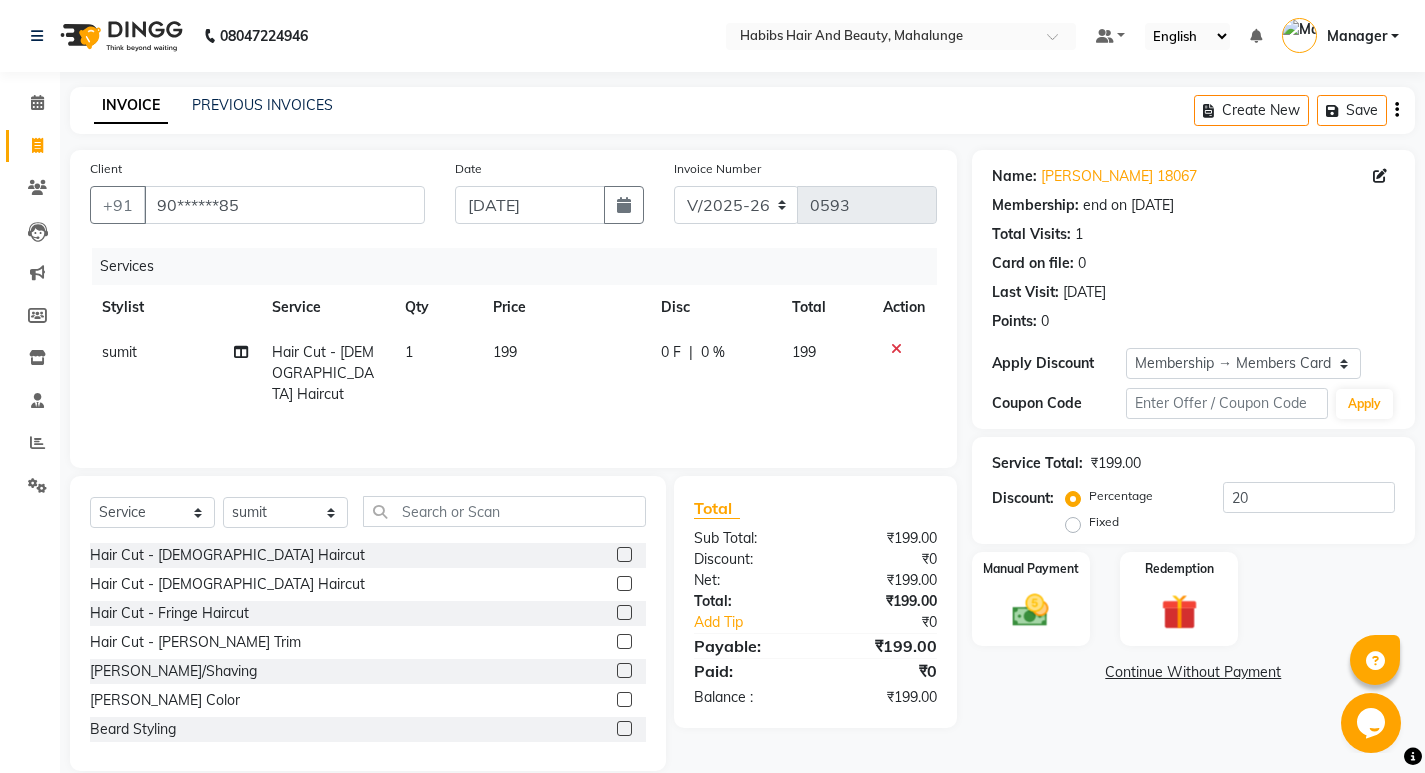 click on "199" 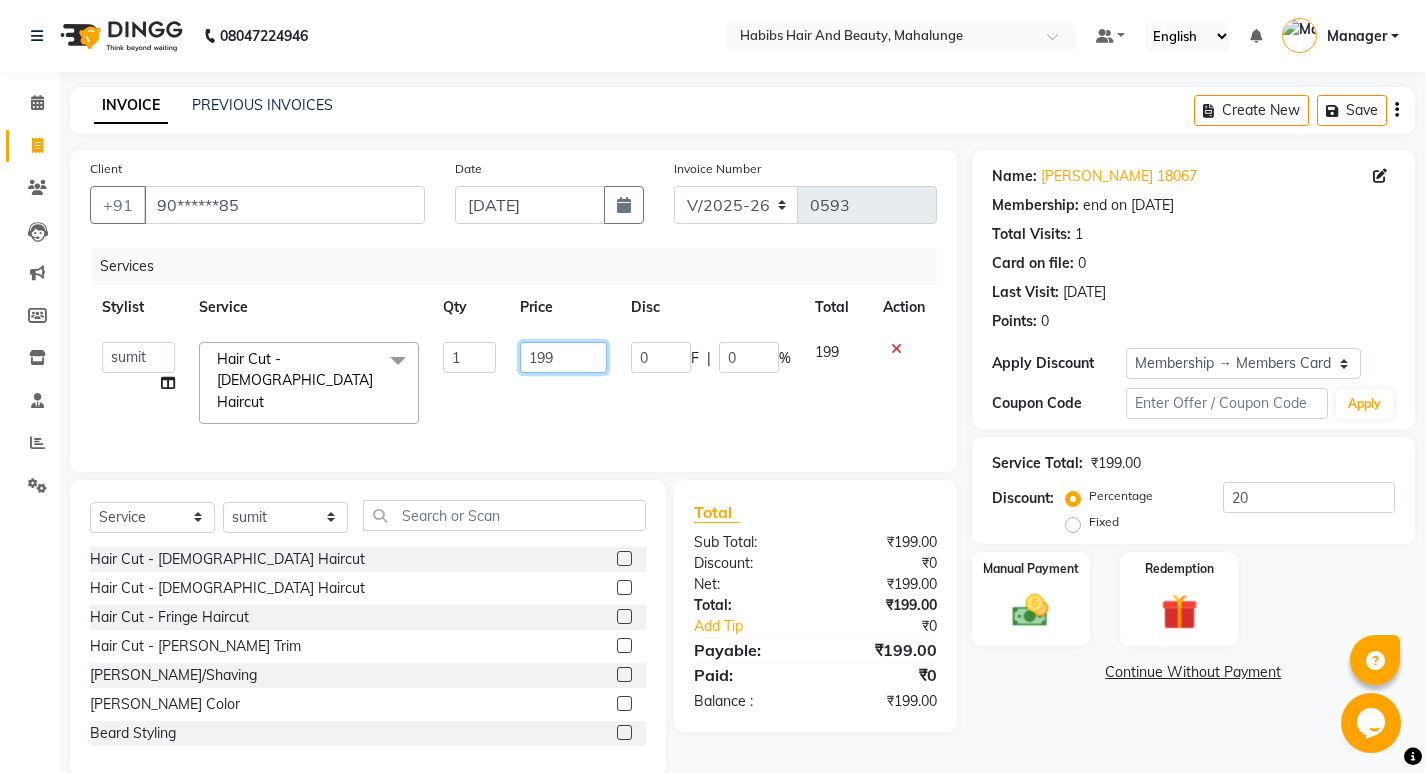 drag, startPoint x: 546, startPoint y: 360, endPoint x: 535, endPoint y: 351, distance: 14.21267 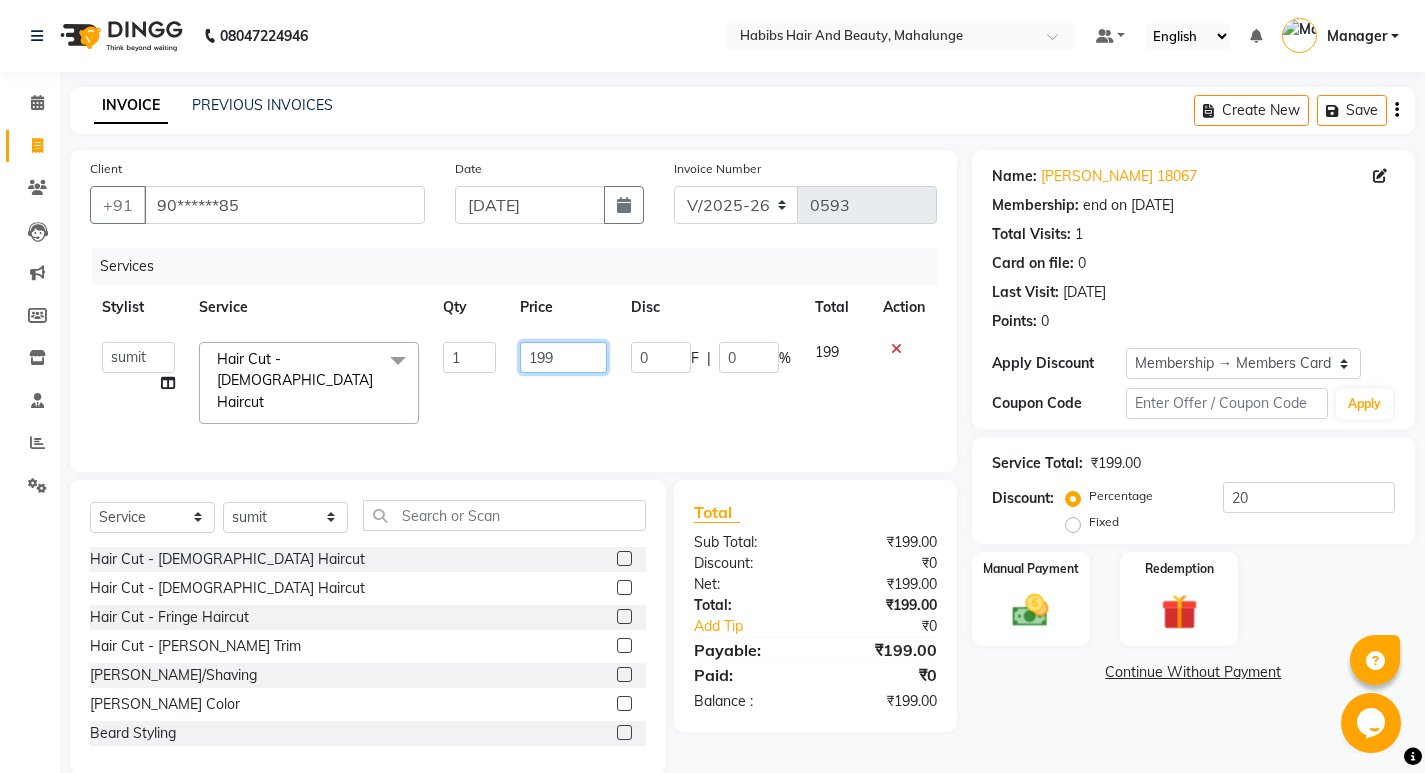 click on "199" 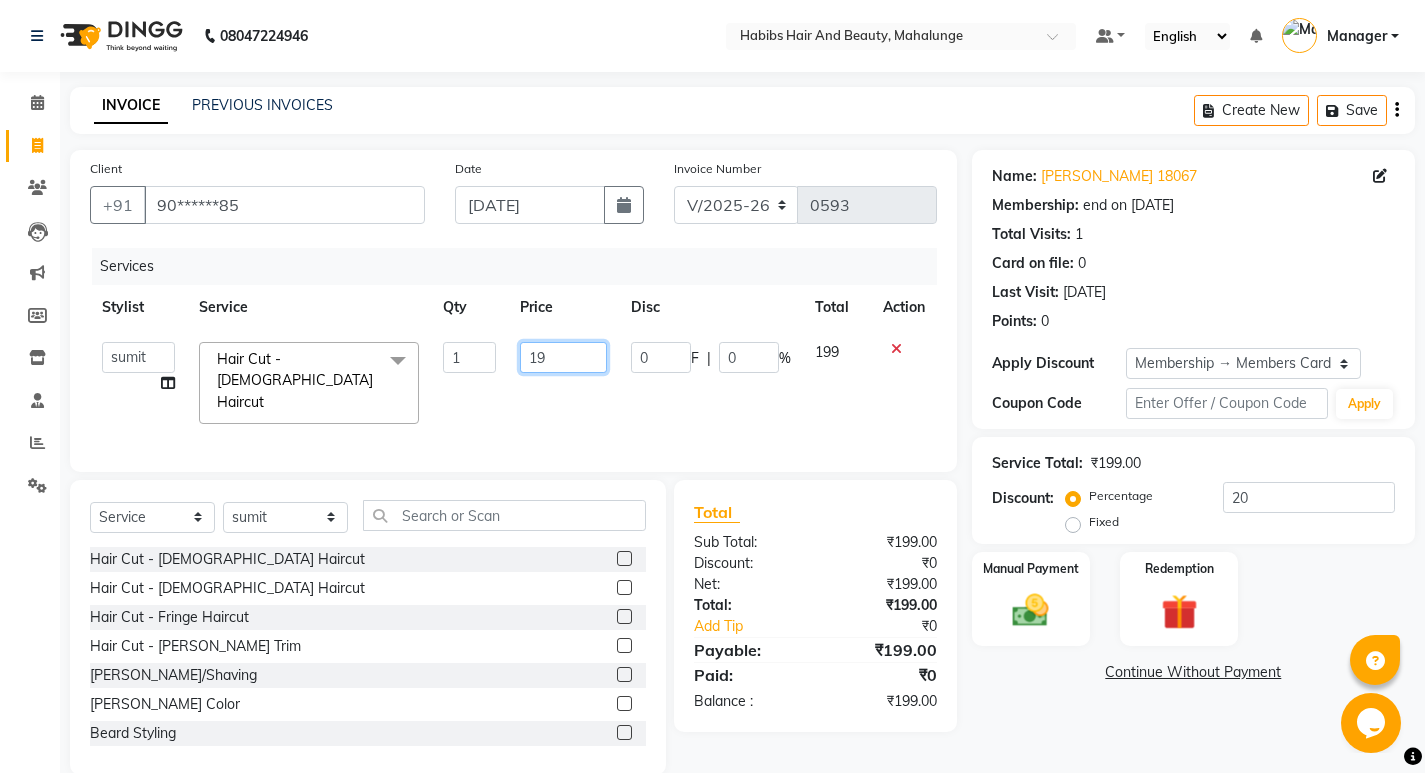type on "1" 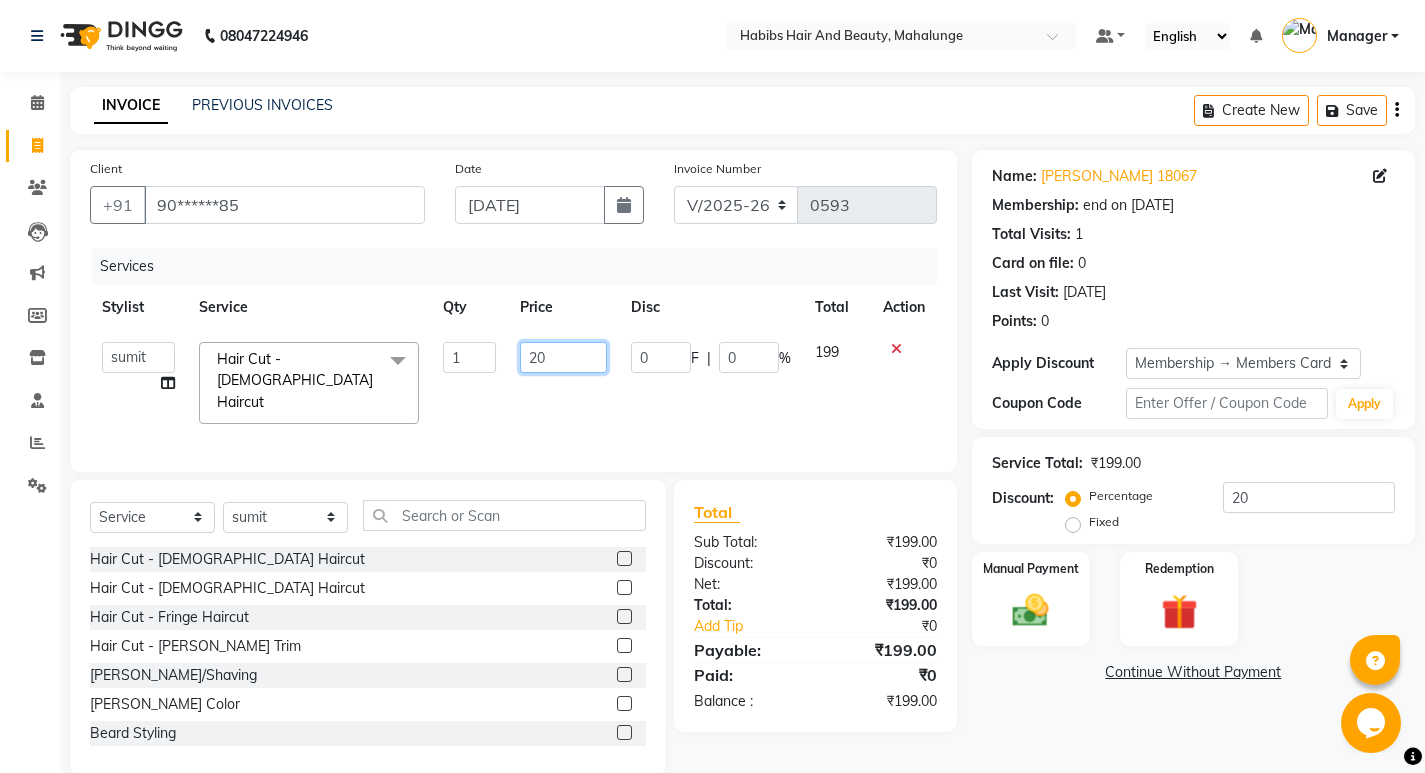type on "200" 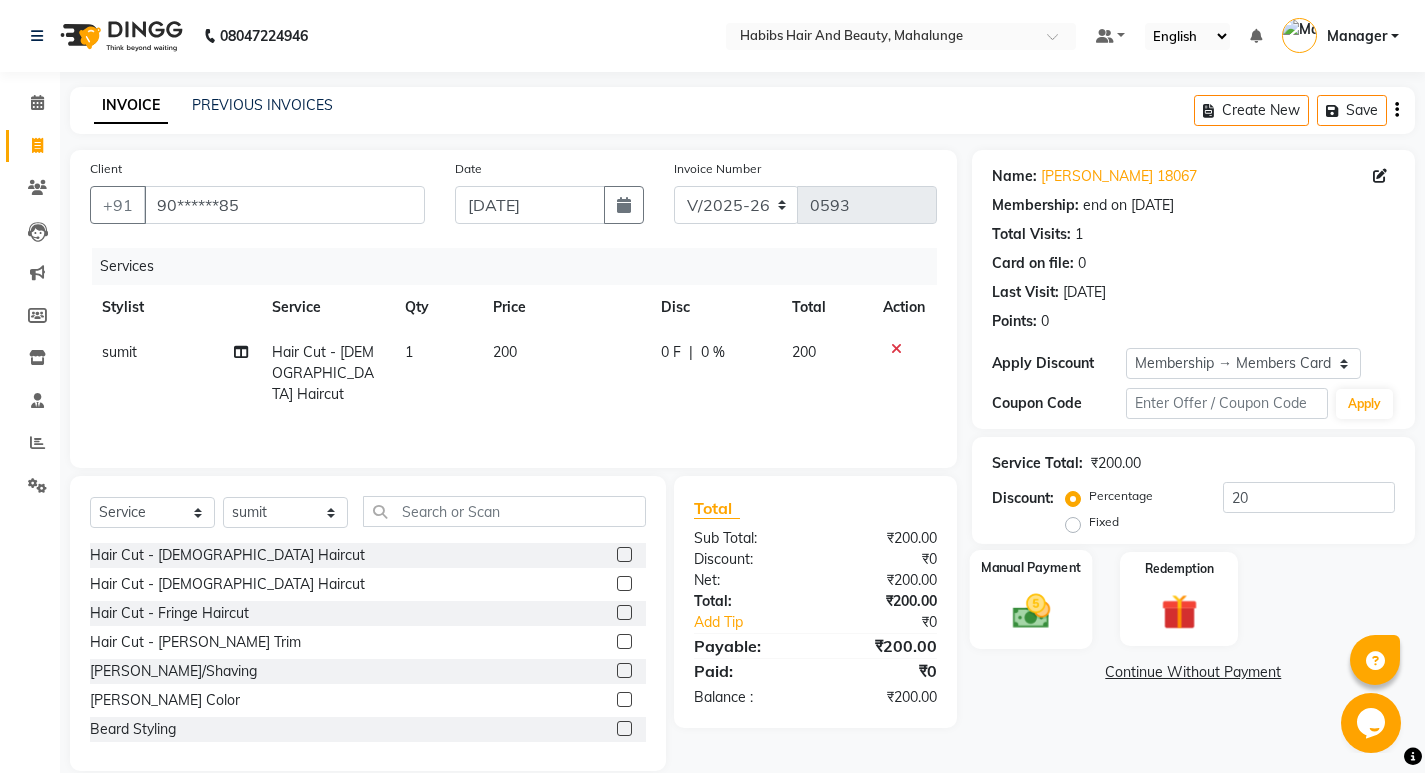 click 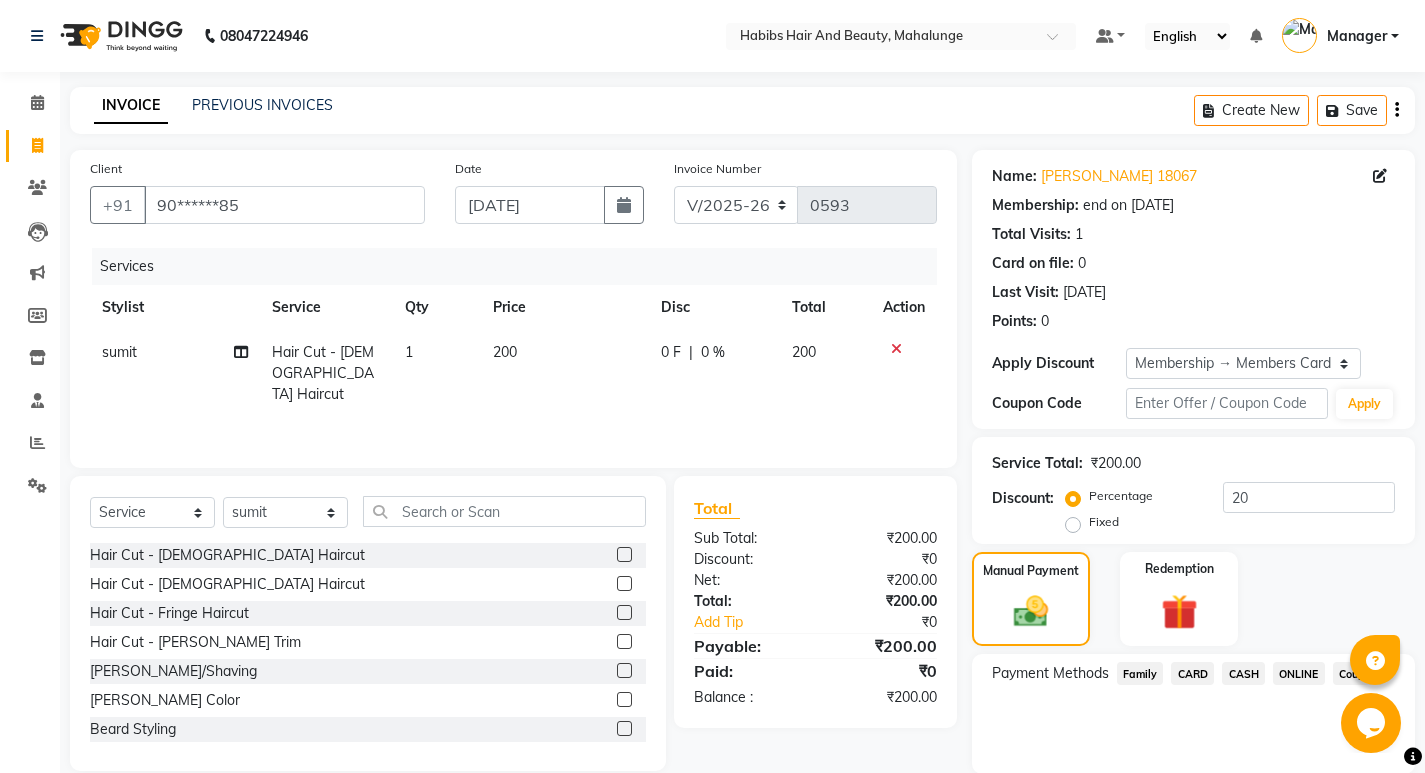 click on "ONLINE" 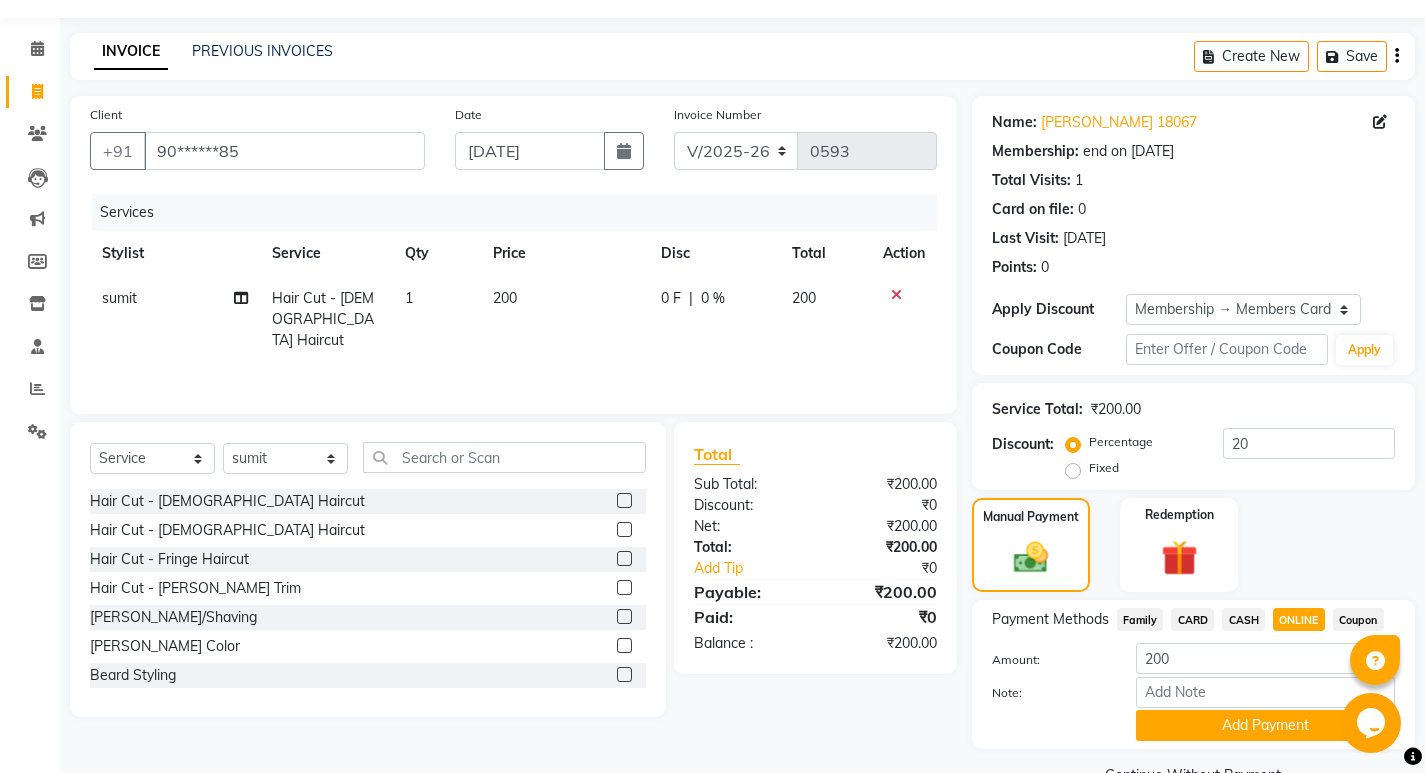 scroll, scrollTop: 101, scrollLeft: 0, axis: vertical 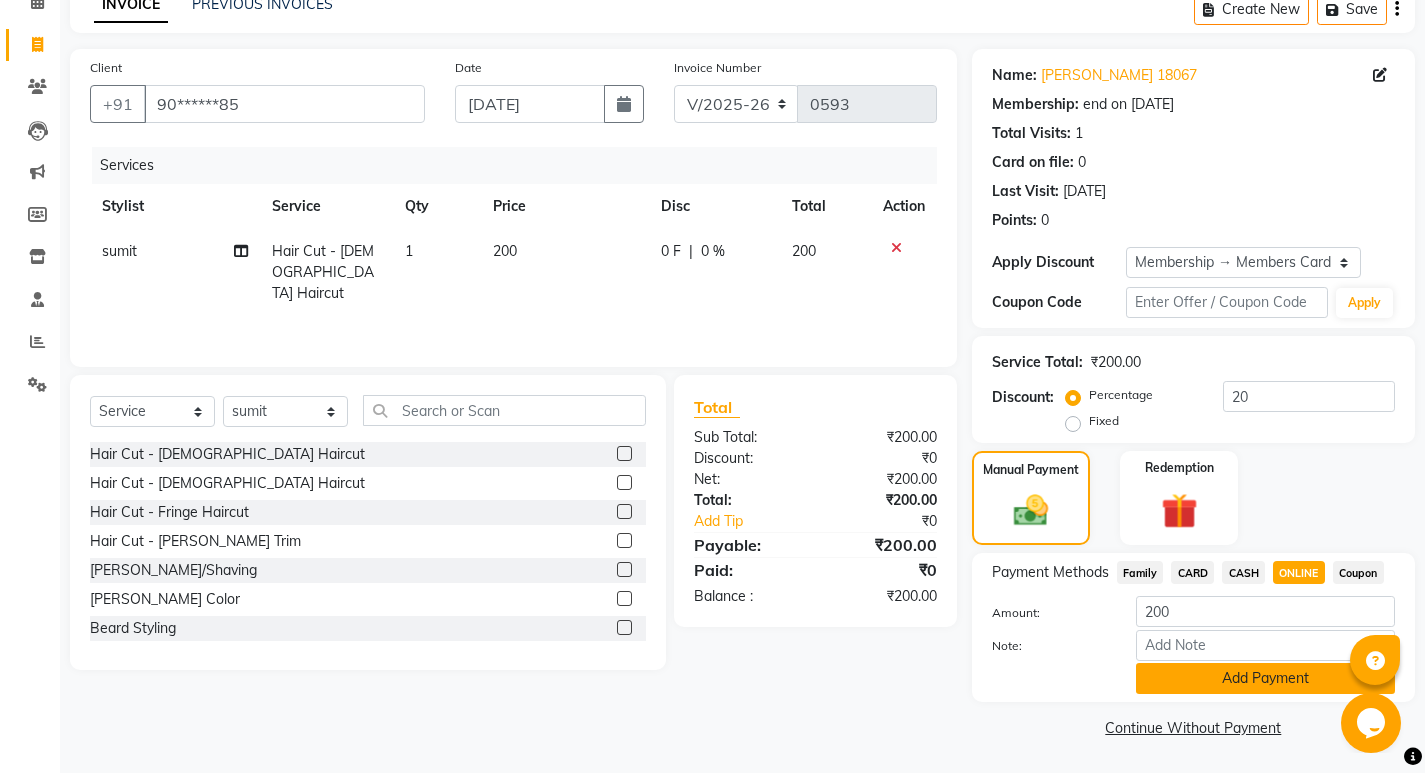 click on "Add Payment" 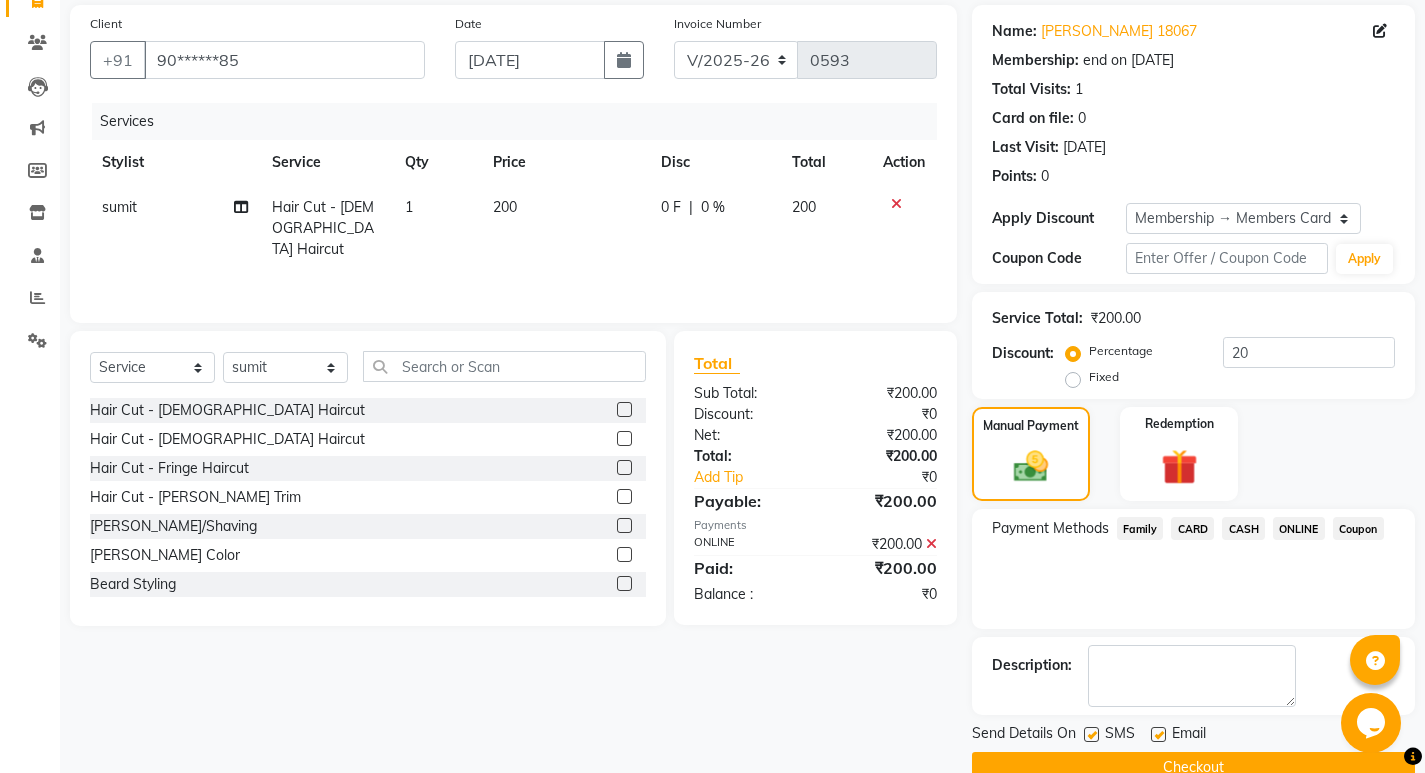 scroll, scrollTop: 185, scrollLeft: 0, axis: vertical 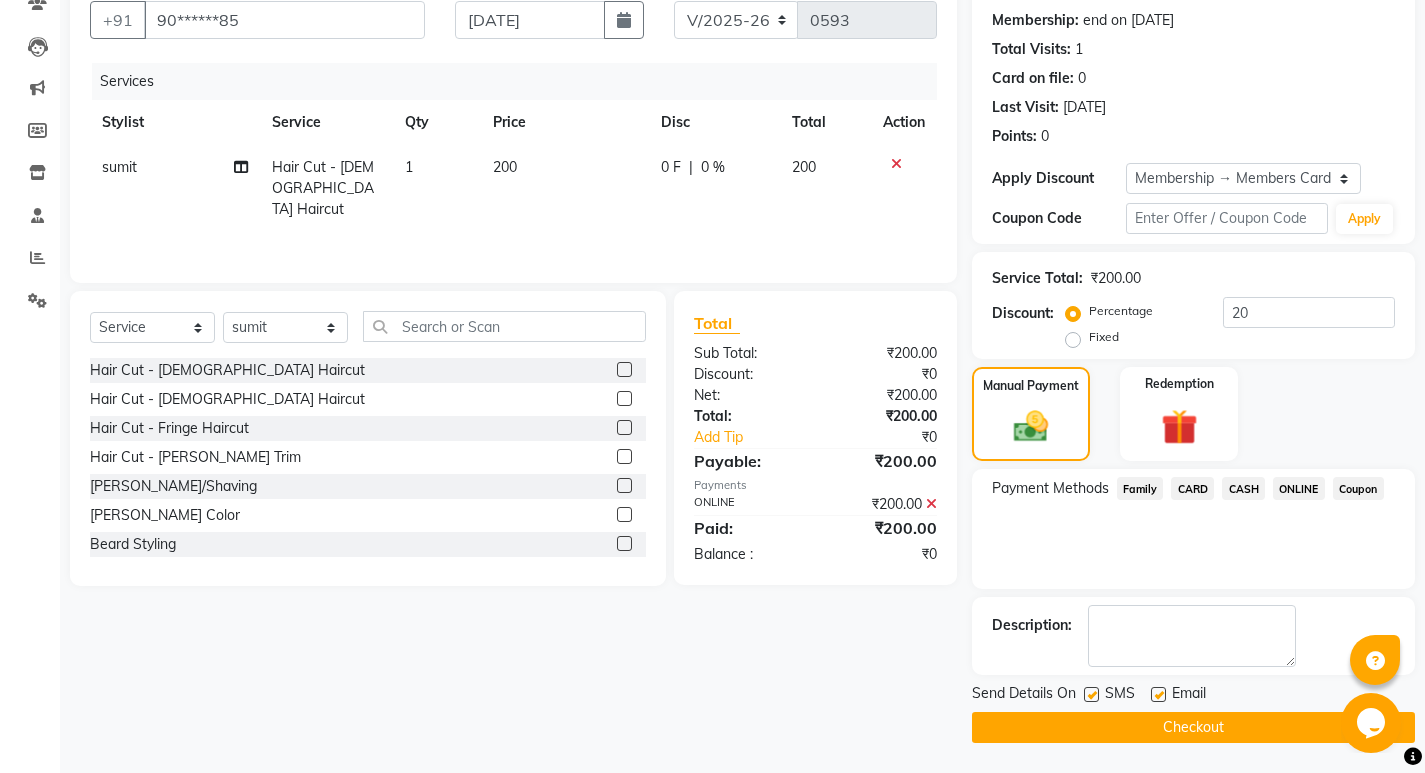 click 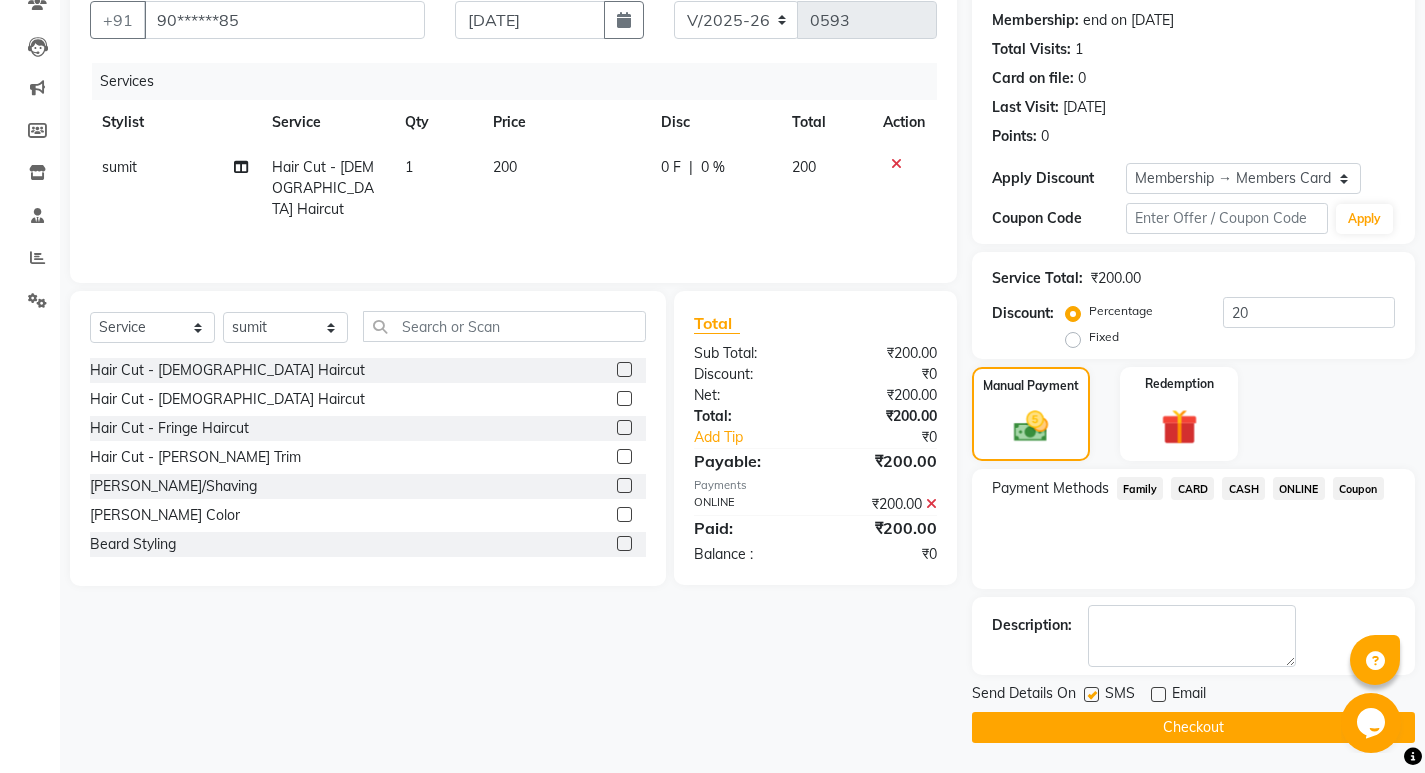 click 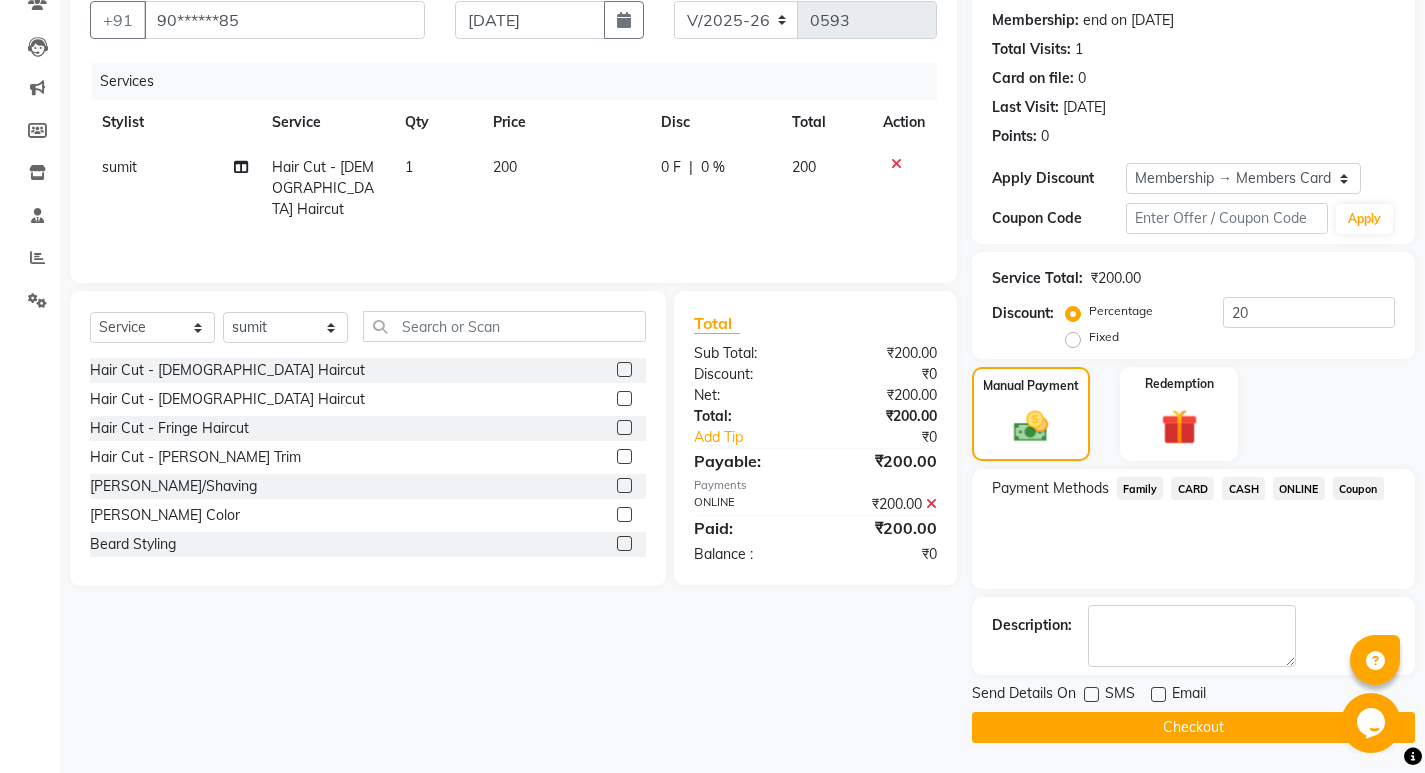 click on "Checkout" 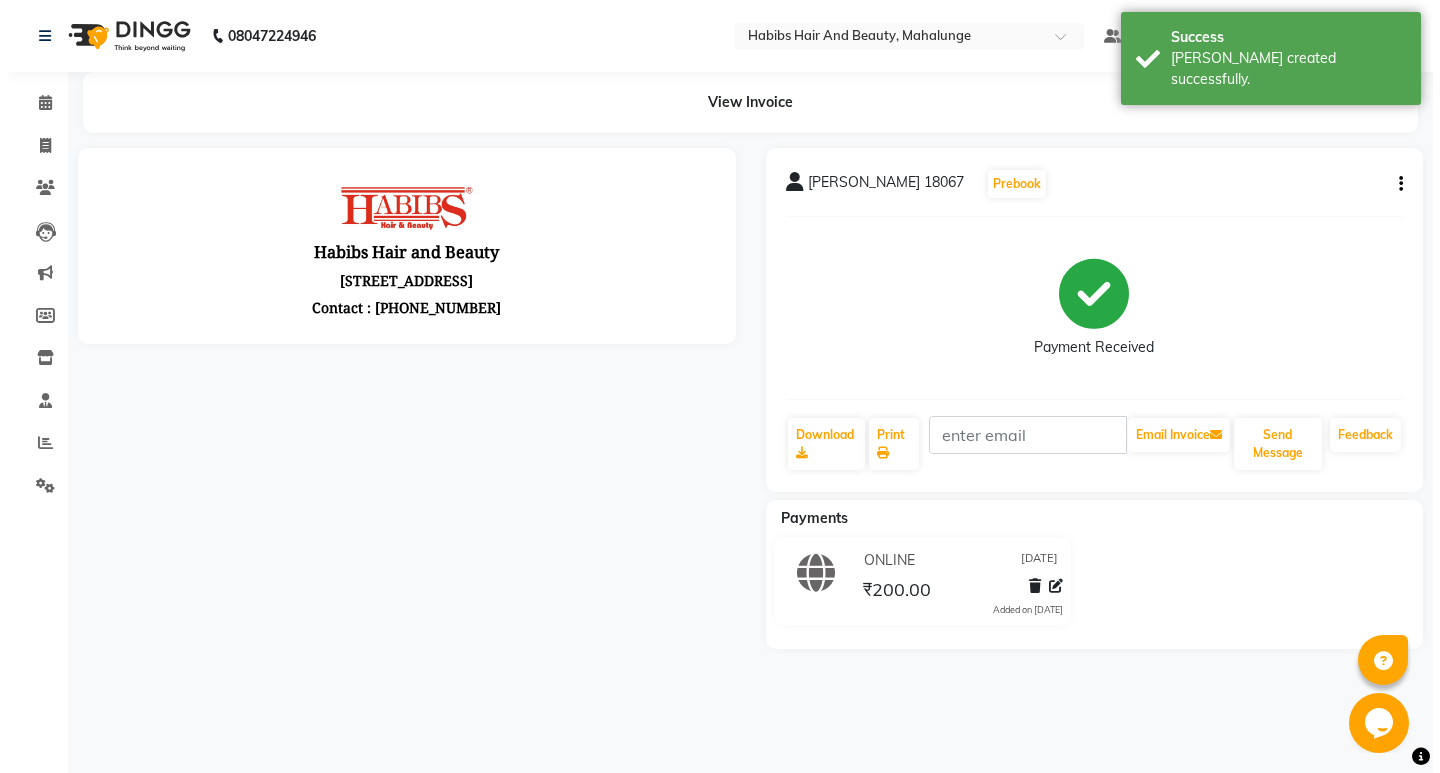 scroll, scrollTop: 0, scrollLeft: 0, axis: both 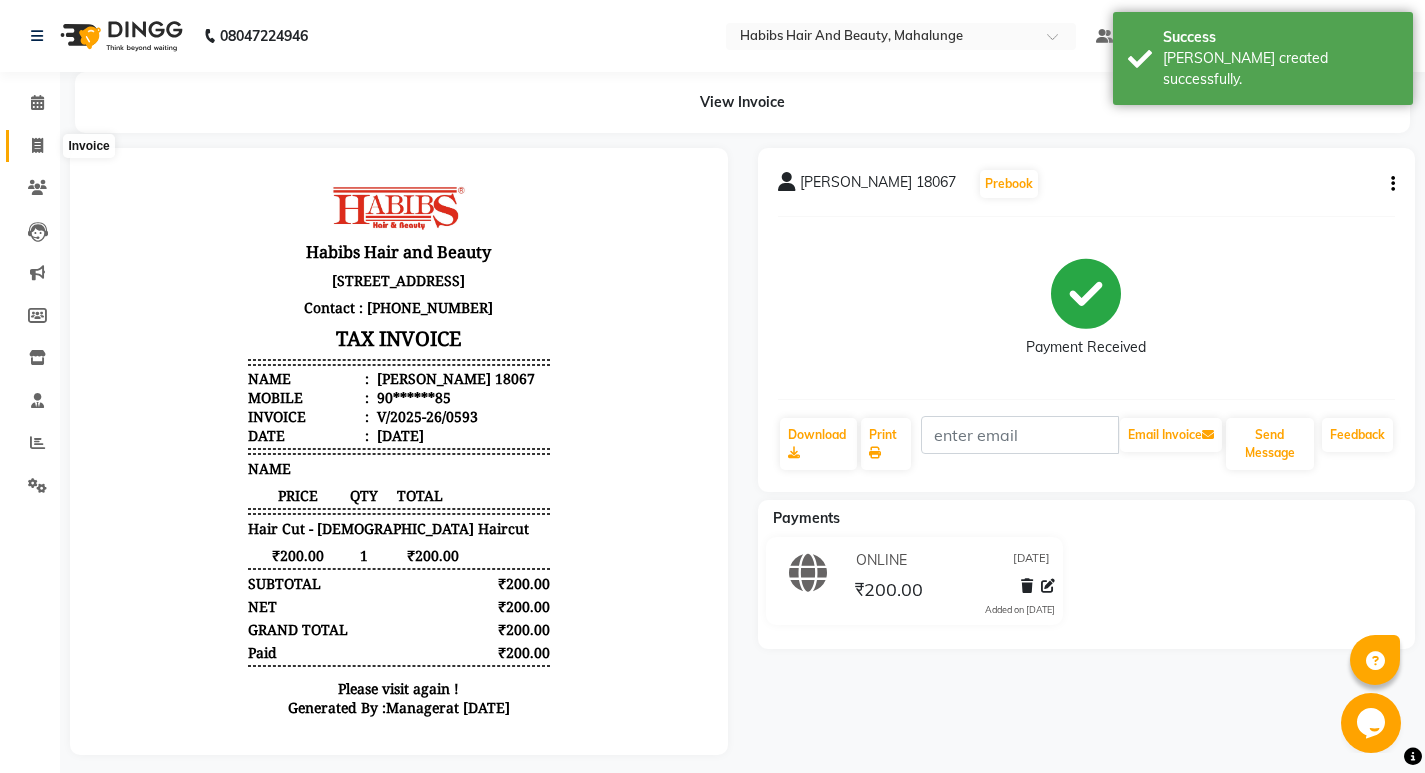 click 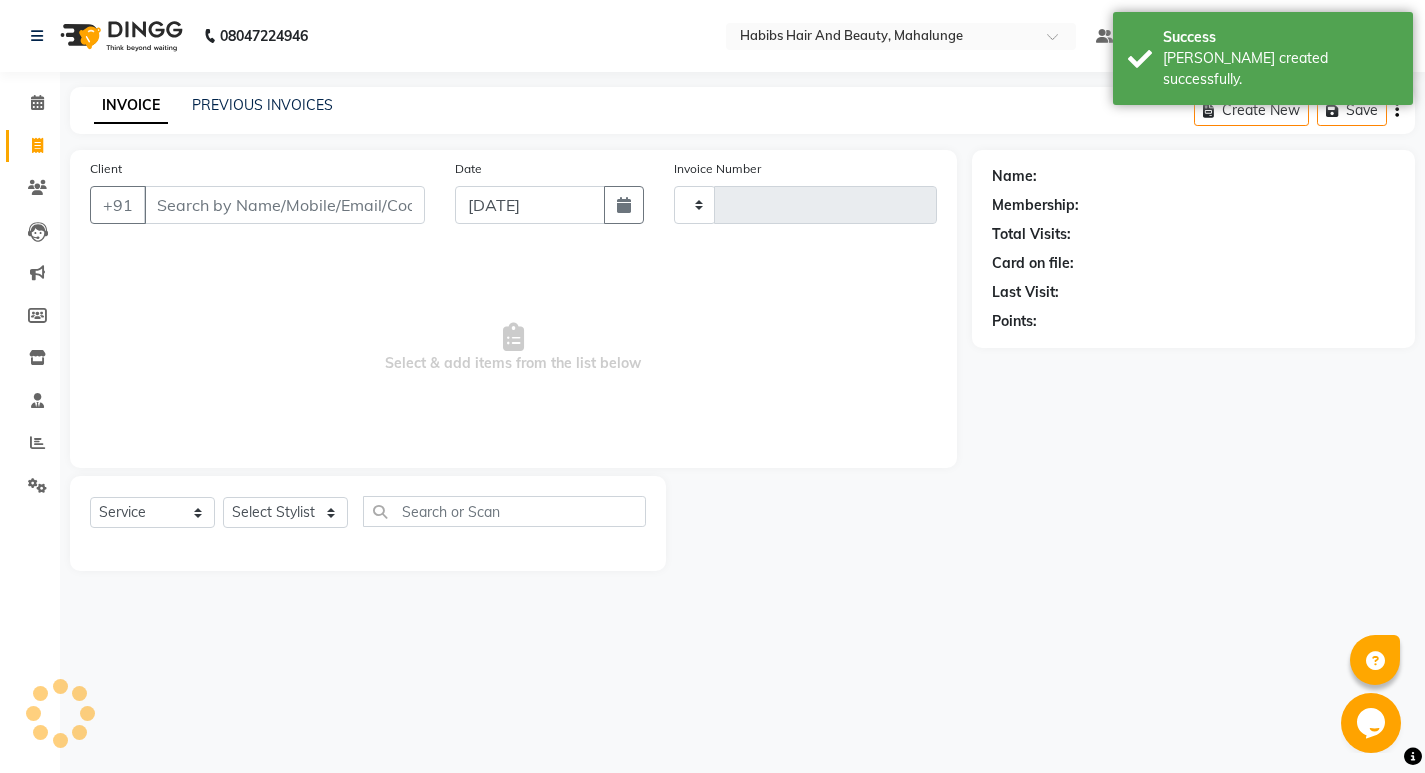 type on "0594" 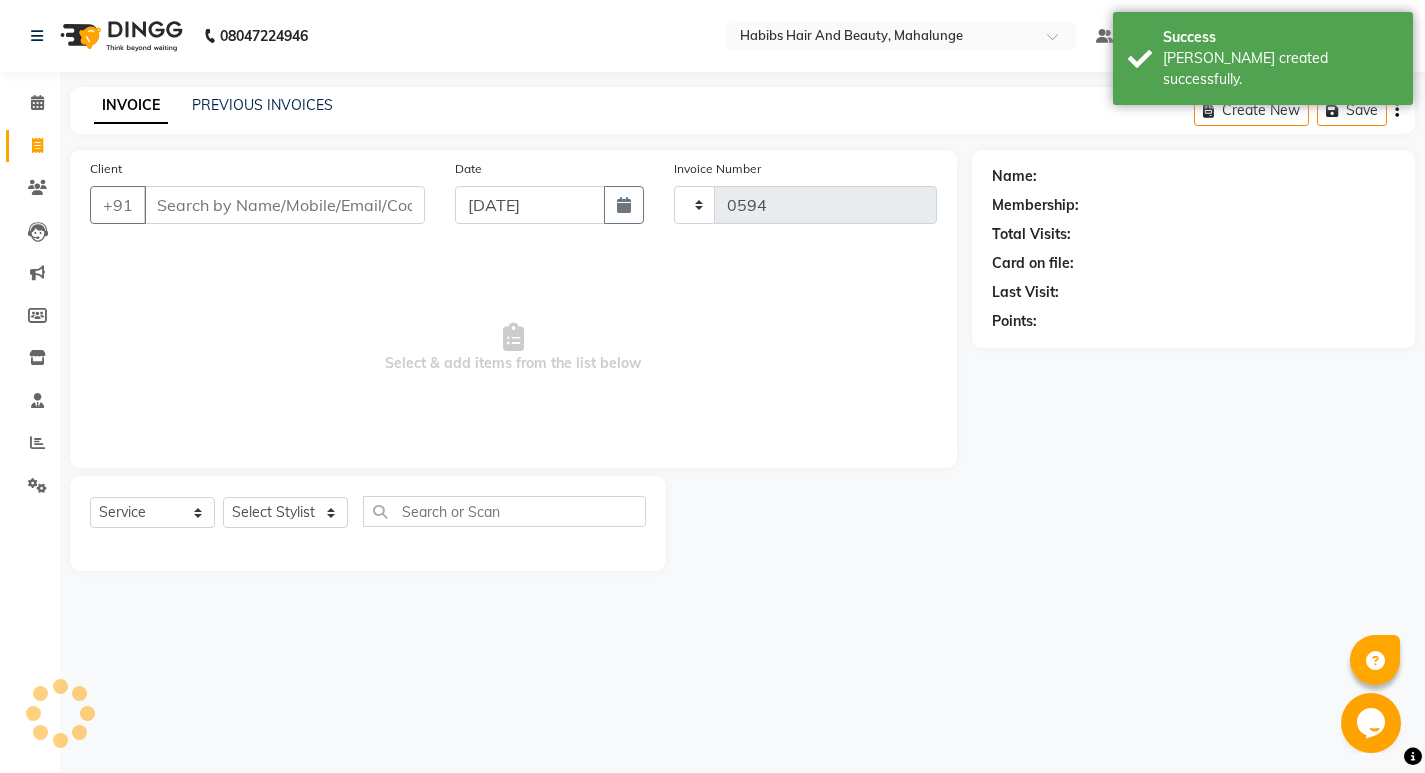 select on "6328" 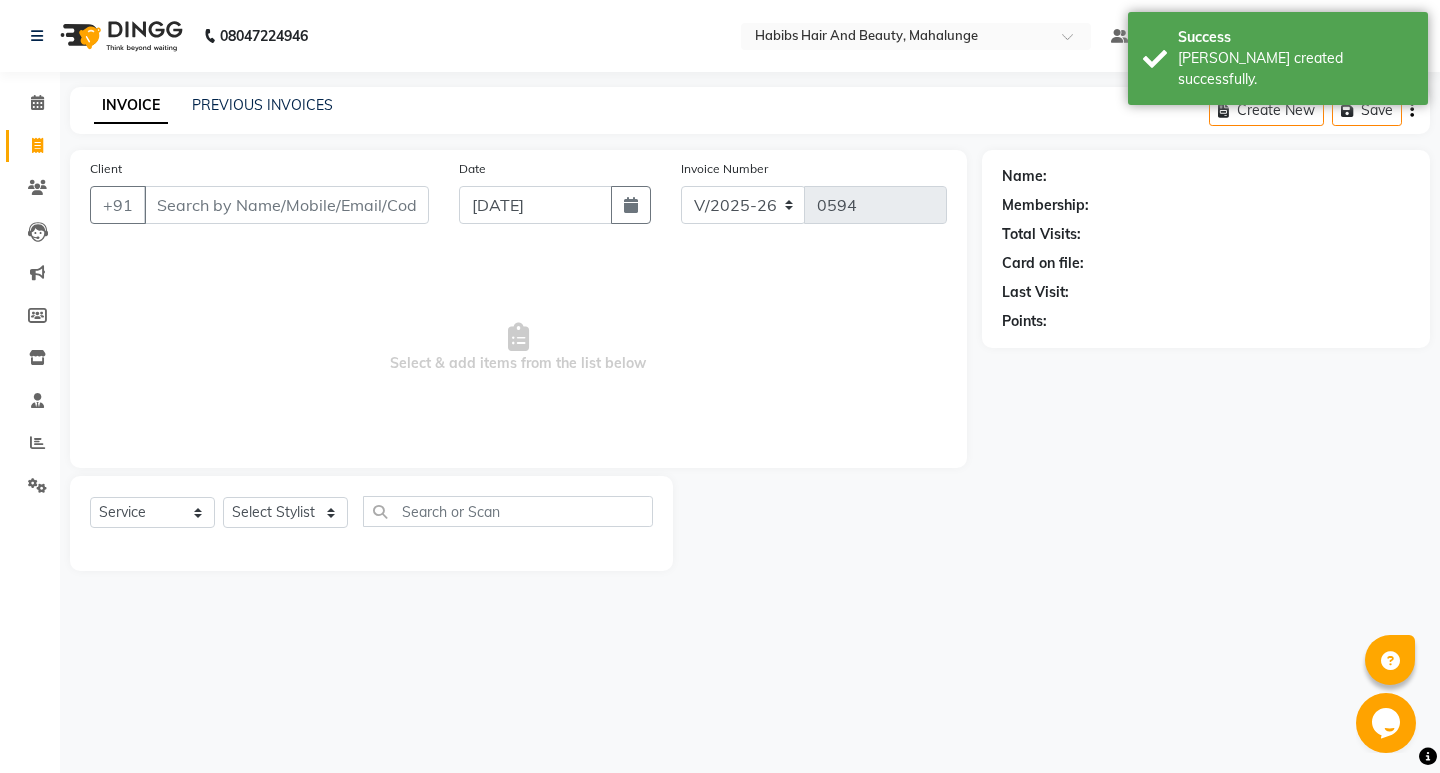 click on "Client +91" 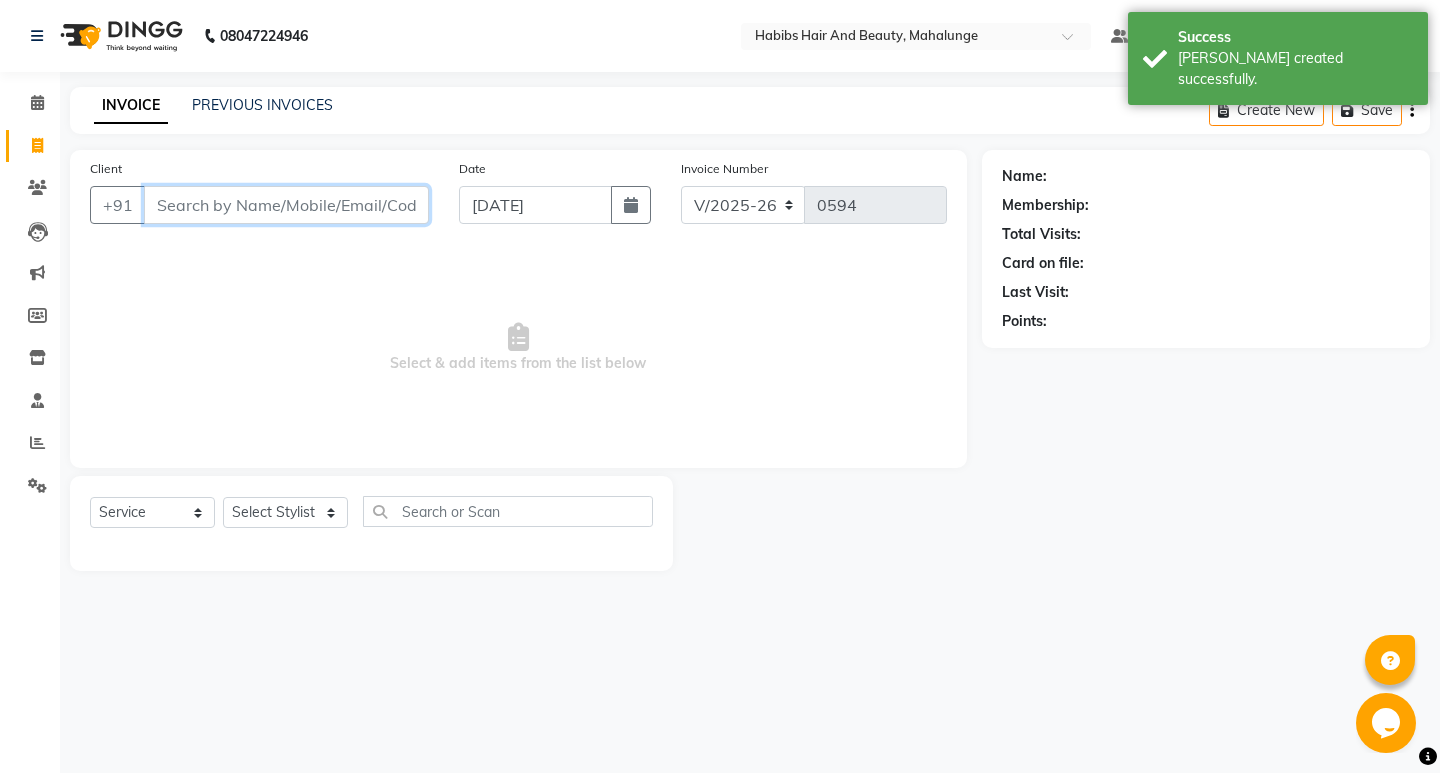 click on "Client" at bounding box center [286, 205] 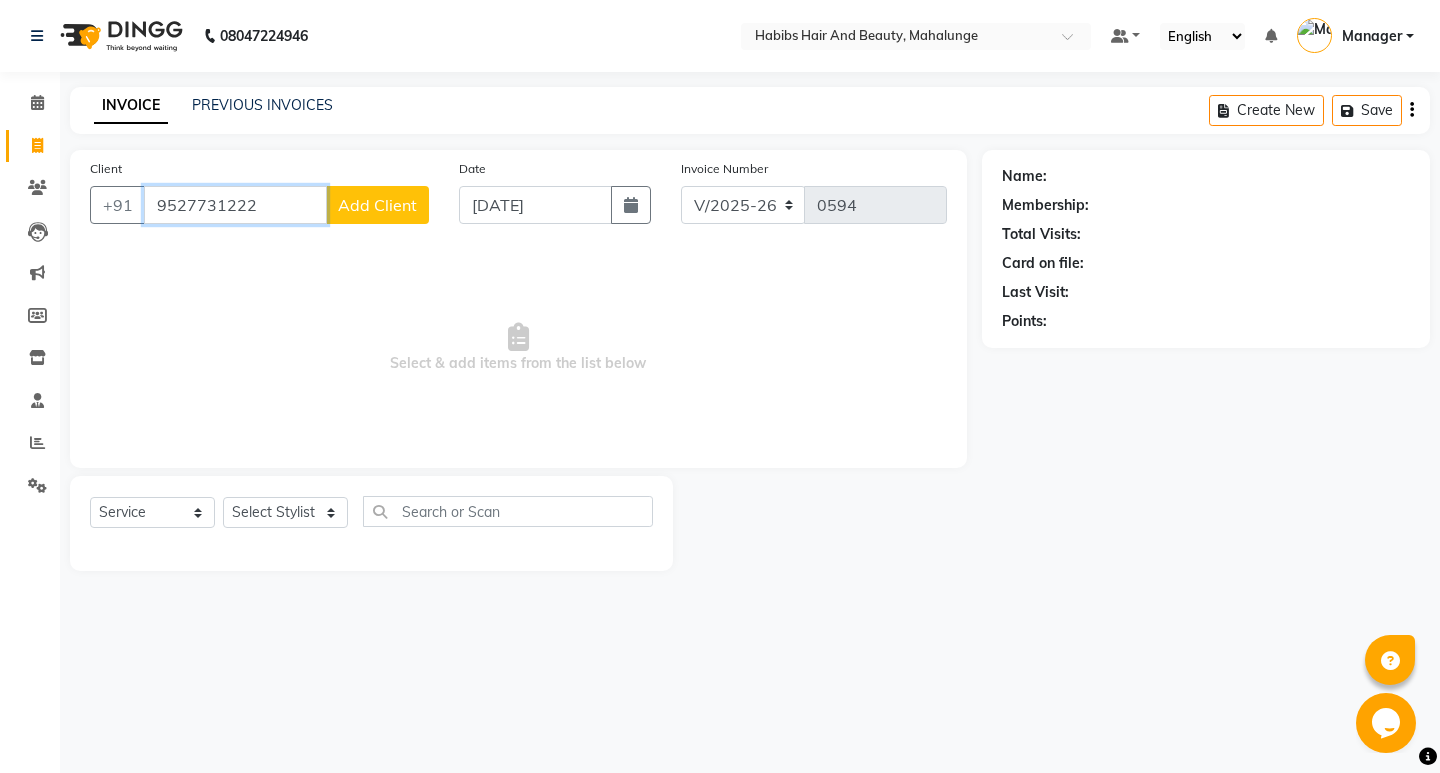 type on "9527731222" 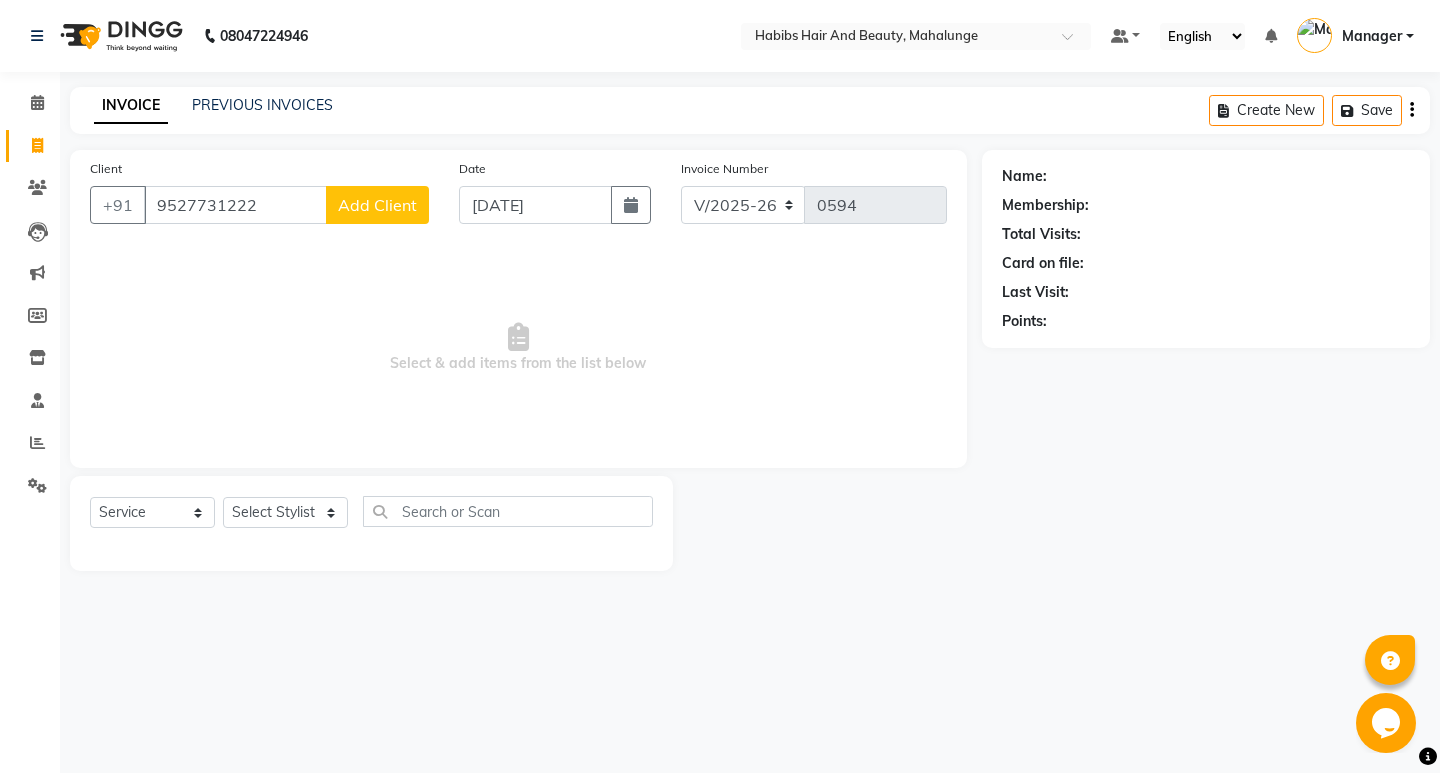click on "Add Client" 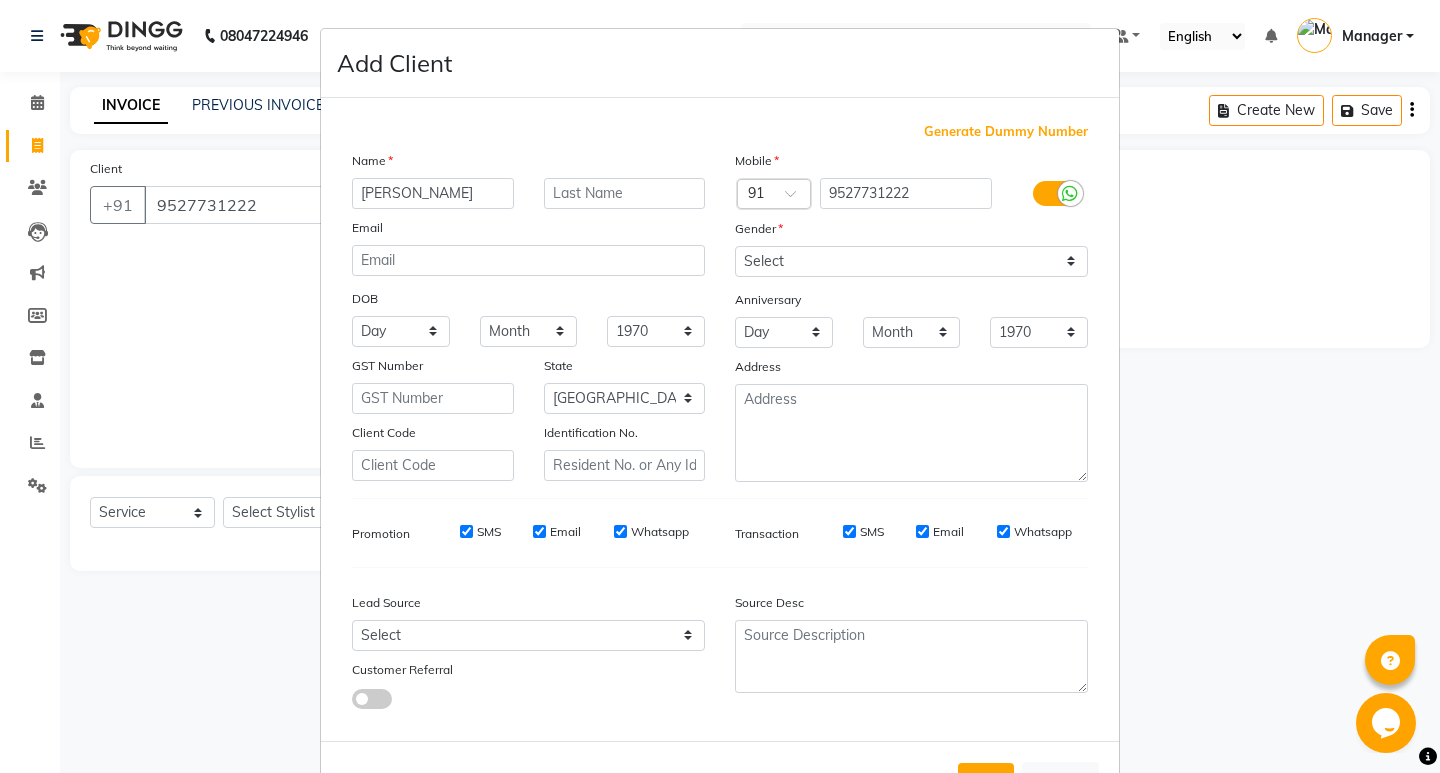 type on "[PERSON_NAME]" 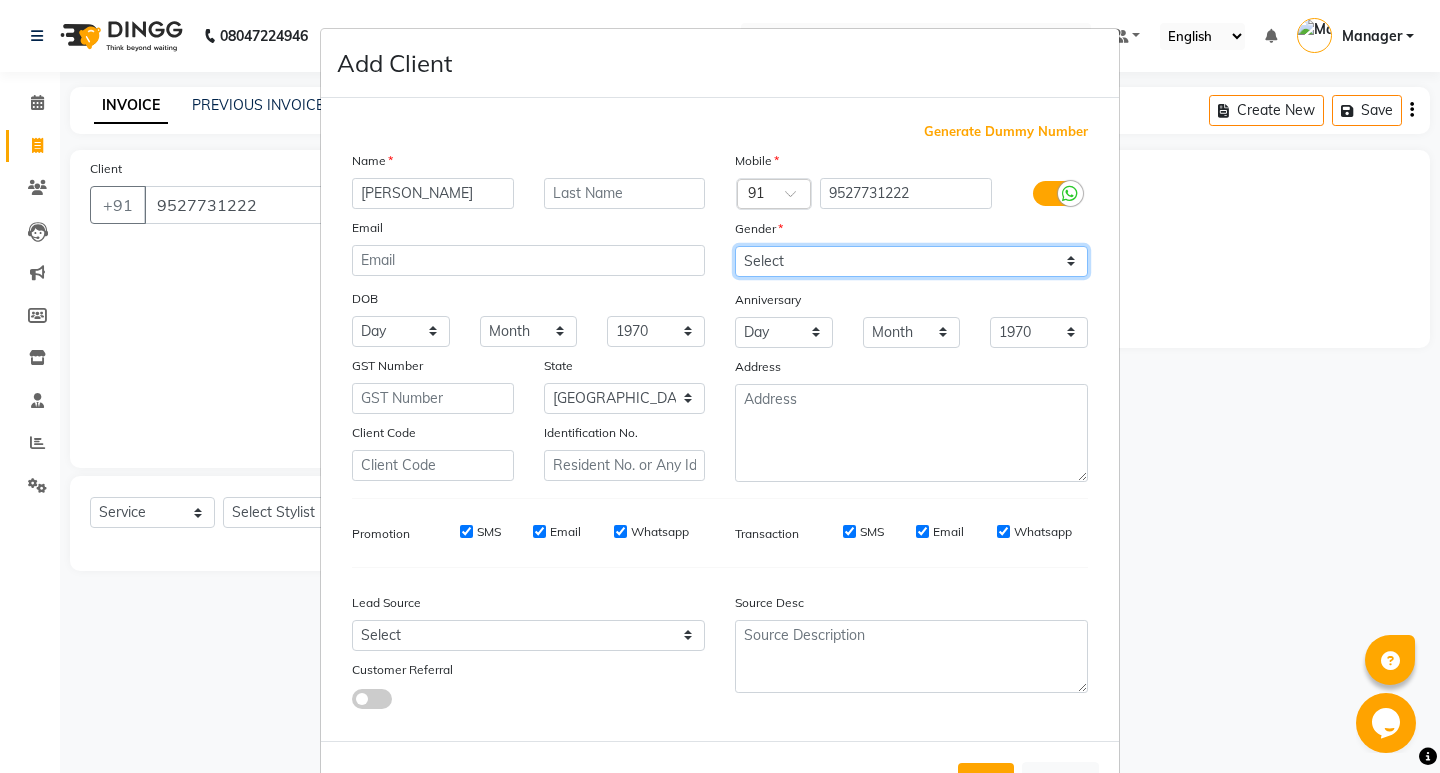 click on "Select [DEMOGRAPHIC_DATA] [DEMOGRAPHIC_DATA] Other Prefer Not To Say" at bounding box center [911, 261] 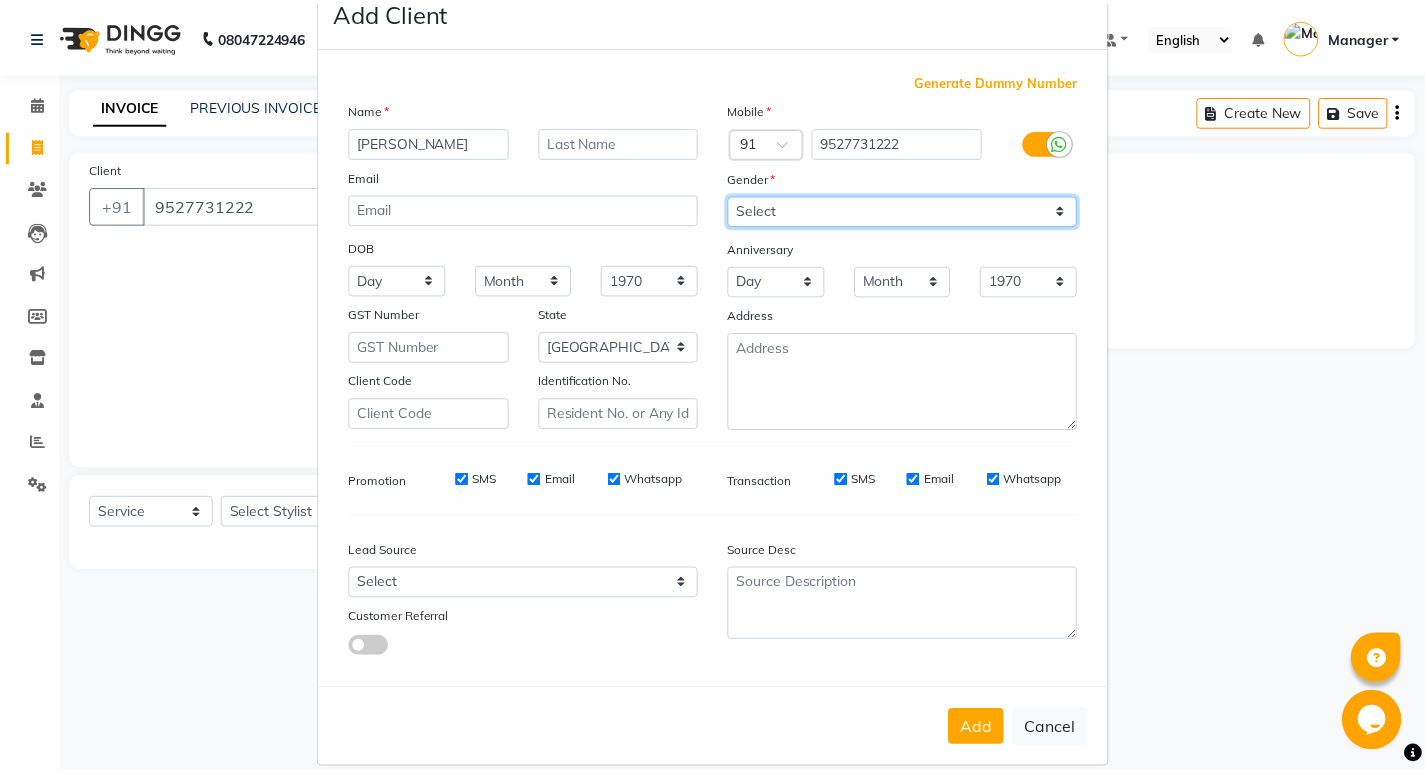 scroll, scrollTop: 76, scrollLeft: 0, axis: vertical 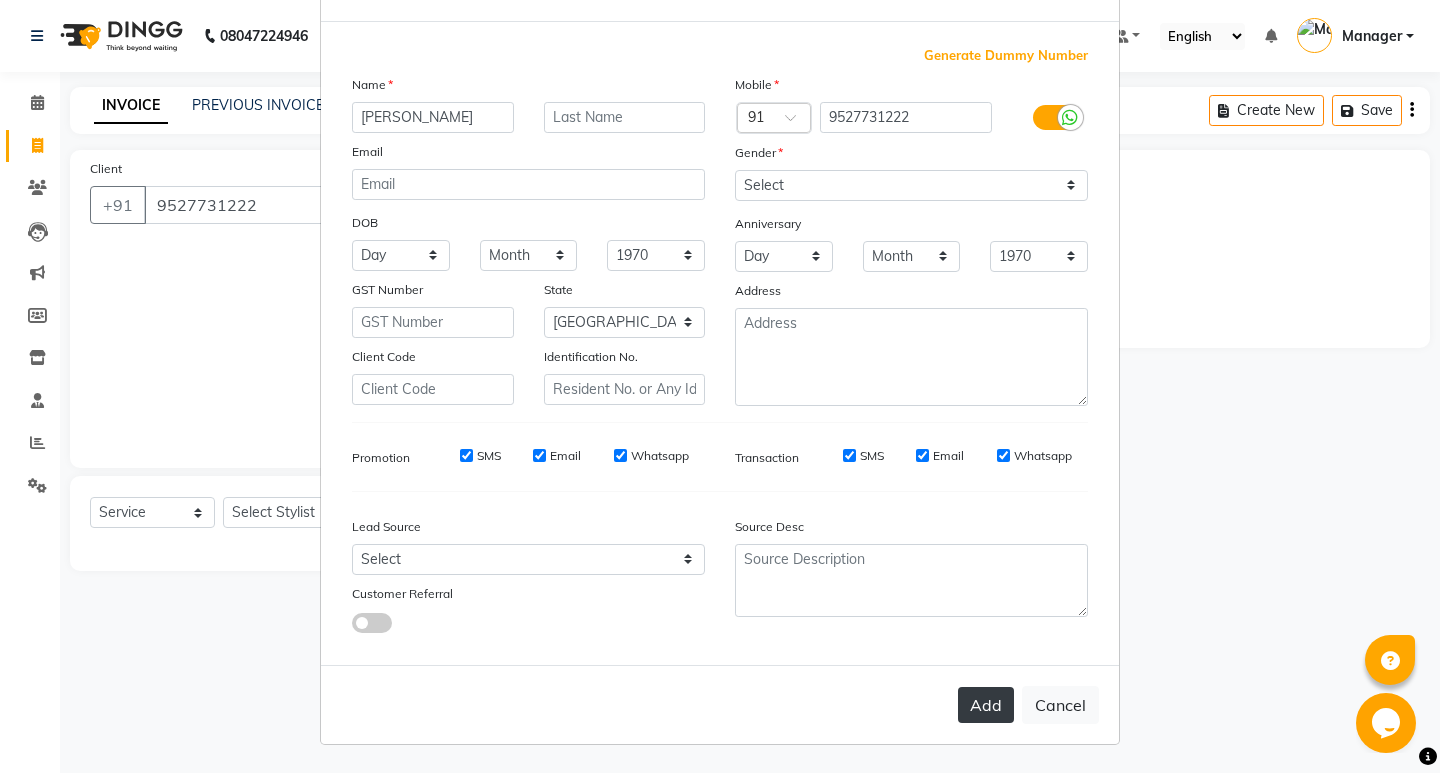 click on "Add" at bounding box center [986, 705] 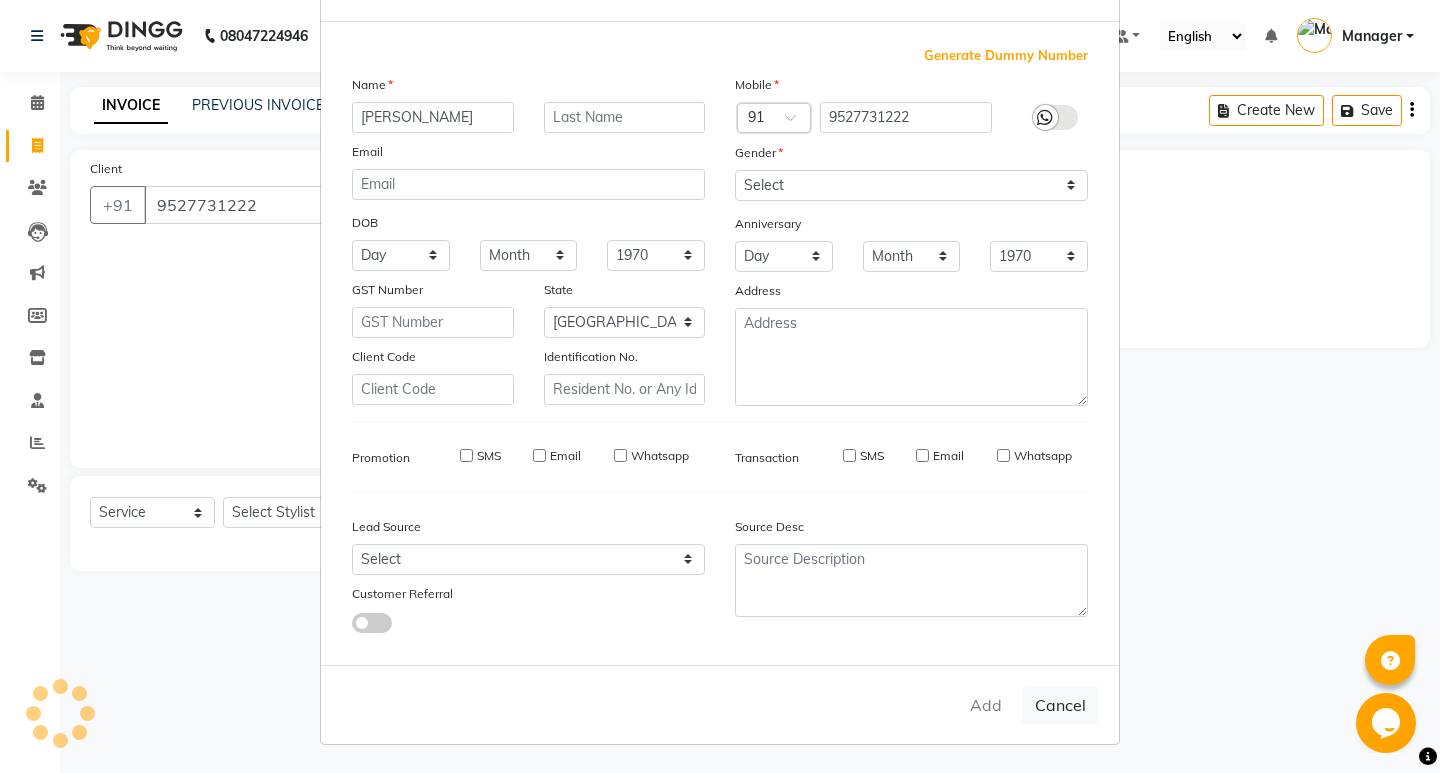 type on "95******22" 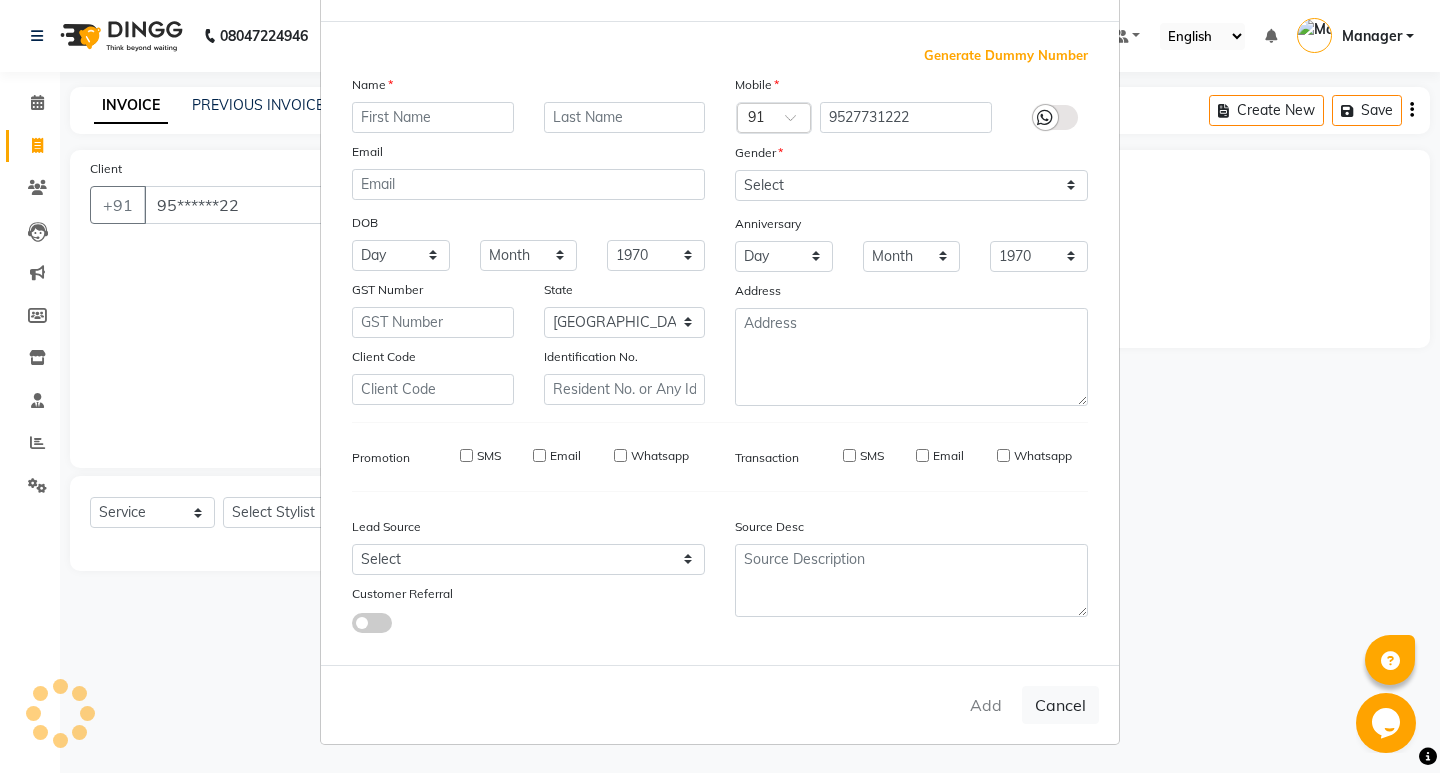 select 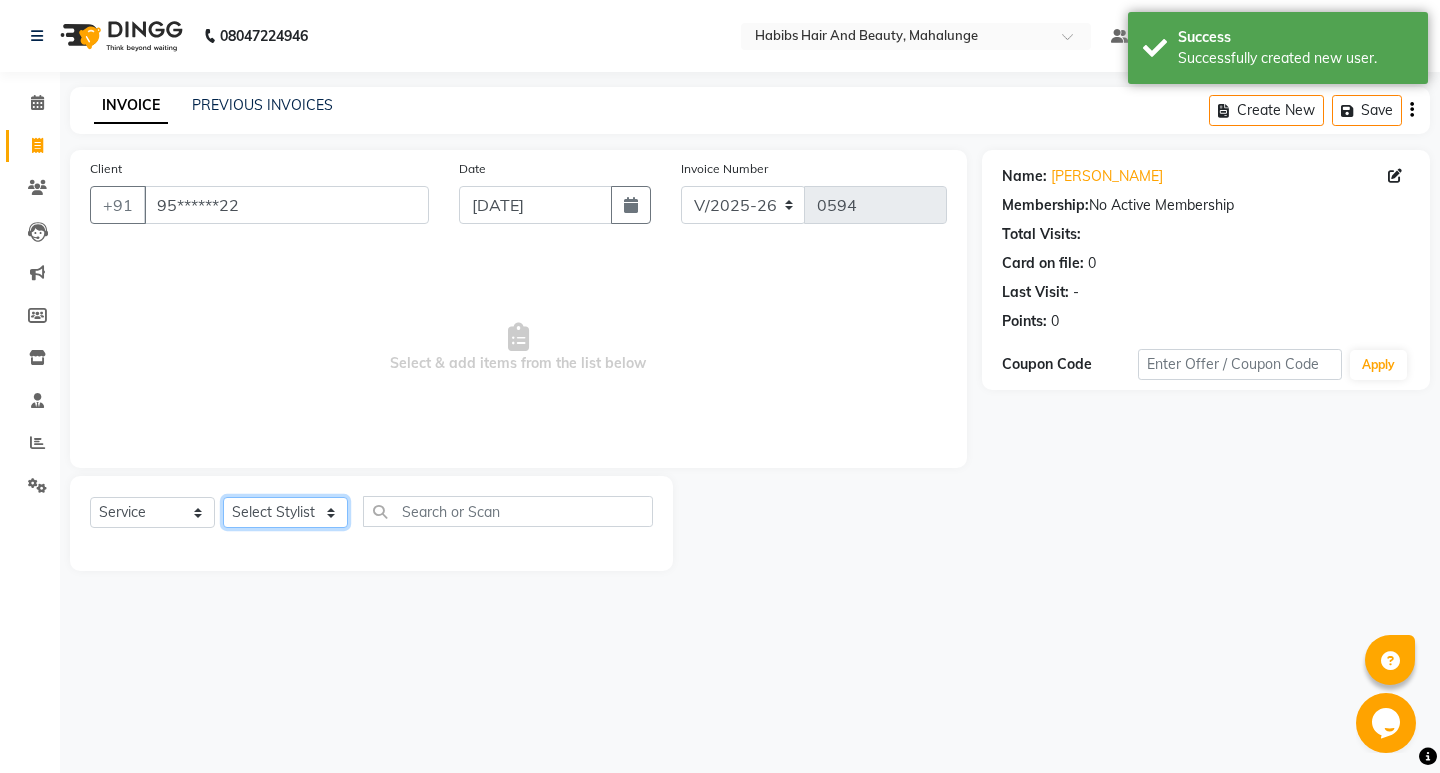 click on "Select Stylist [PERSON_NAME] [PERSON_NAME] [PERSON_NAME] [PERSON_NAME] [PERSON_NAME] mahi  Manager [PERSON_NAME] [PERSON_NAME] Mane [PERSON_NAME] [PERSON_NAME] [PERSON_NAME] sumit [PERSON_NAME]" 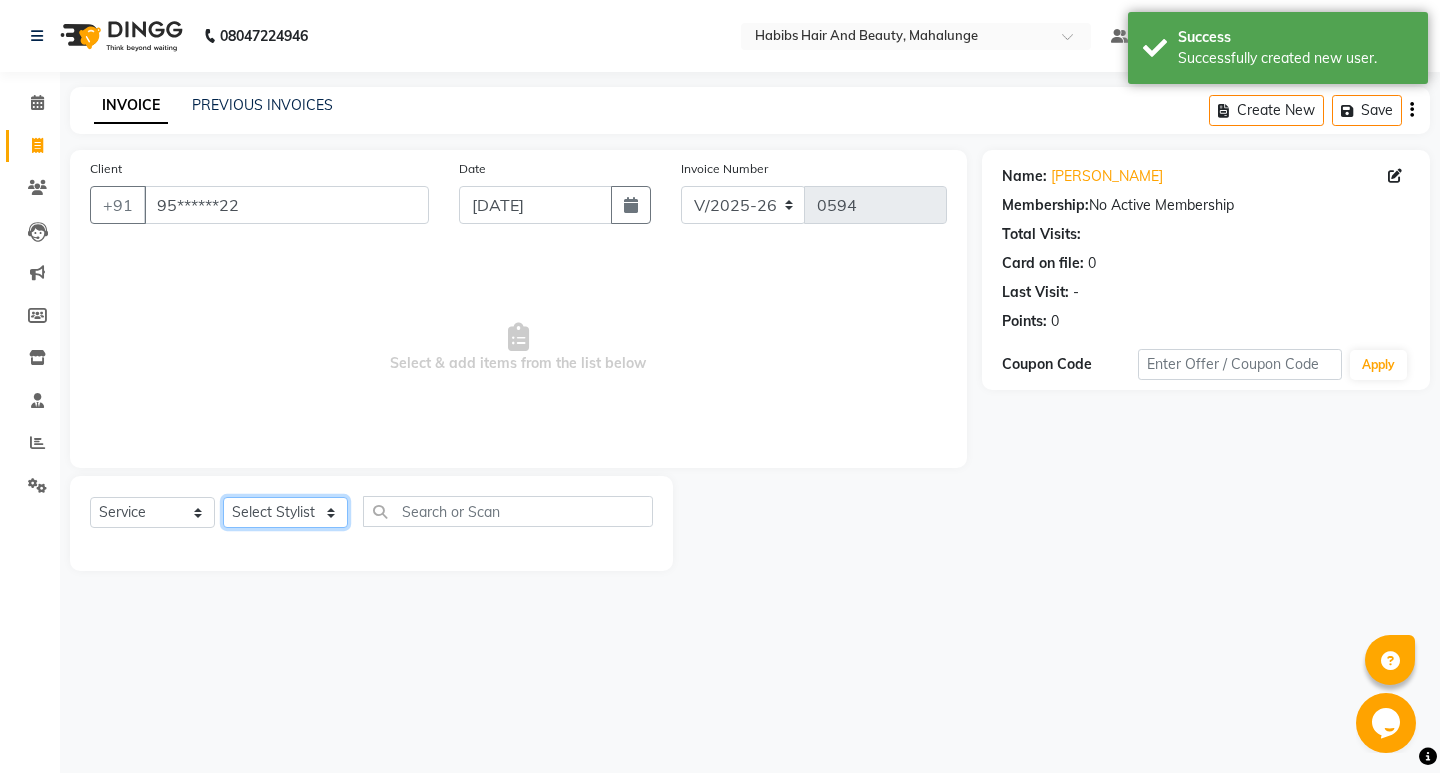 select on "57198" 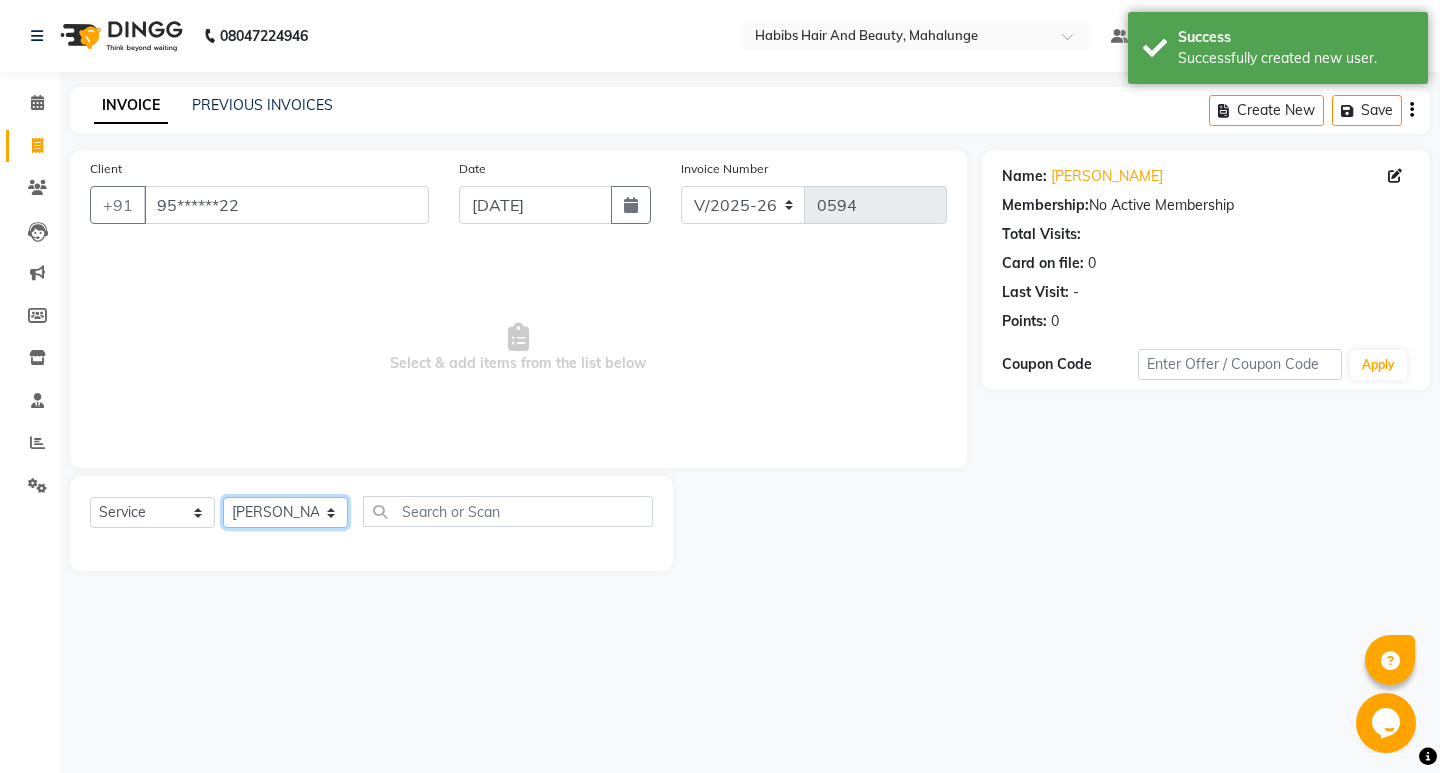 click on "Select Stylist [PERSON_NAME] [PERSON_NAME] [PERSON_NAME] [PERSON_NAME] [PERSON_NAME] mahi  Manager [PERSON_NAME] [PERSON_NAME] Mane [PERSON_NAME] [PERSON_NAME] [PERSON_NAME] sumit [PERSON_NAME]" 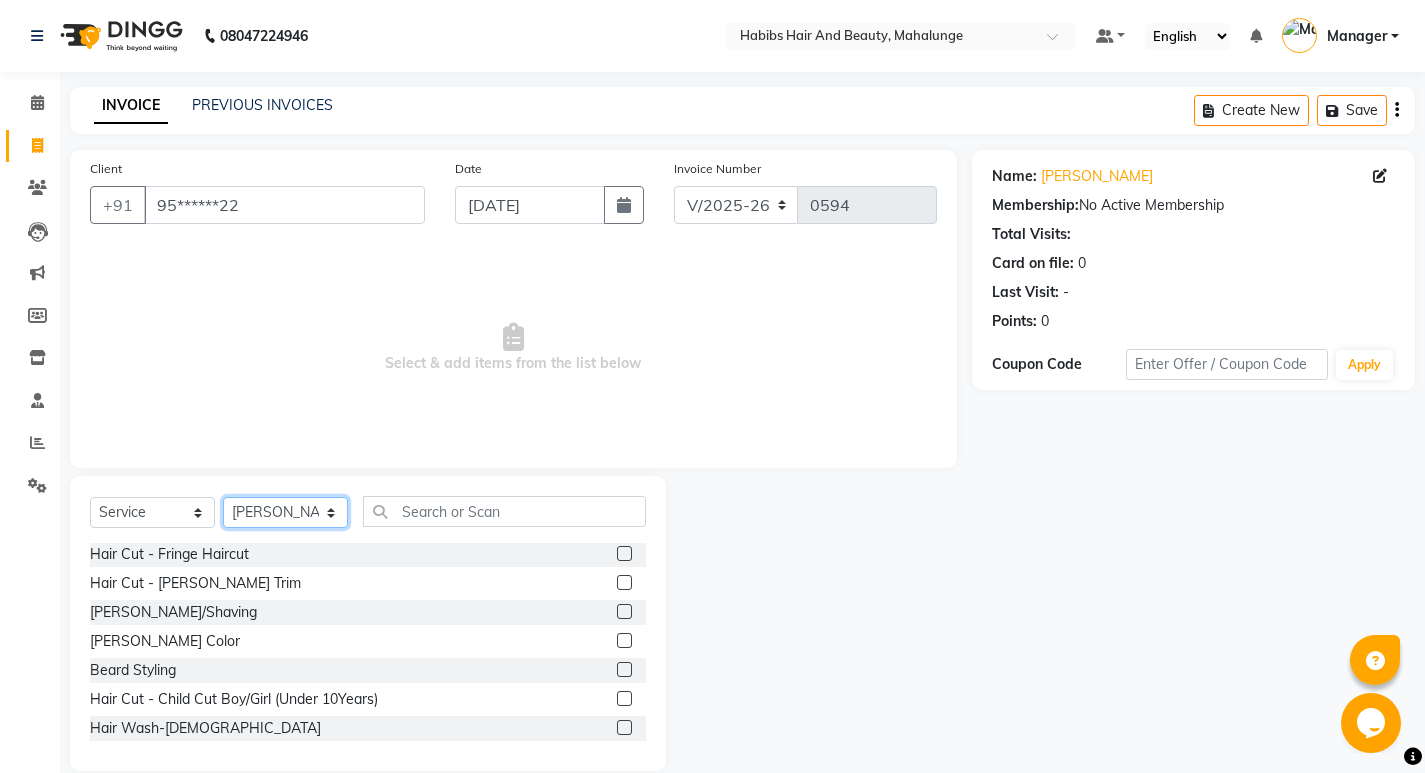scroll, scrollTop: 100, scrollLeft: 0, axis: vertical 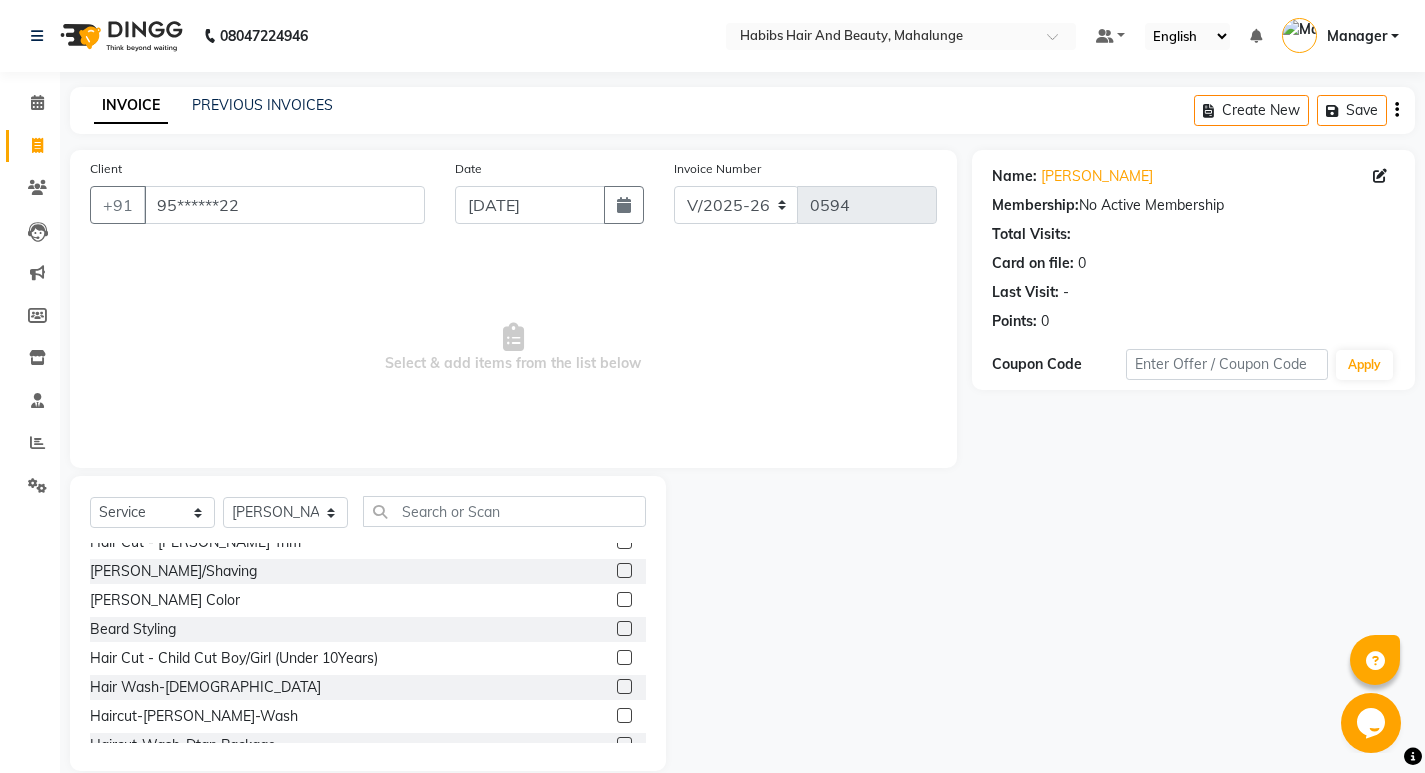 click 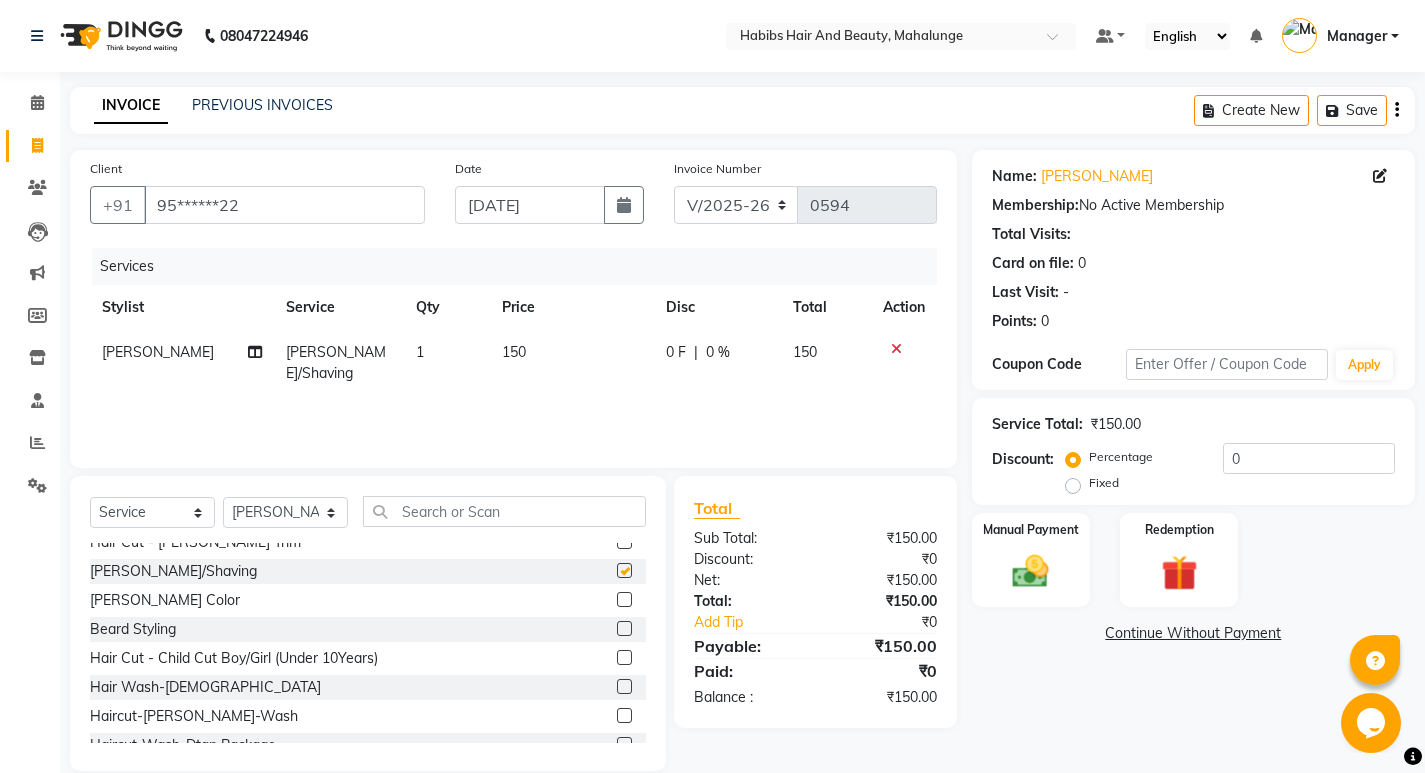 scroll, scrollTop: 0, scrollLeft: 0, axis: both 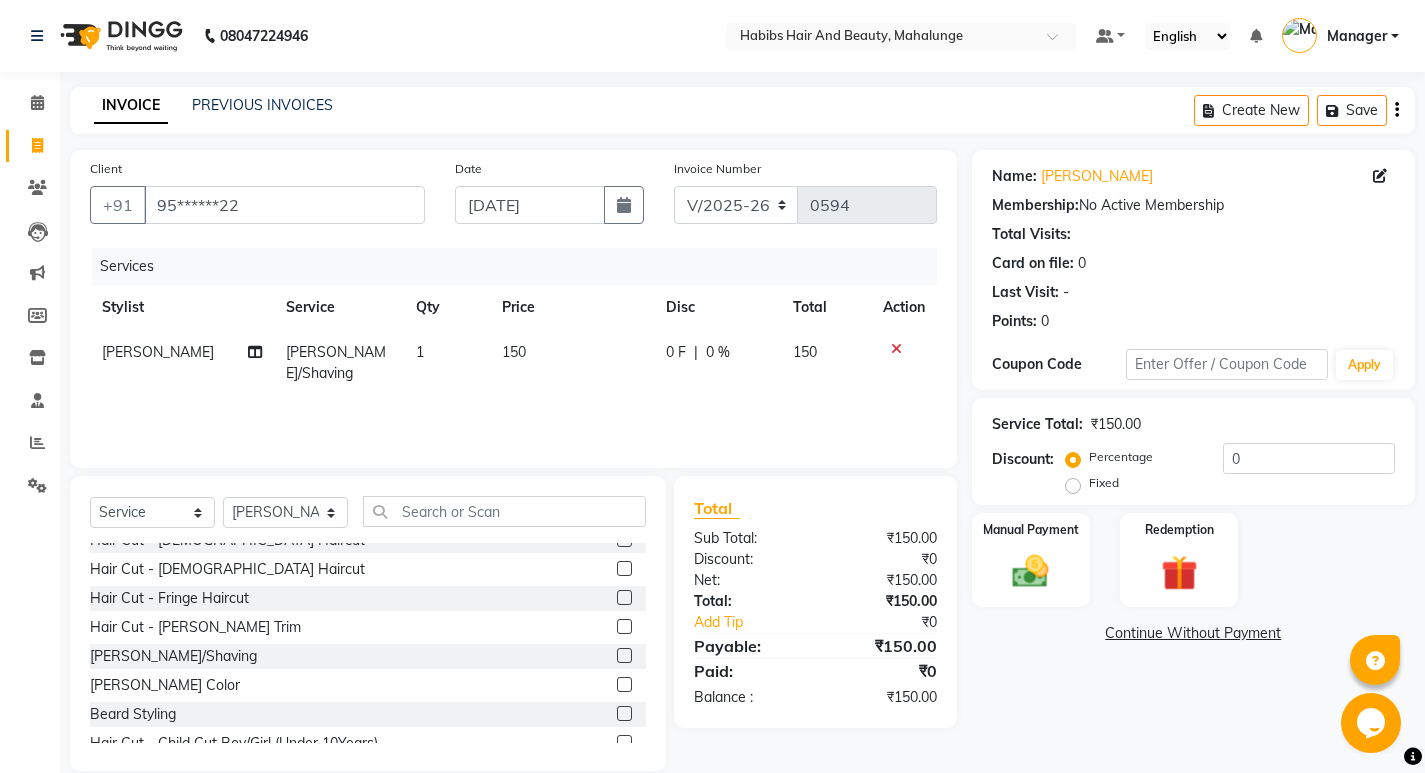 checkbox on "false" 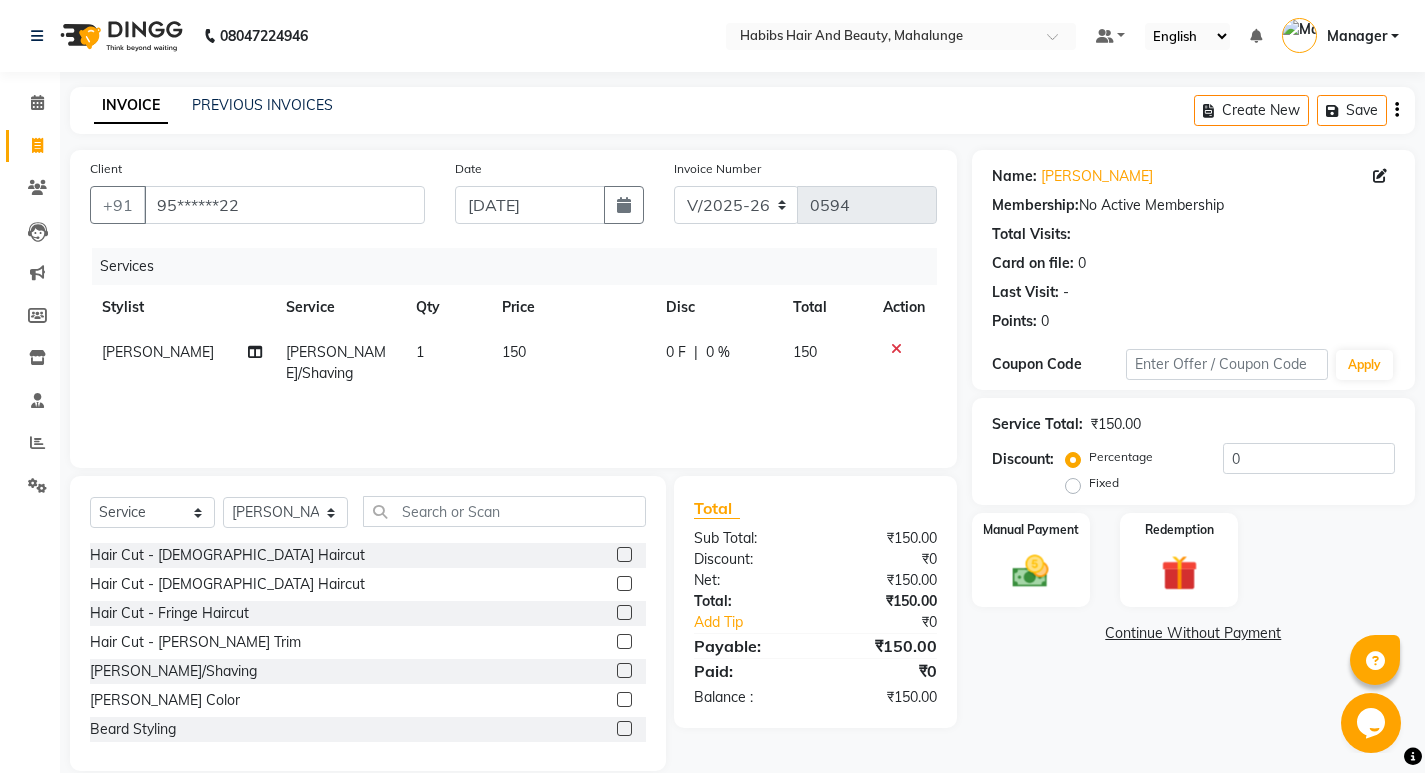click 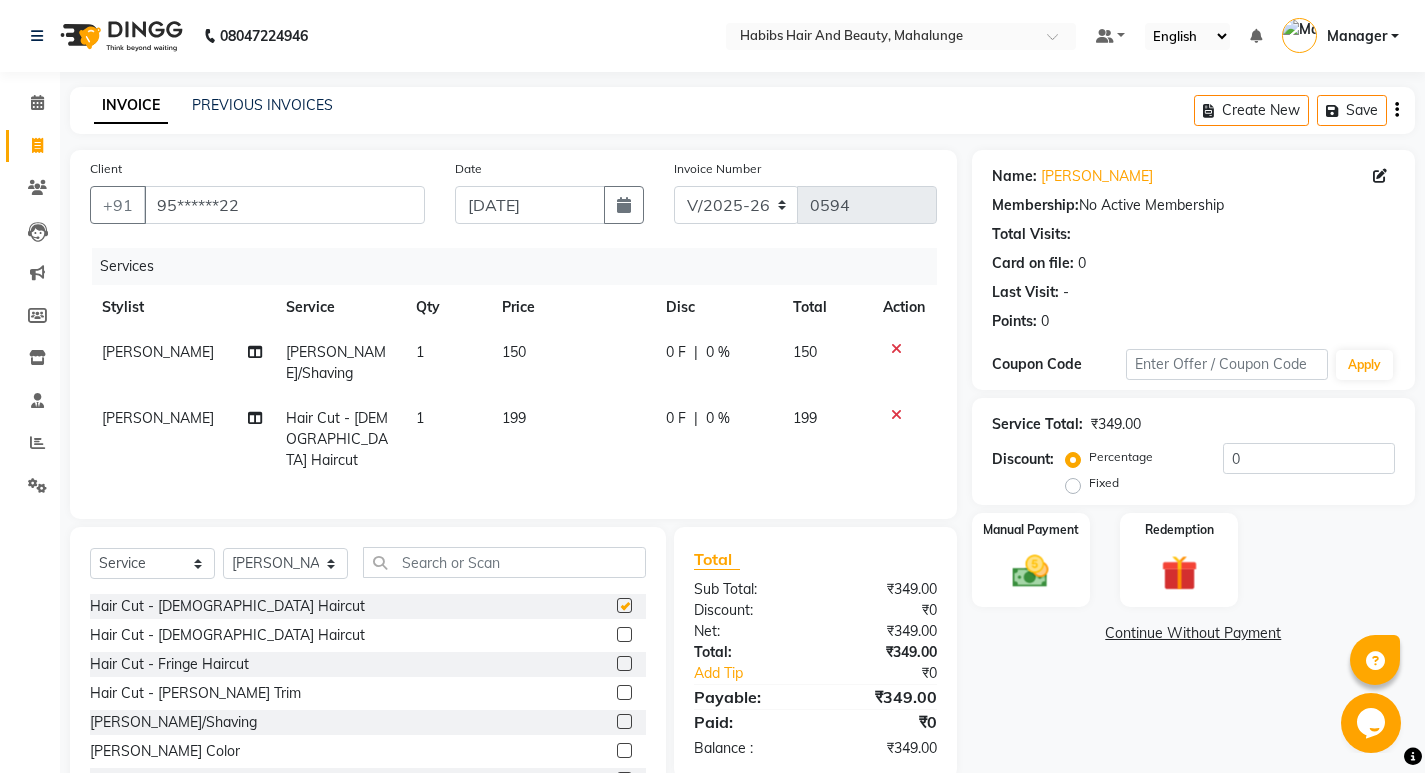 checkbox on "false" 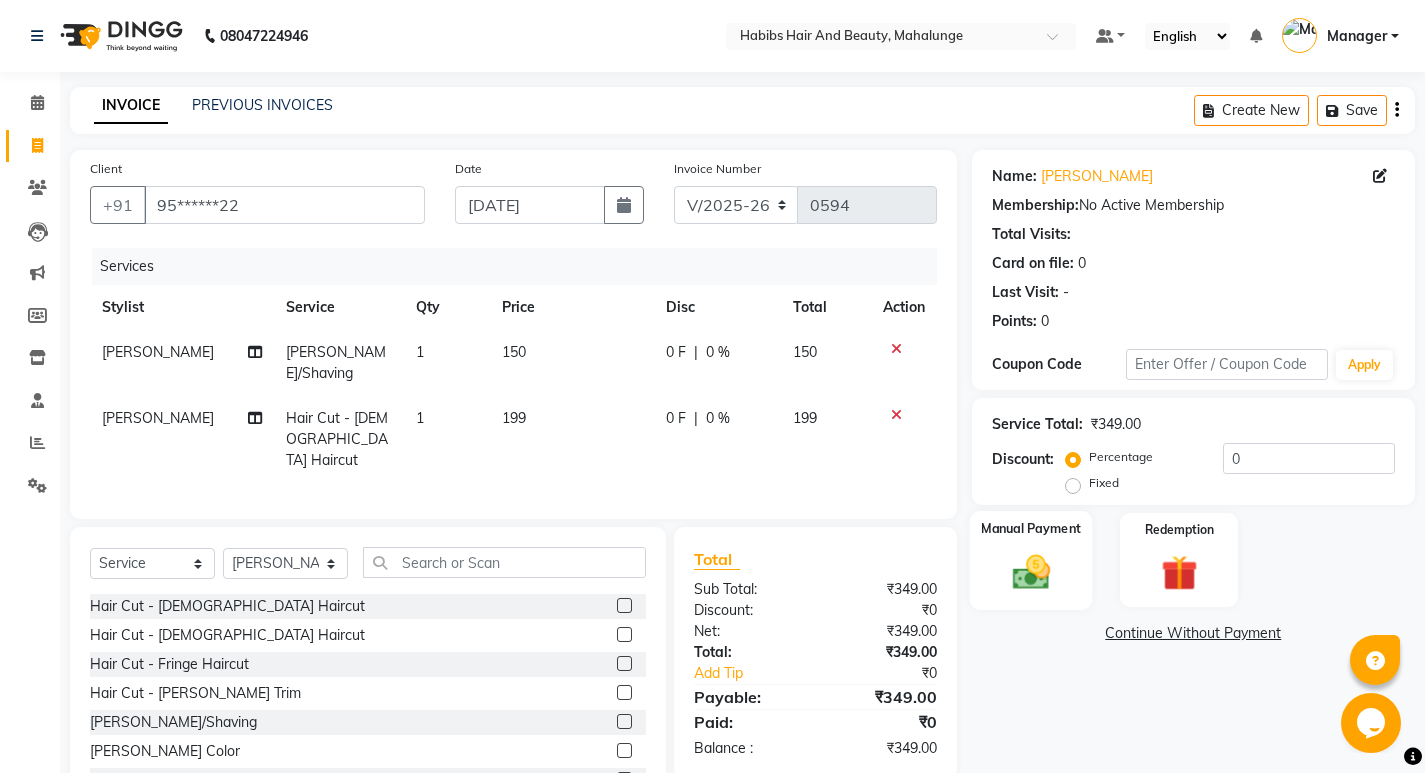 click 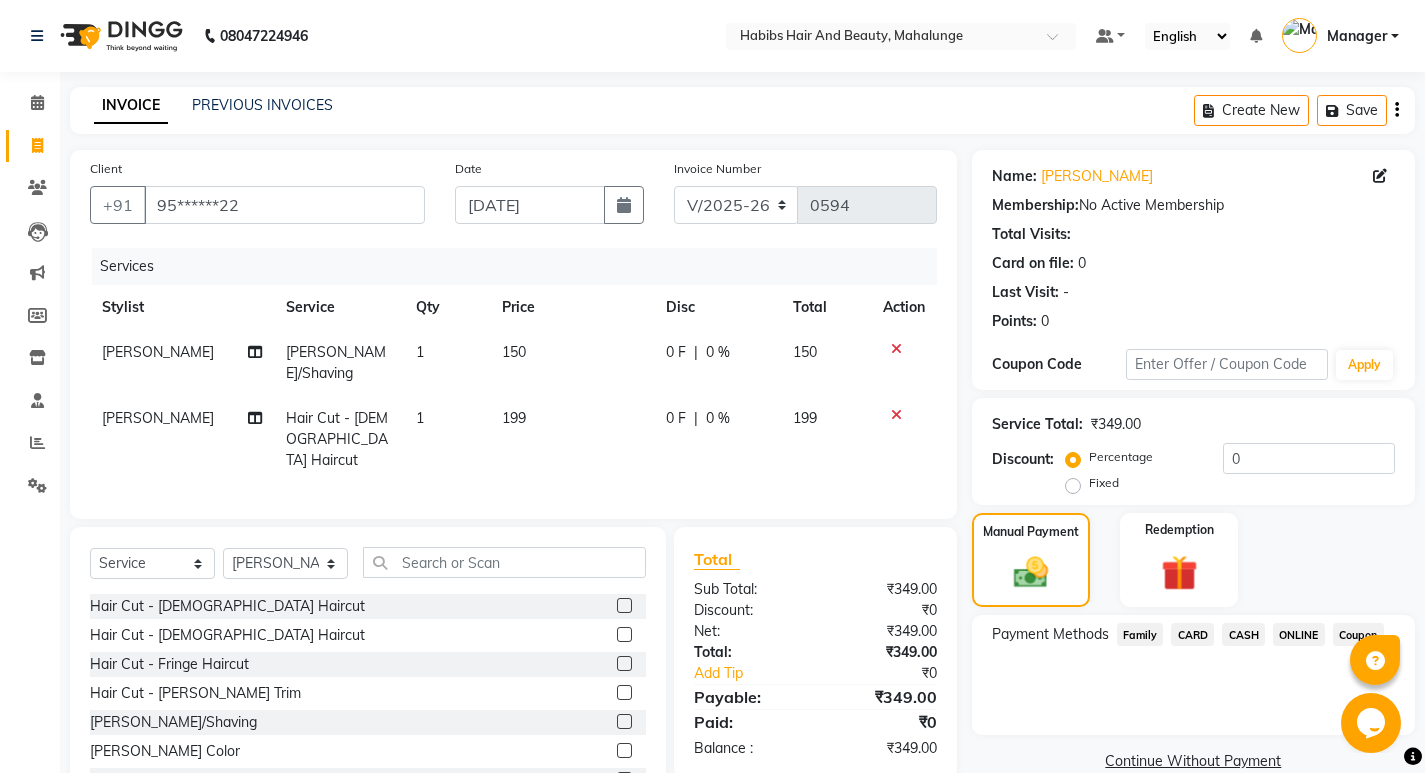 click on "ONLINE" 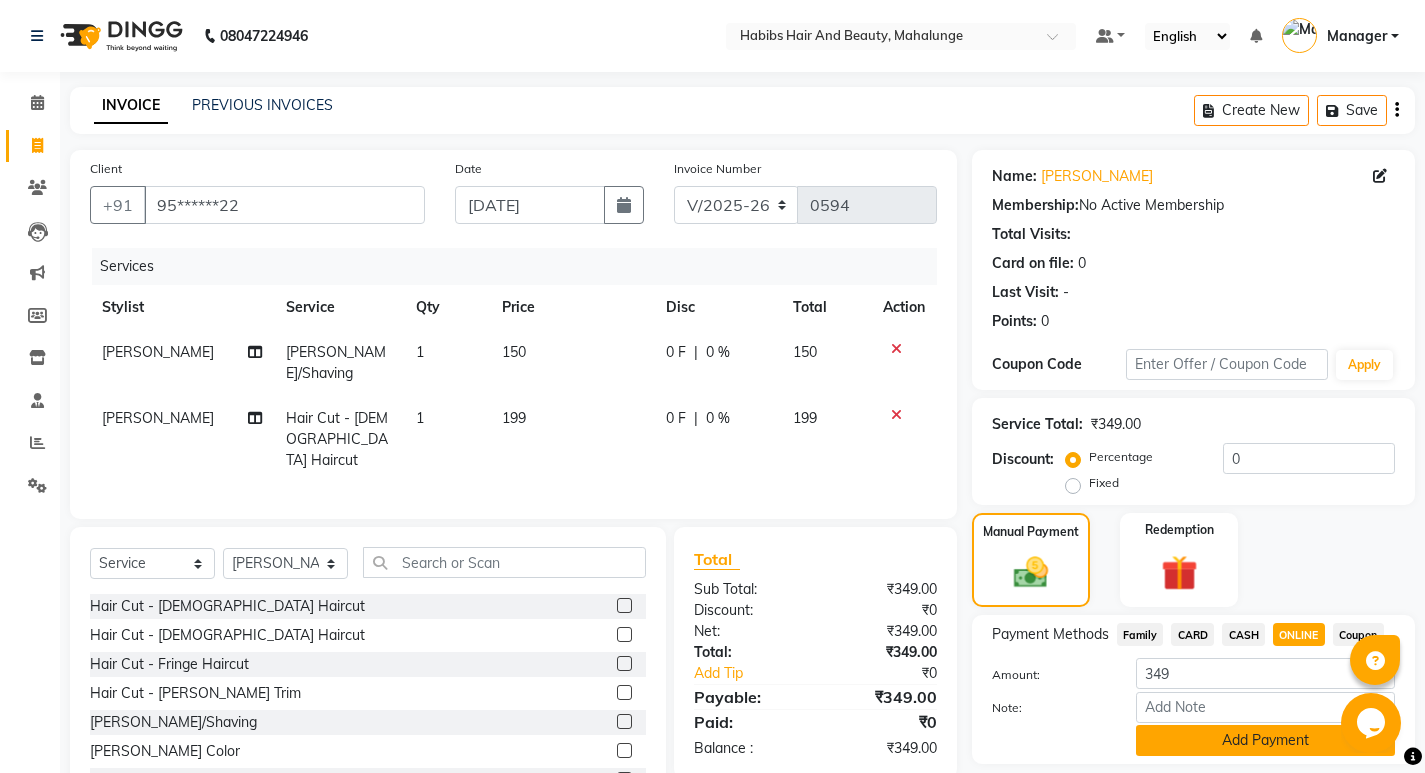 click on "Add Payment" 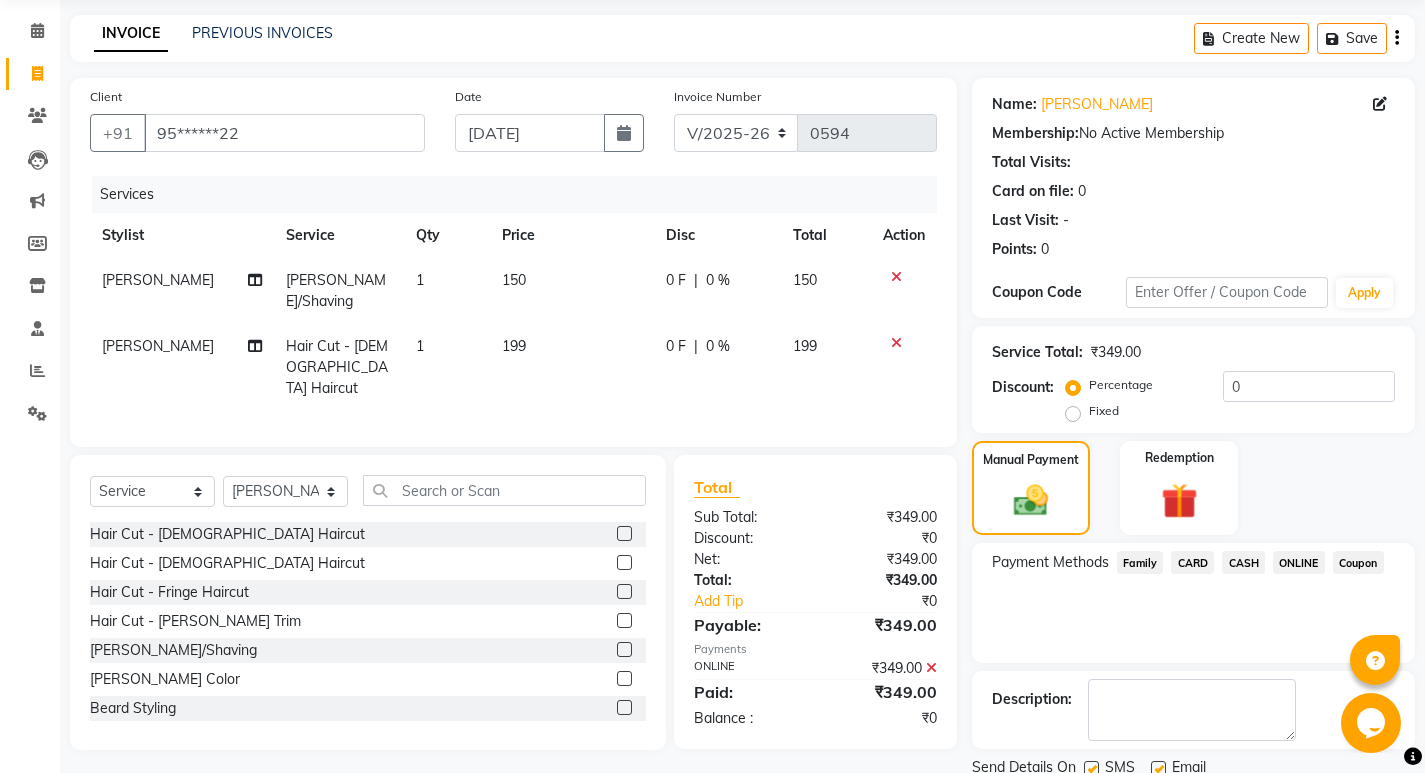 scroll, scrollTop: 146, scrollLeft: 0, axis: vertical 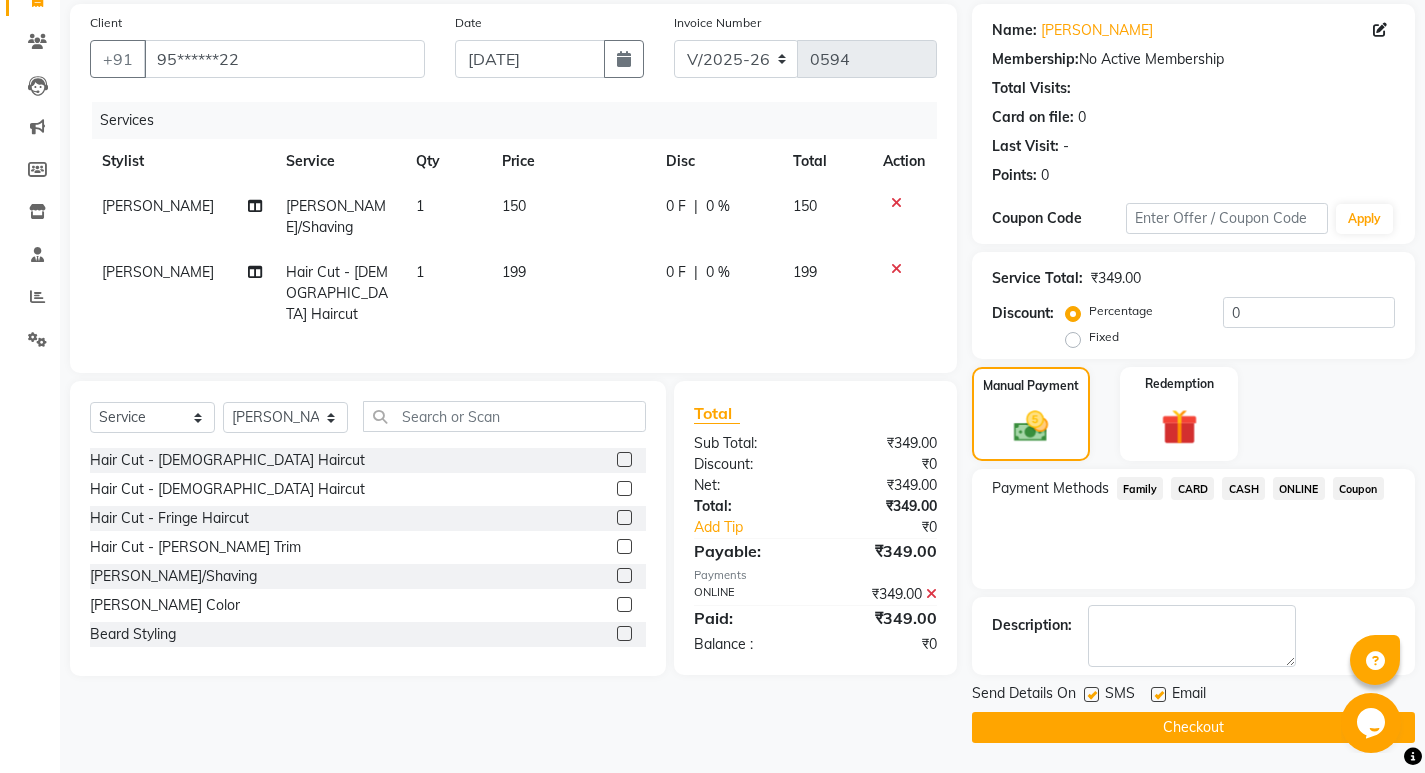 click 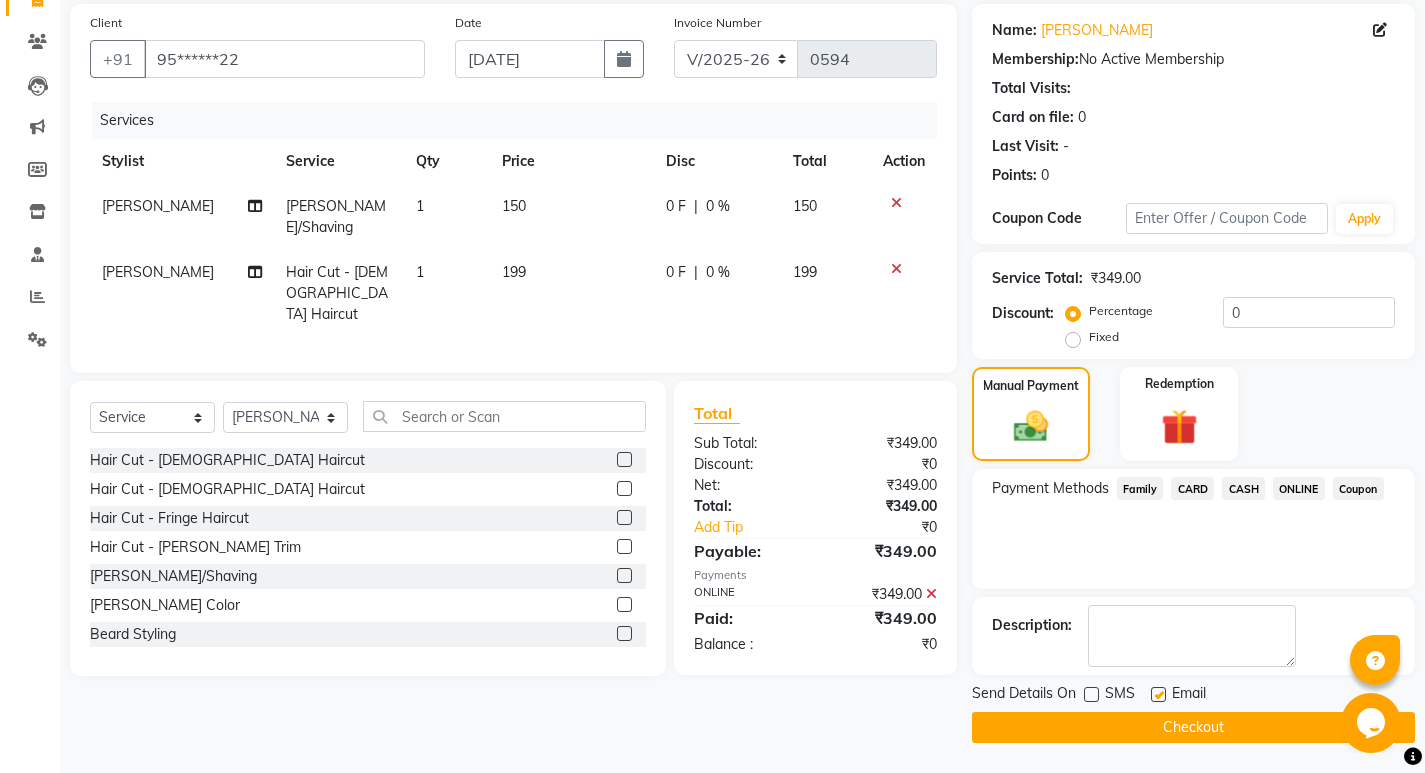 drag, startPoint x: 1157, startPoint y: 692, endPoint x: 1157, endPoint y: 705, distance: 13 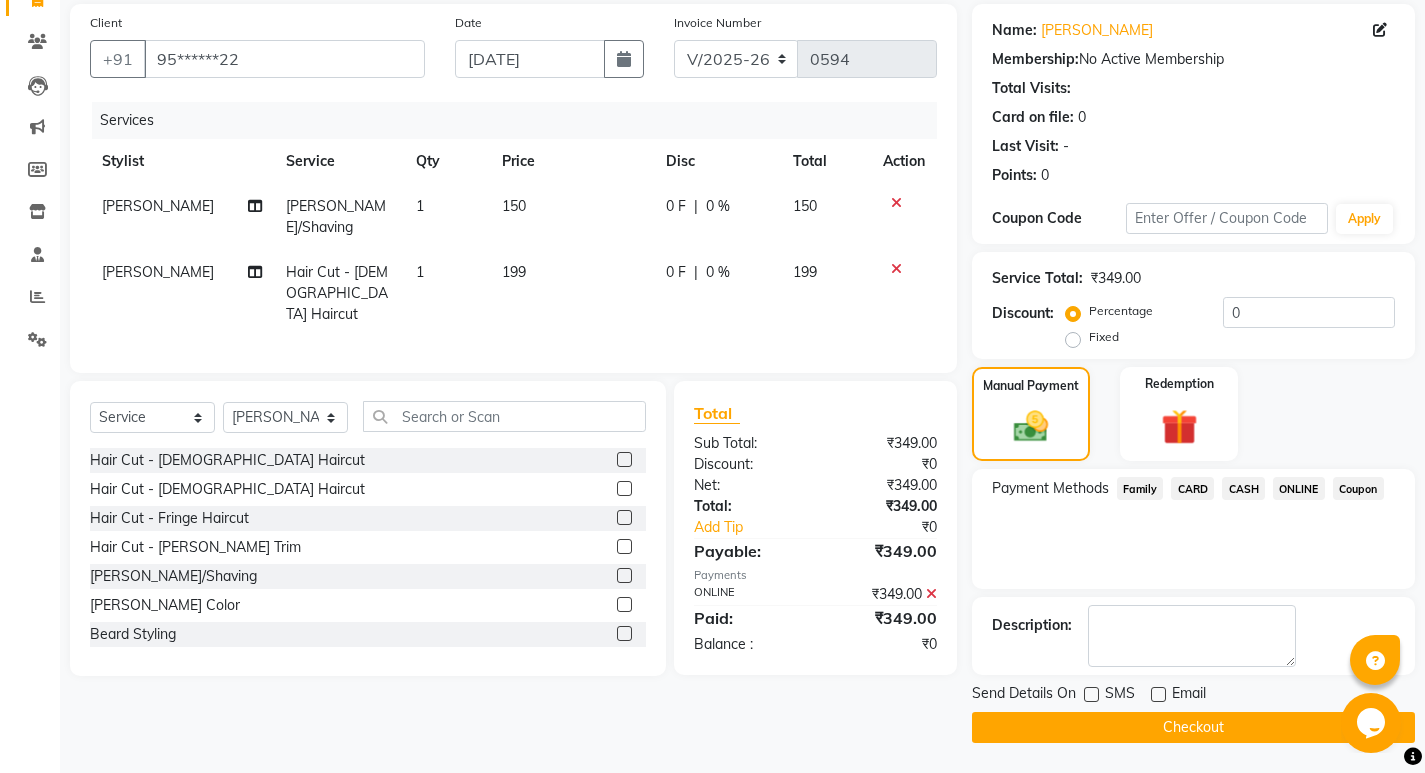 drag, startPoint x: 1154, startPoint y: 717, endPoint x: 1146, endPoint y: 726, distance: 12.0415945 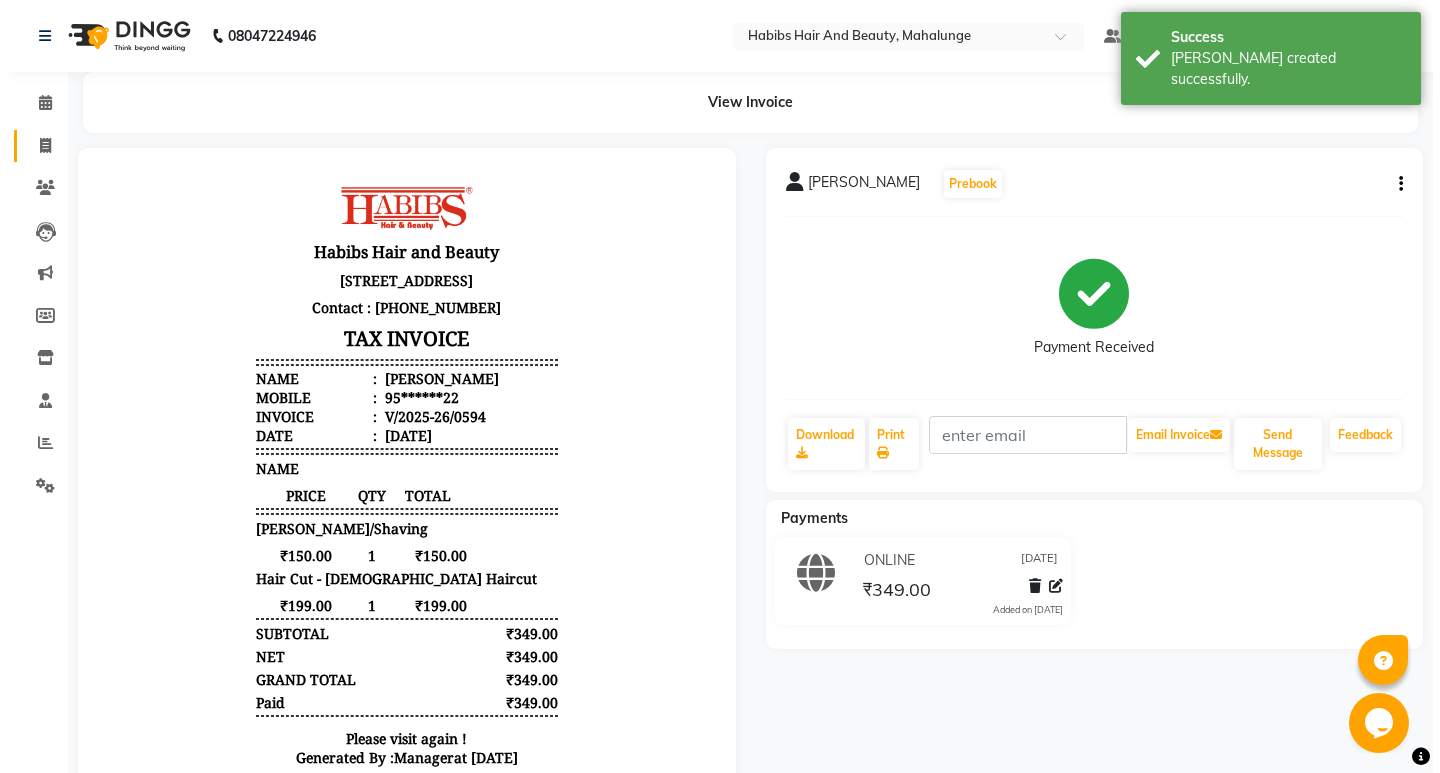 scroll, scrollTop: 0, scrollLeft: 0, axis: both 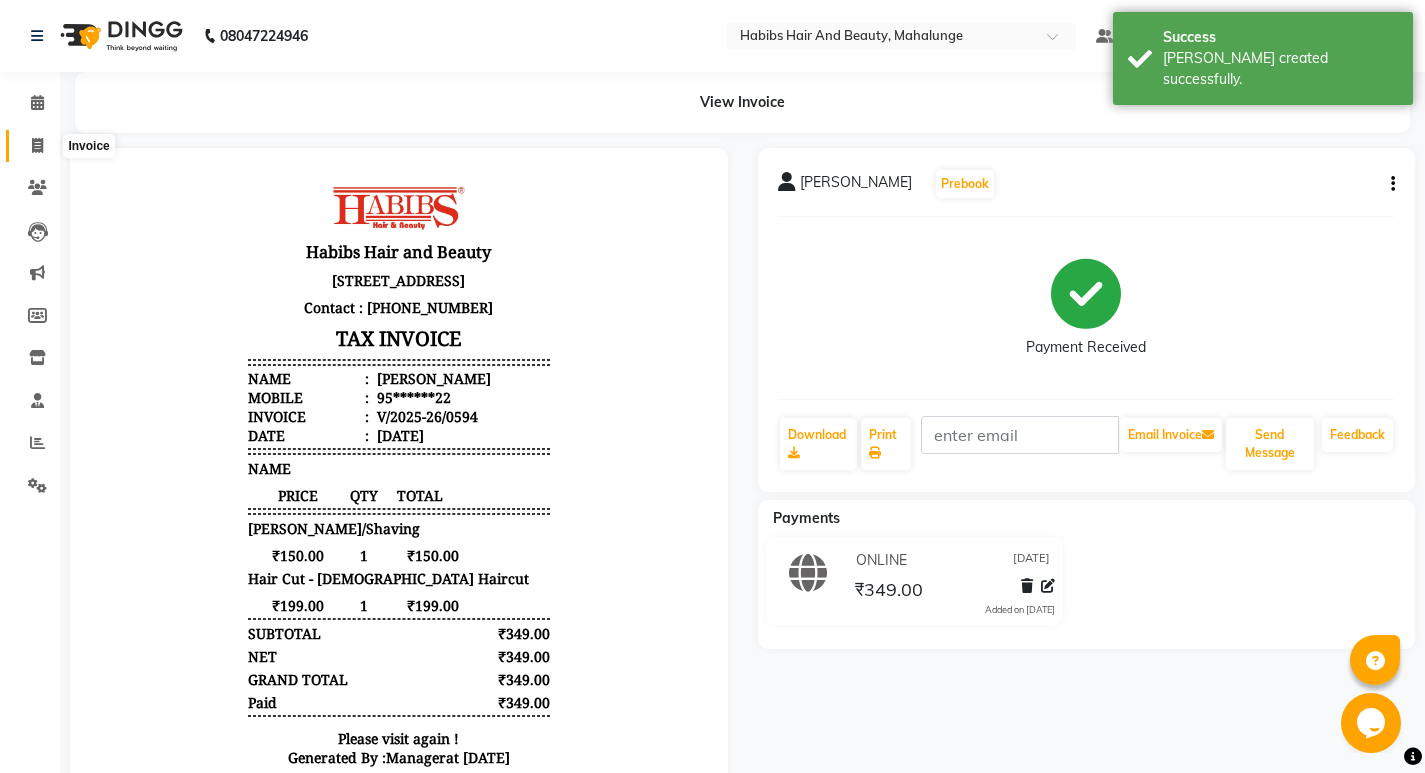 click 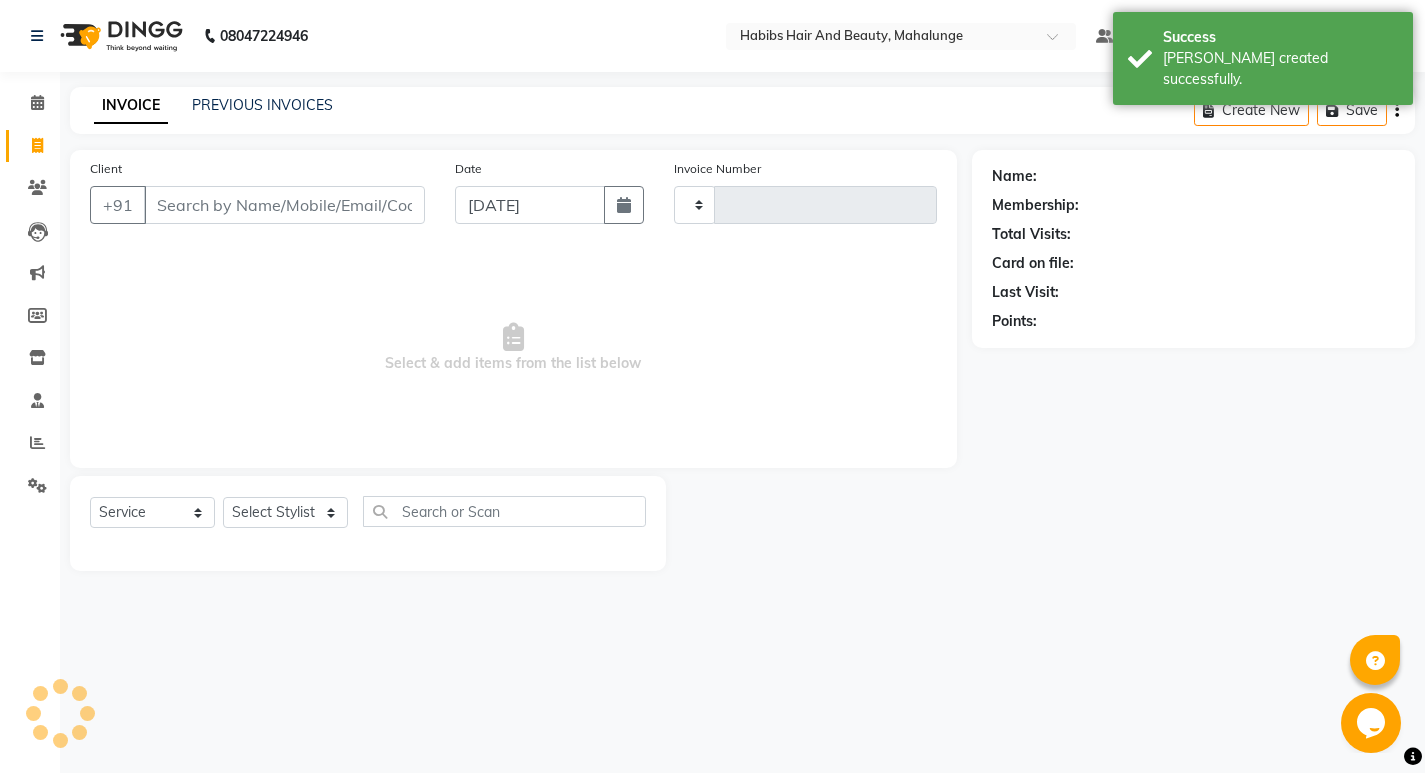 type on "0595" 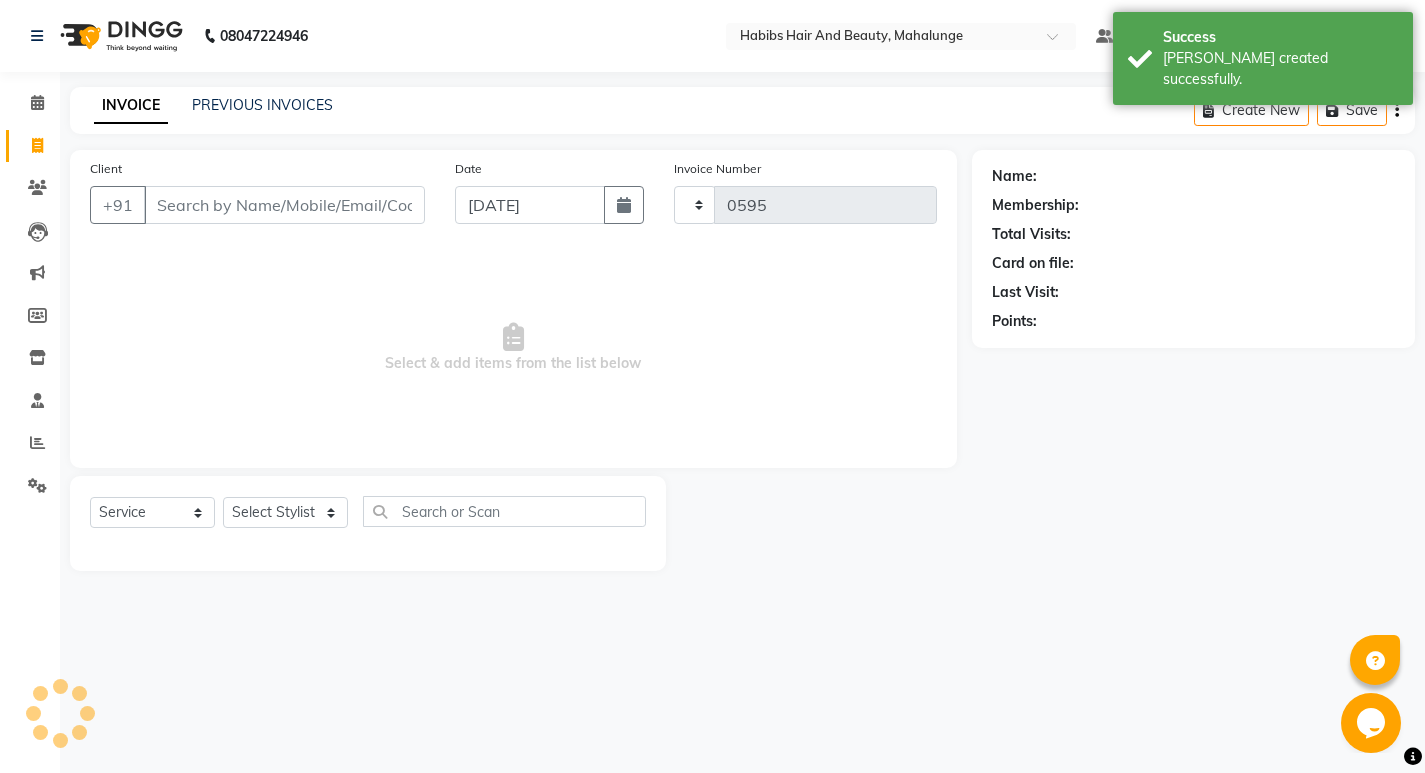 select on "6328" 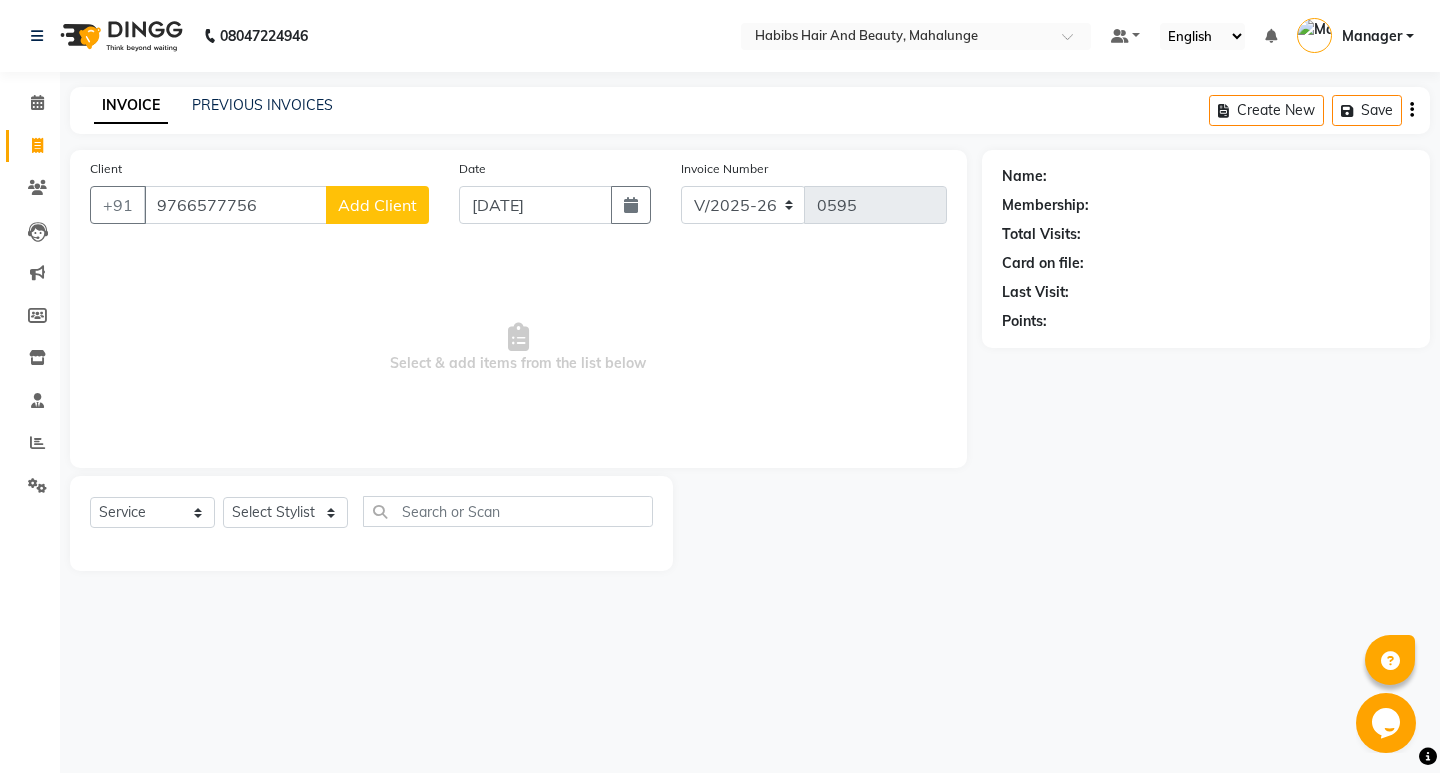 type on "9766577756" 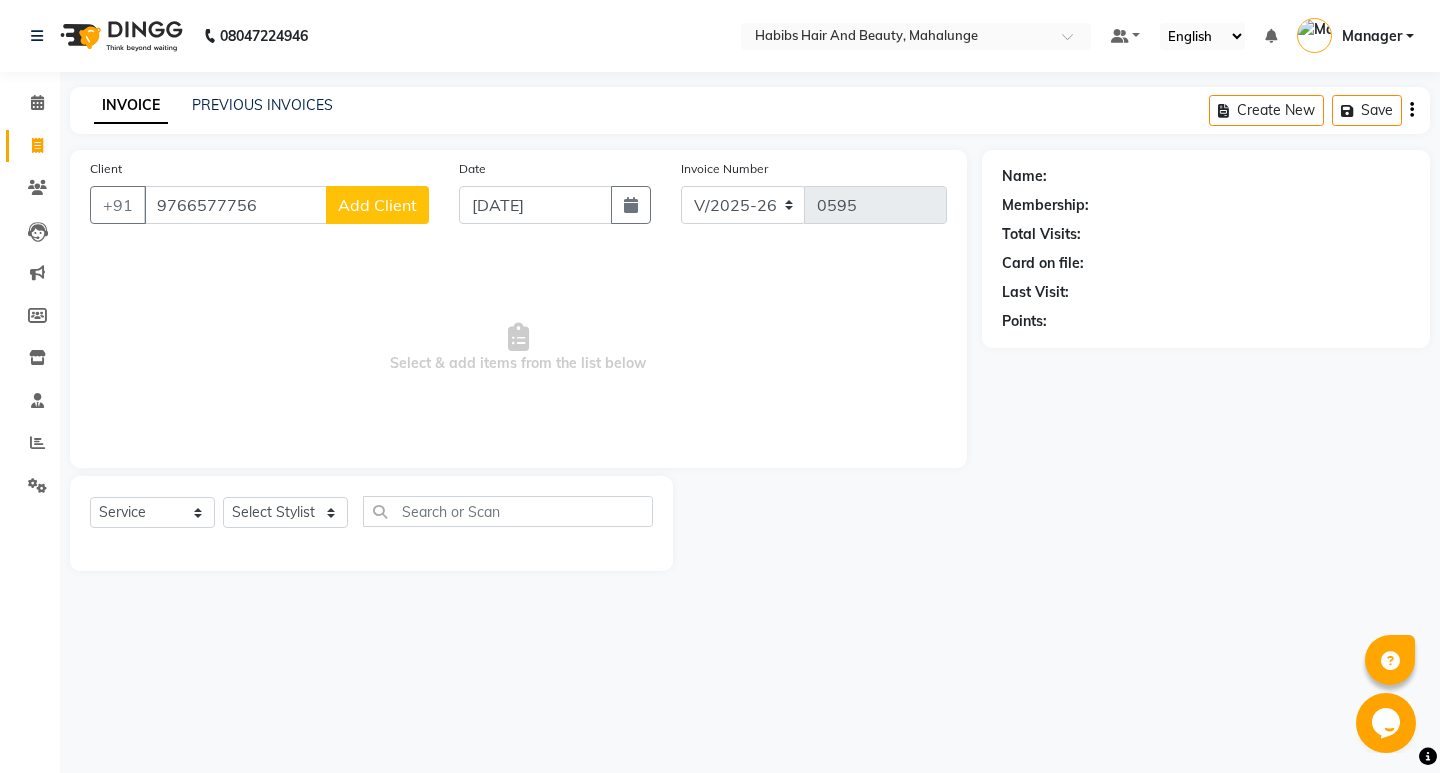 select on "22" 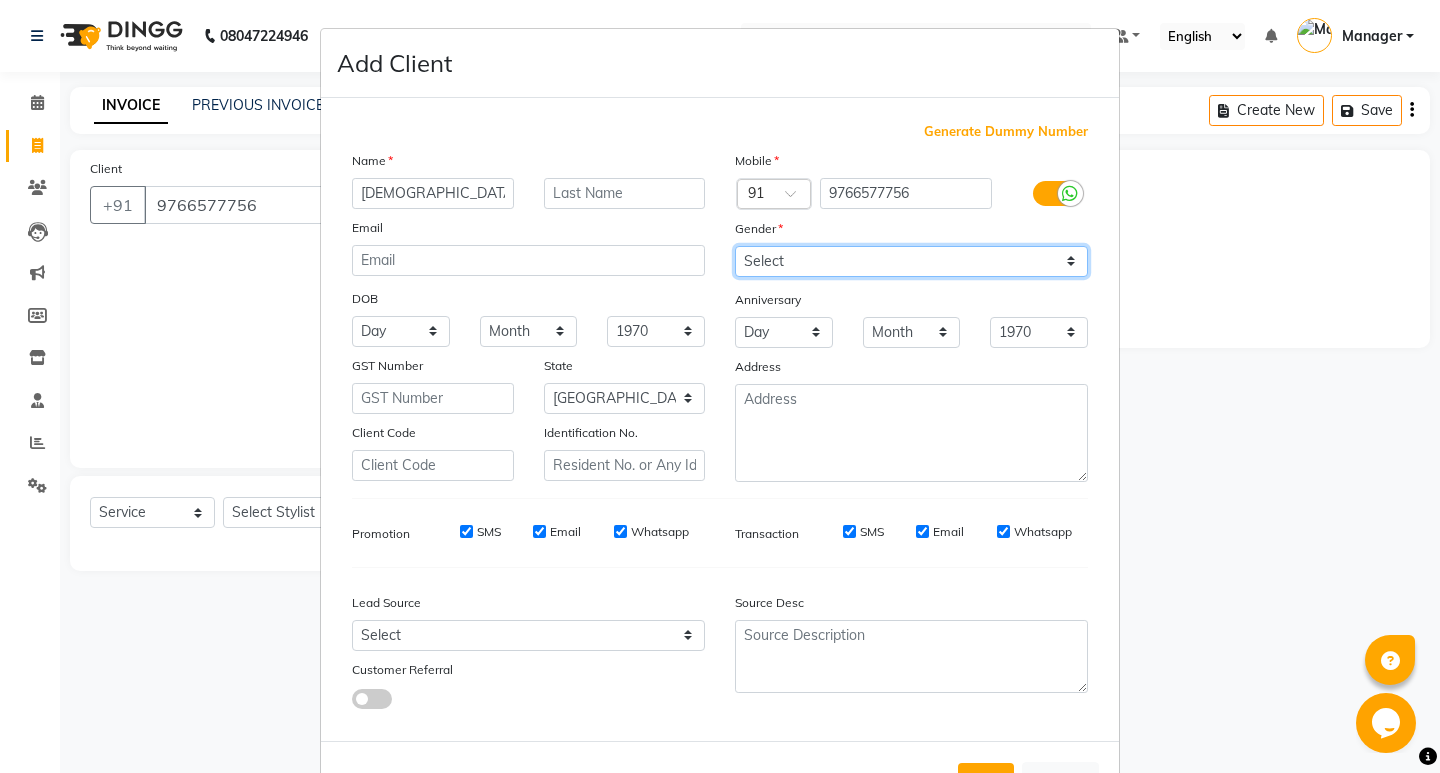 click on "Select [DEMOGRAPHIC_DATA] [DEMOGRAPHIC_DATA] Other Prefer Not To Say" at bounding box center [911, 261] 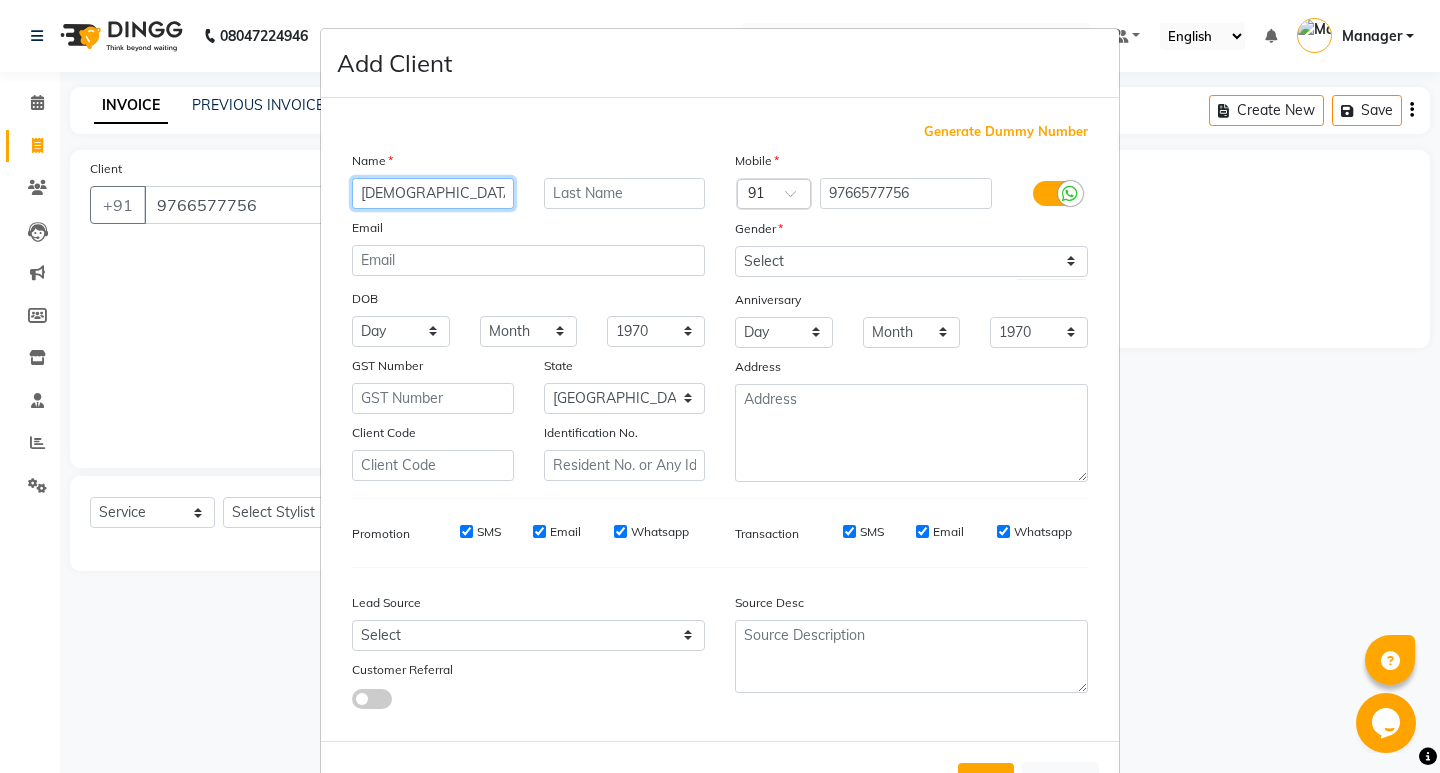 click on "[DEMOGRAPHIC_DATA]" at bounding box center (433, 193) 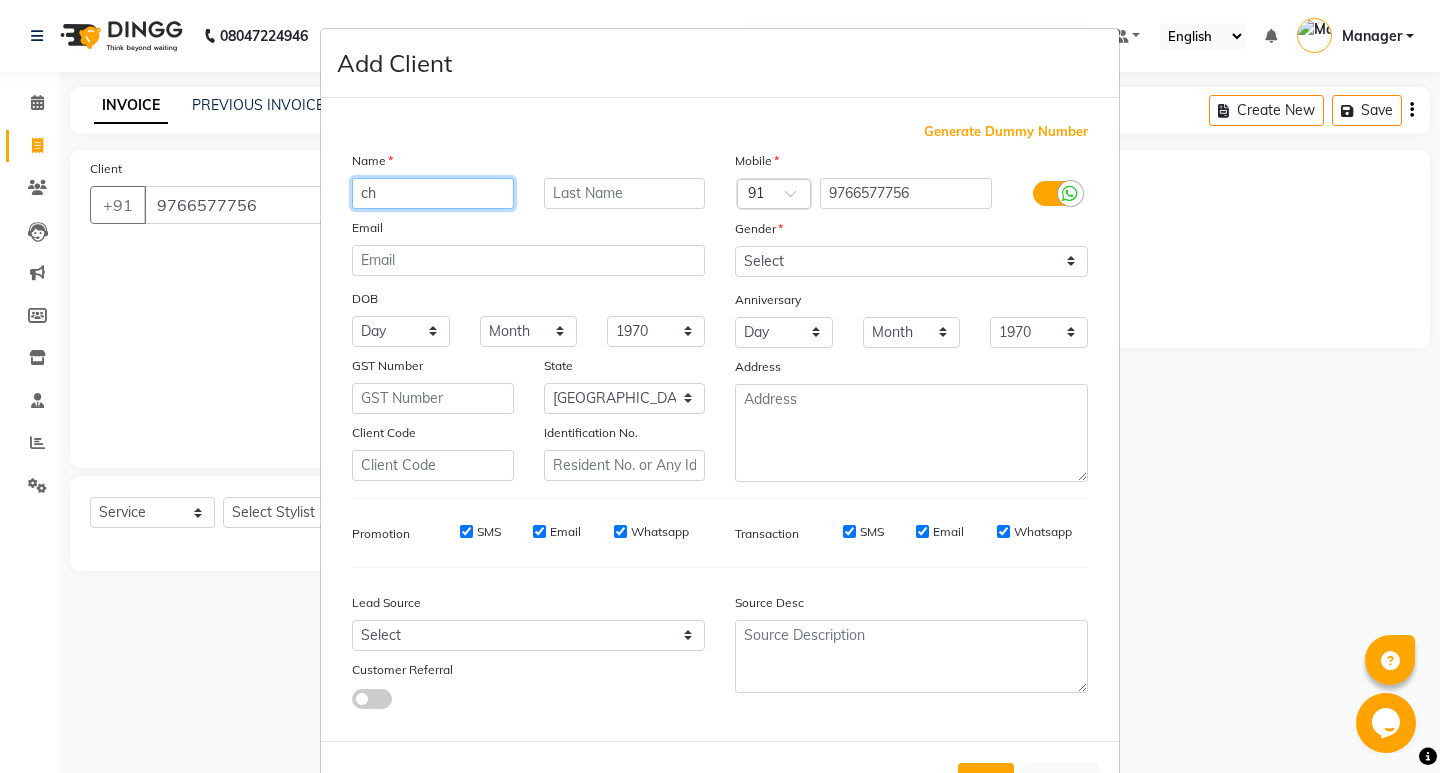 type on "c" 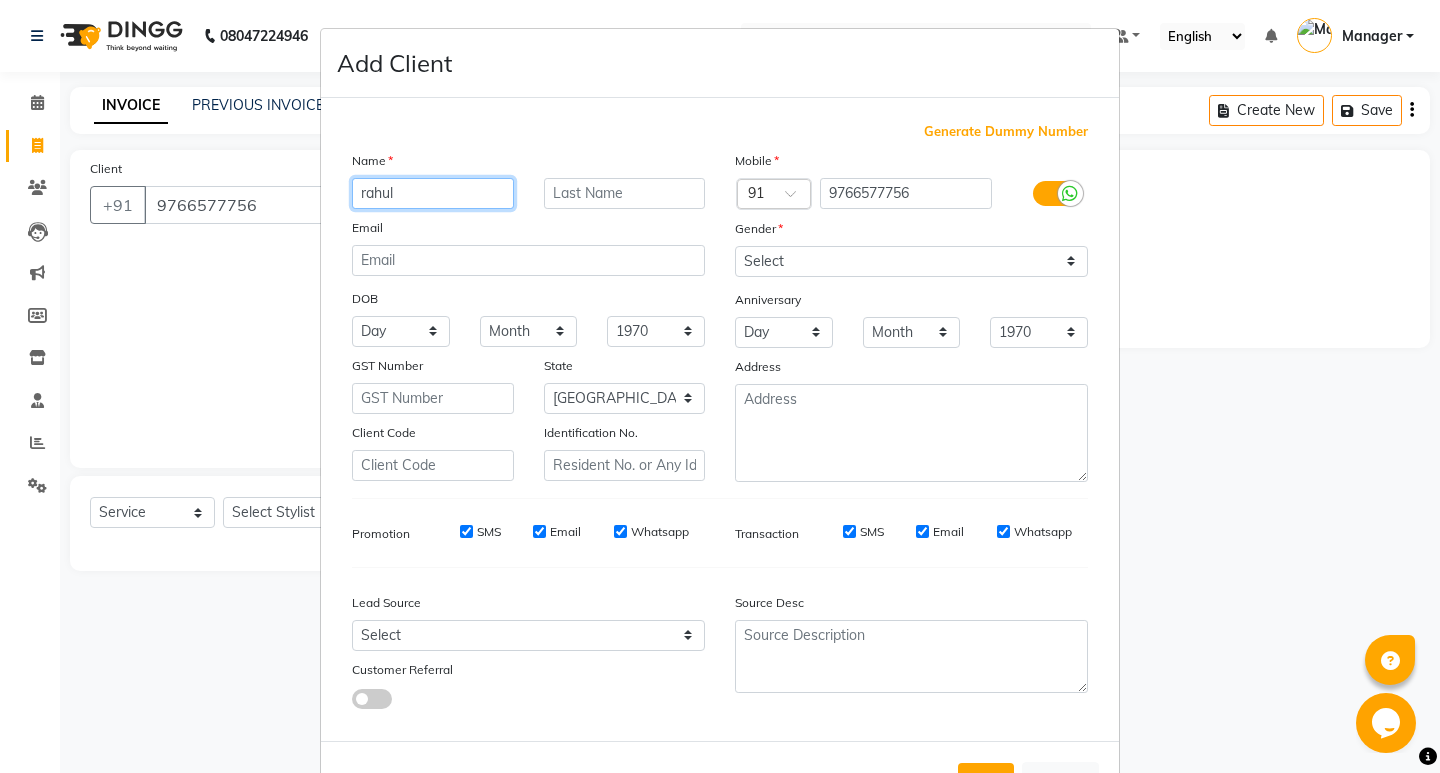 type on "rahul" 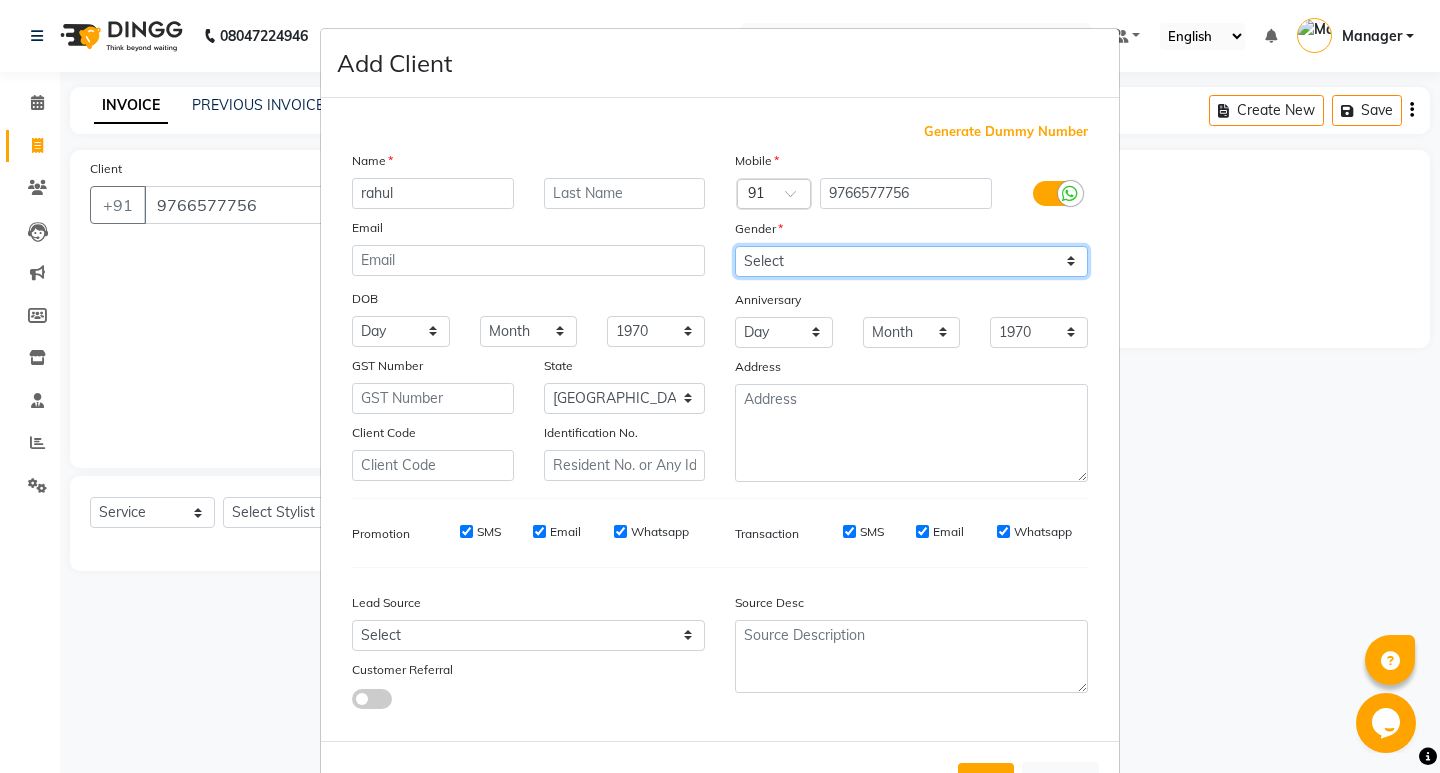click on "Select [DEMOGRAPHIC_DATA] [DEMOGRAPHIC_DATA] Other Prefer Not To Say" at bounding box center [911, 261] 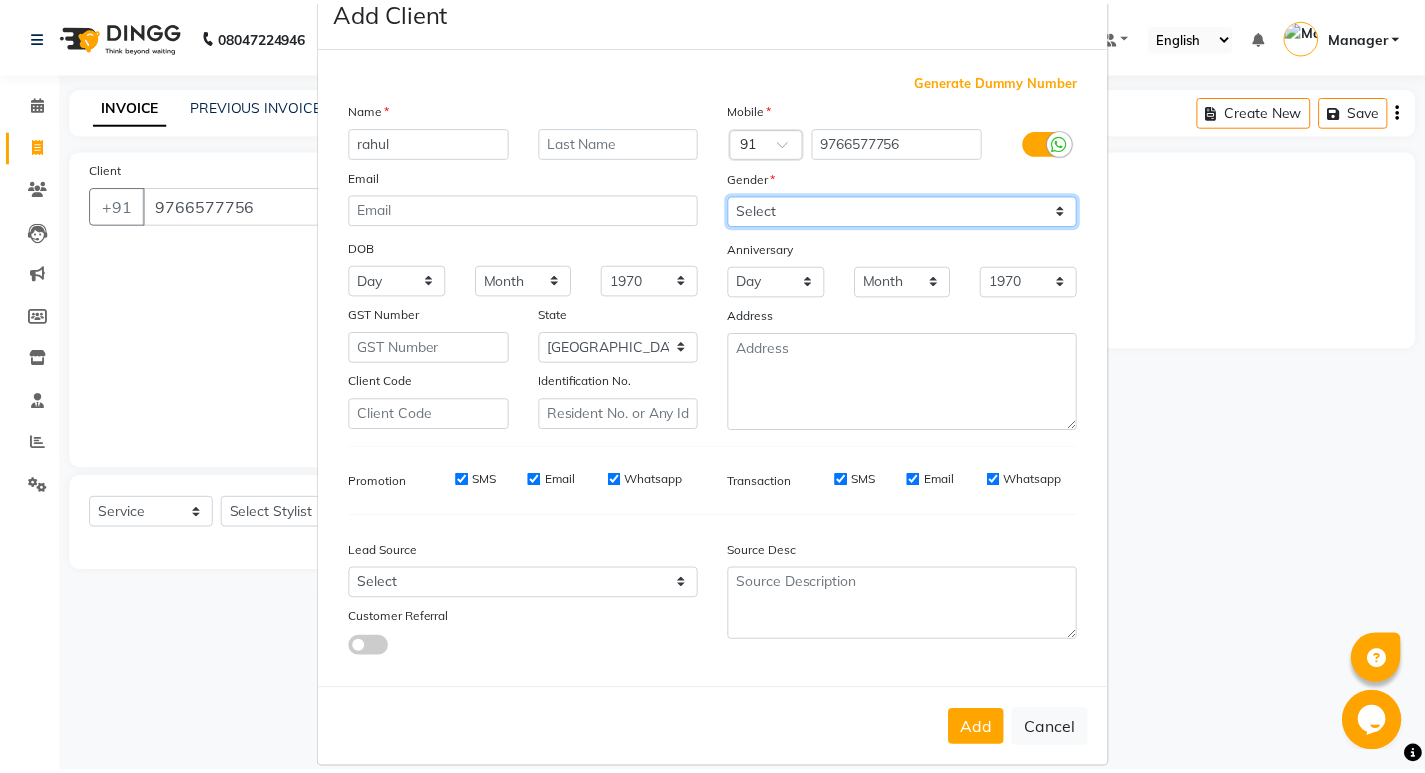 scroll, scrollTop: 76, scrollLeft: 0, axis: vertical 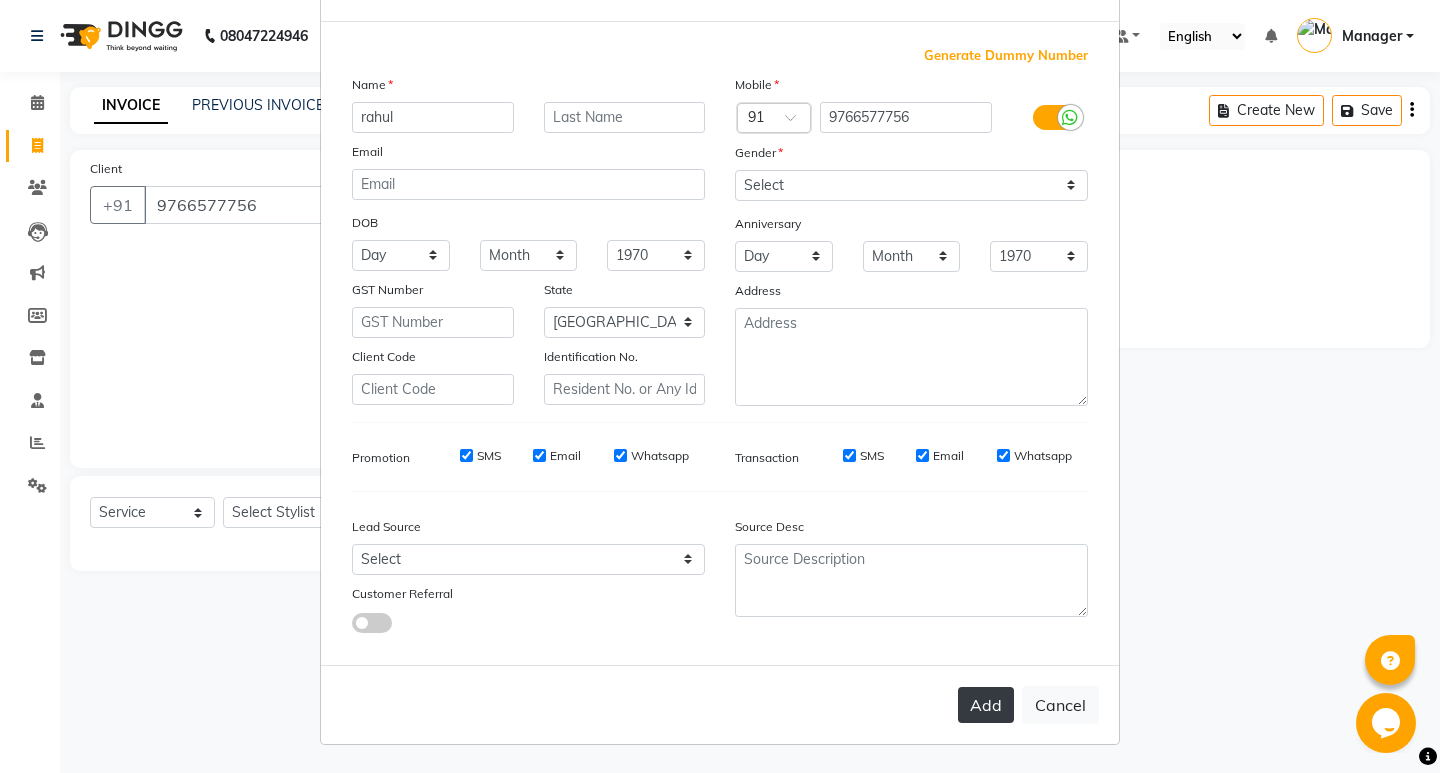 click on "Add" at bounding box center [986, 705] 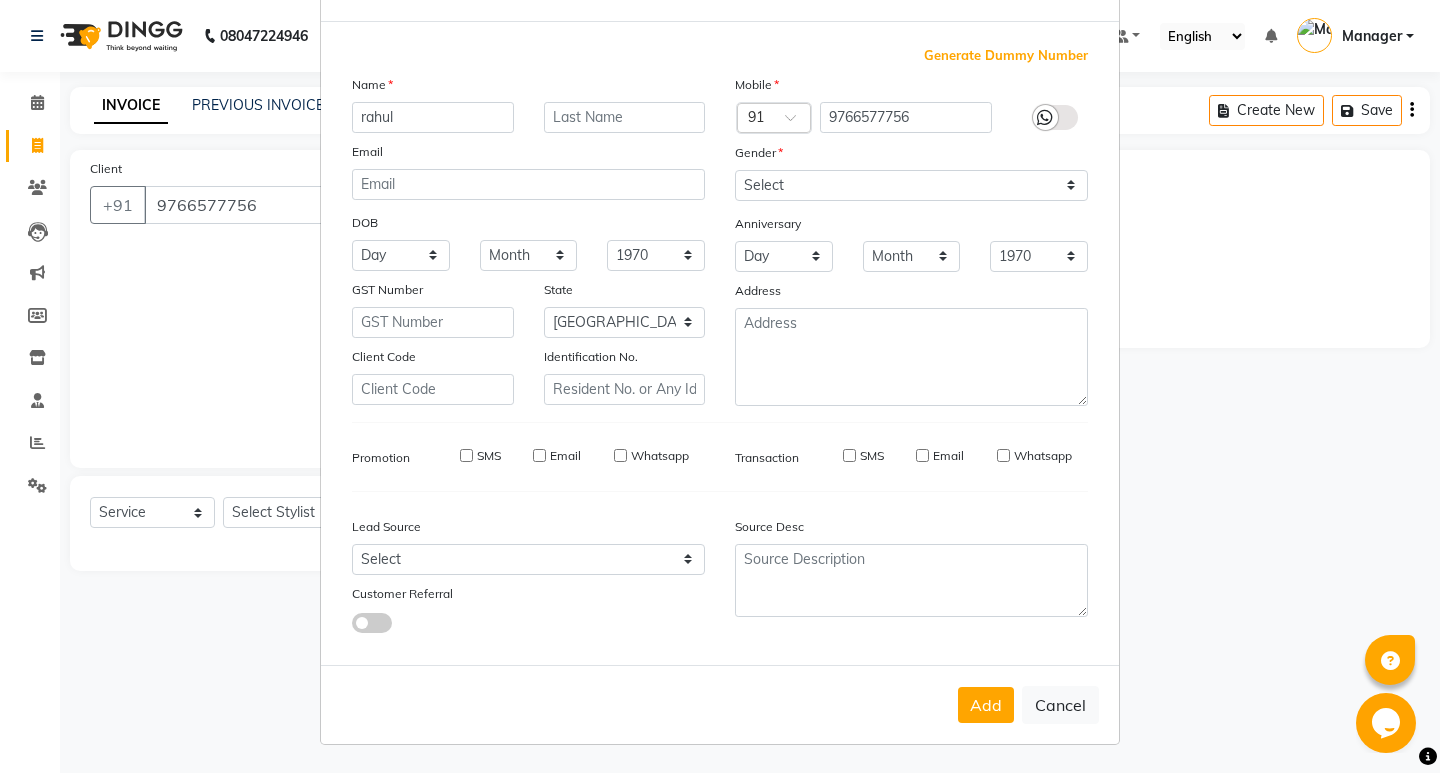 type on "97******56" 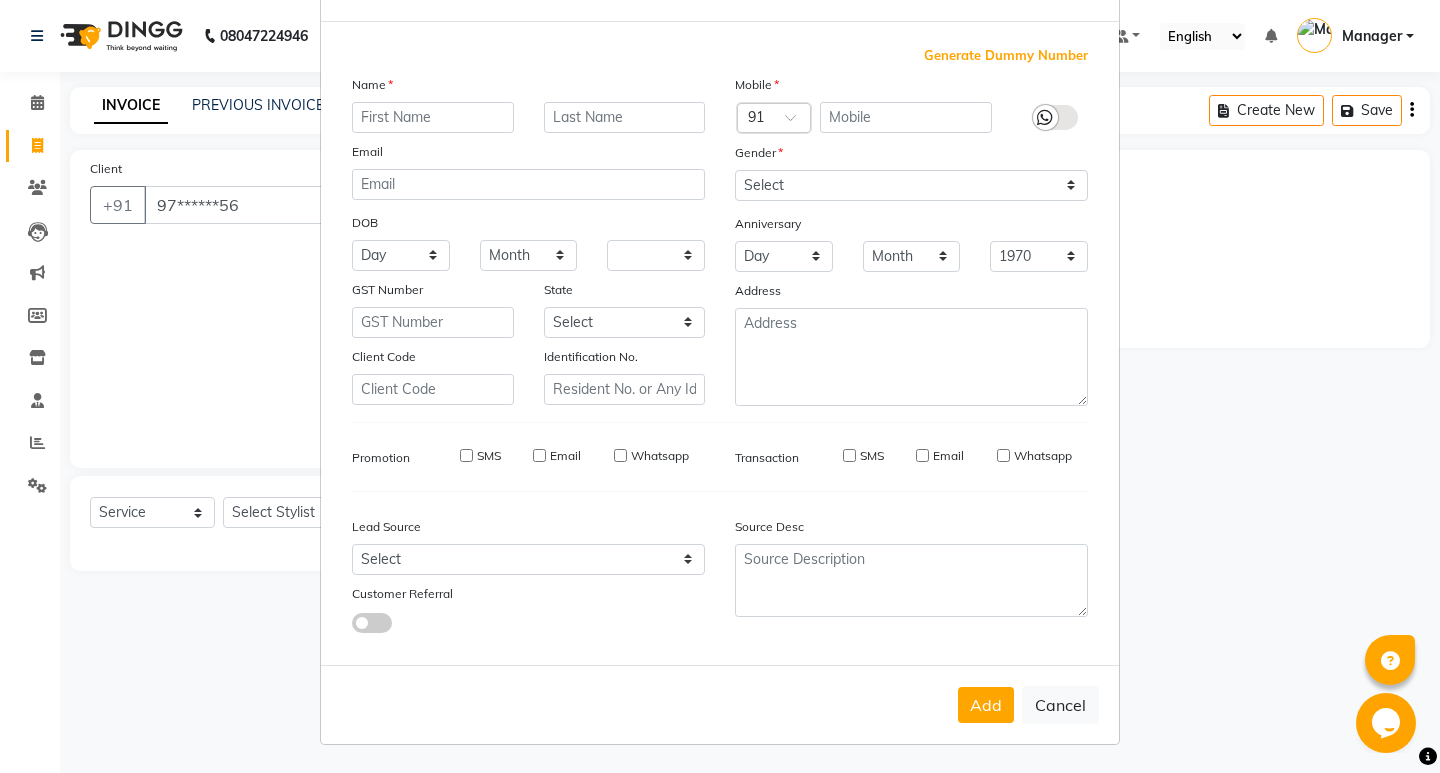 select 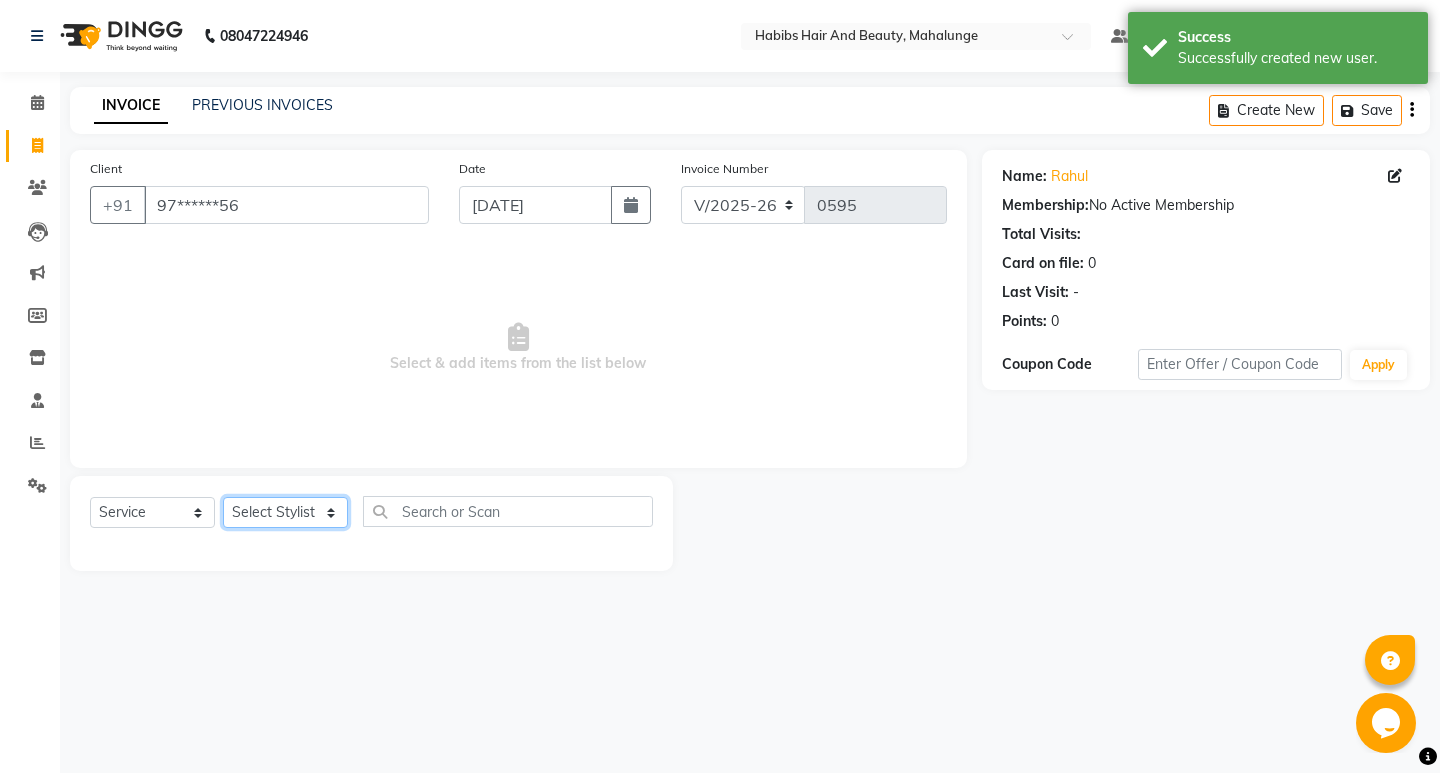 click on "Select Stylist [PERSON_NAME] [PERSON_NAME] [PERSON_NAME] [PERSON_NAME] [PERSON_NAME] mahi  Manager [PERSON_NAME] [PERSON_NAME] Mane [PERSON_NAME] [PERSON_NAME] [PERSON_NAME] sumit [PERSON_NAME]" 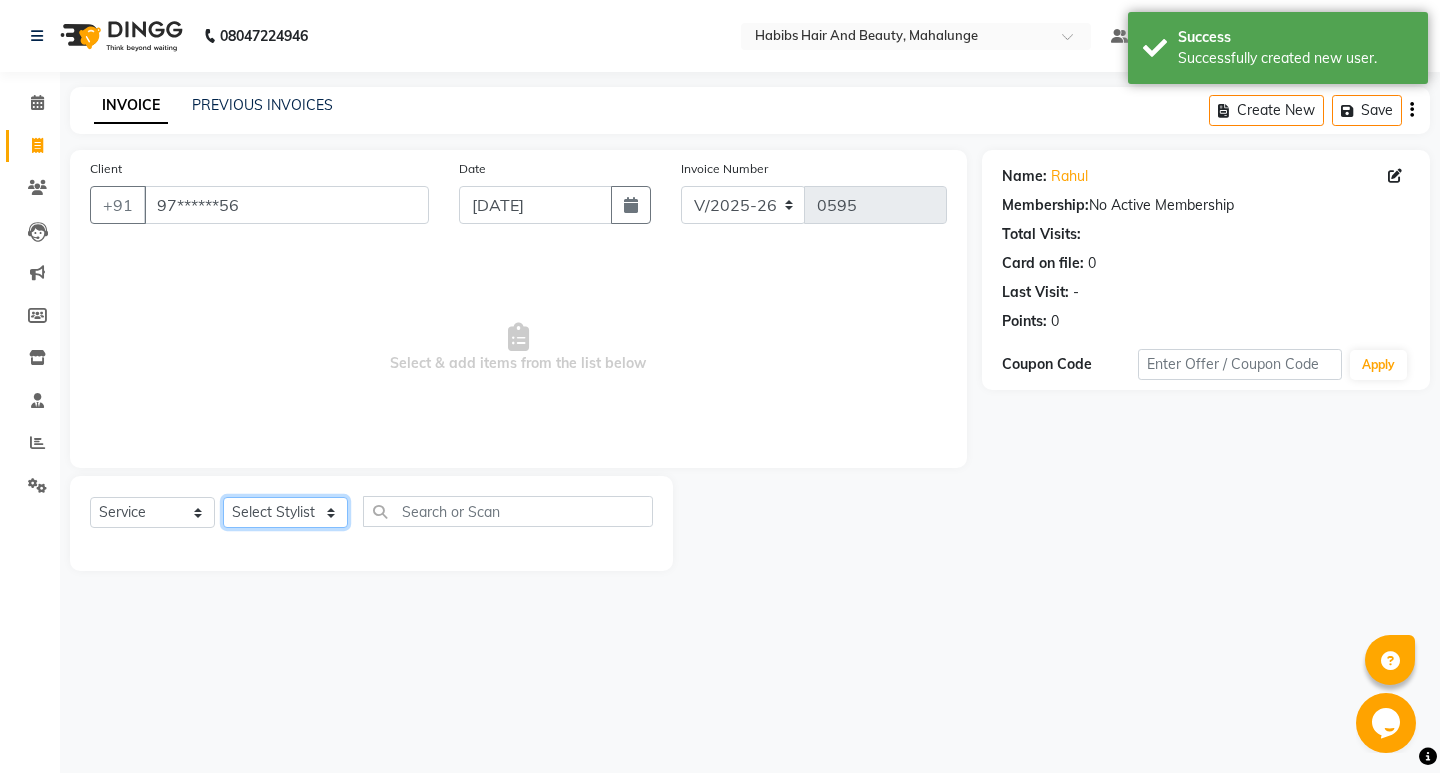 select on "57198" 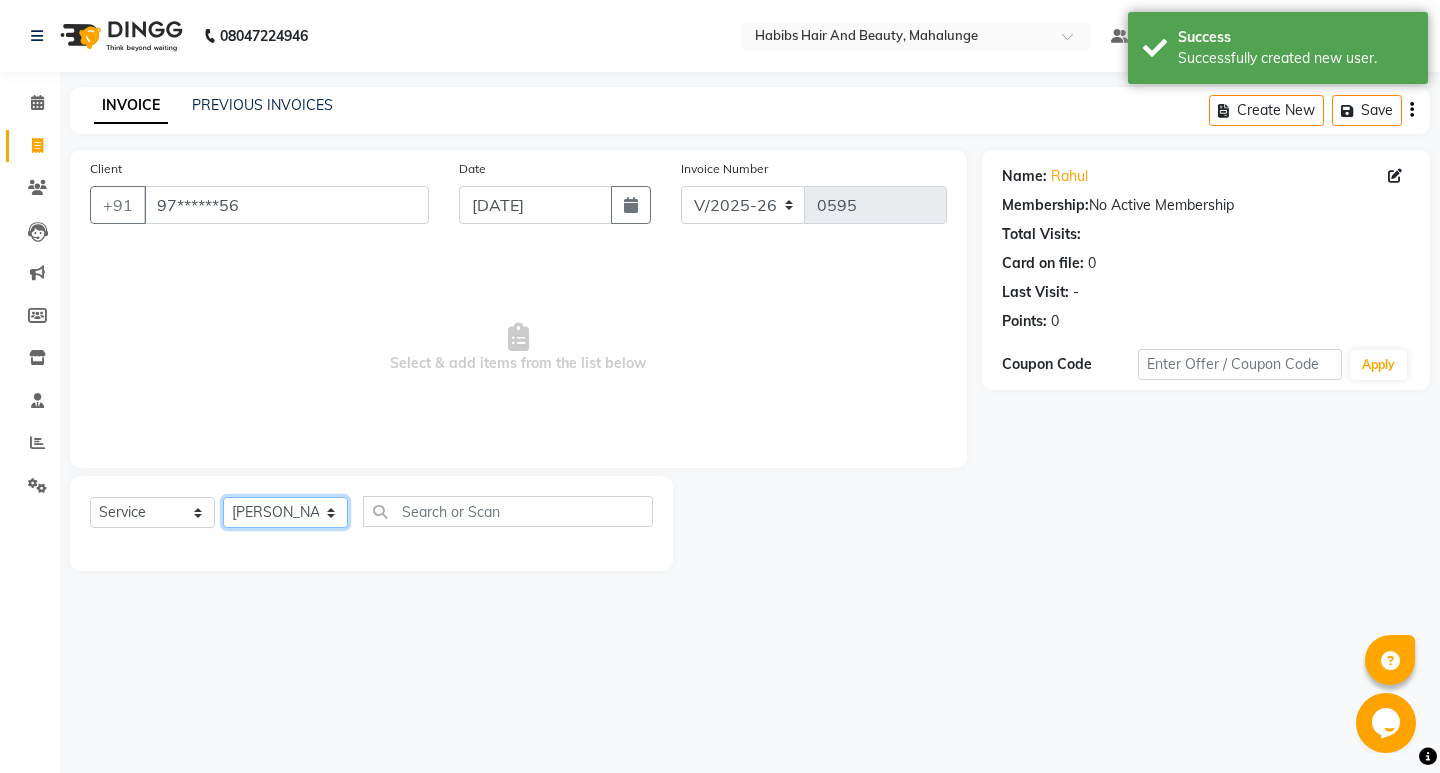 click on "Select Stylist [PERSON_NAME] [PERSON_NAME] [PERSON_NAME] [PERSON_NAME] [PERSON_NAME] mahi  Manager [PERSON_NAME] [PERSON_NAME] Mane [PERSON_NAME] [PERSON_NAME] [PERSON_NAME] sumit [PERSON_NAME]" 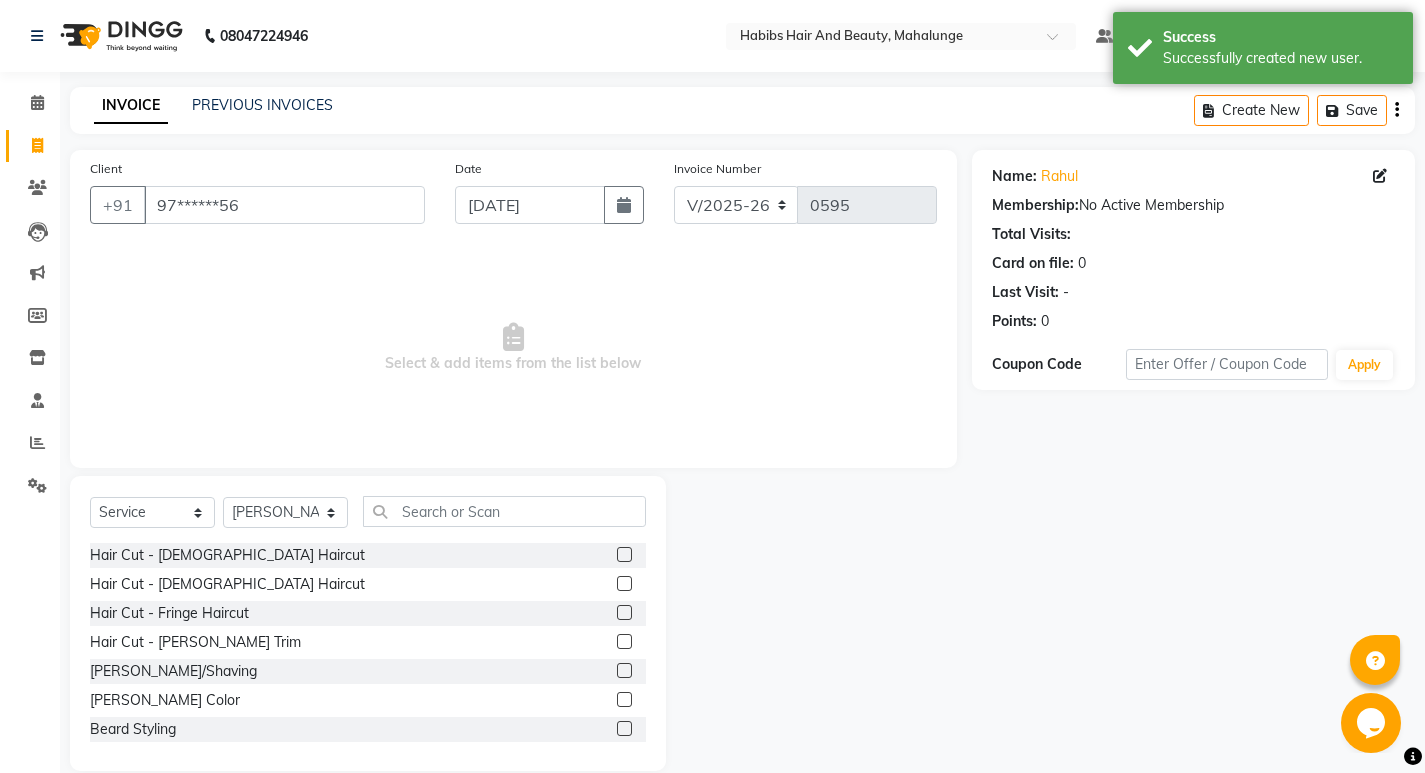 click 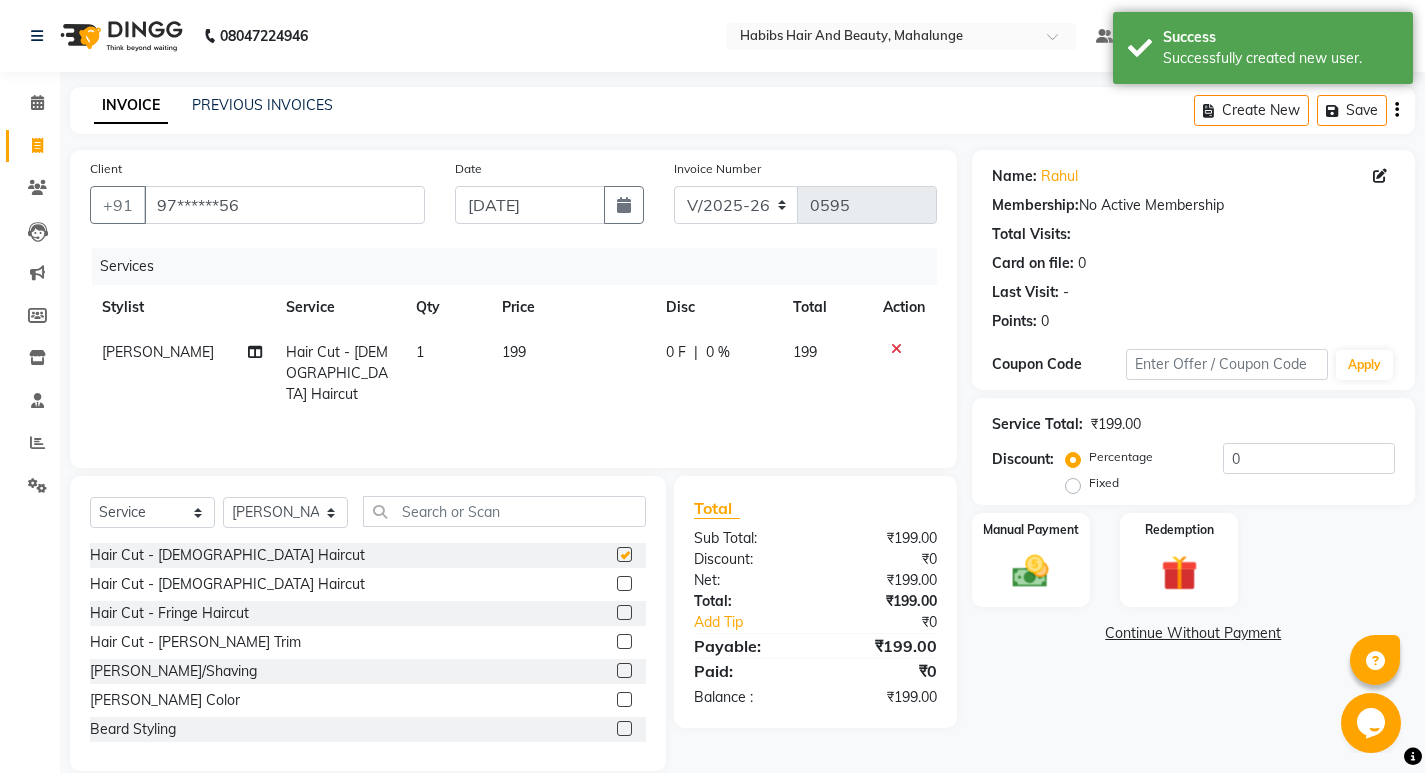 checkbox on "false" 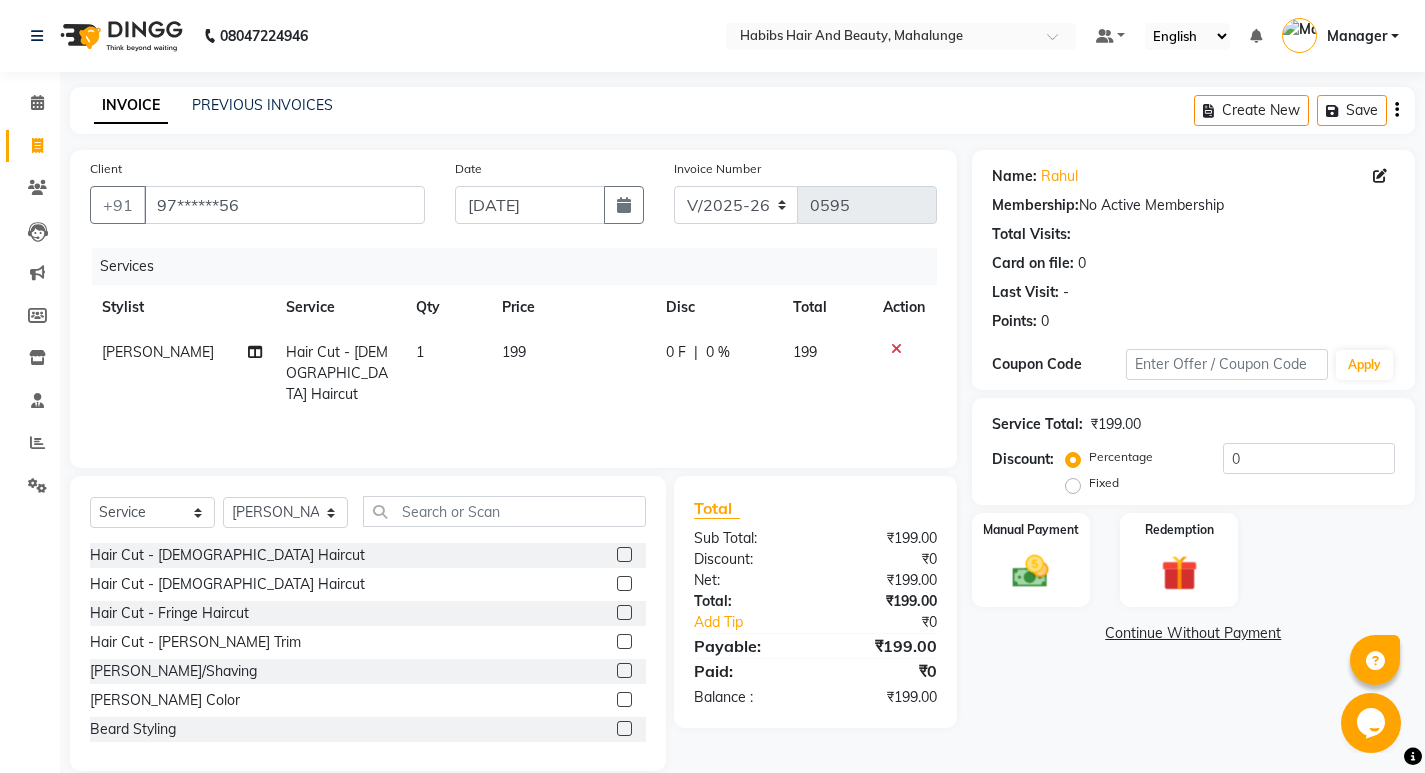 click on "199" 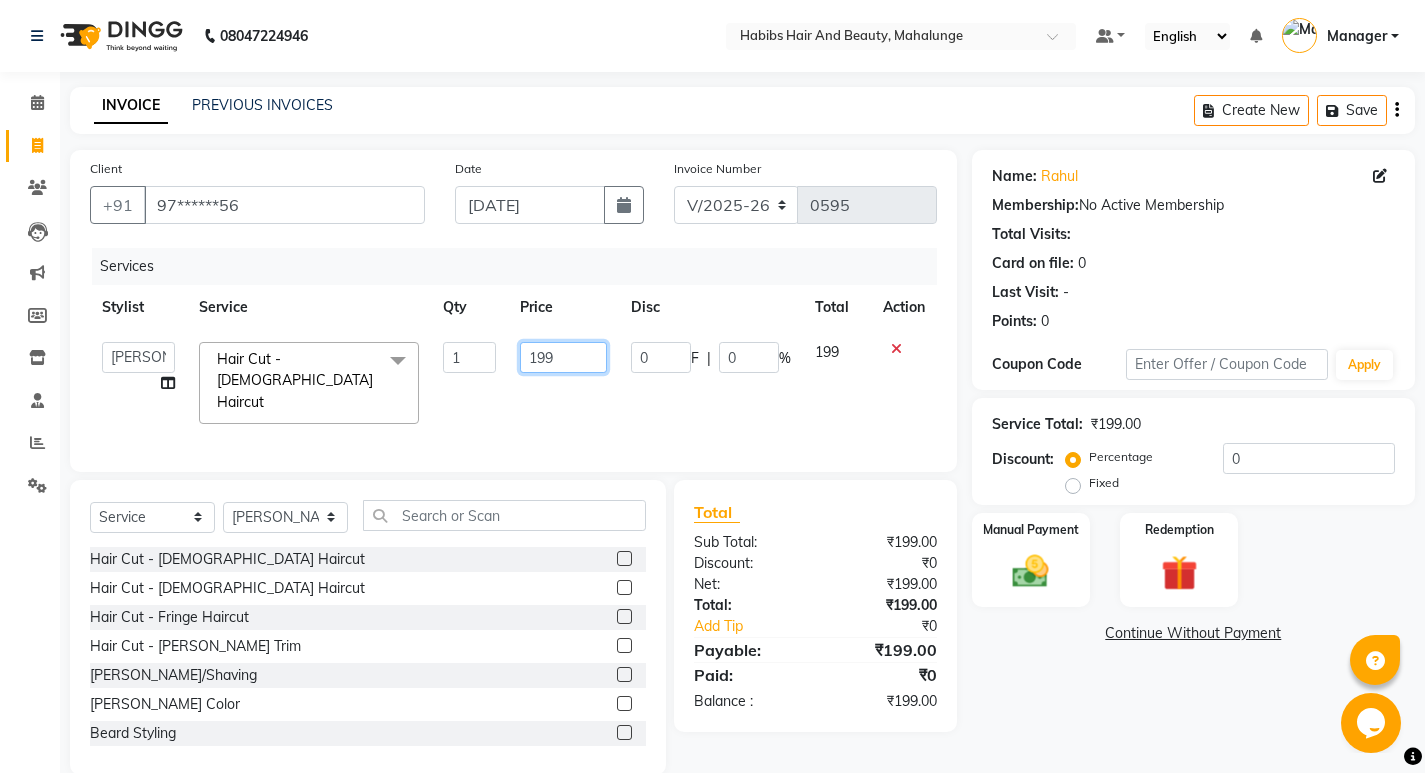 click on "199" 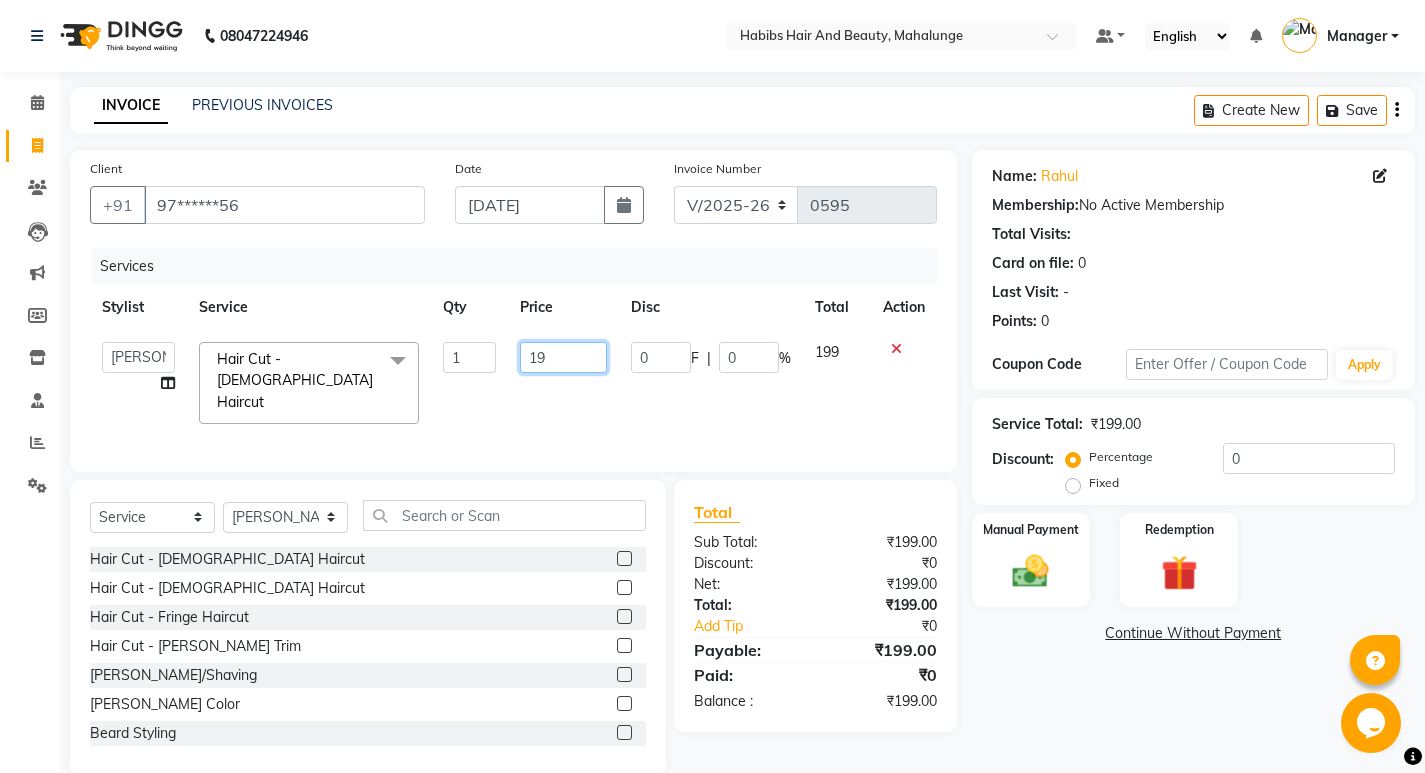 type on "1" 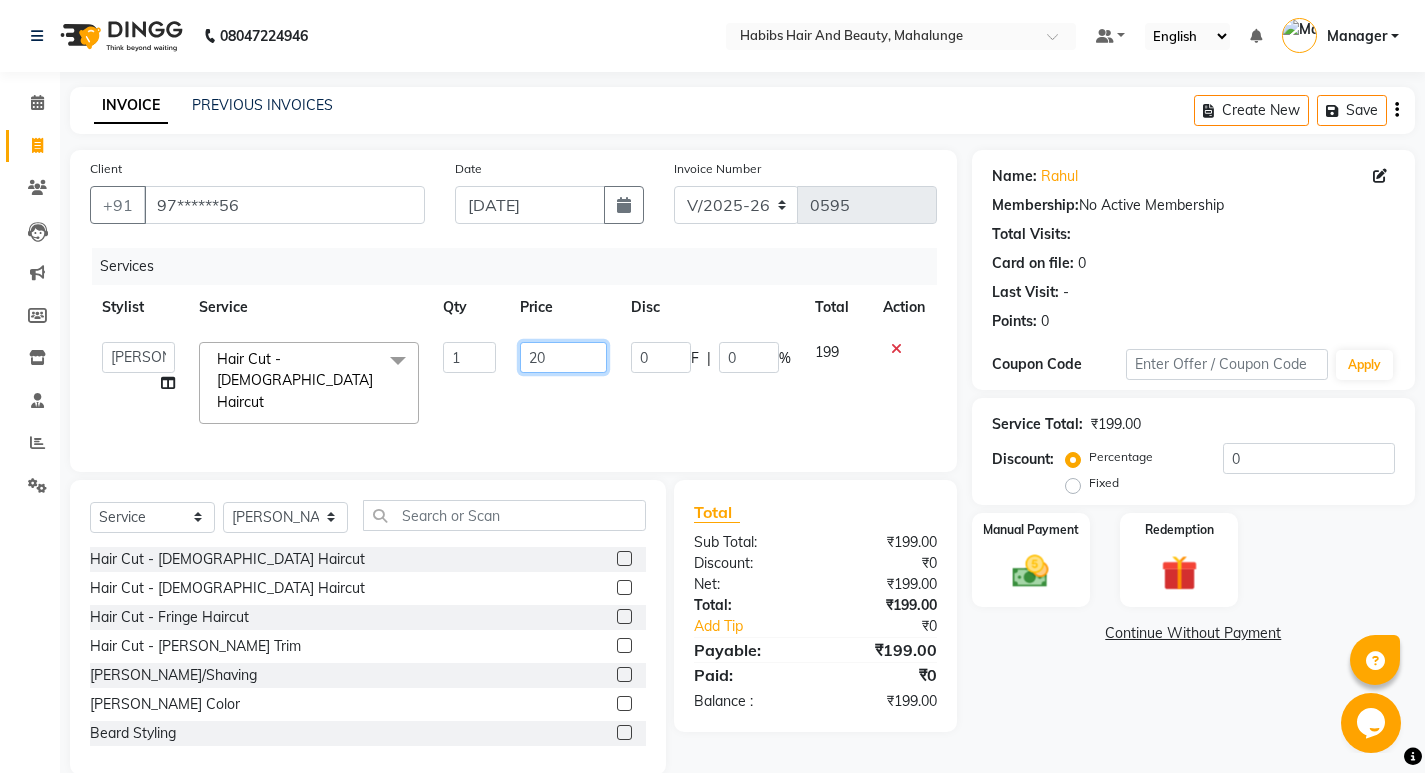 type on "200" 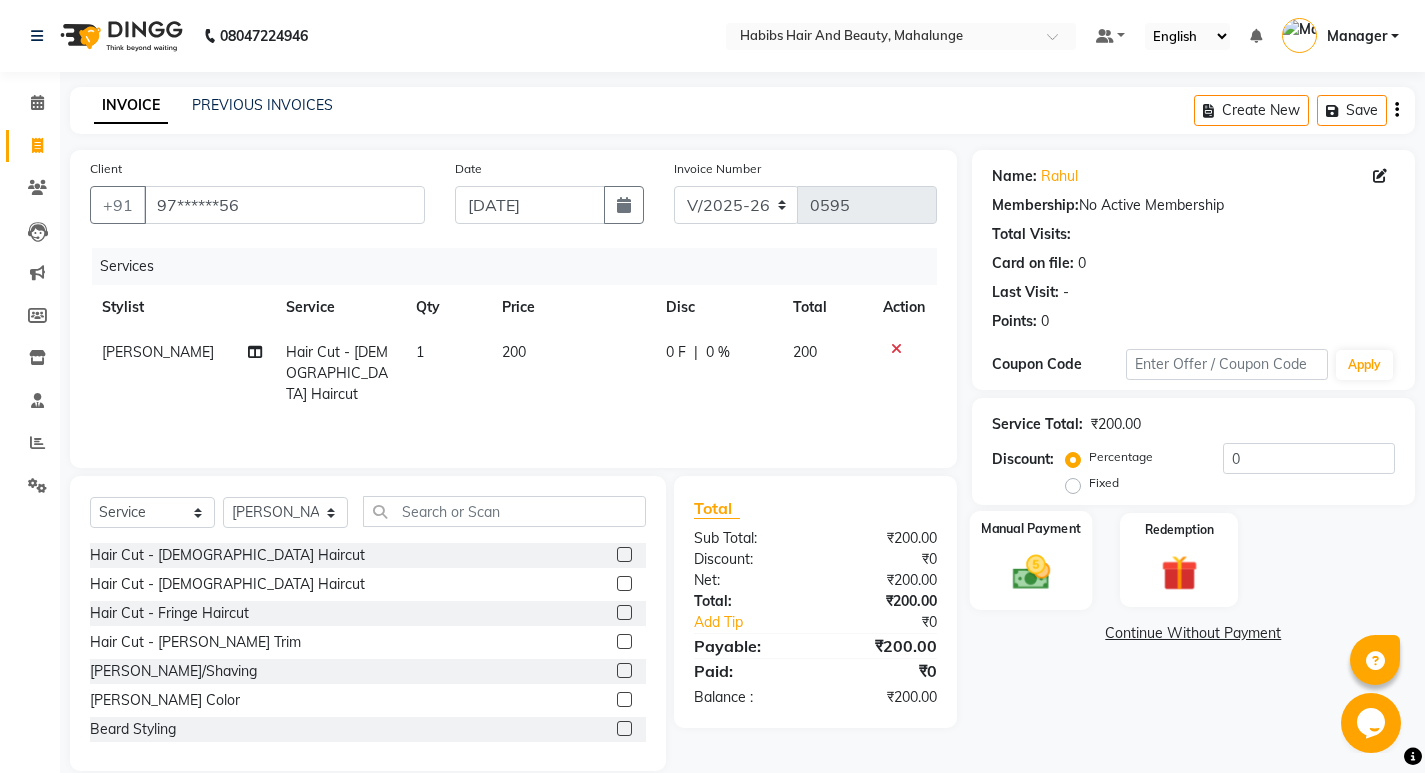 click 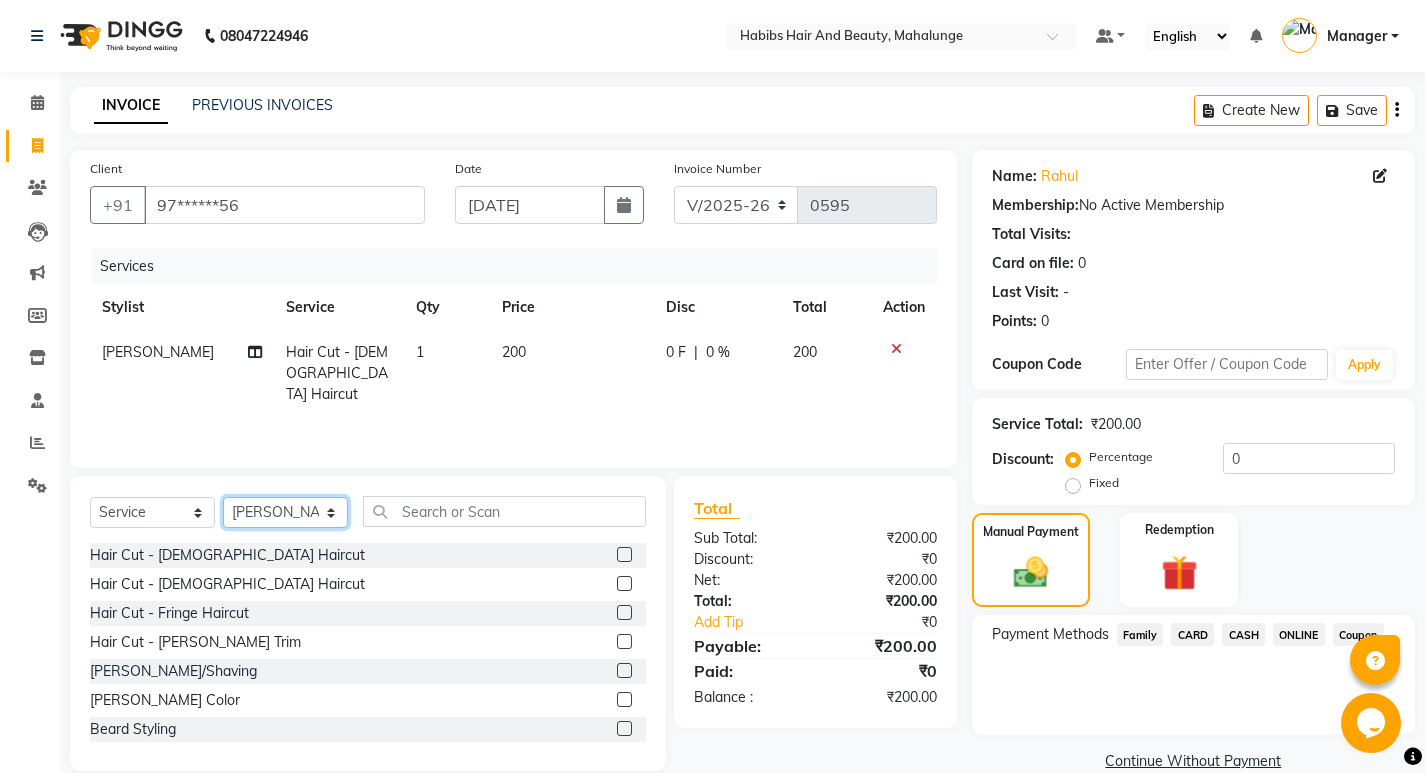 click on "Select Stylist [PERSON_NAME] [PERSON_NAME] [PERSON_NAME] [PERSON_NAME] [PERSON_NAME] mahi  Manager [PERSON_NAME] [PERSON_NAME] Mane [PERSON_NAME] [PERSON_NAME] [PERSON_NAME] sumit [PERSON_NAME]" 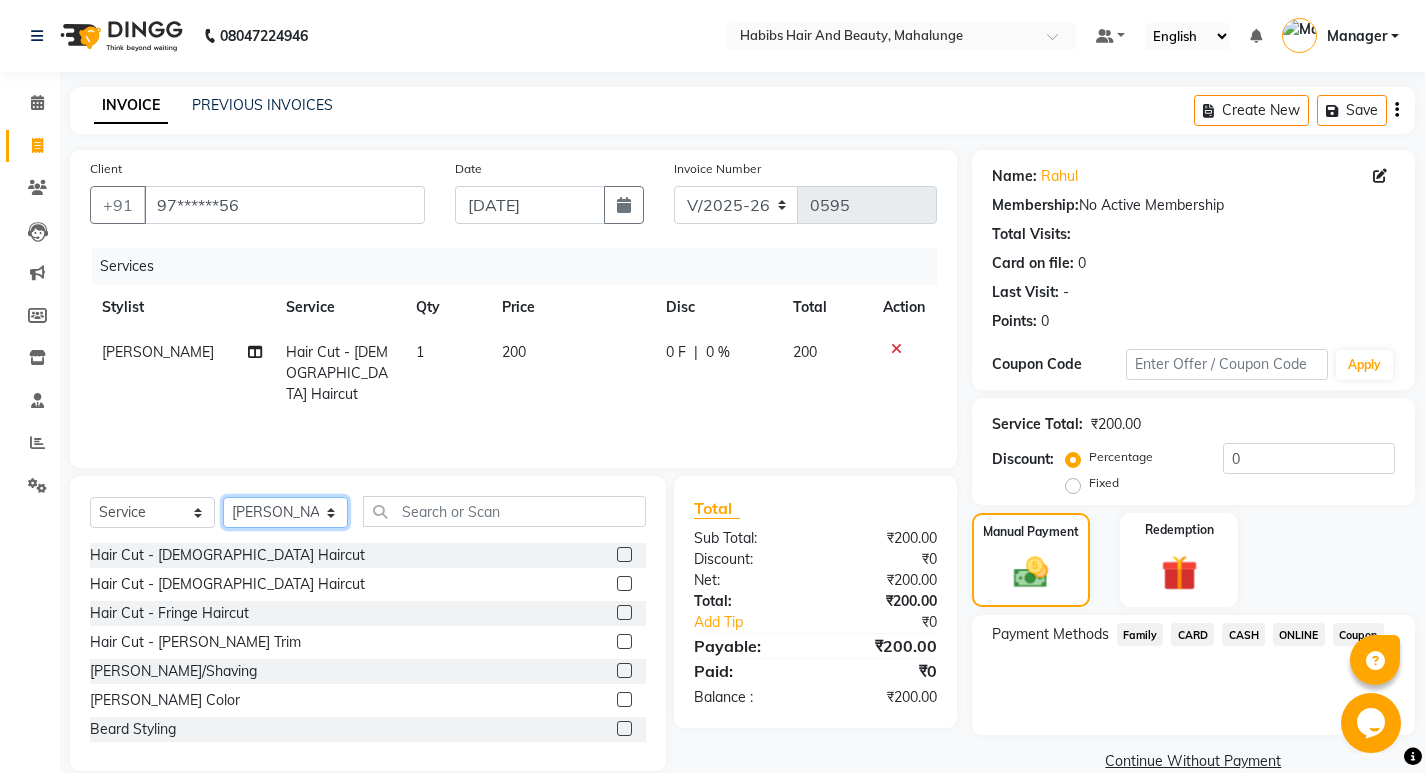 select on "63432" 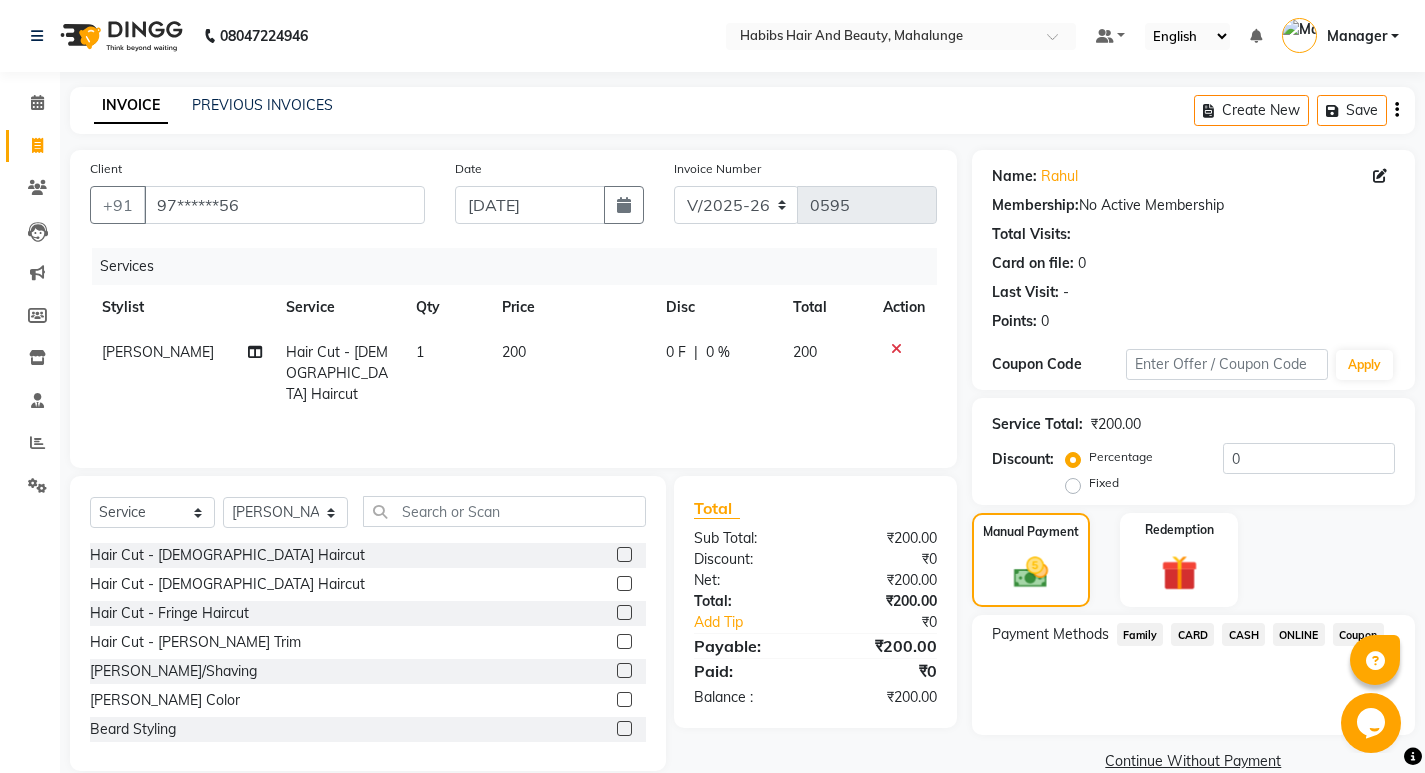 click on "ONLINE" 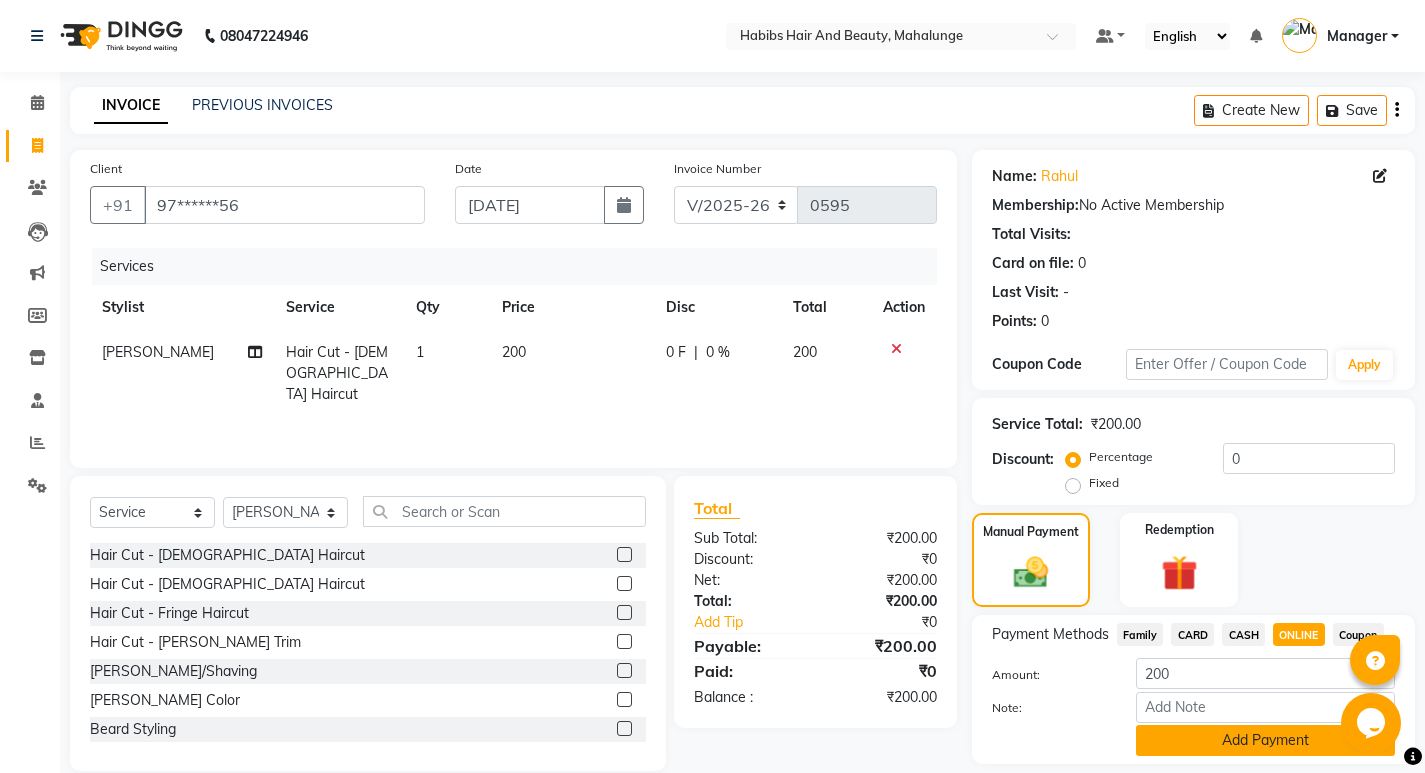 click on "Add Payment" 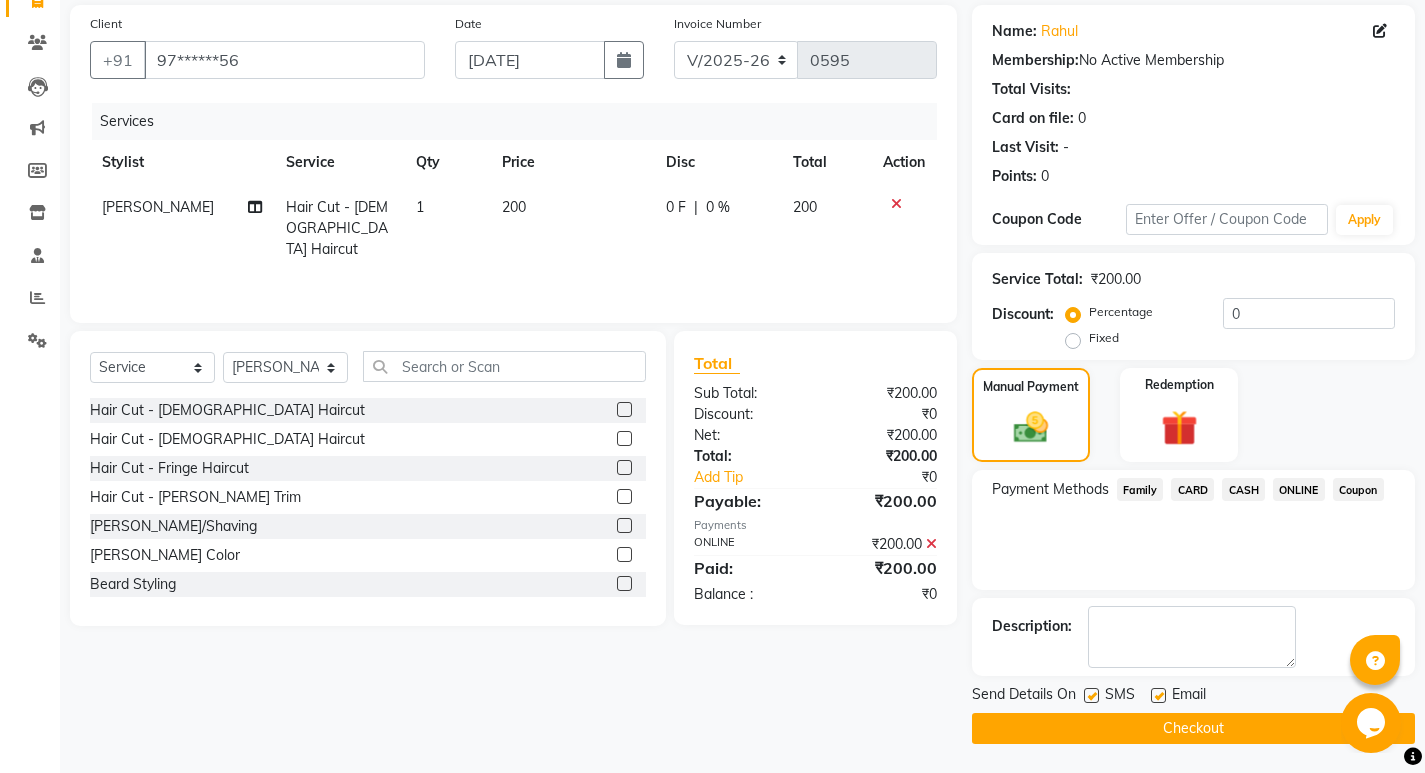scroll, scrollTop: 146, scrollLeft: 0, axis: vertical 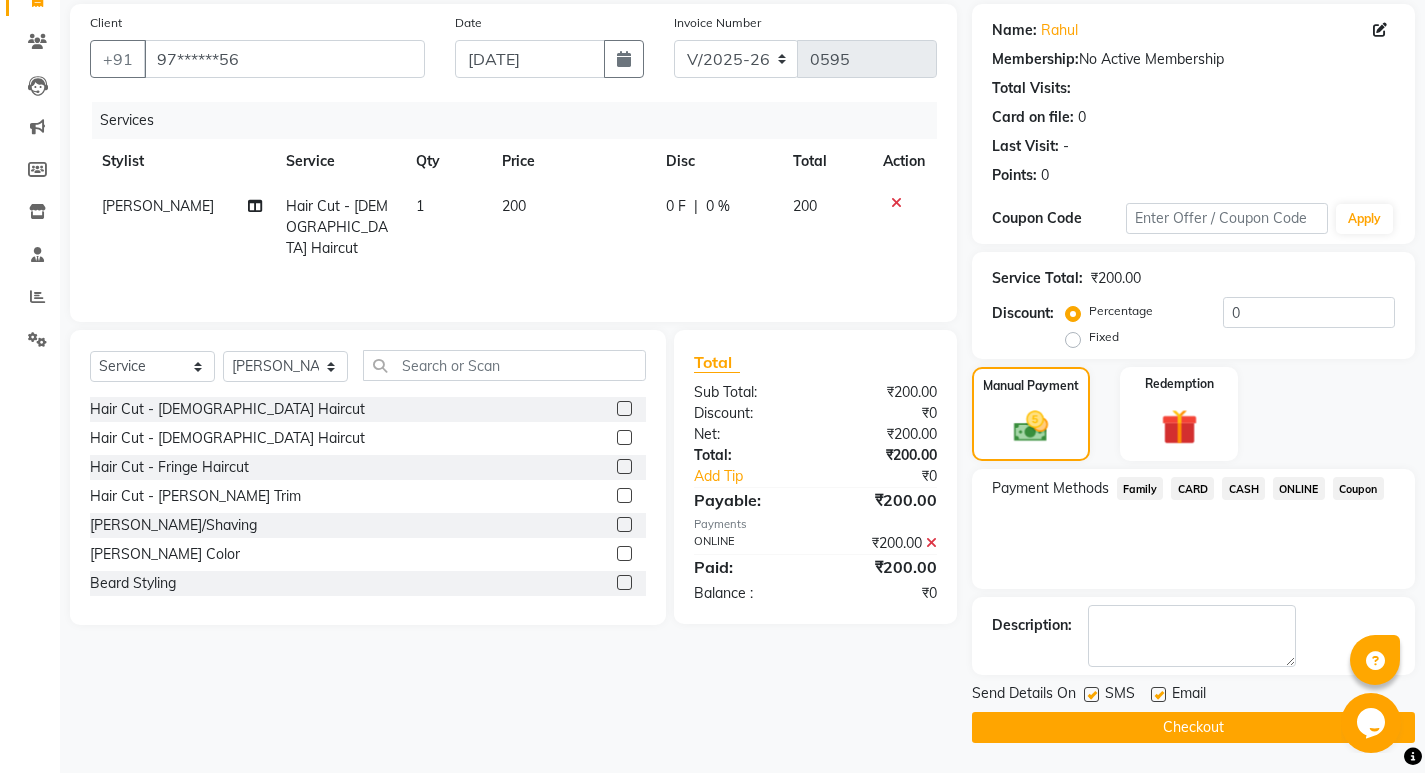 click 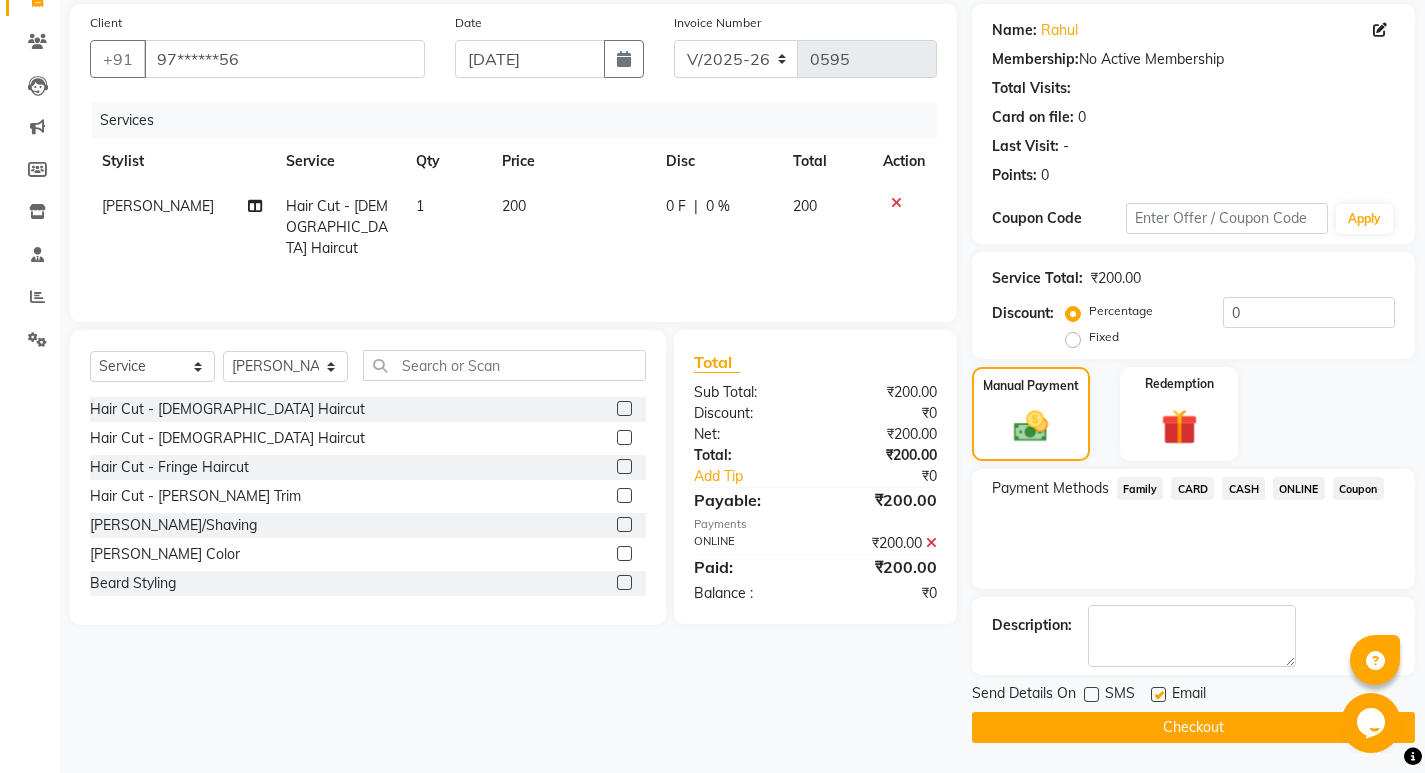 click 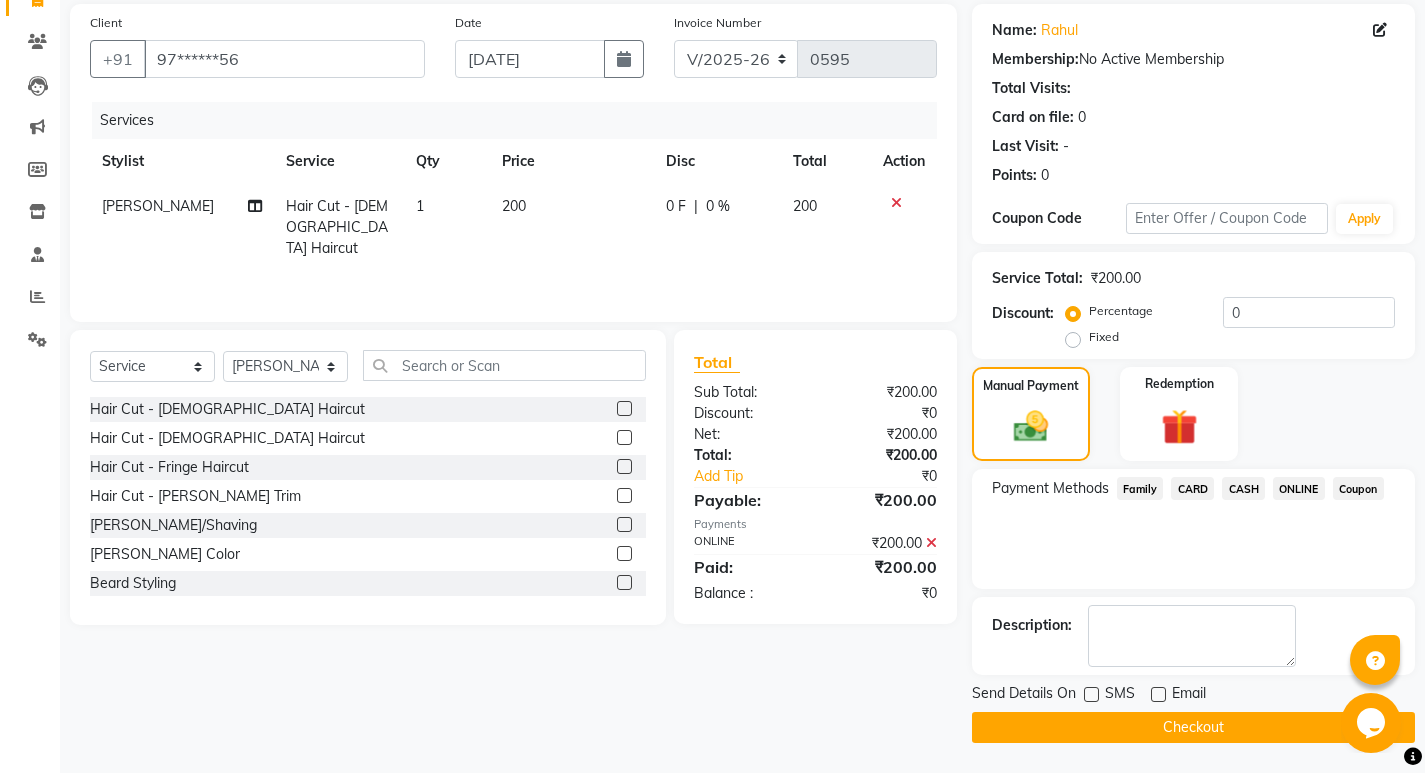 click on "Checkout" 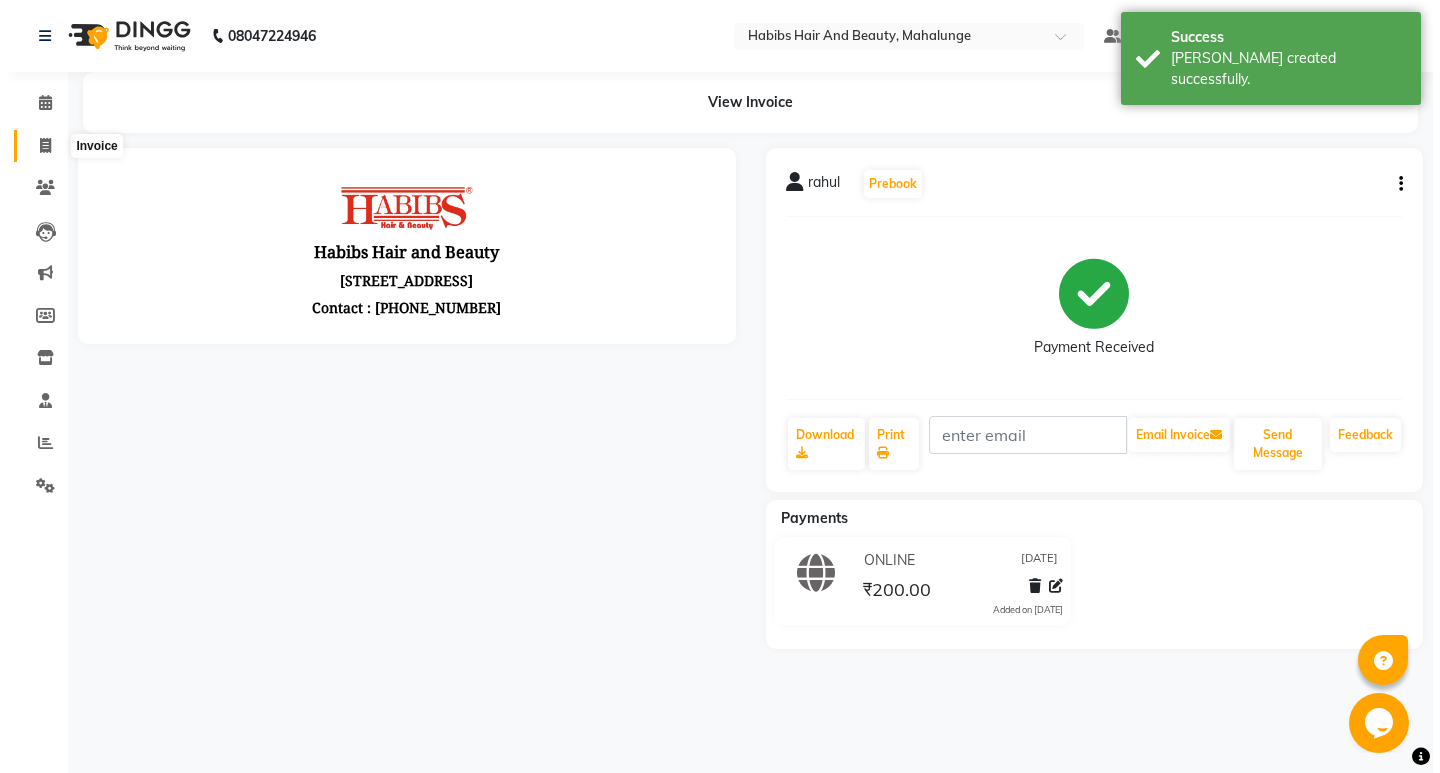 scroll, scrollTop: 0, scrollLeft: 0, axis: both 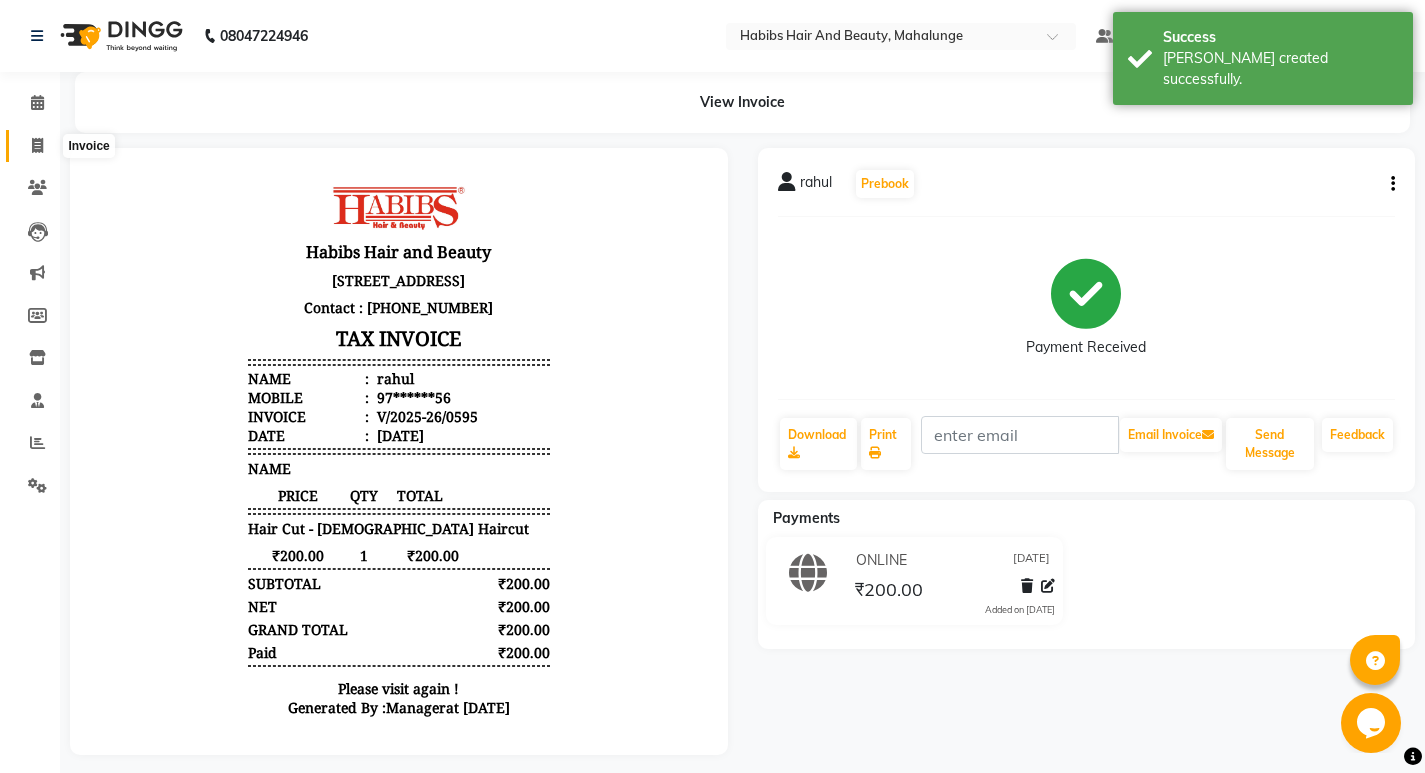 click 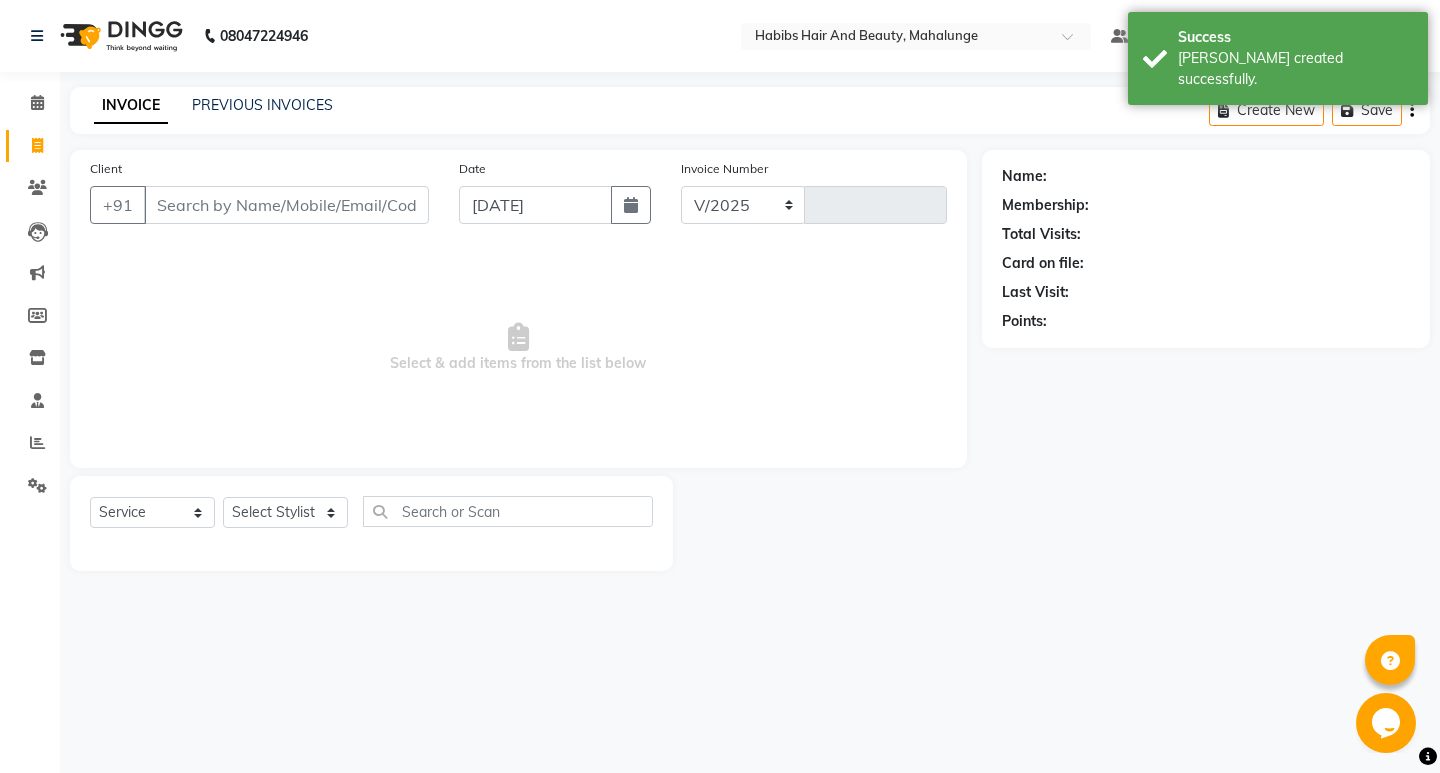 select on "6328" 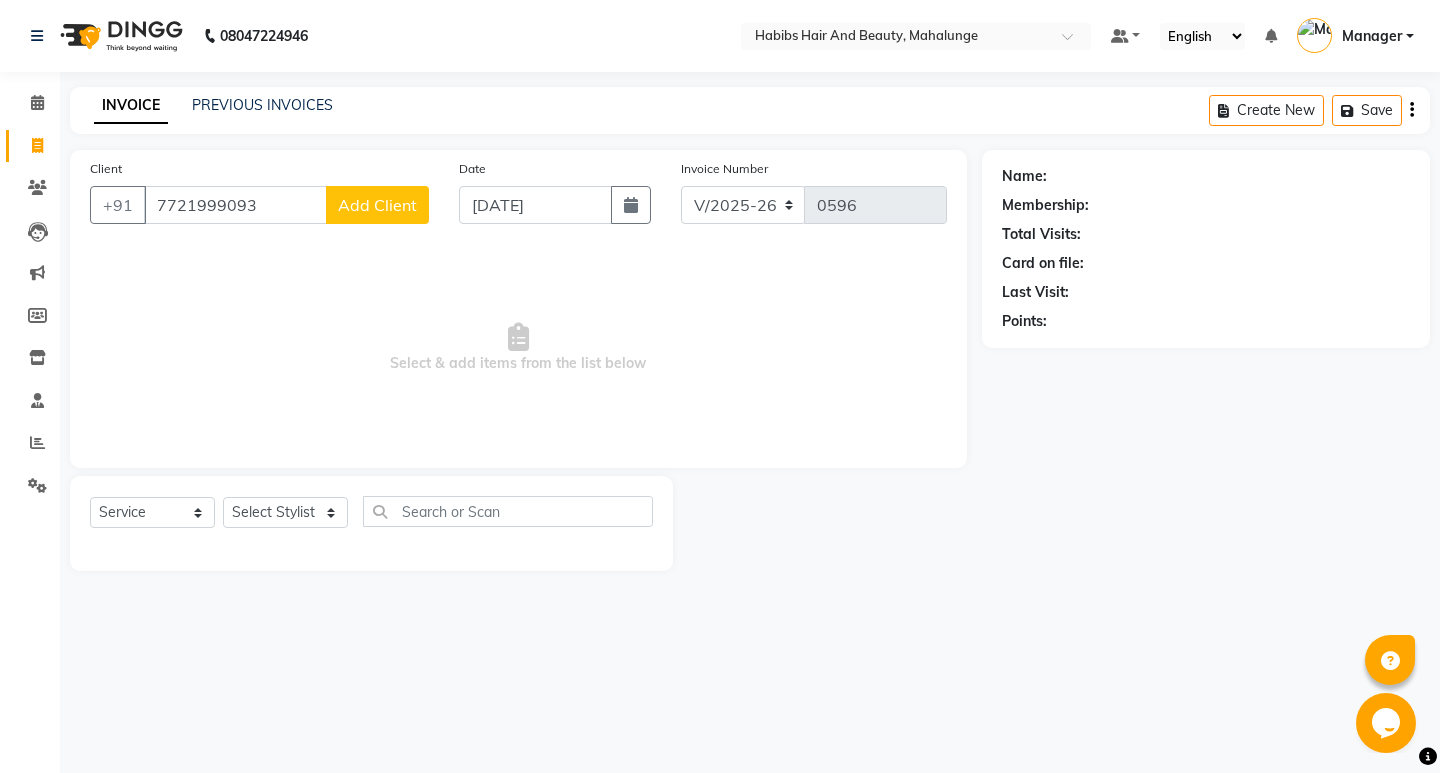 type on "7721999093" 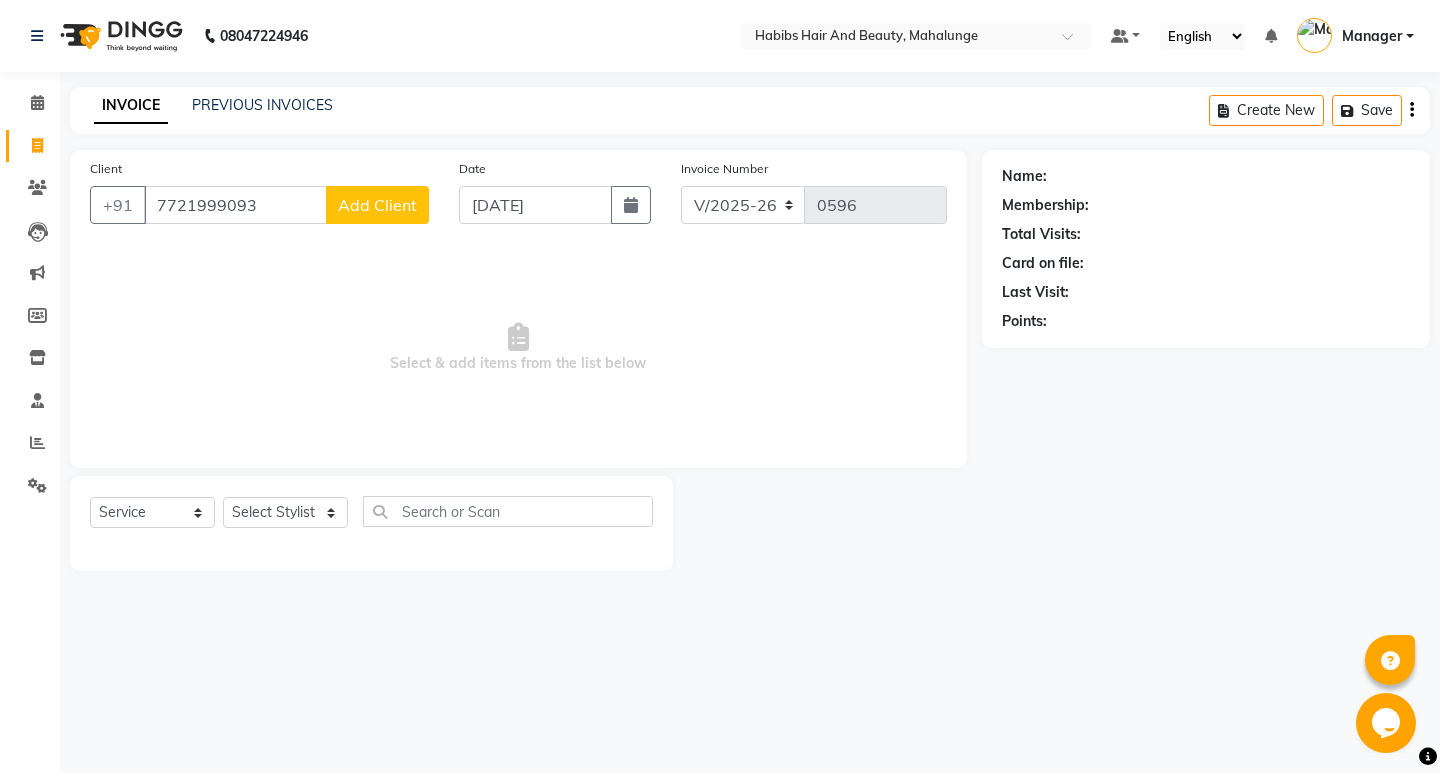 select on "22" 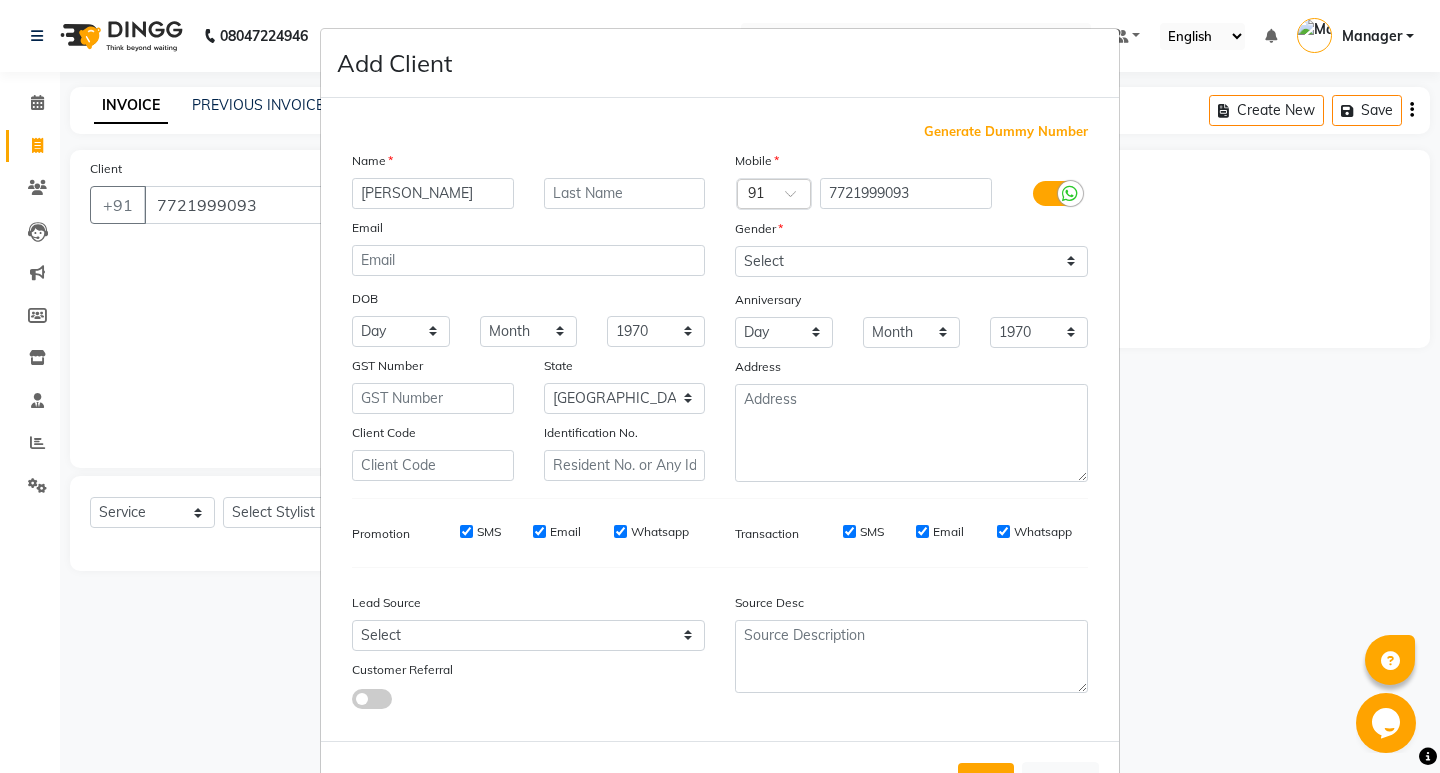 type on "[PERSON_NAME]" 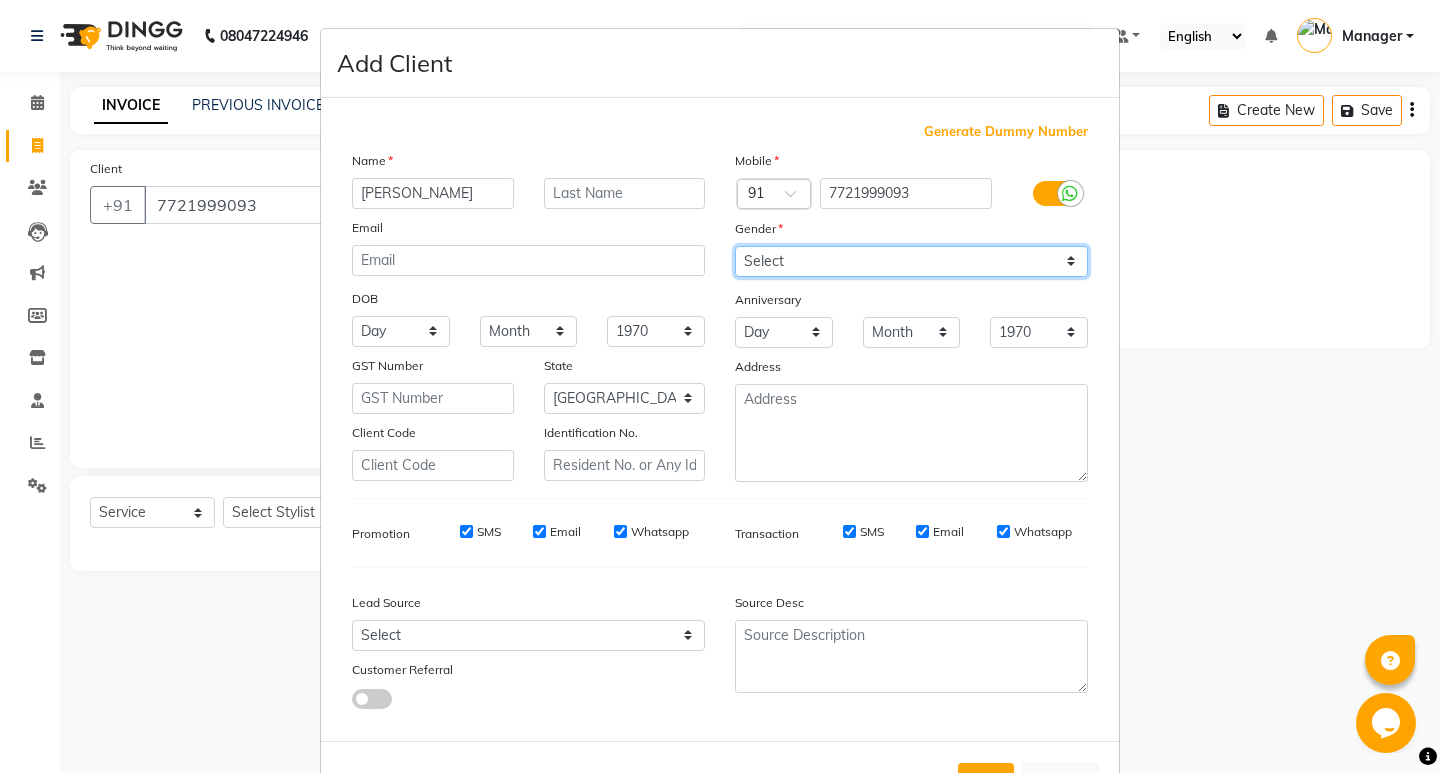 click on "Select [DEMOGRAPHIC_DATA] [DEMOGRAPHIC_DATA] Other Prefer Not To Say" at bounding box center [911, 261] 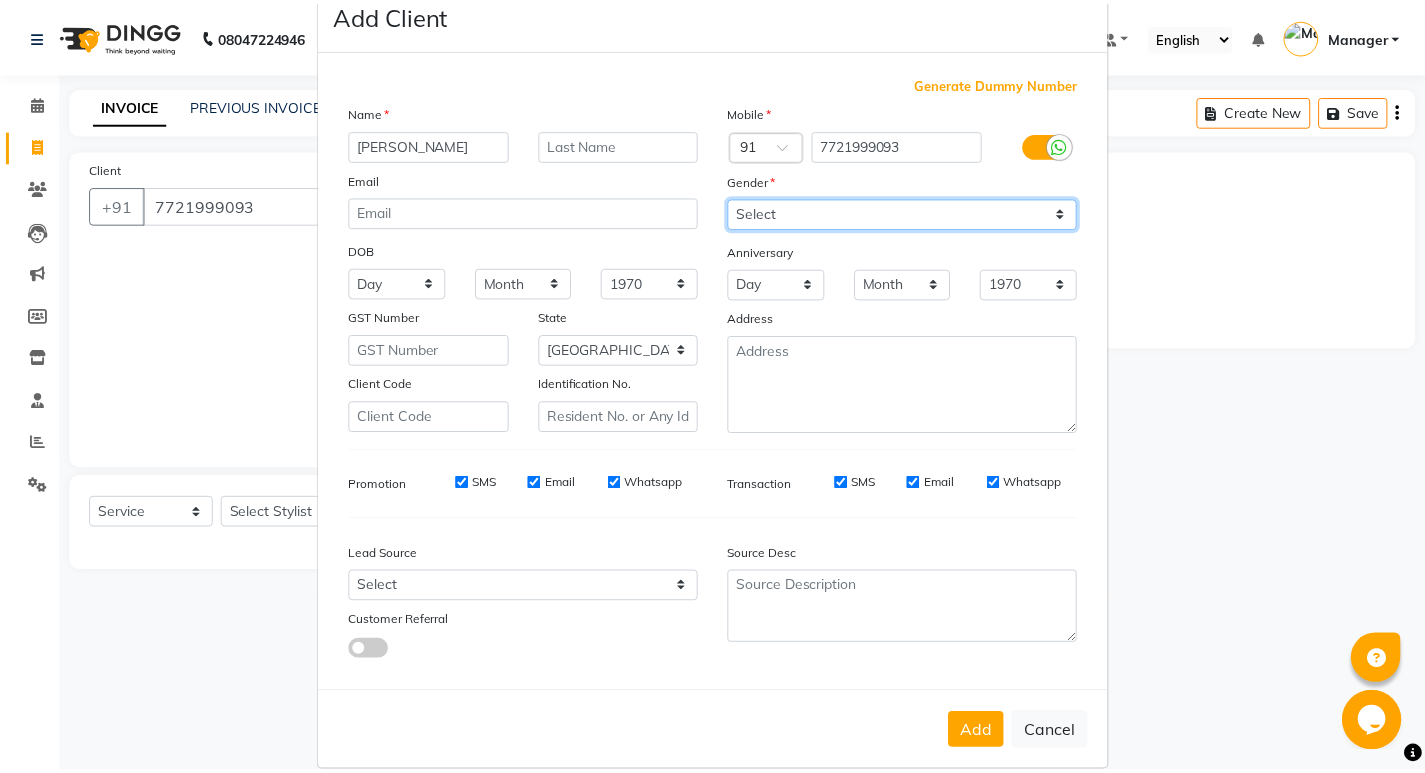 scroll, scrollTop: 76, scrollLeft: 0, axis: vertical 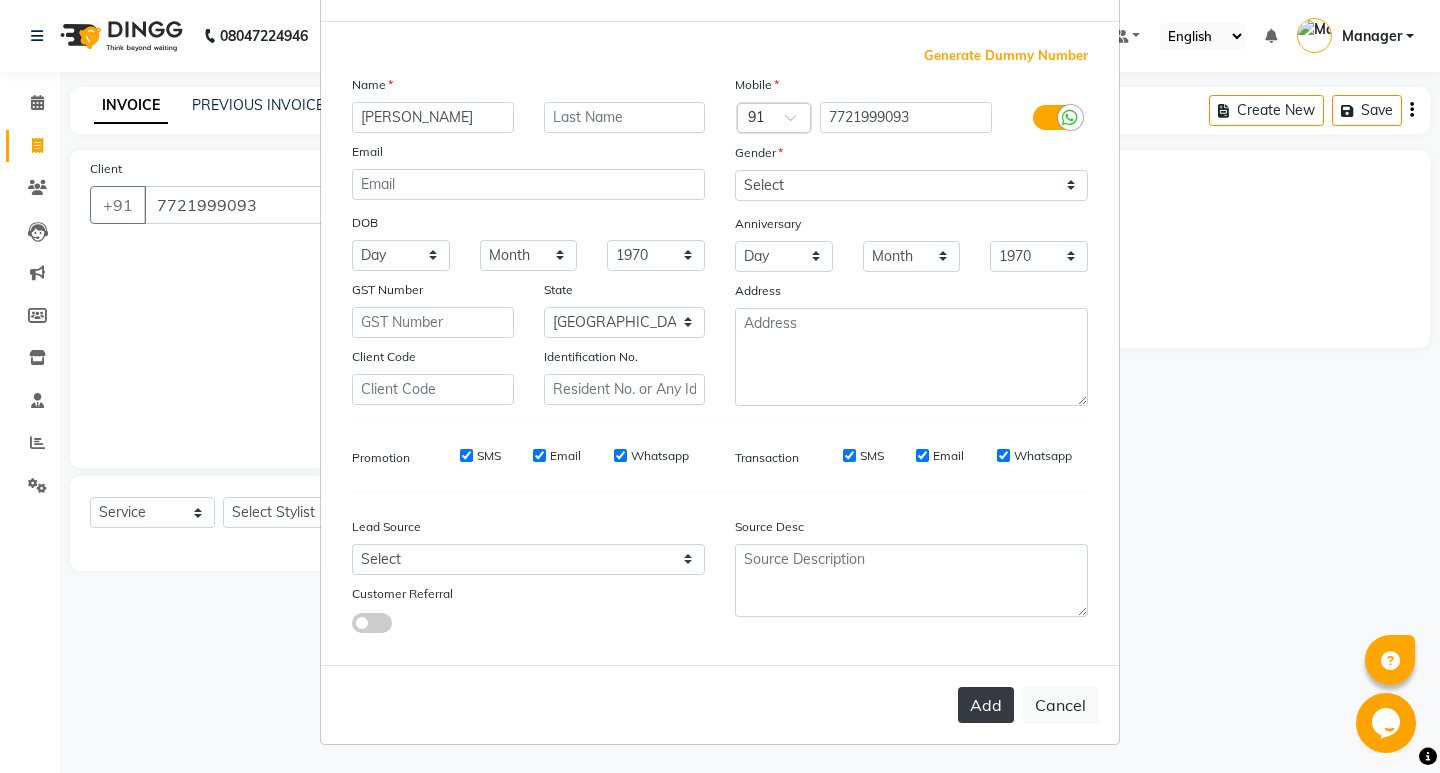click on "Add" at bounding box center [986, 705] 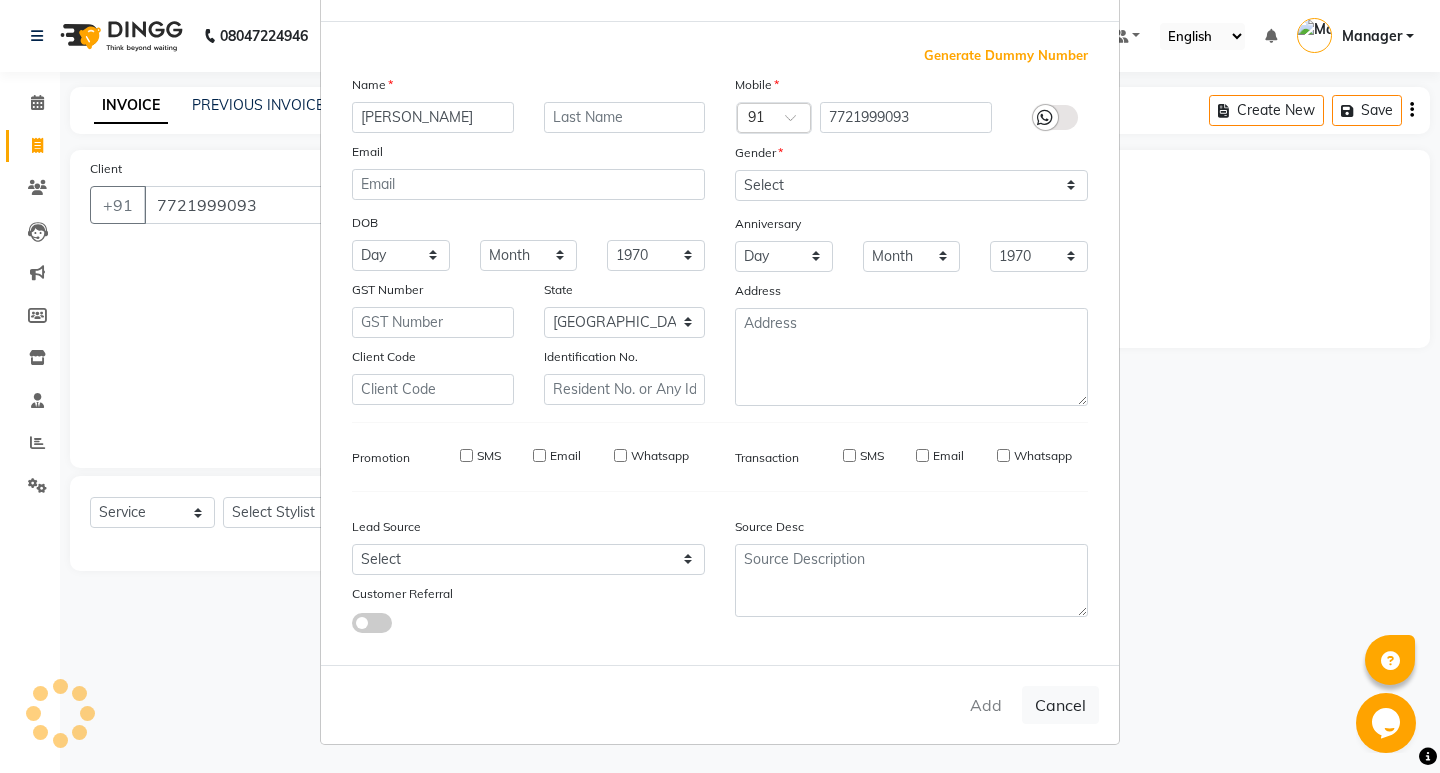 type on "77******93" 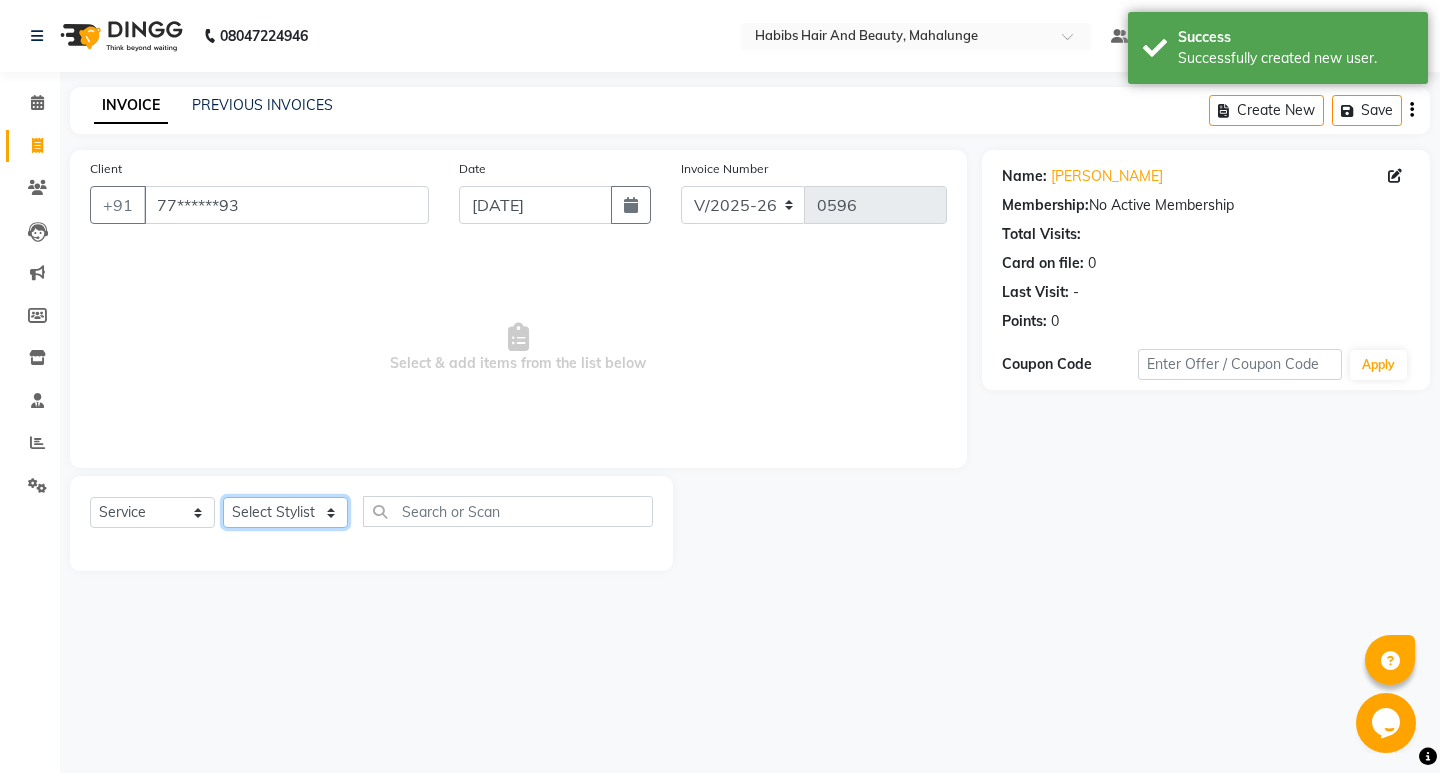 click on "Select Stylist [PERSON_NAME] [PERSON_NAME] [PERSON_NAME] [PERSON_NAME] [PERSON_NAME] mahi  Manager [PERSON_NAME] [PERSON_NAME] Mane [PERSON_NAME] [PERSON_NAME] [PERSON_NAME] sumit [PERSON_NAME]" 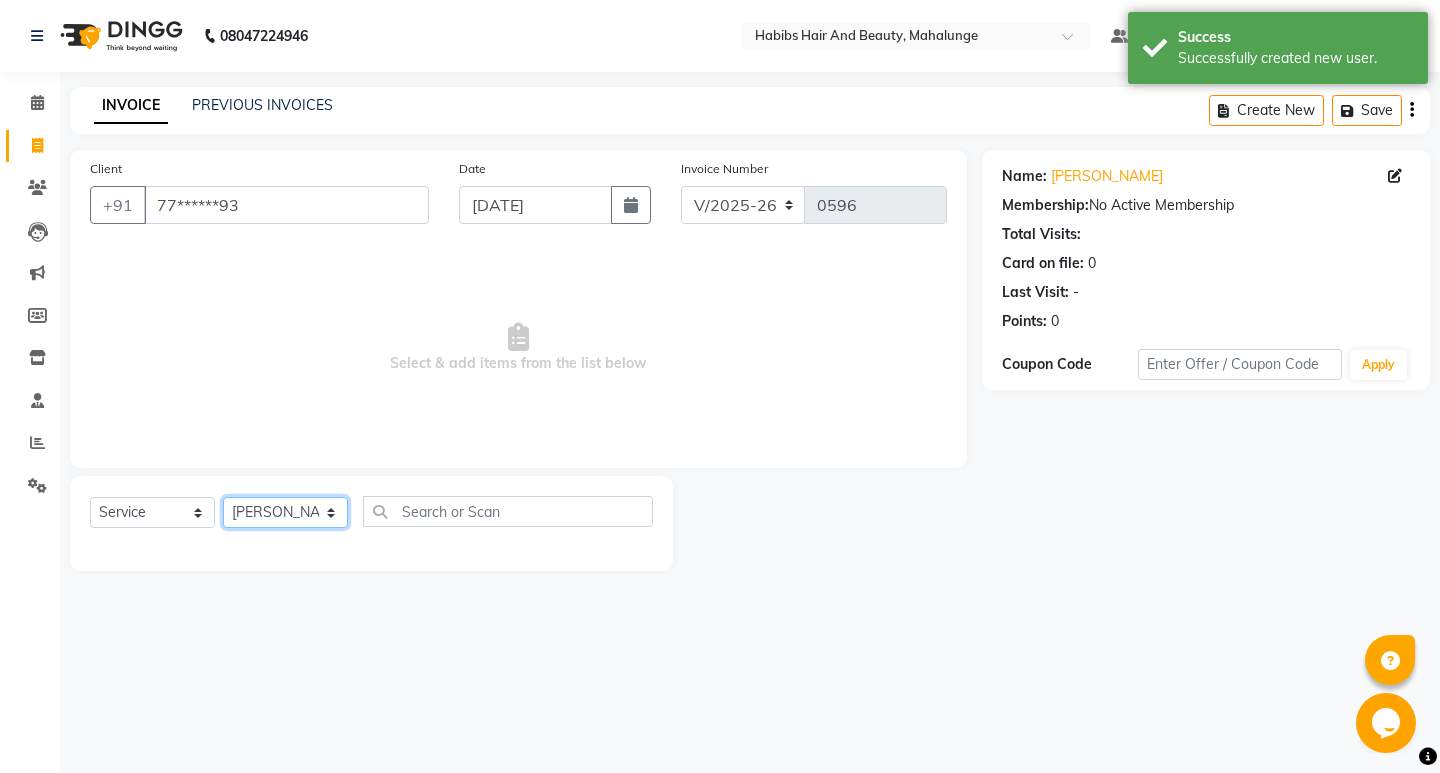 click on "Select Stylist [PERSON_NAME] [PERSON_NAME] [PERSON_NAME] [PERSON_NAME] [PERSON_NAME] mahi  Manager [PERSON_NAME] [PERSON_NAME] Mane [PERSON_NAME] [PERSON_NAME] [PERSON_NAME] sumit [PERSON_NAME]" 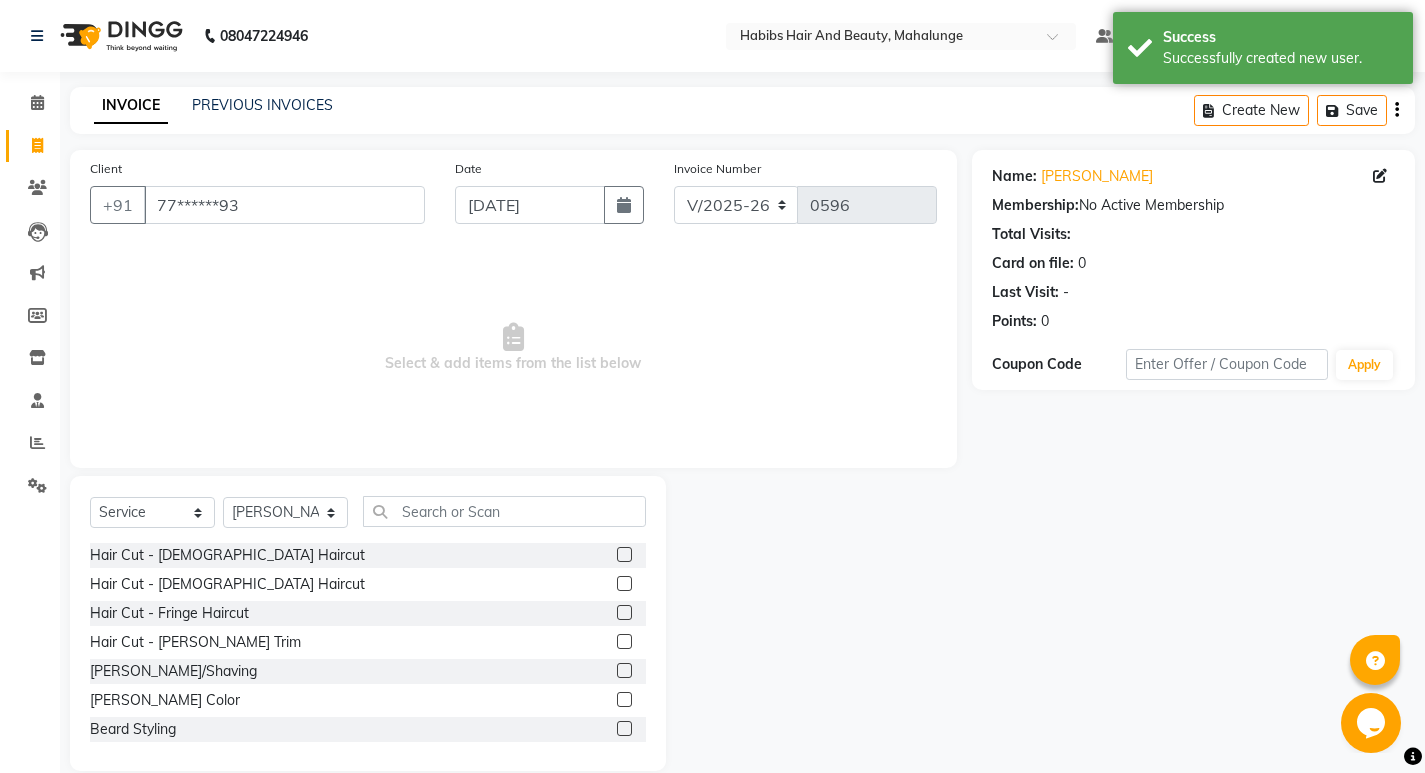 click 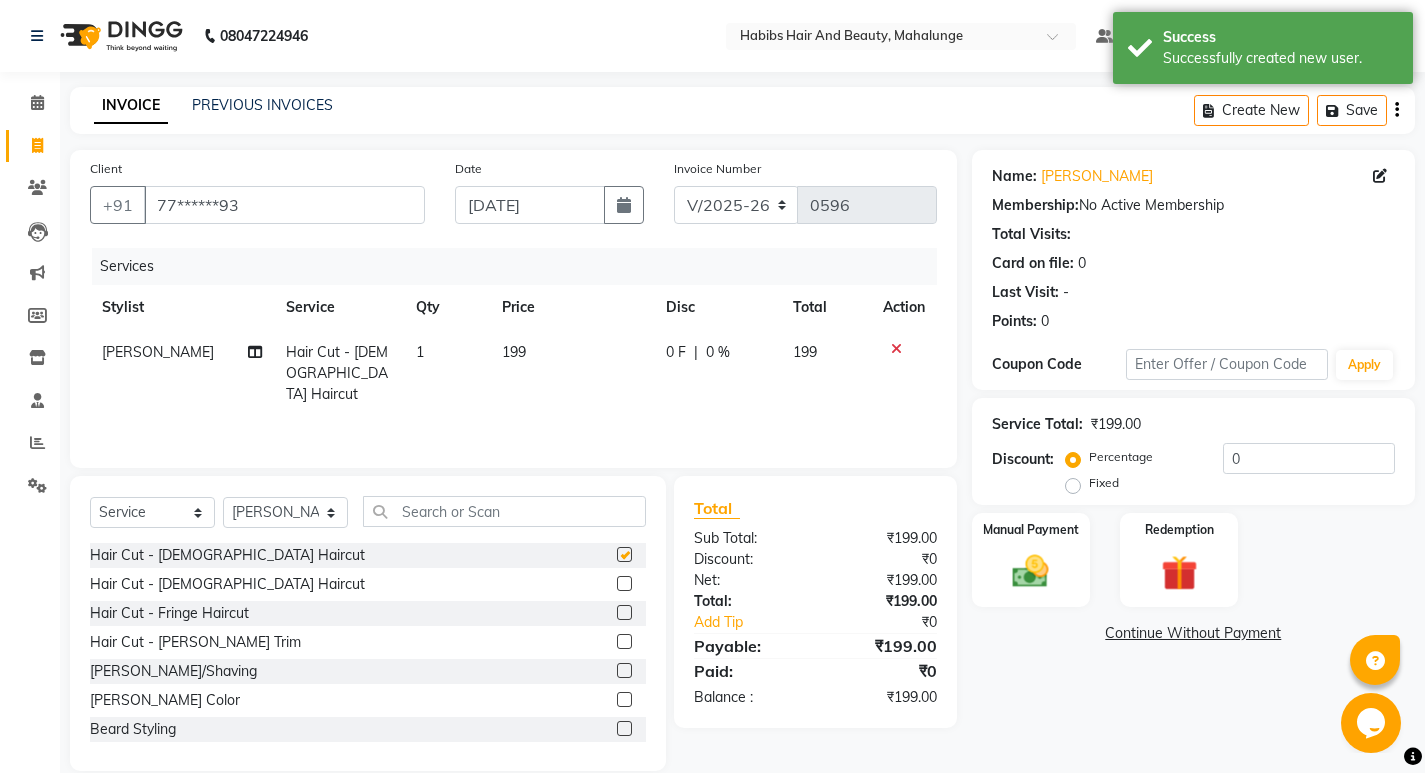 checkbox on "false" 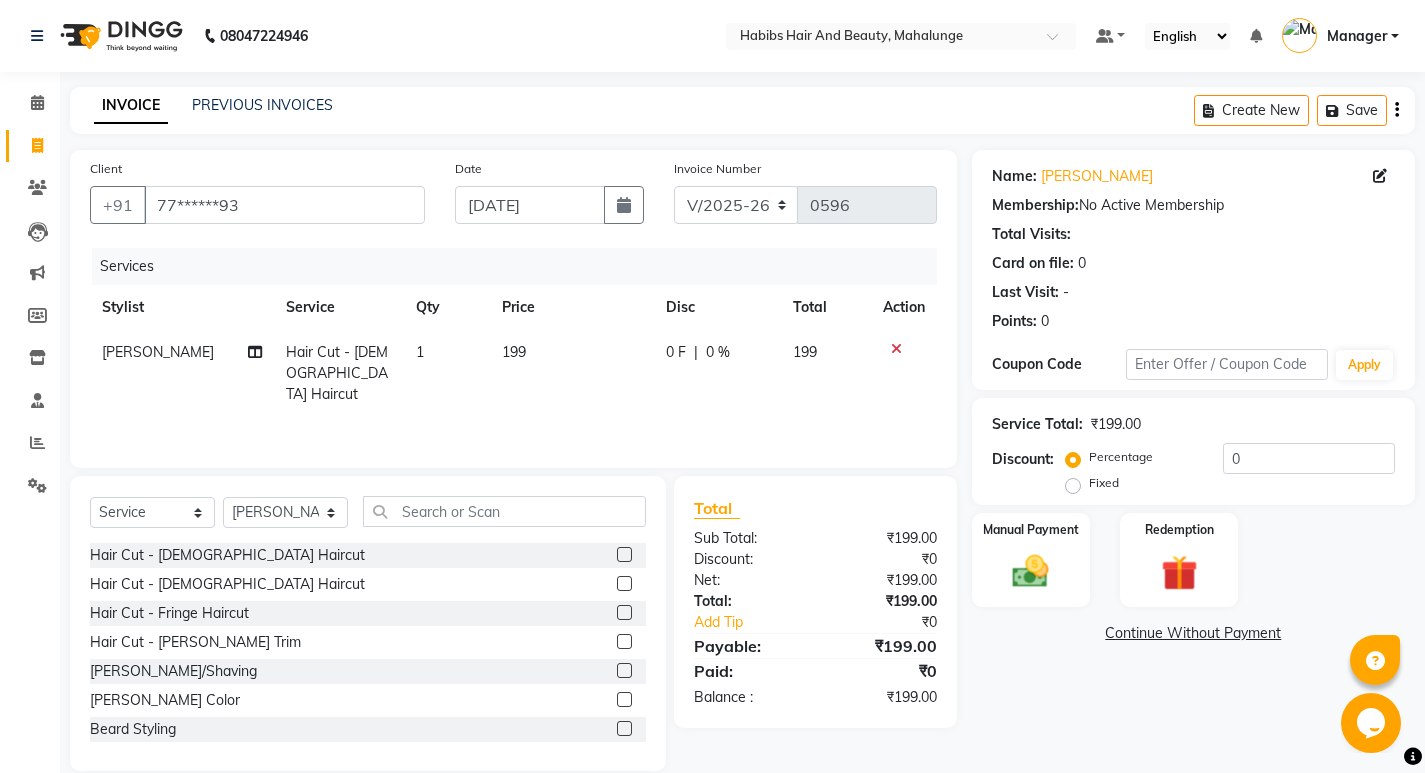 click 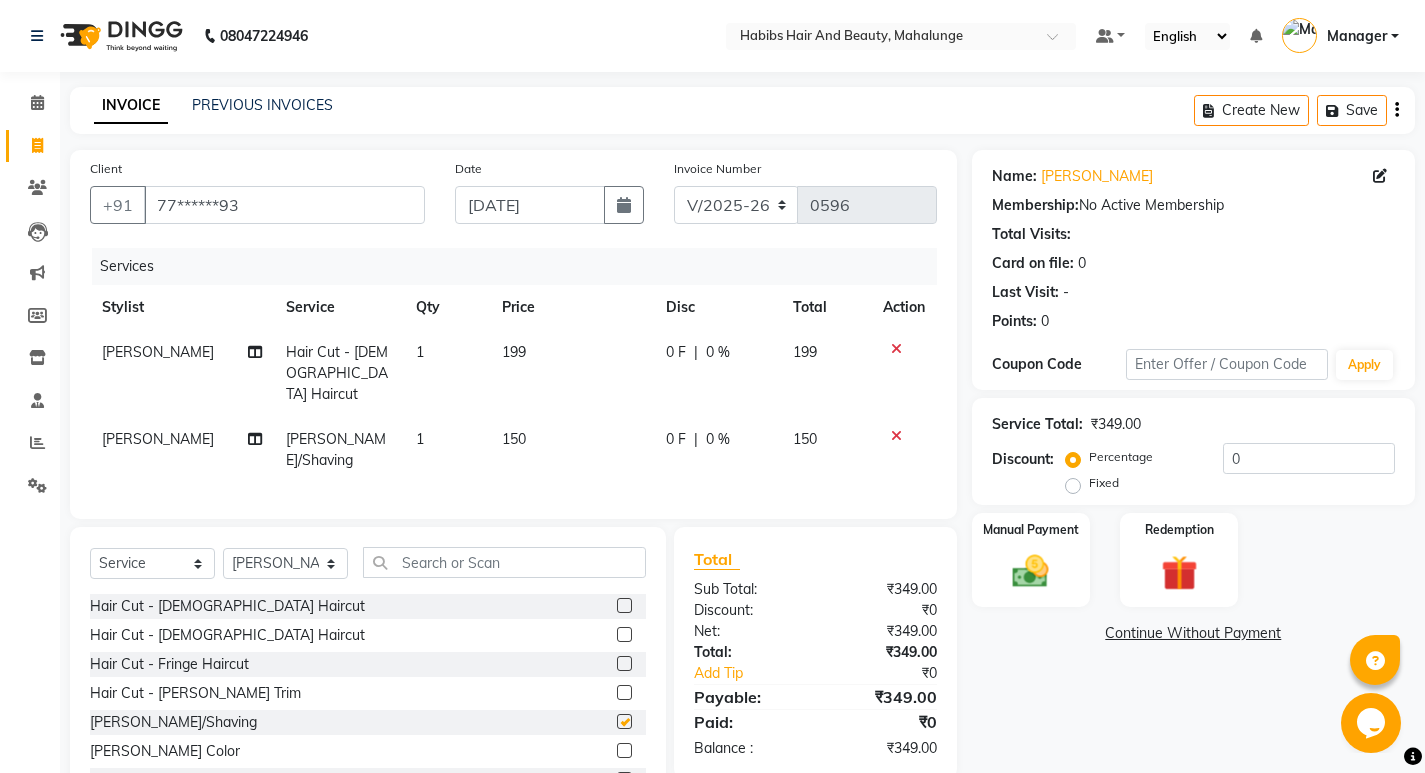 checkbox on "false" 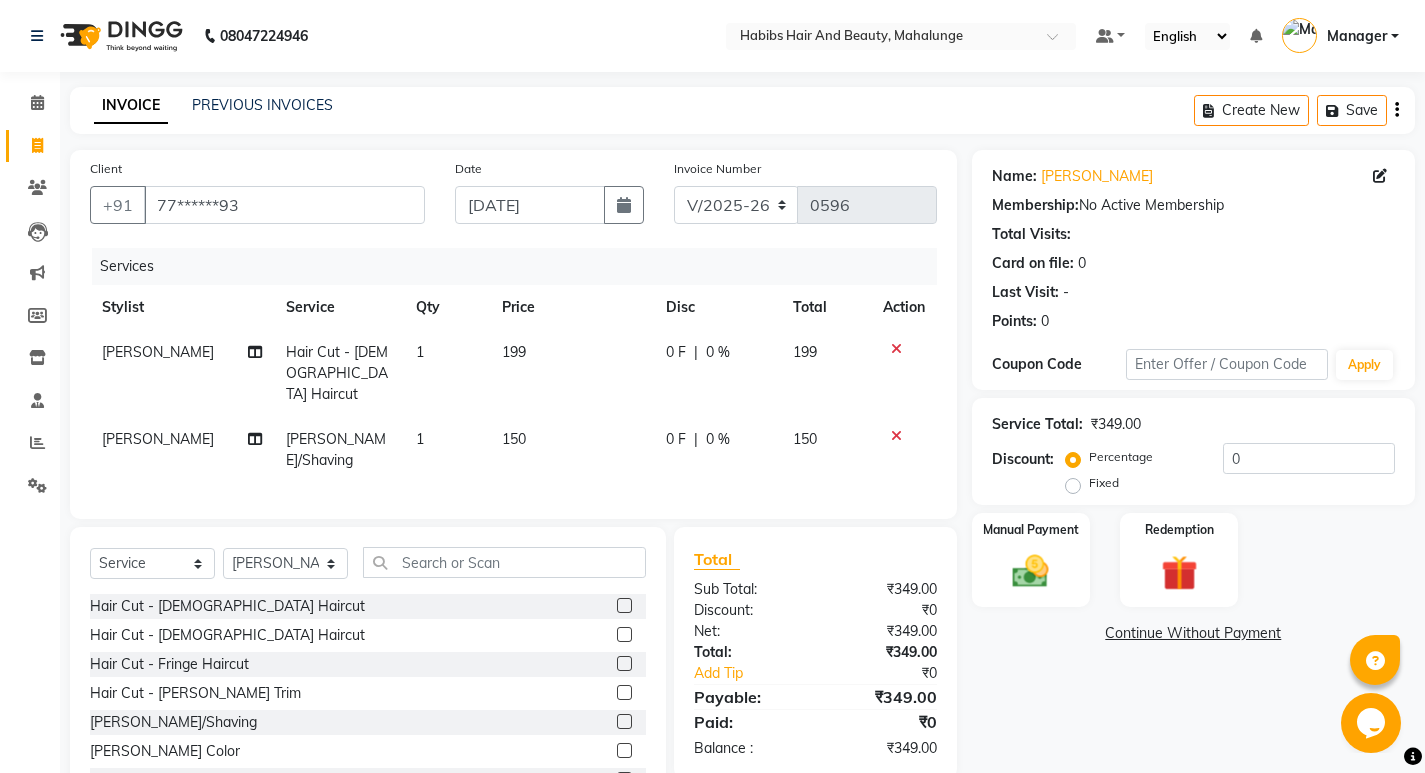 scroll, scrollTop: 52, scrollLeft: 0, axis: vertical 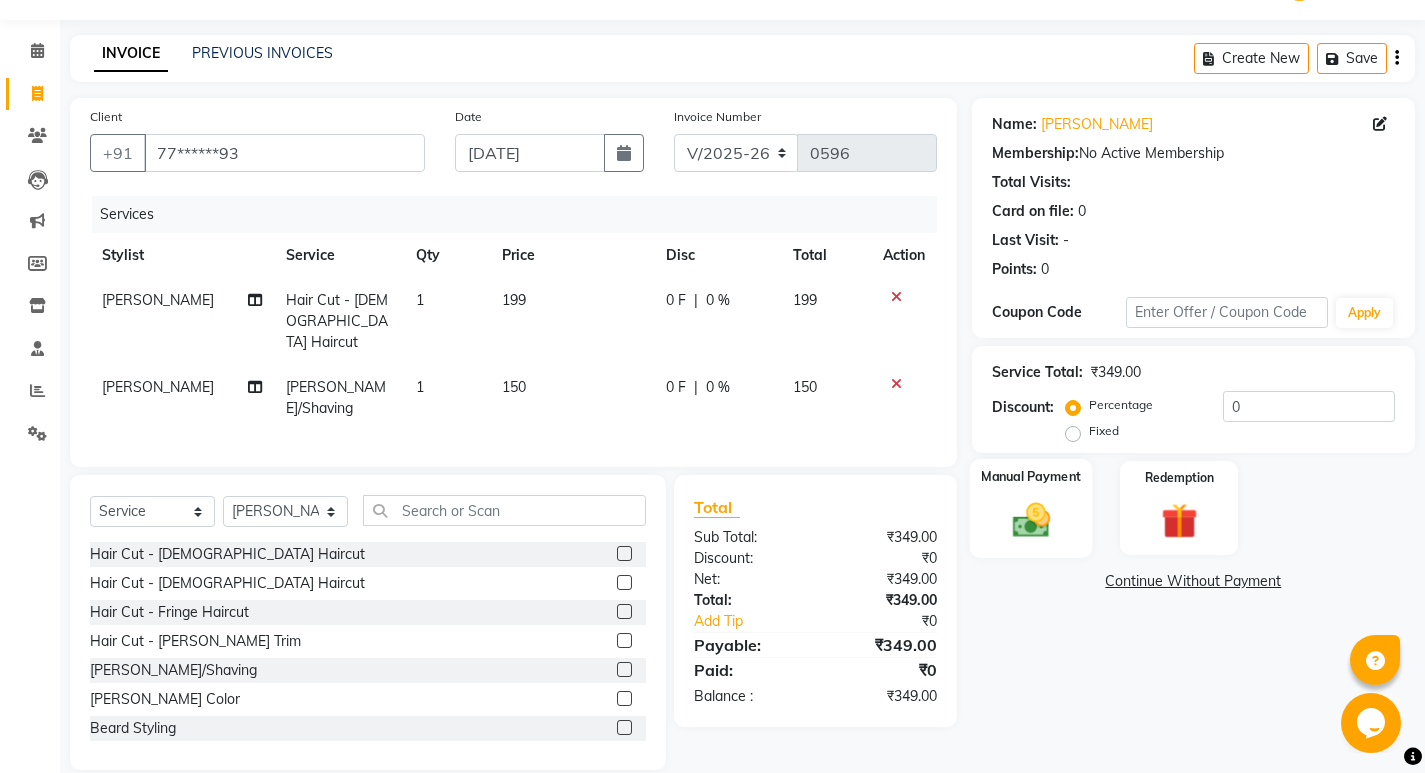 click 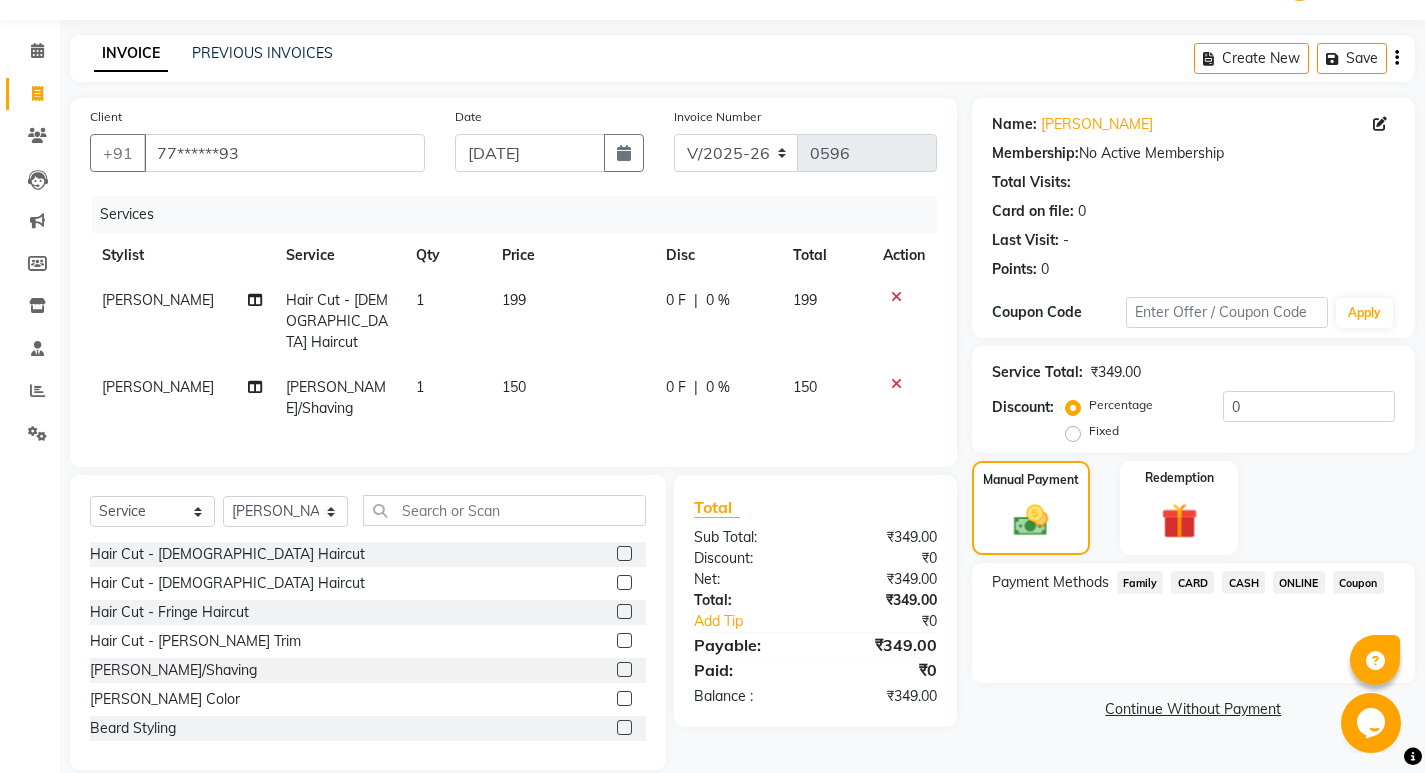 click on "ONLINE" 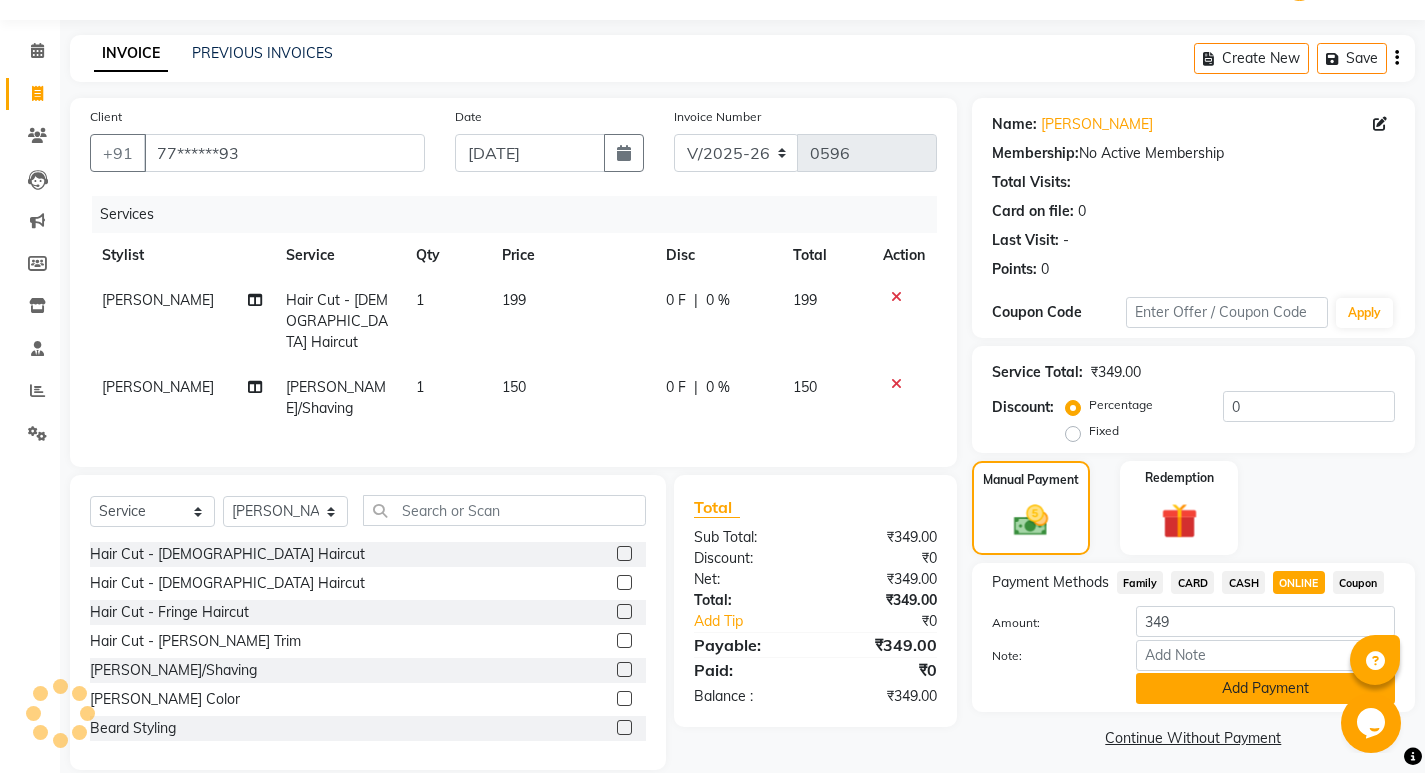 click on "Add Payment" 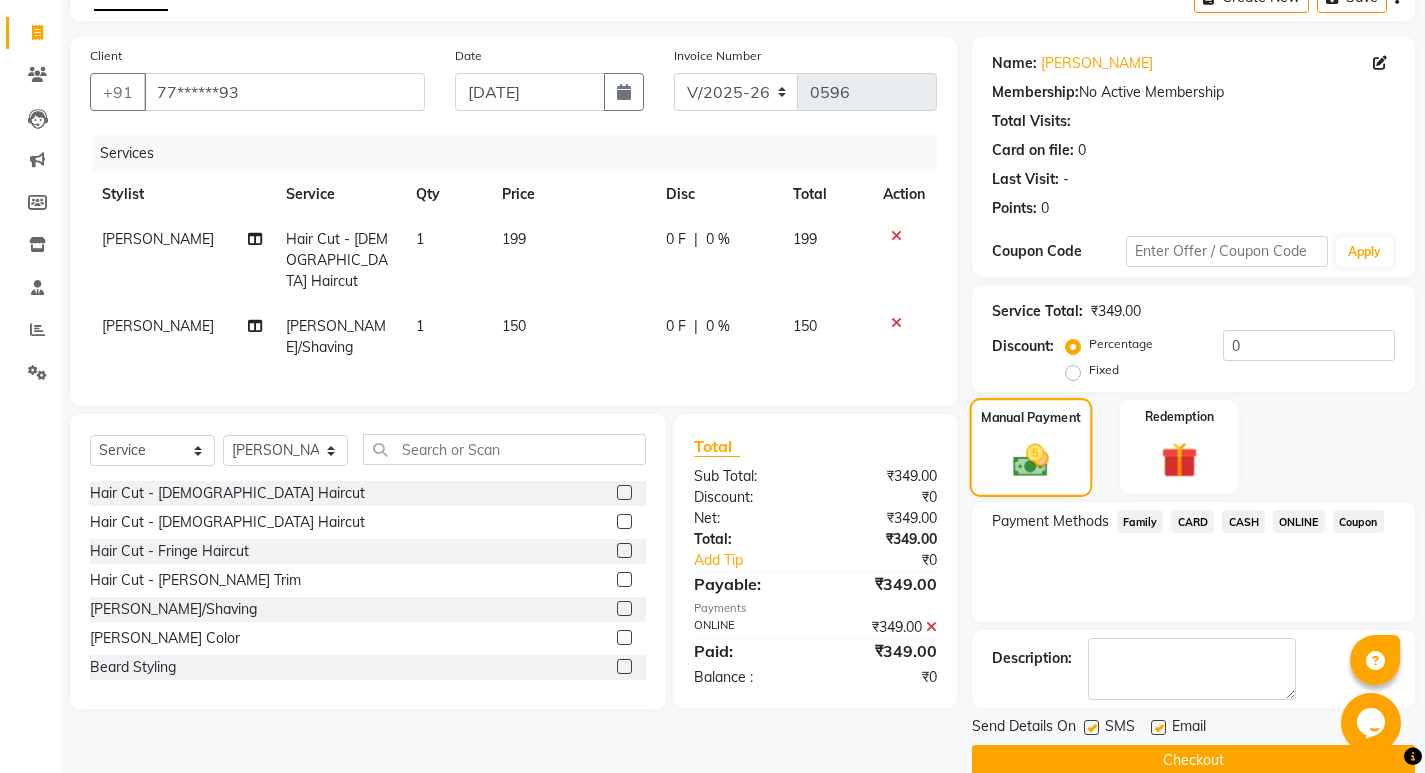 scroll, scrollTop: 146, scrollLeft: 0, axis: vertical 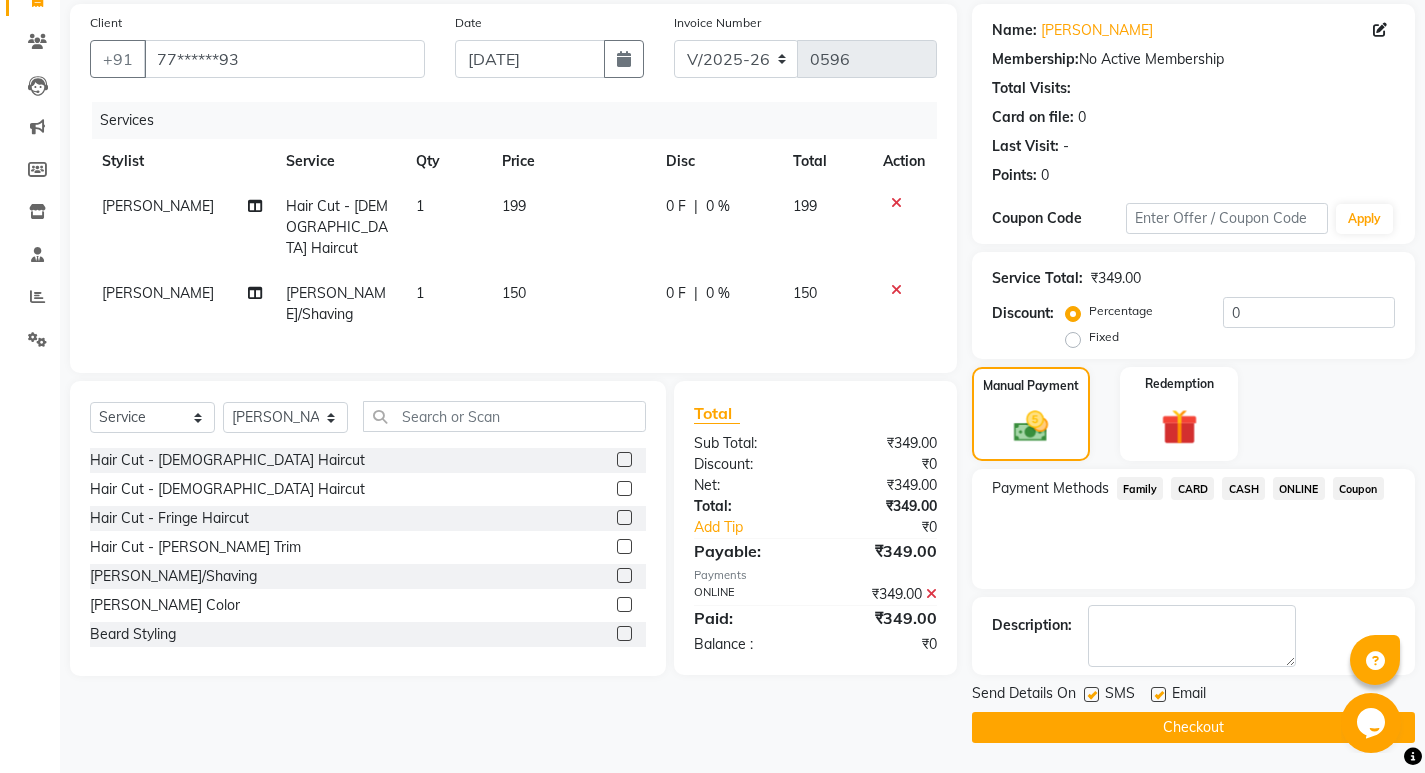 click 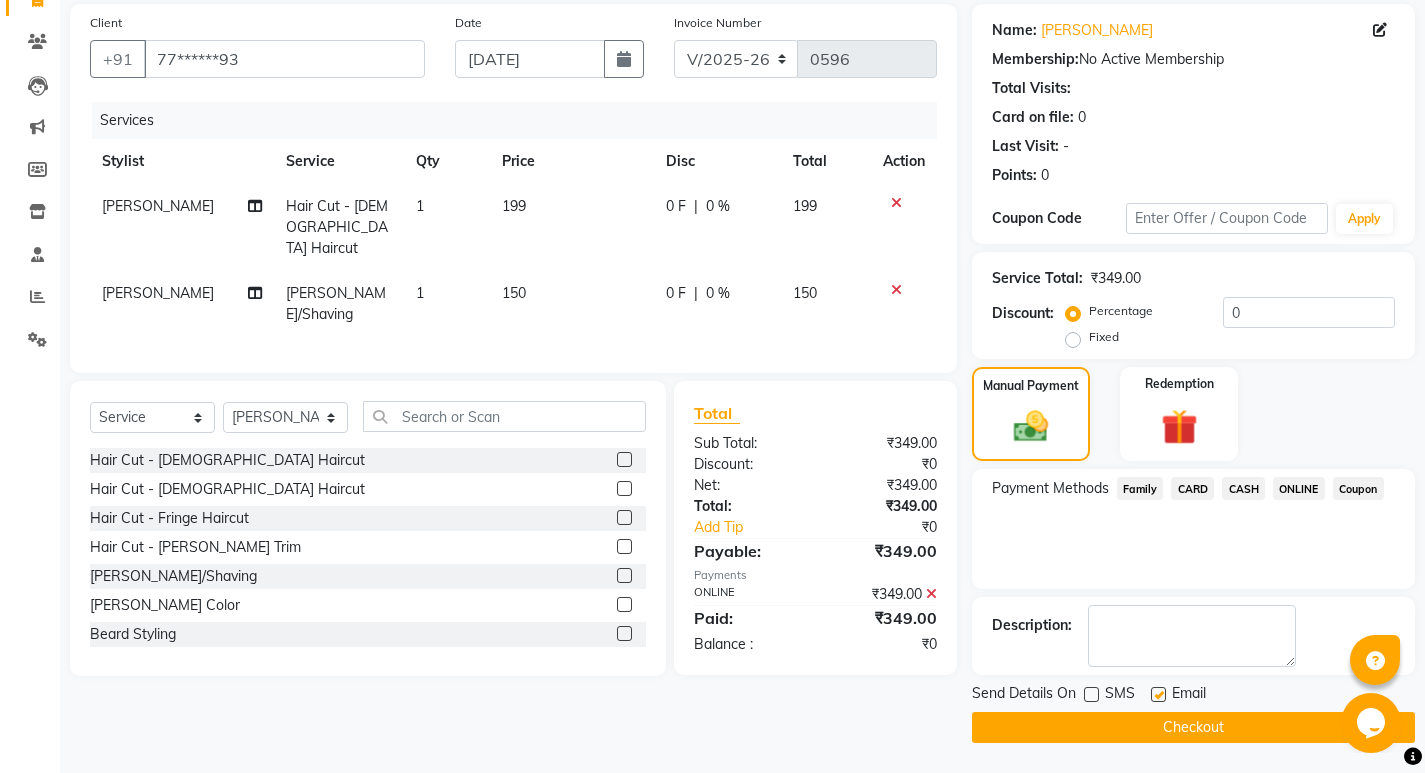 click 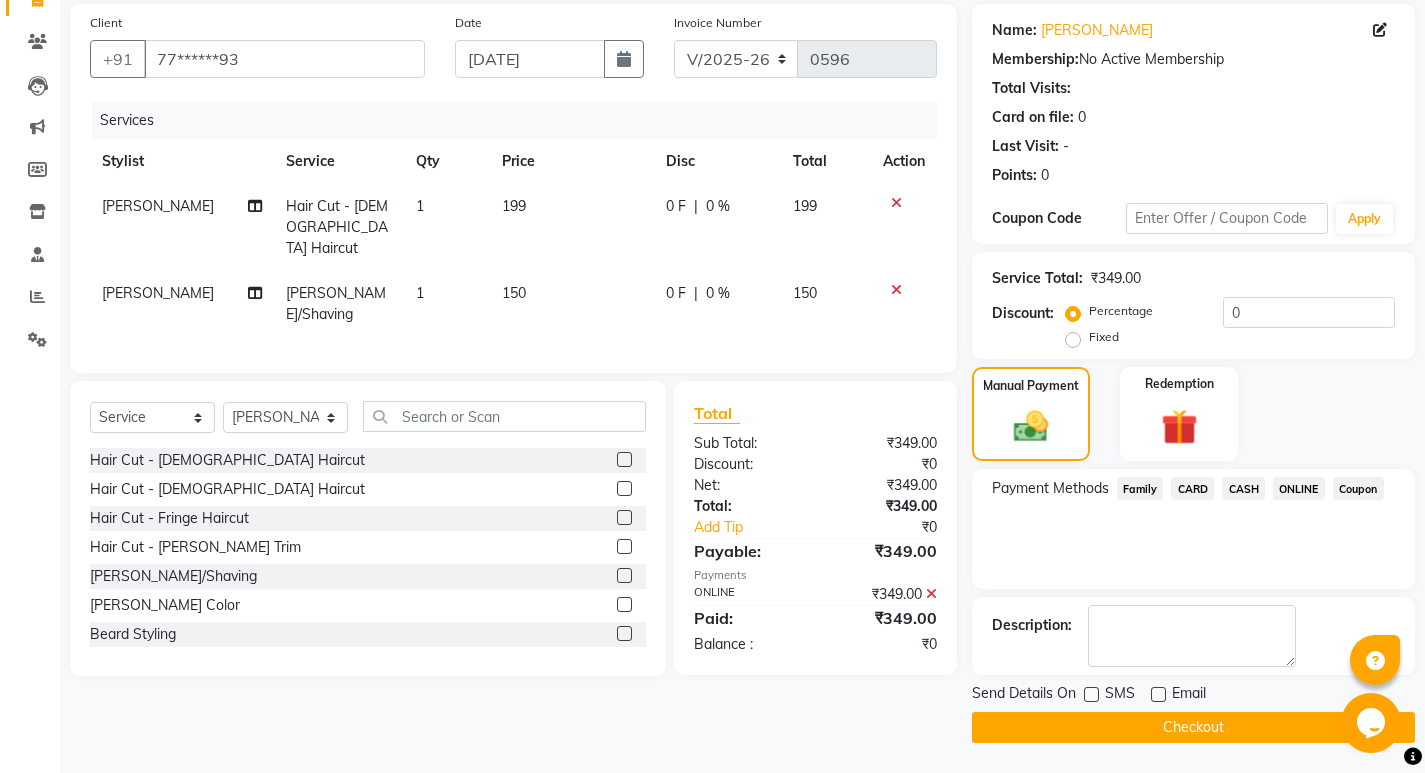 click on "Checkout" 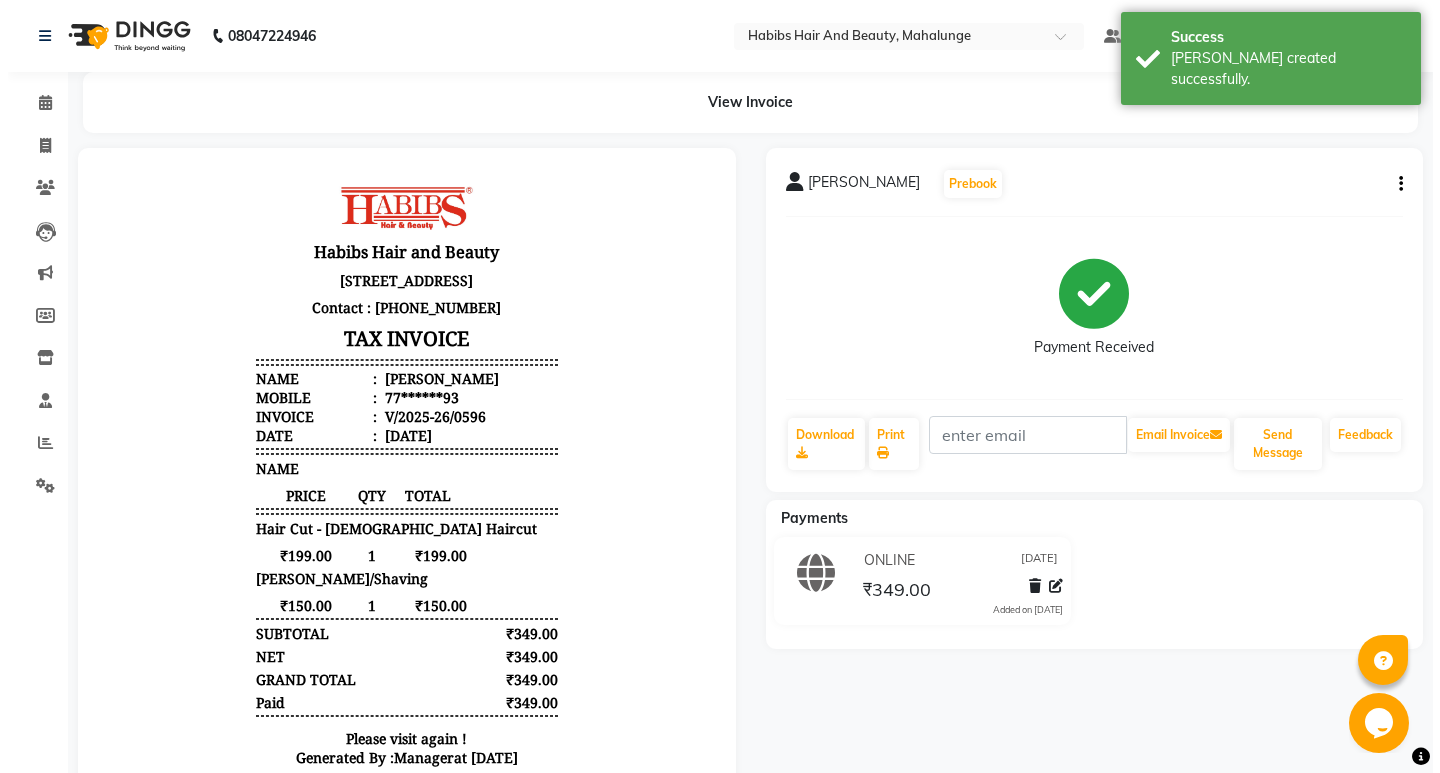 scroll, scrollTop: 0, scrollLeft: 0, axis: both 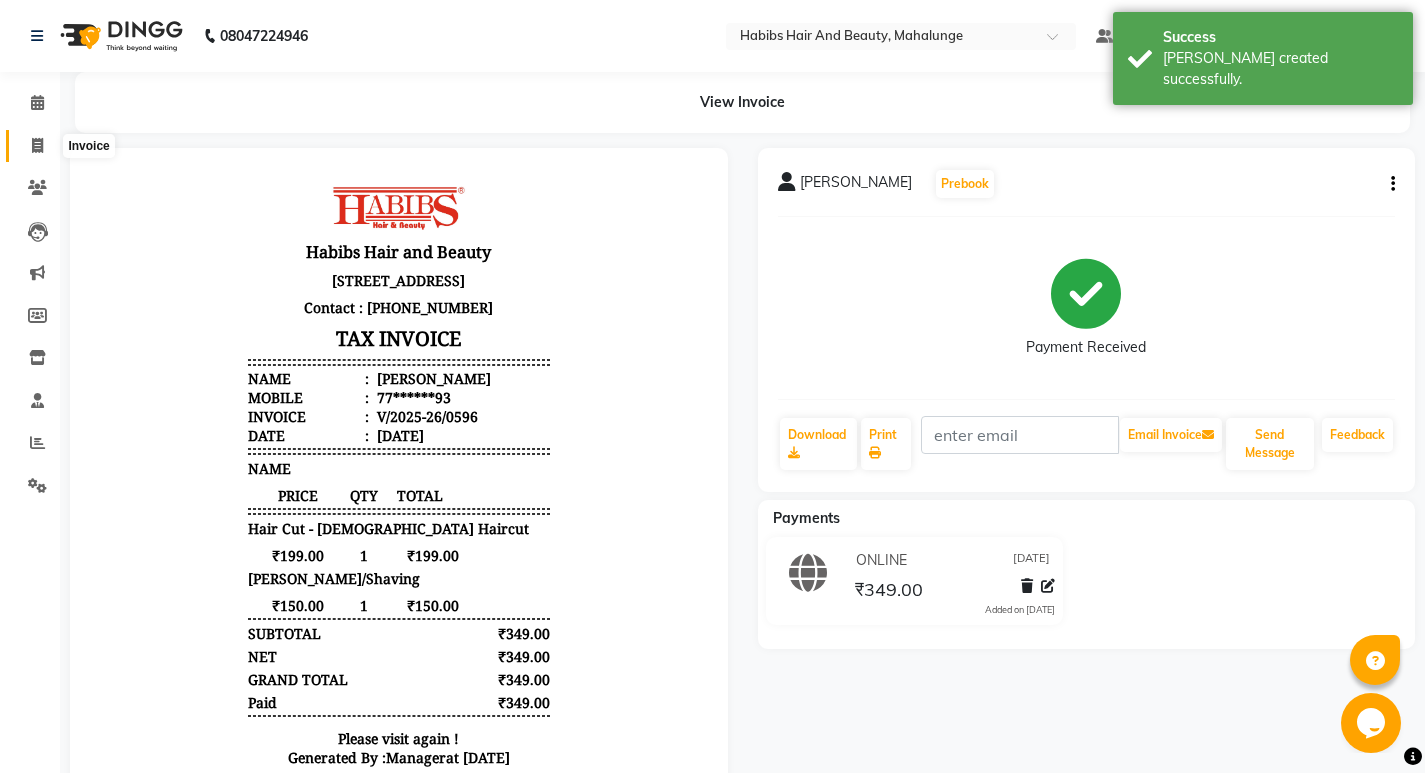 click 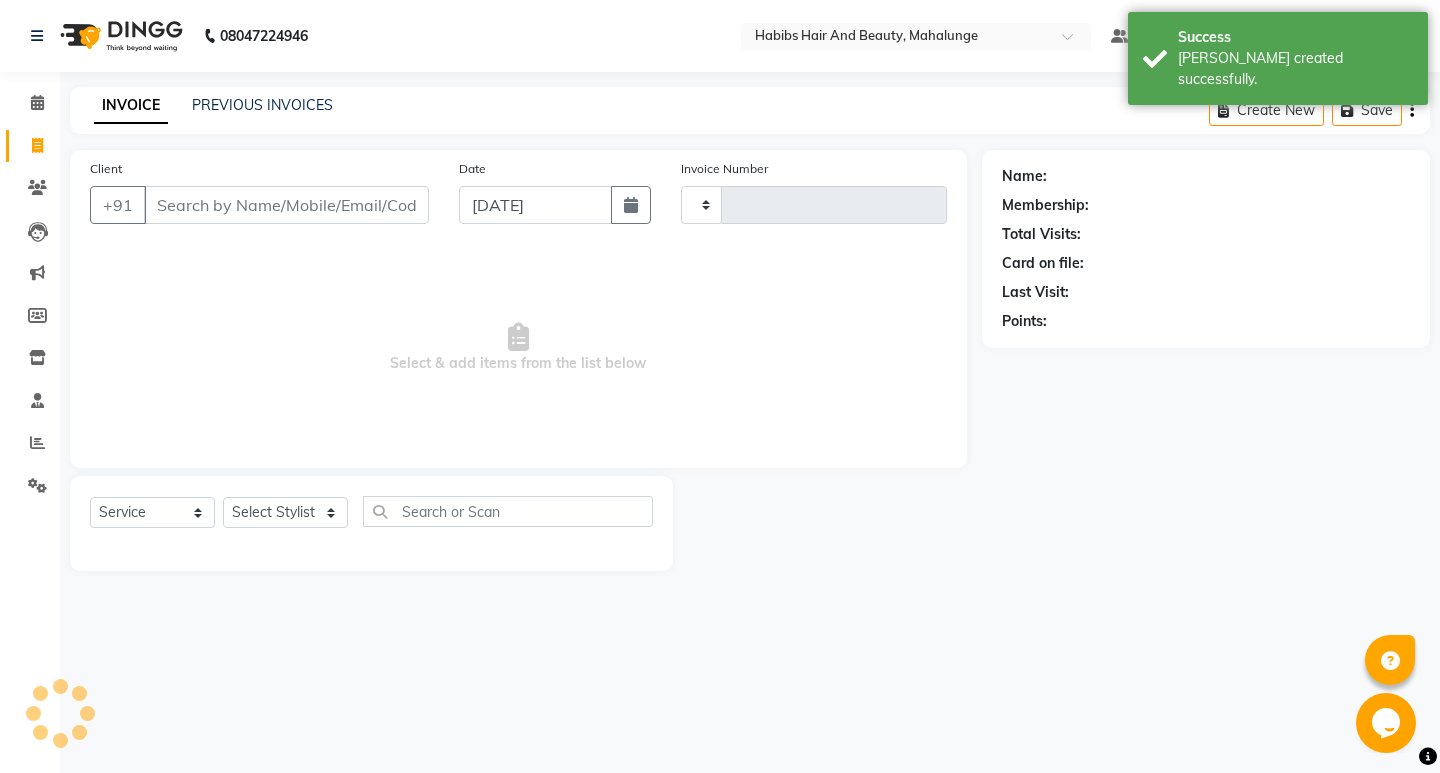 type on "0597" 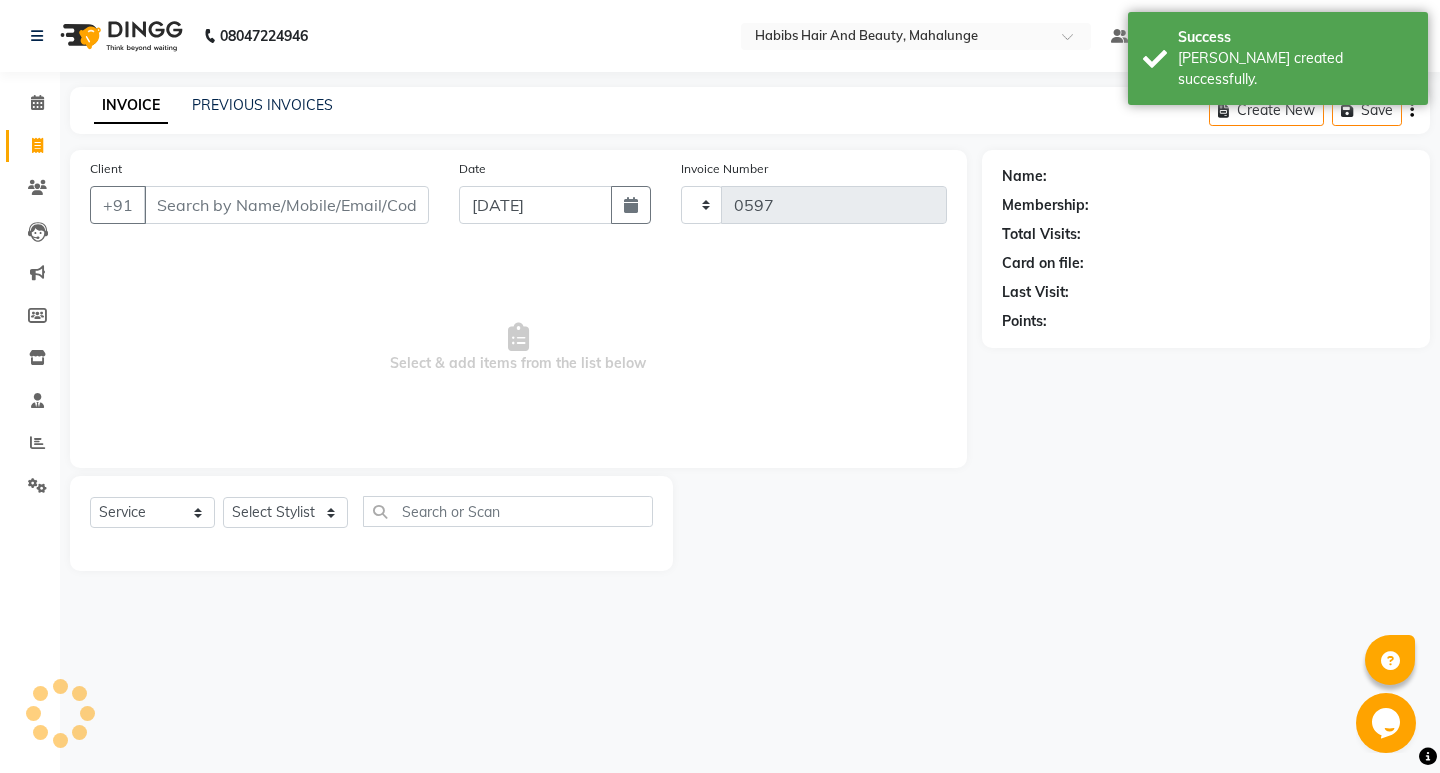 select on "6328" 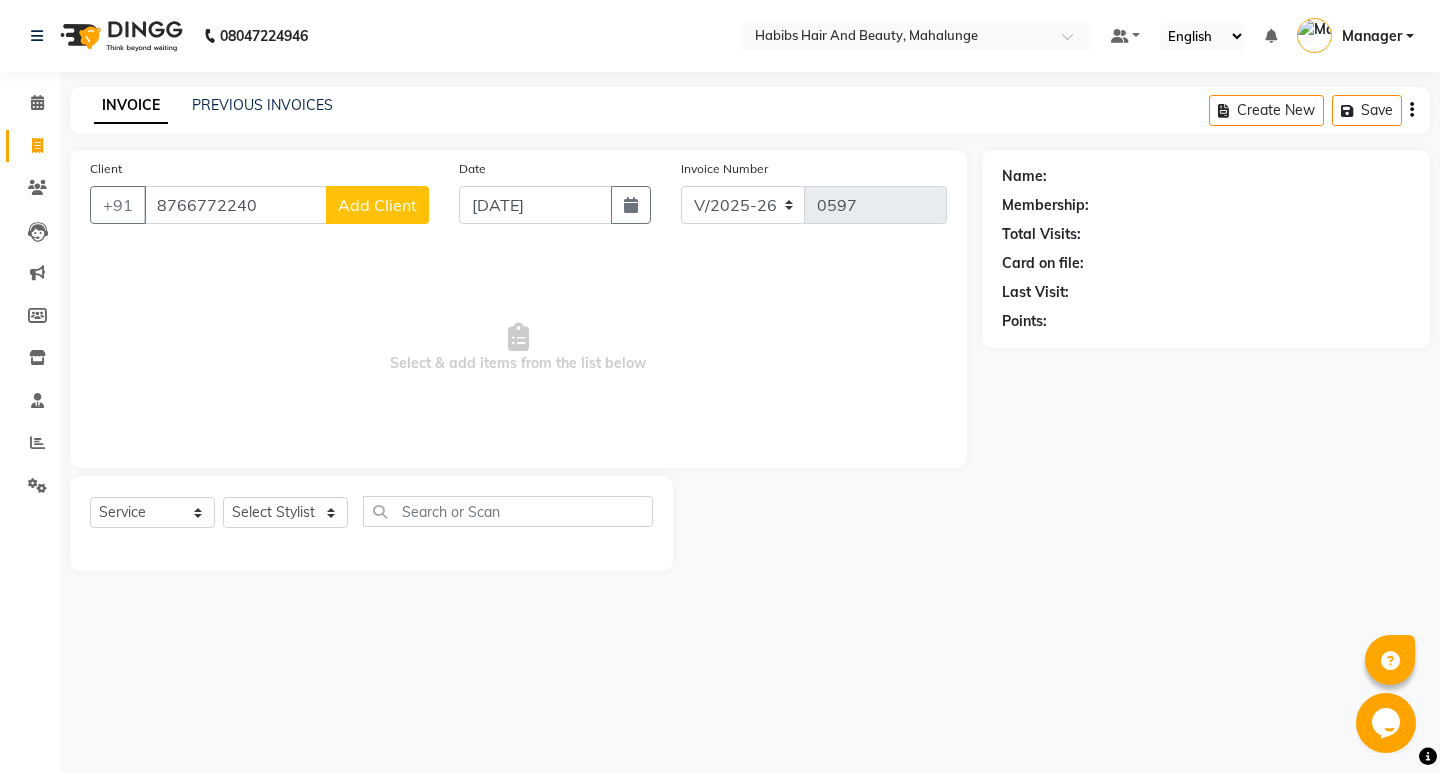 type on "8766772240" 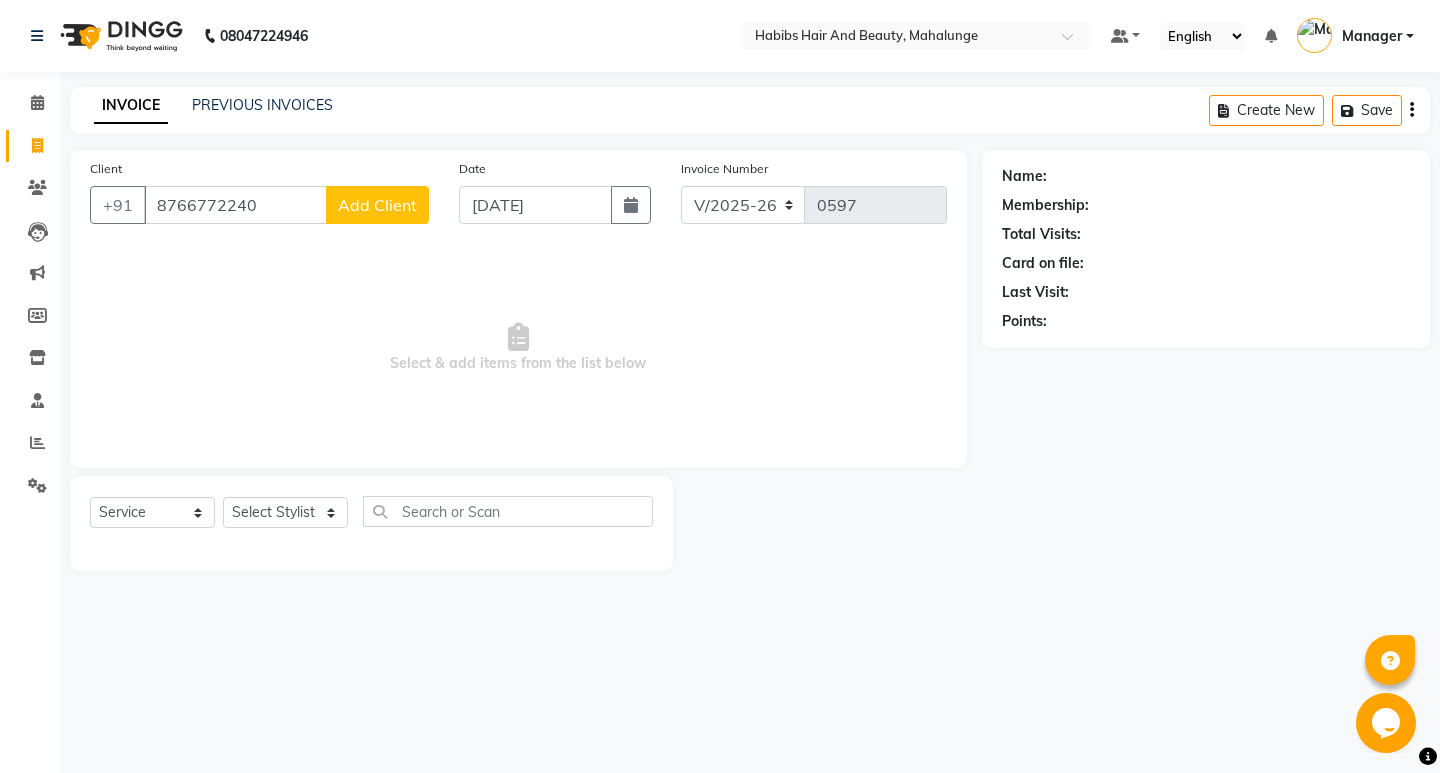 select on "22" 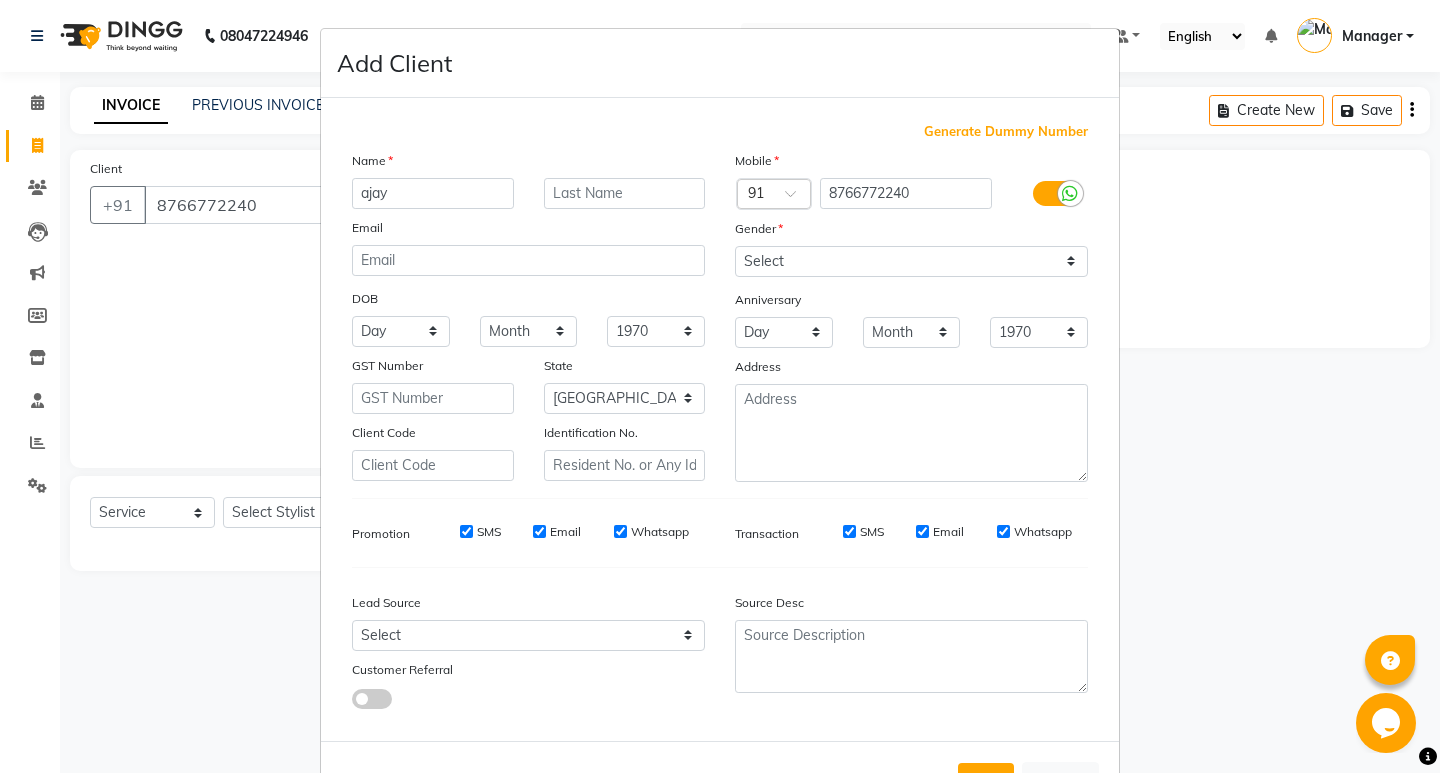 type on "ajay" 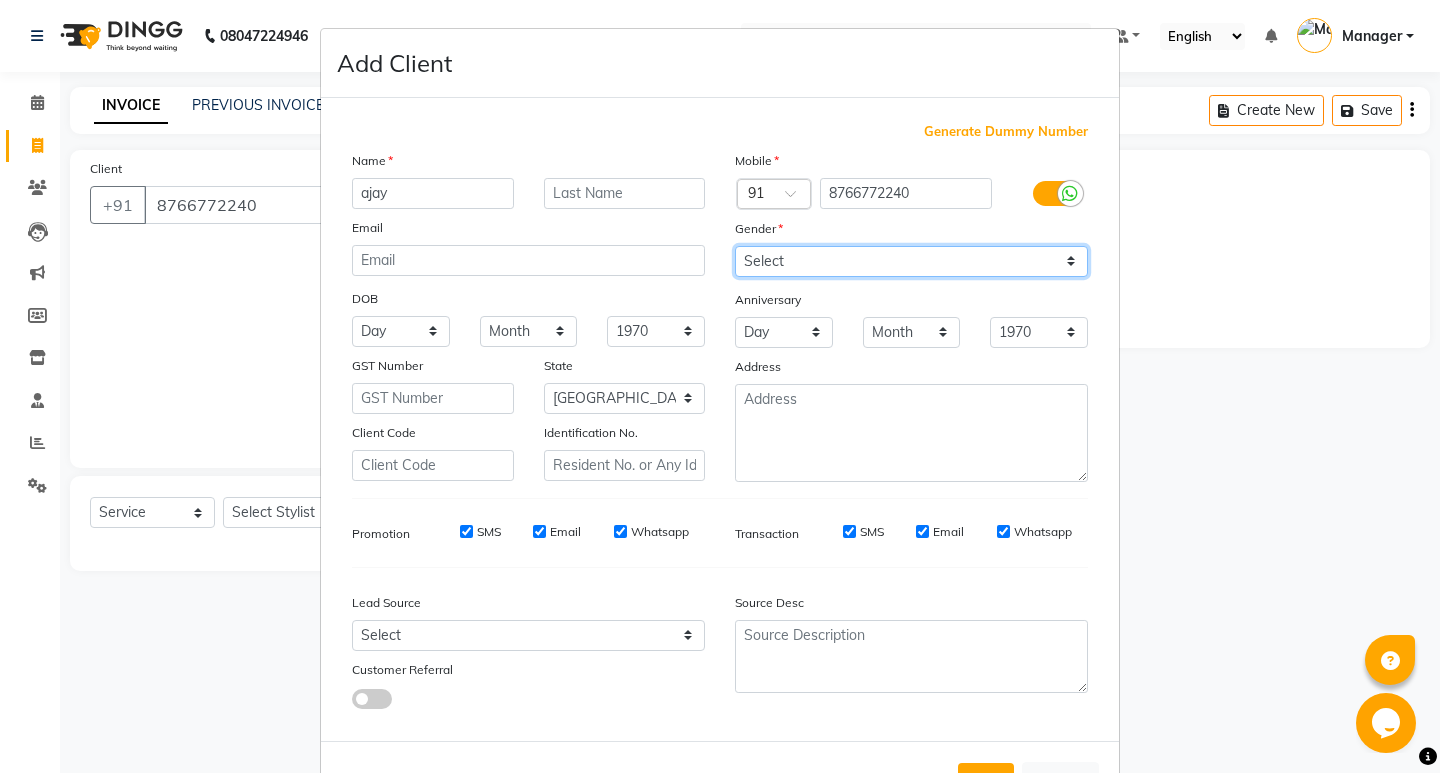 click on "Select [DEMOGRAPHIC_DATA] [DEMOGRAPHIC_DATA] Other Prefer Not To Say" at bounding box center [911, 261] 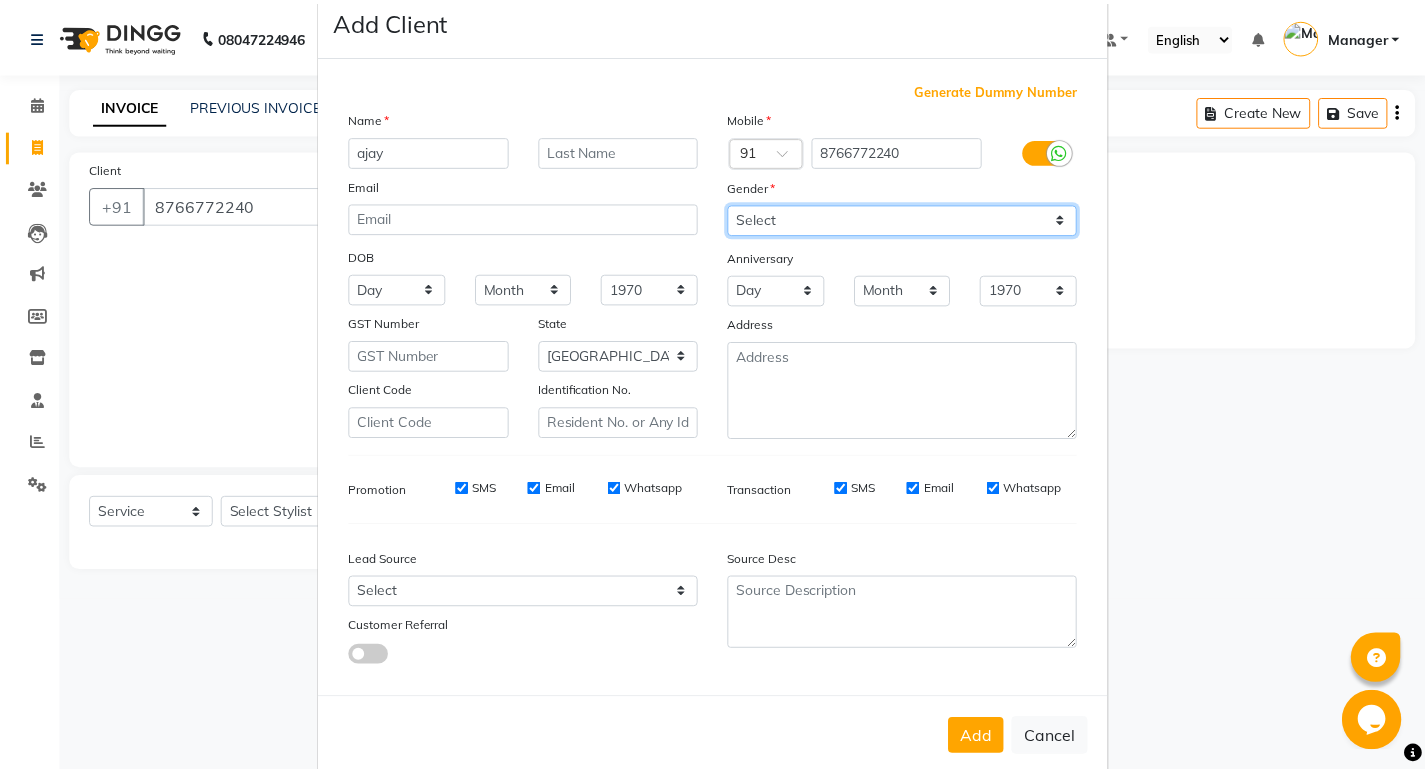 scroll, scrollTop: 76, scrollLeft: 0, axis: vertical 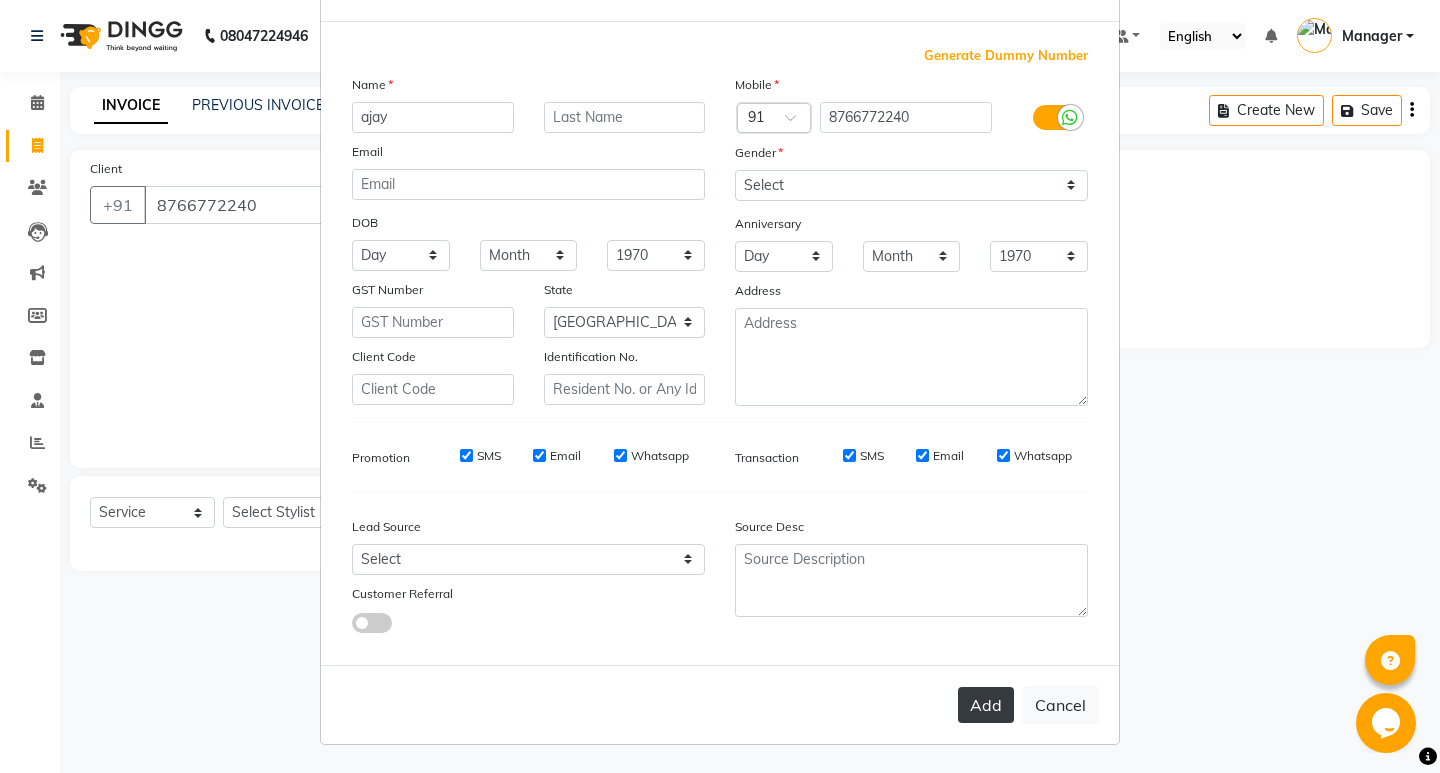click on "Add" at bounding box center [986, 705] 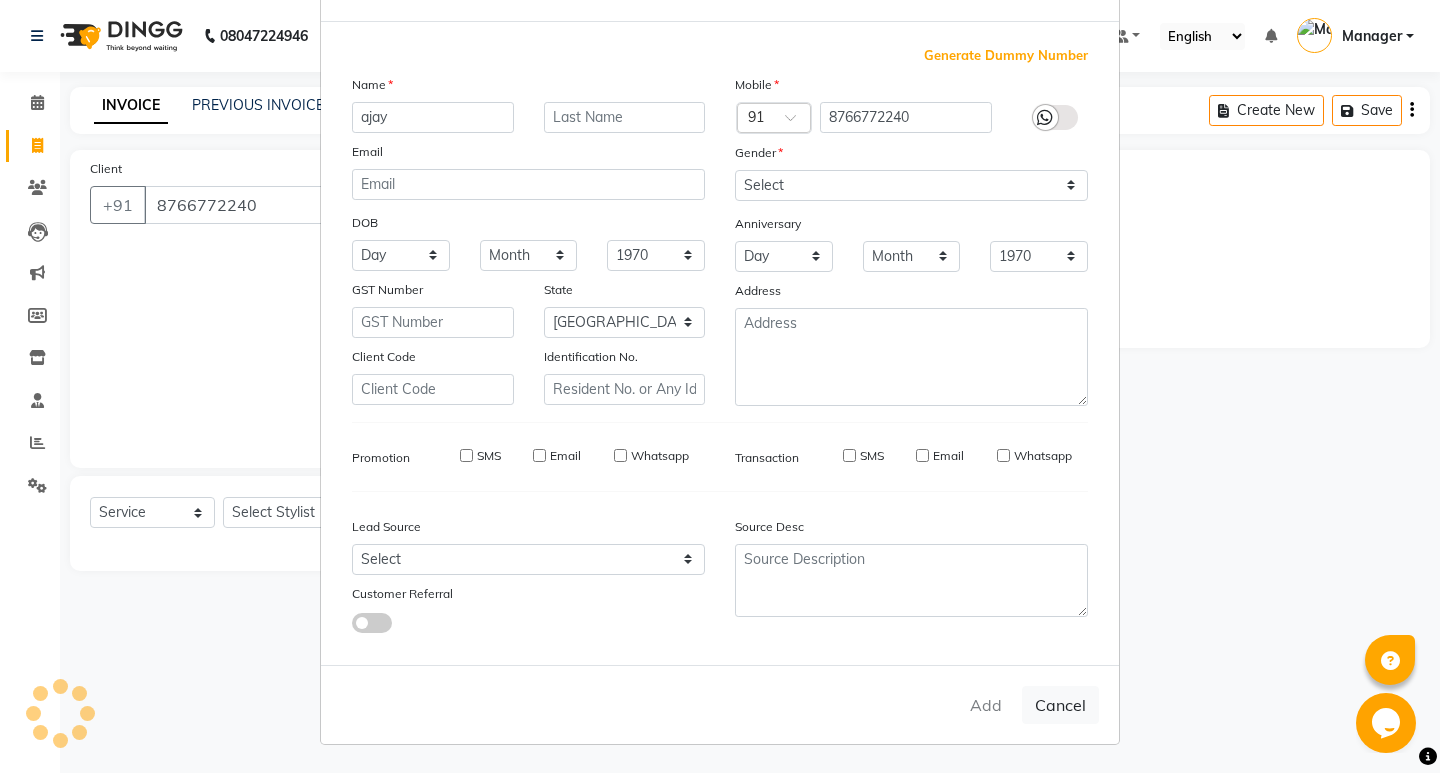 type on "87******40" 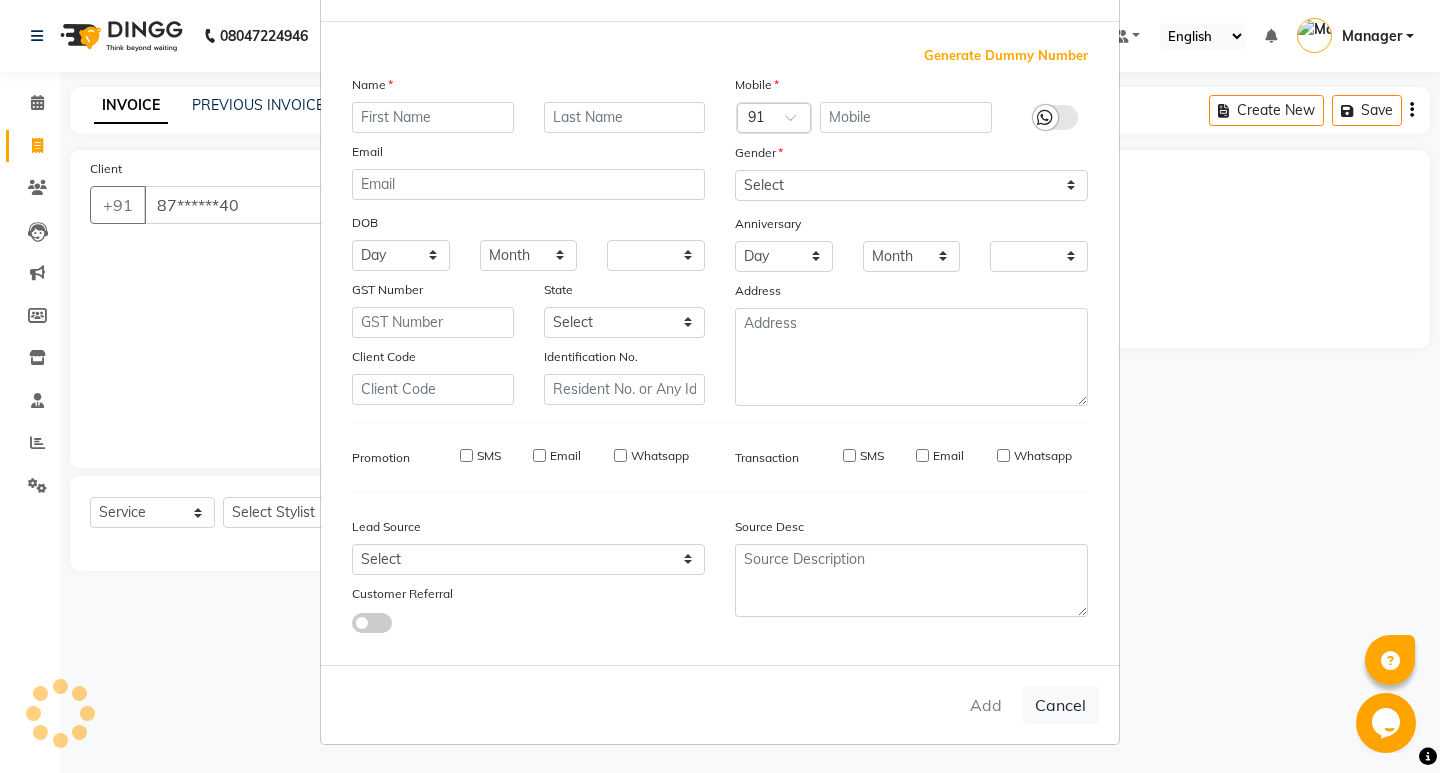 checkbox on "false" 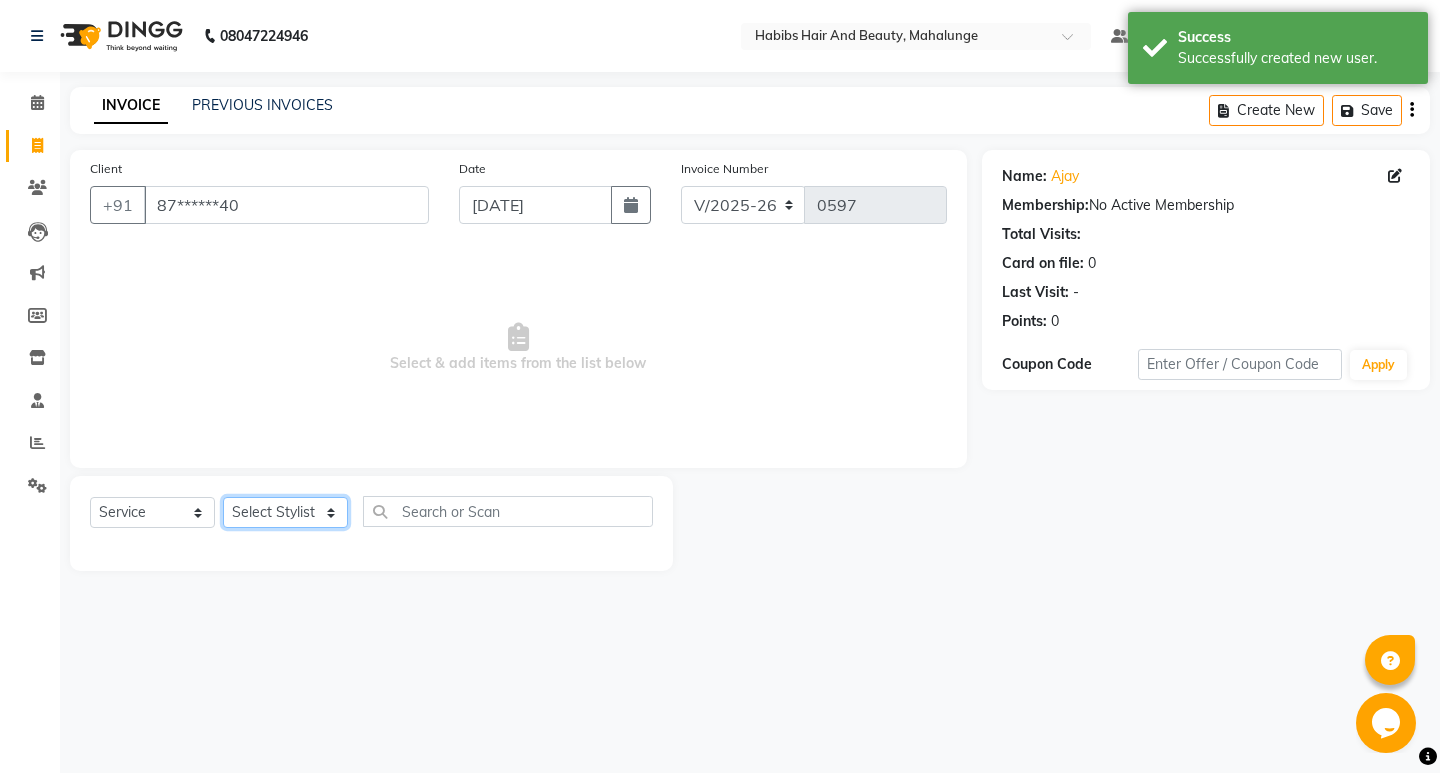 click on "Select Stylist [PERSON_NAME] [PERSON_NAME] [PERSON_NAME] [PERSON_NAME] [PERSON_NAME] mahi  Manager [PERSON_NAME] [PERSON_NAME] Mane [PERSON_NAME] [PERSON_NAME] [PERSON_NAME] sumit [PERSON_NAME]" 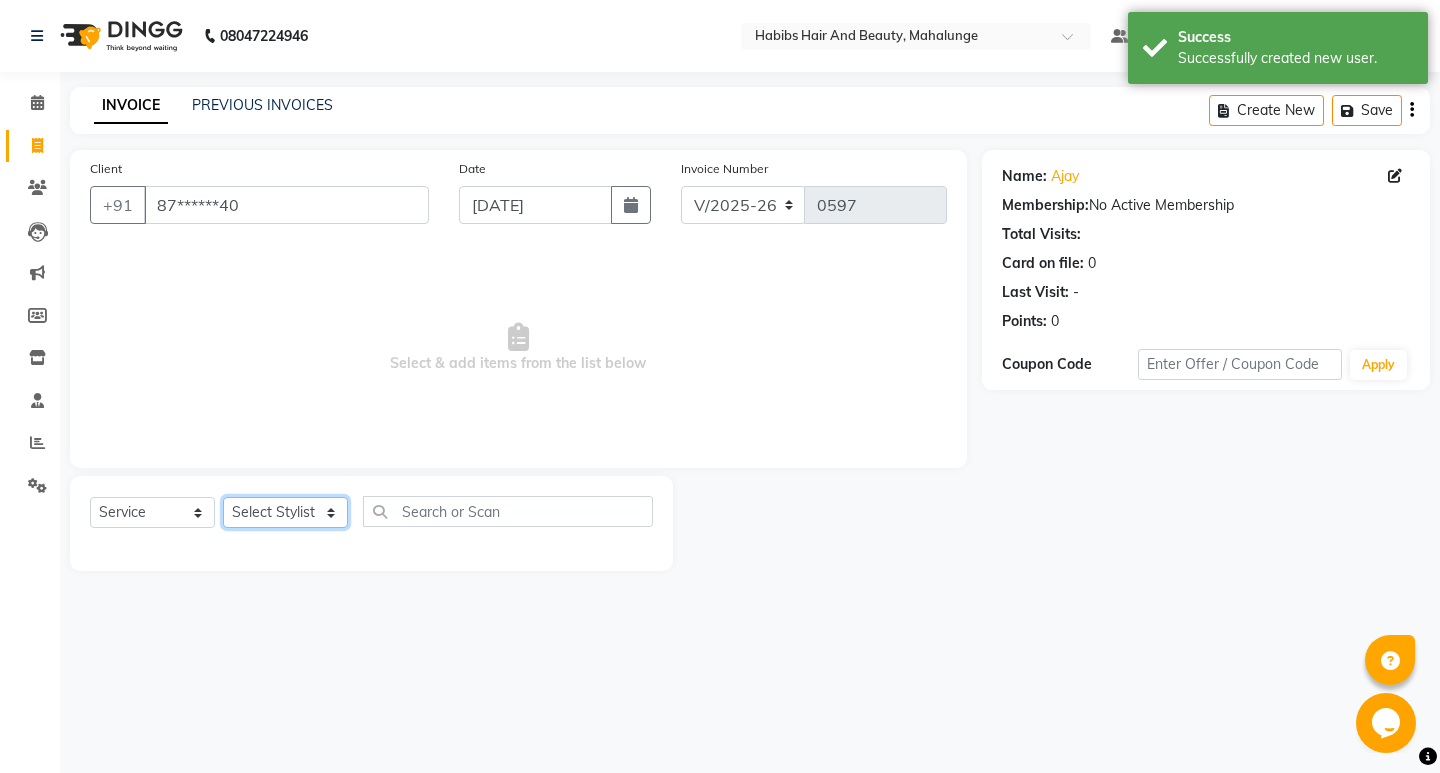 select on "70198" 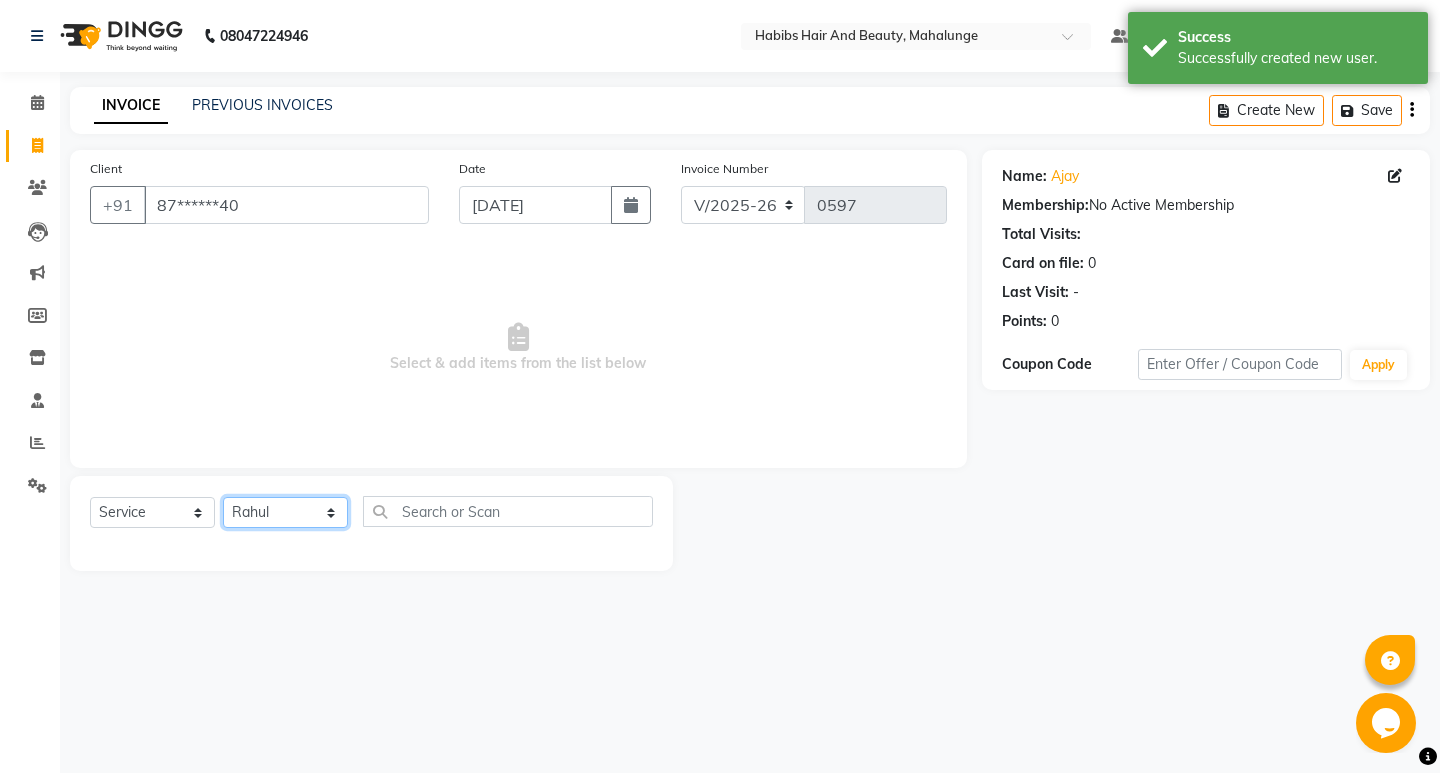 click on "Select Stylist [PERSON_NAME] [PERSON_NAME] [PERSON_NAME] [PERSON_NAME] [PERSON_NAME] mahi  Manager [PERSON_NAME] [PERSON_NAME] Mane [PERSON_NAME] [PERSON_NAME] [PERSON_NAME] sumit [PERSON_NAME]" 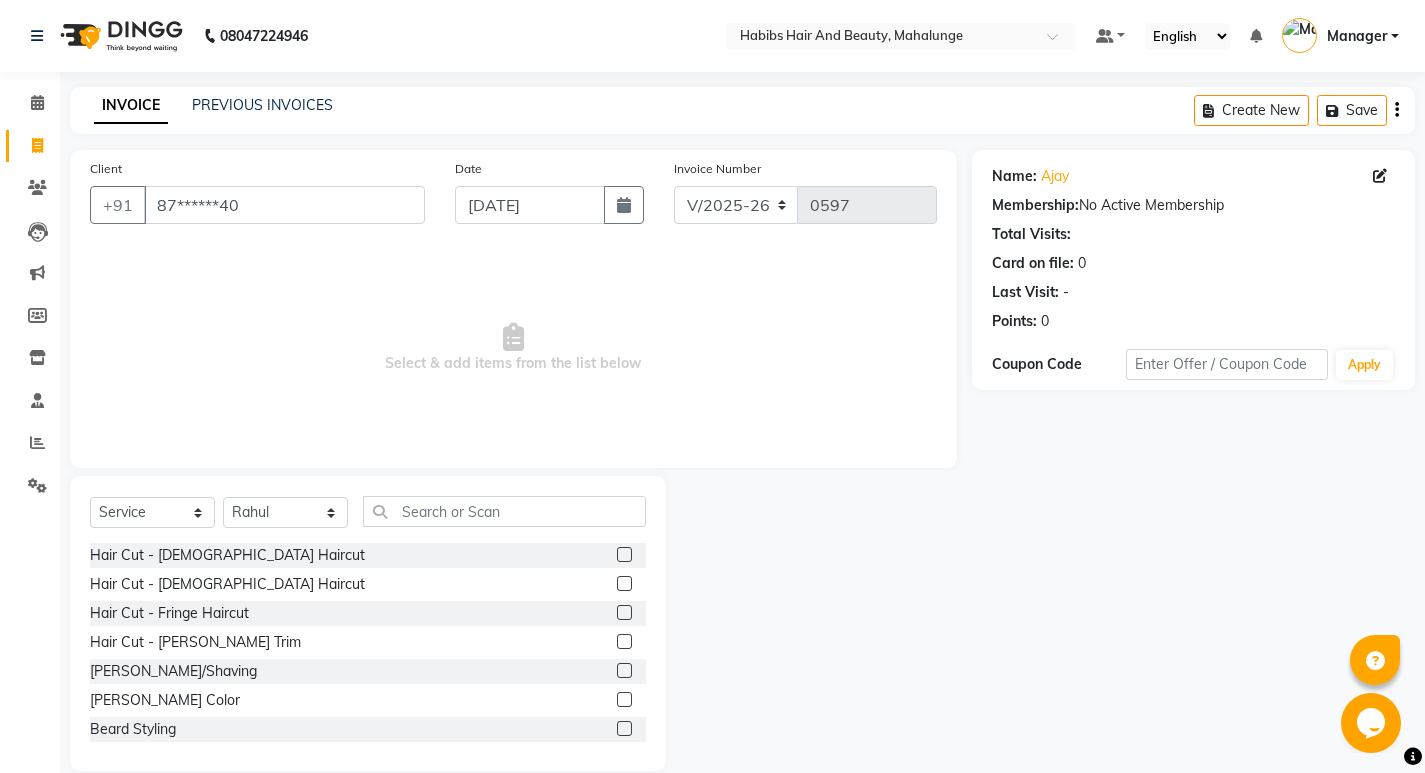 click 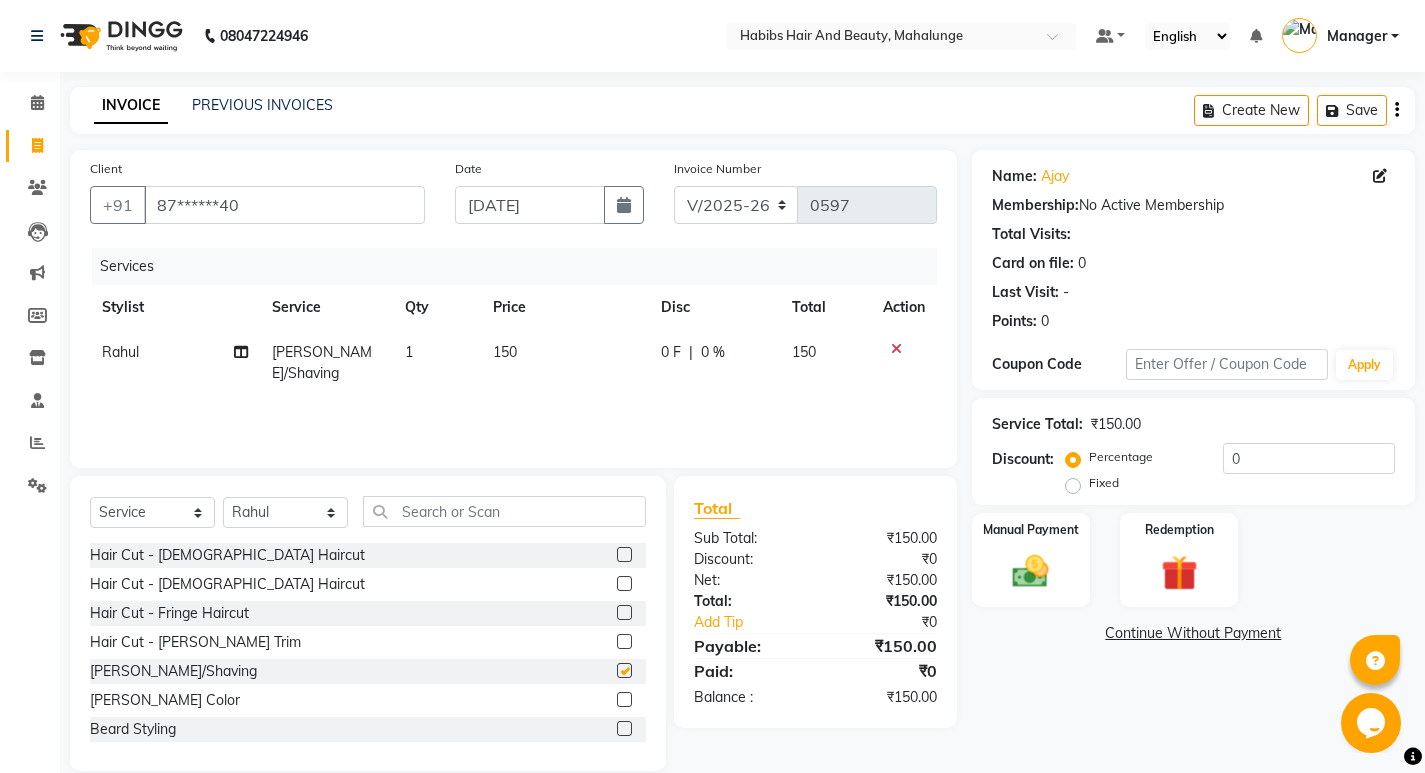 checkbox on "false" 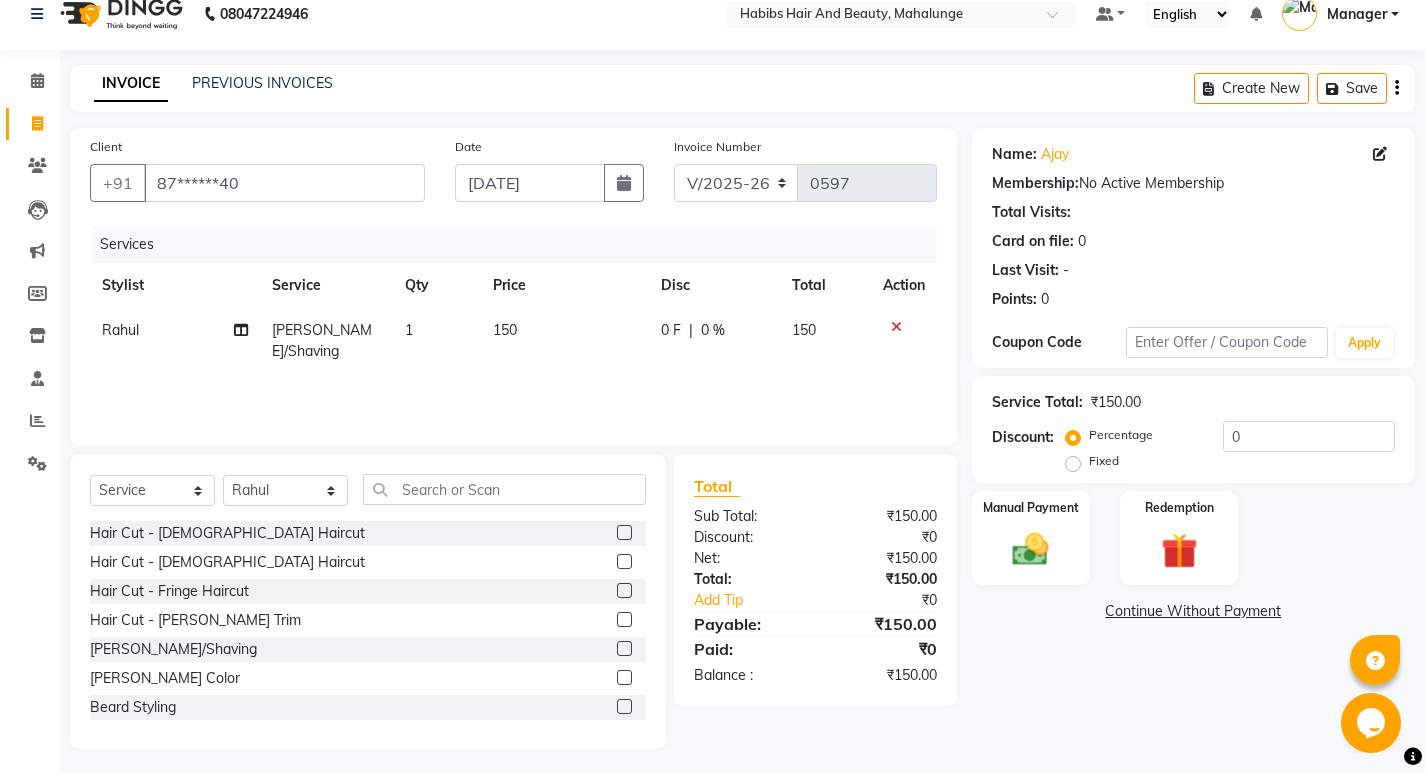 scroll, scrollTop: 28, scrollLeft: 0, axis: vertical 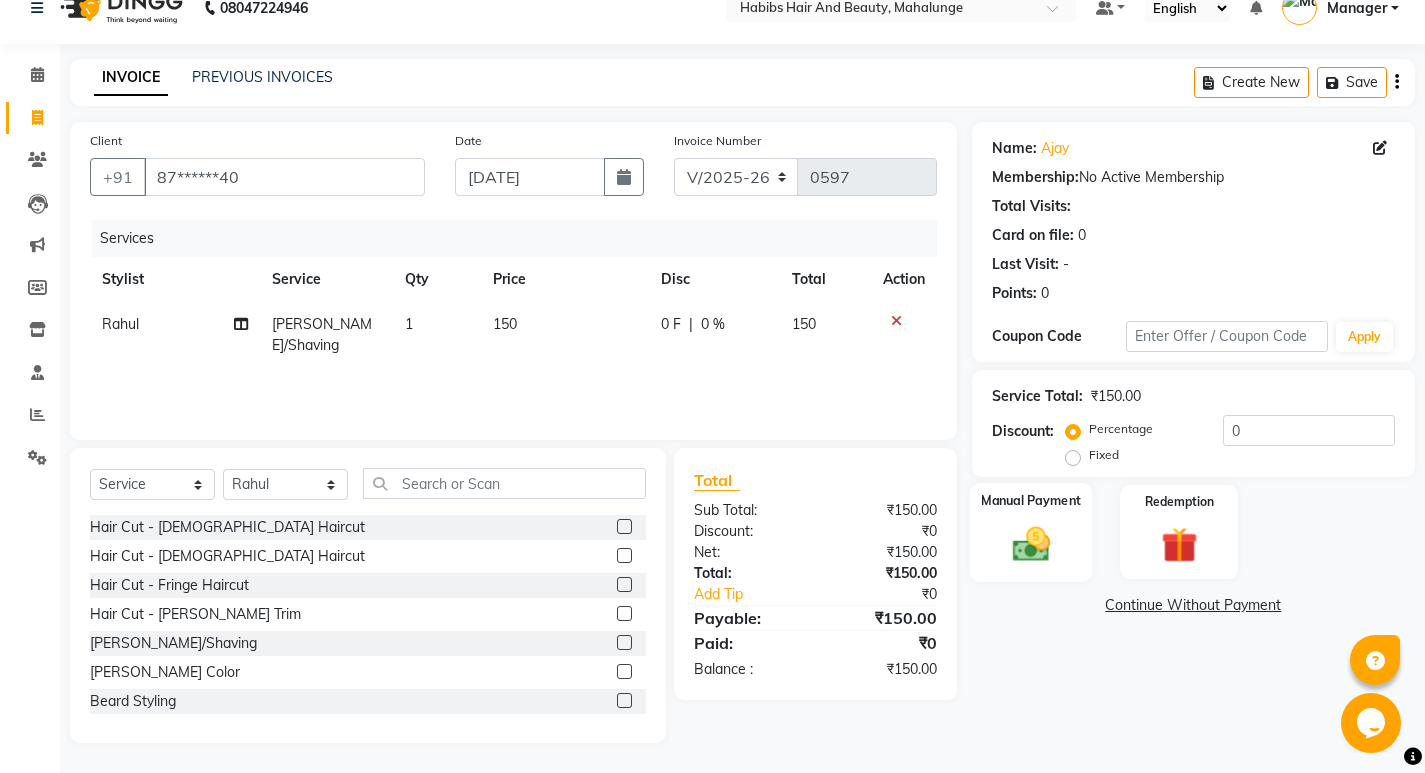 click 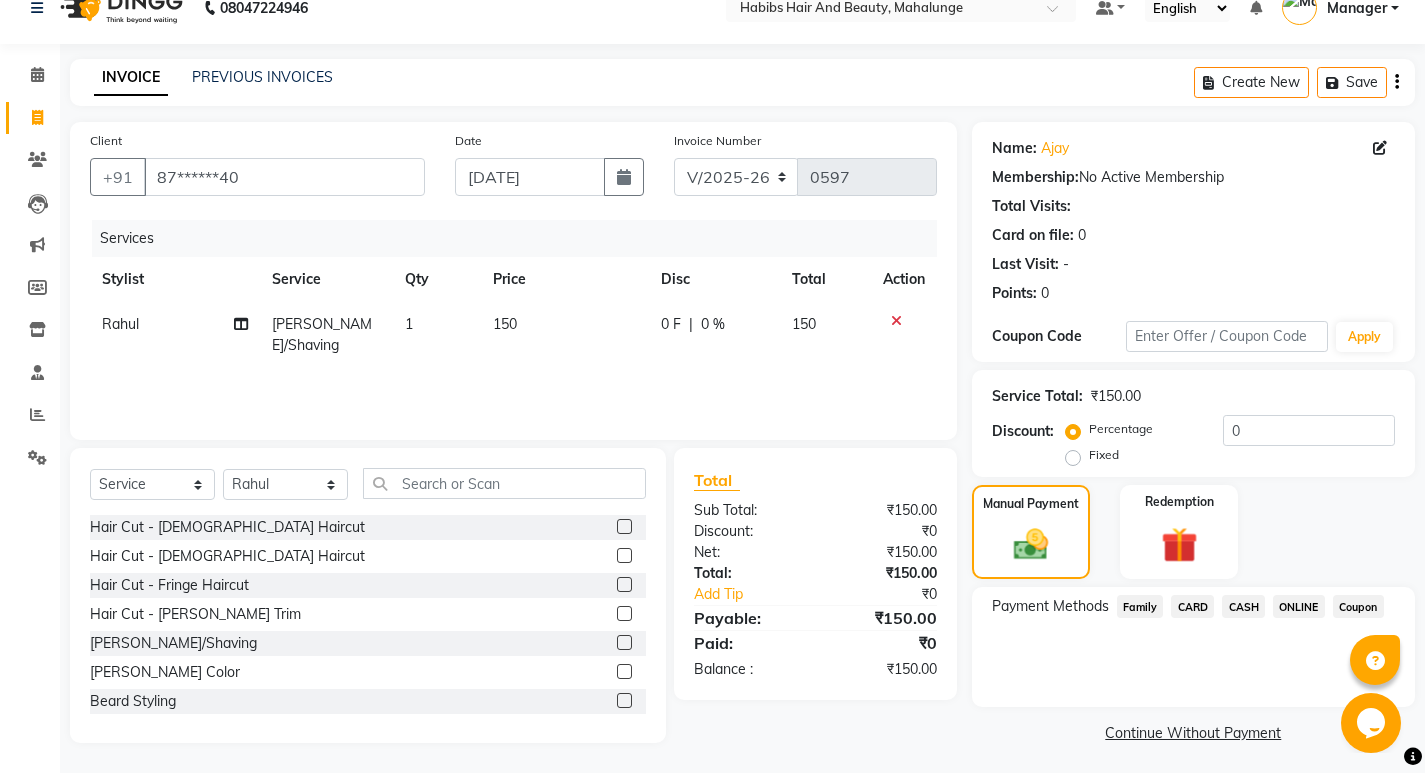 click on "ONLINE" 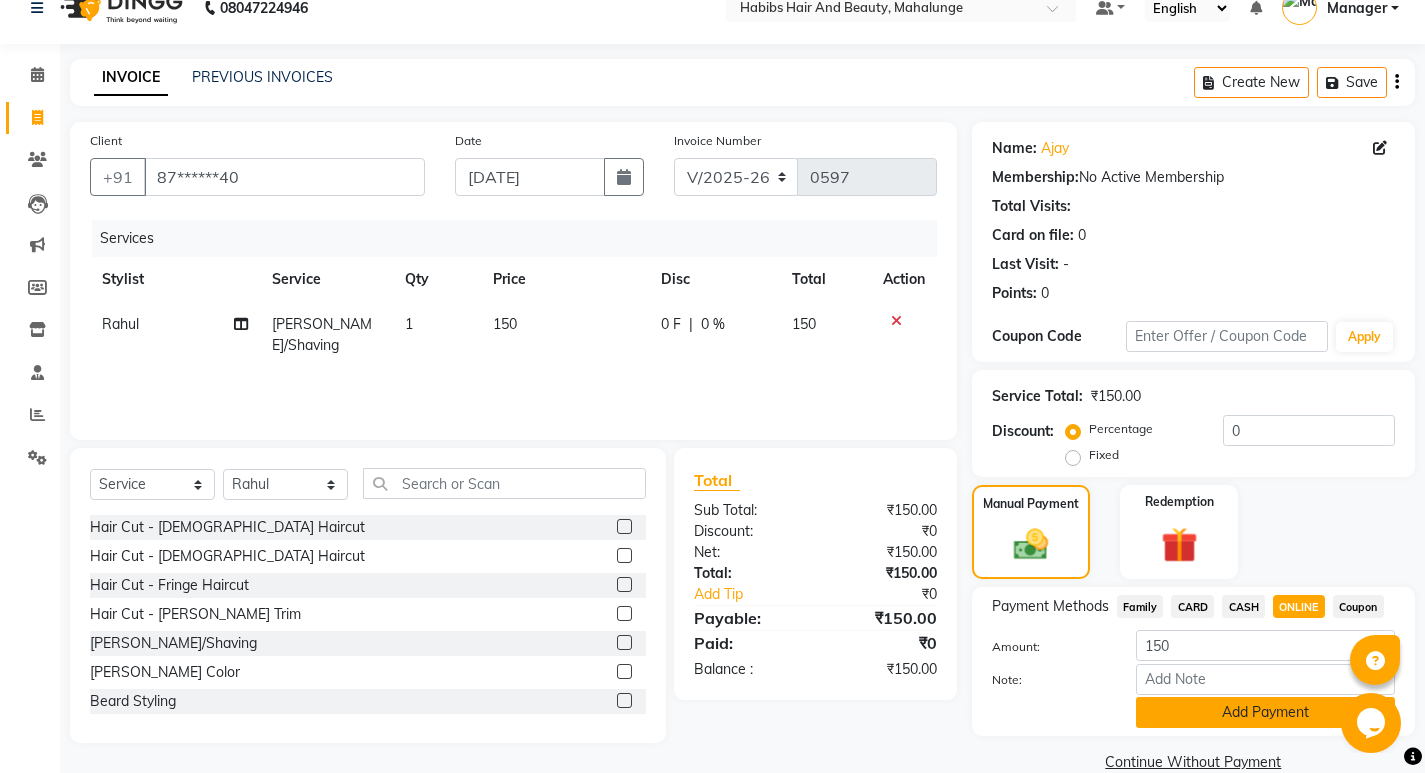 click on "Add Payment" 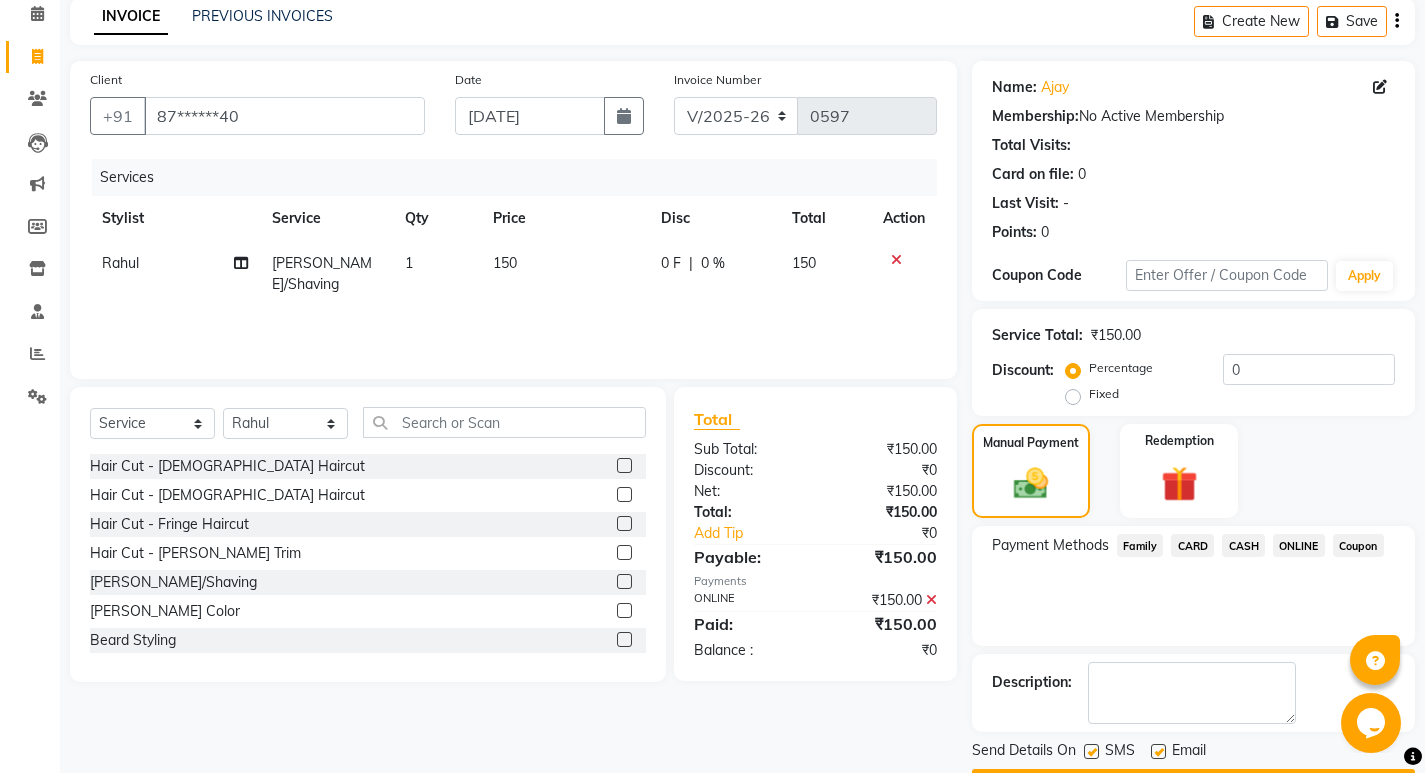 scroll, scrollTop: 146, scrollLeft: 0, axis: vertical 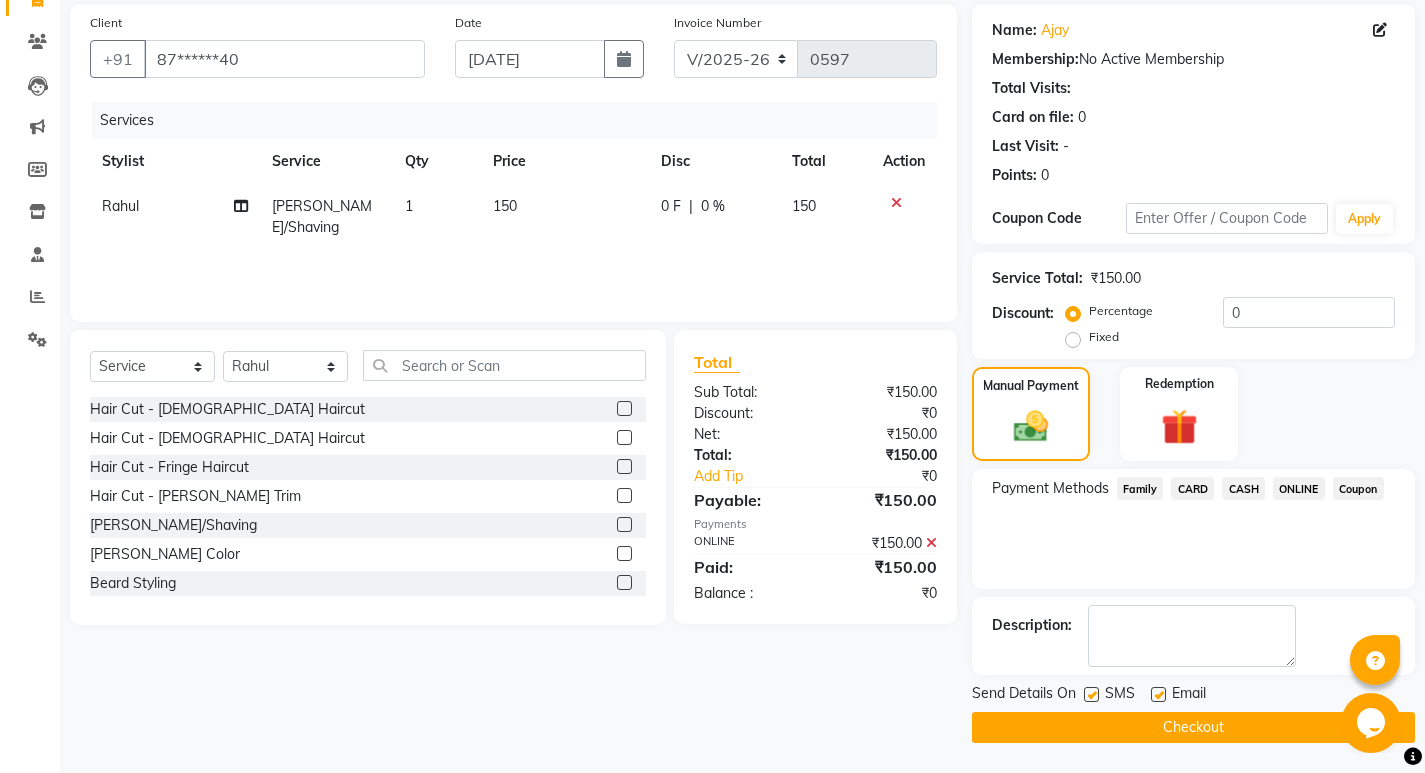 click 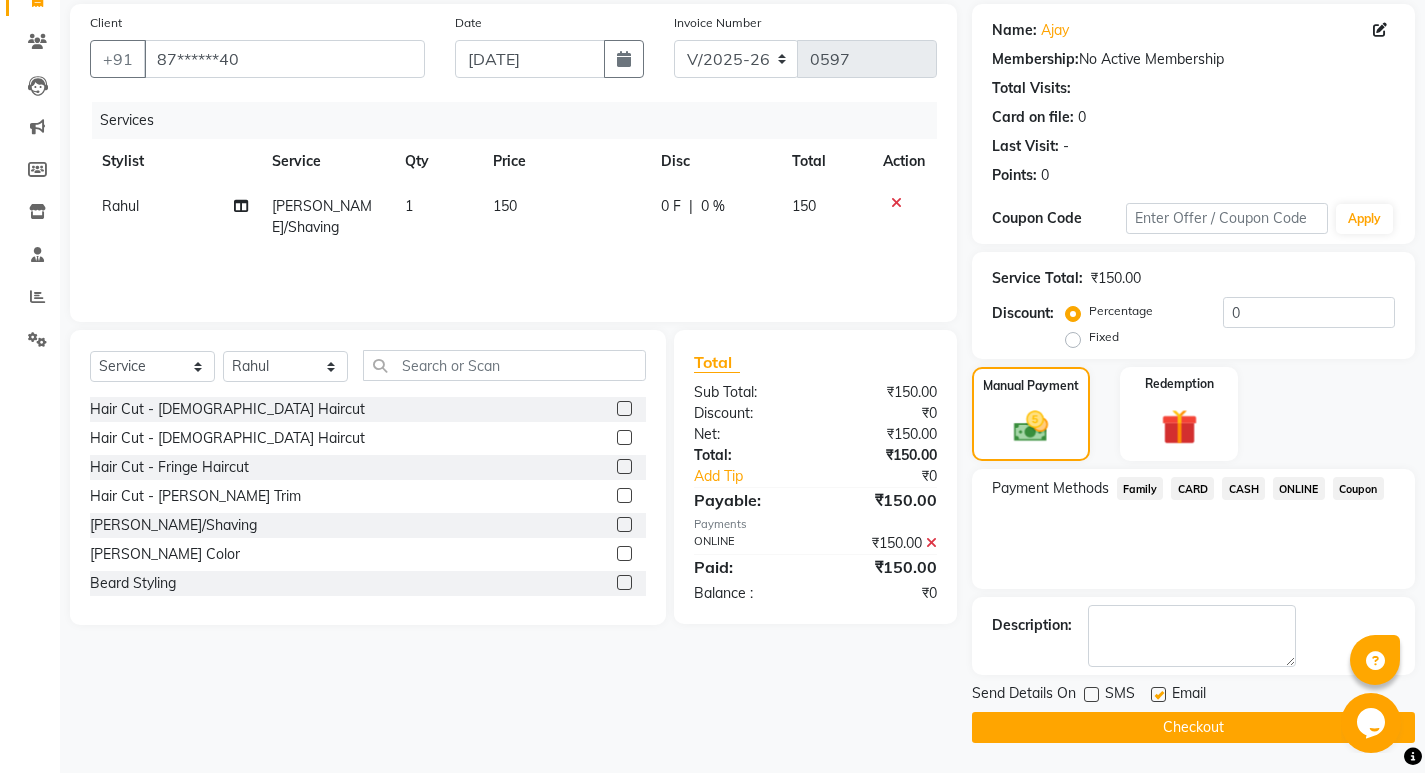 click 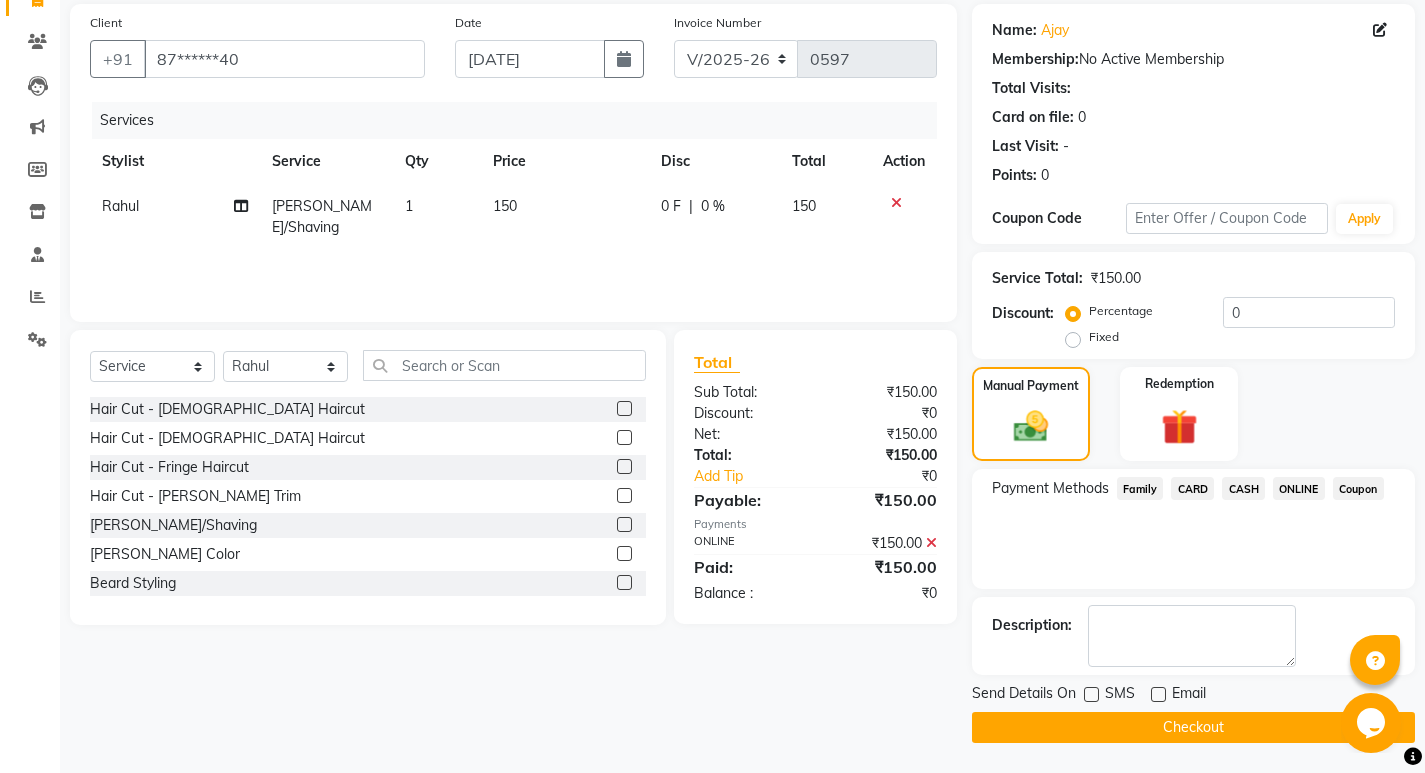 click on "Checkout" 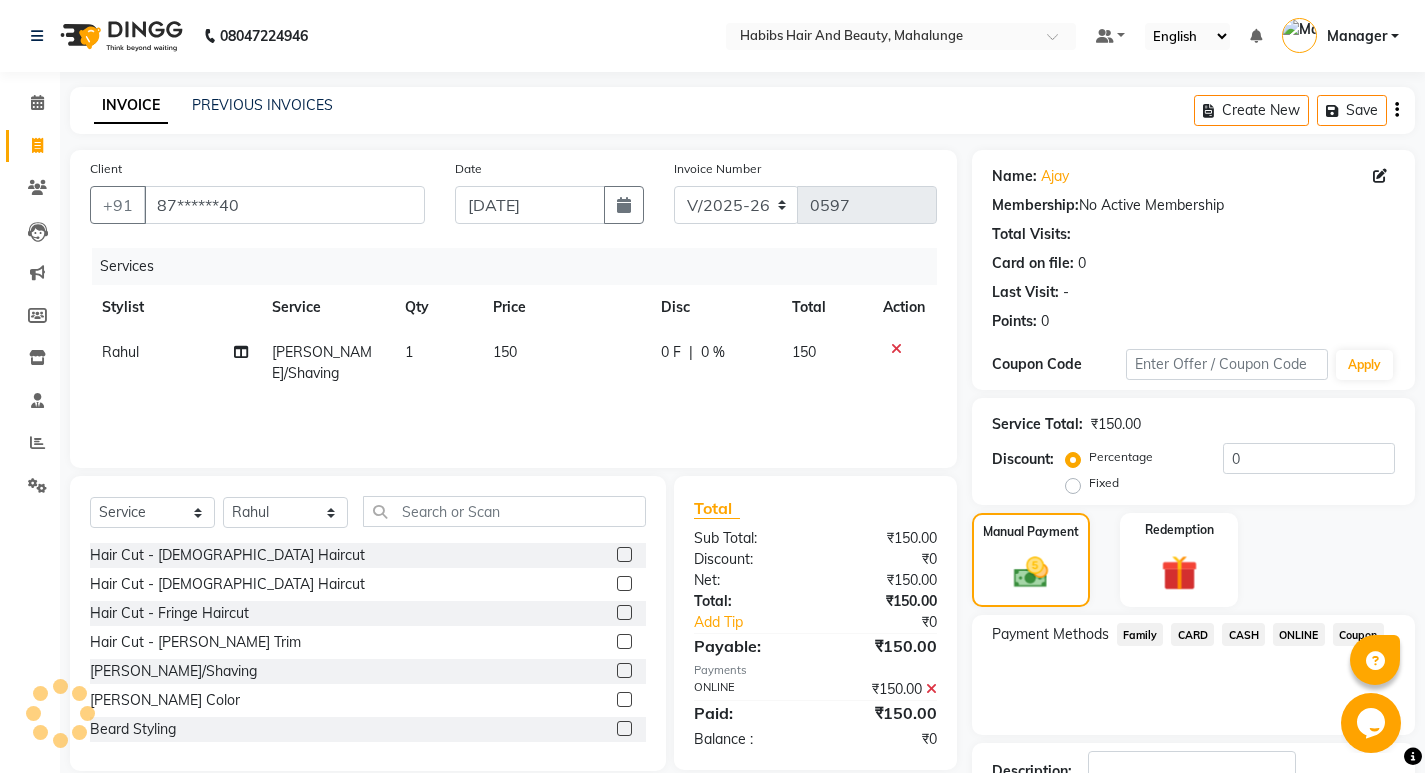 scroll, scrollTop: 146, scrollLeft: 0, axis: vertical 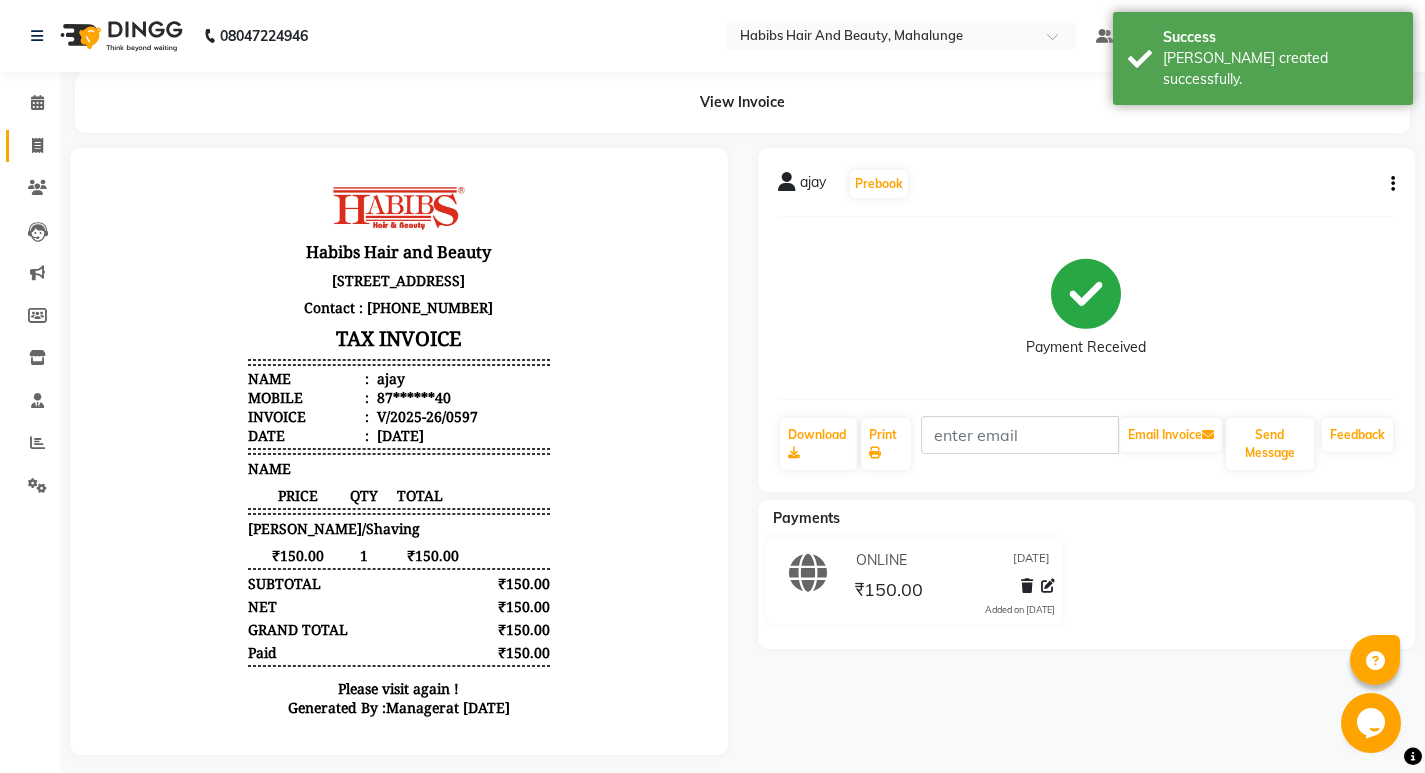 click 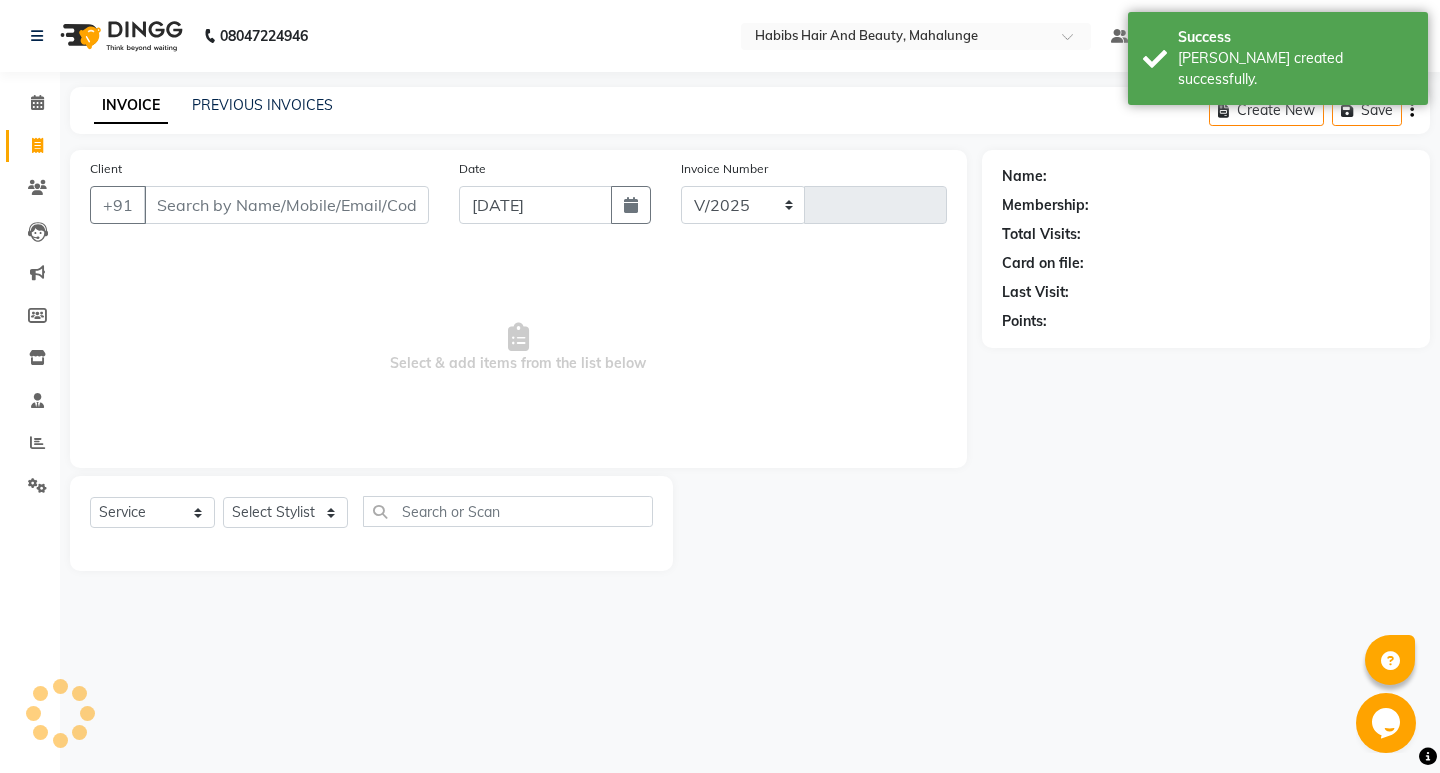 select on "6328" 